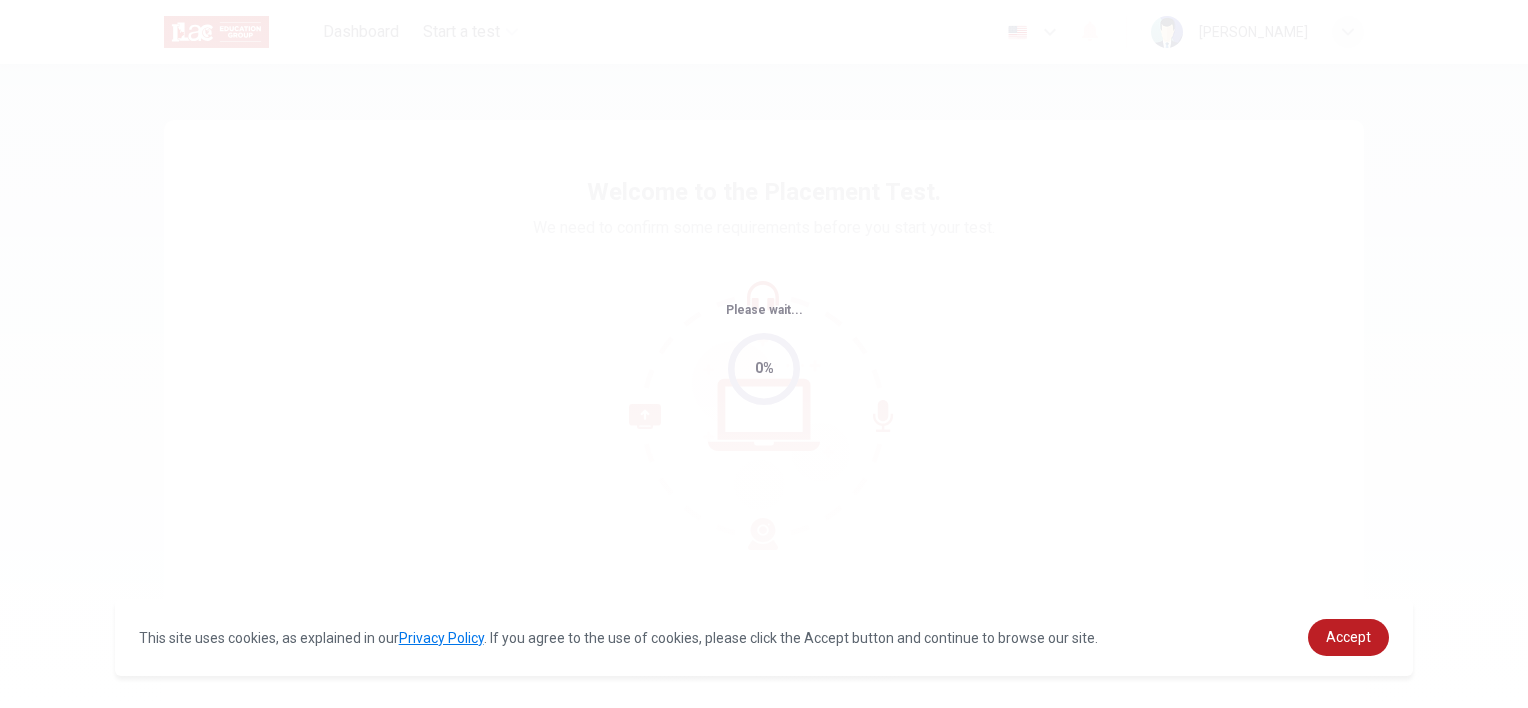 scroll, scrollTop: 0, scrollLeft: 0, axis: both 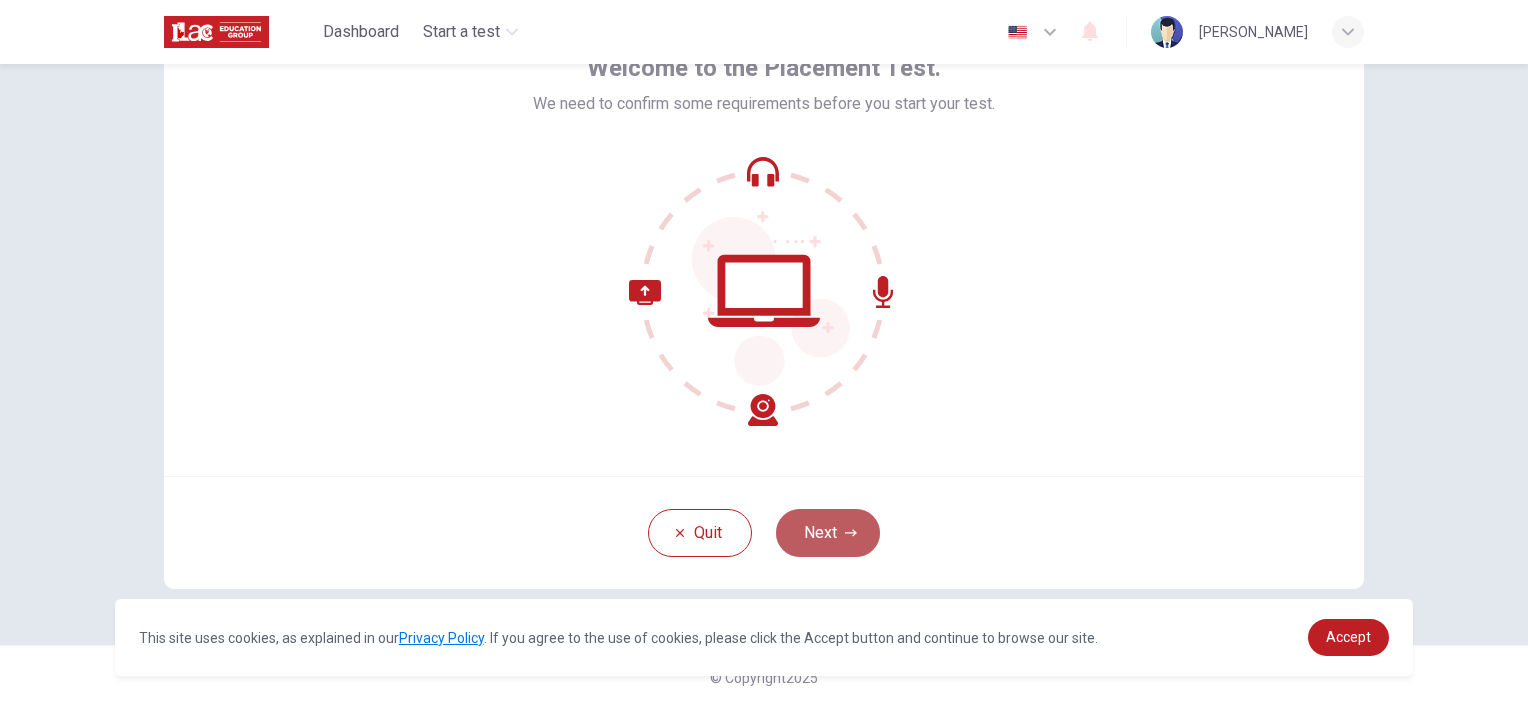 click on "Next" at bounding box center (828, 533) 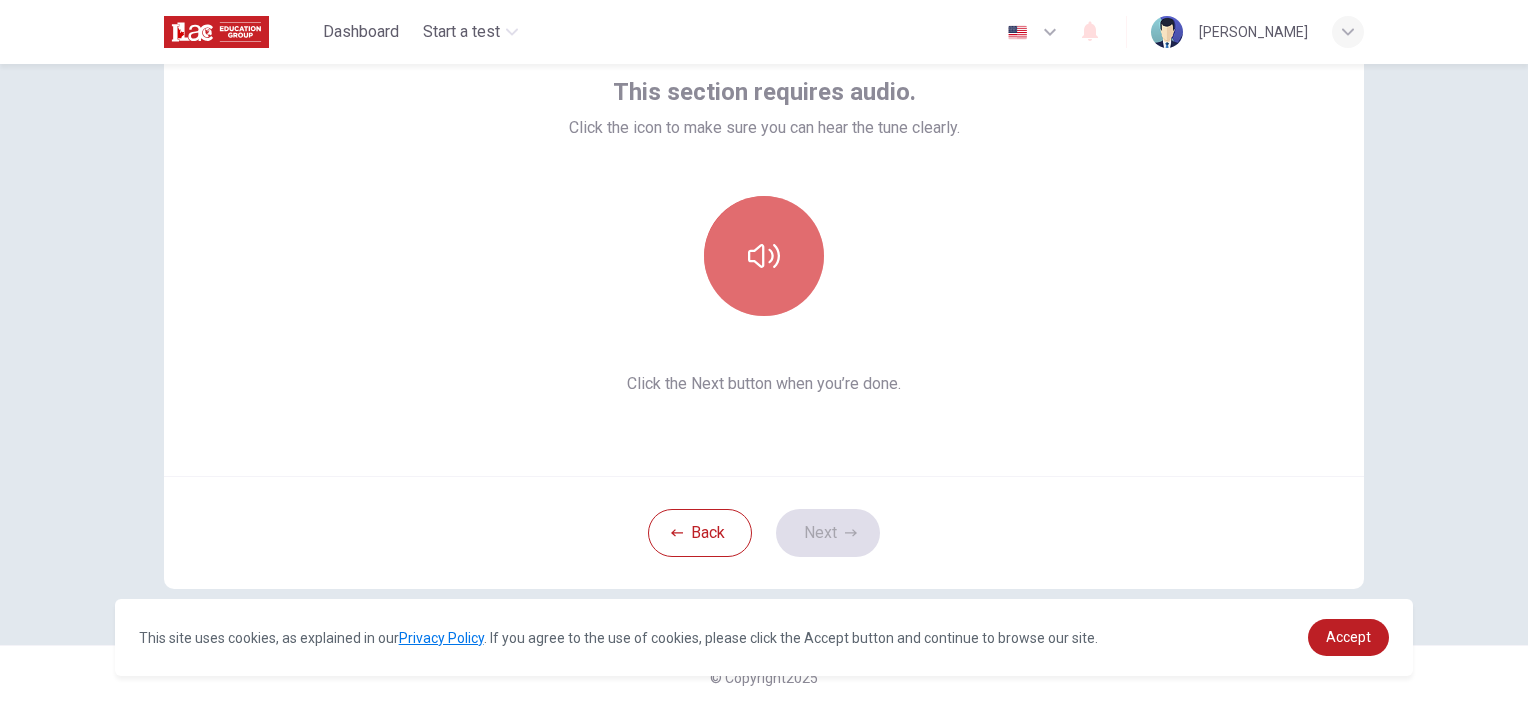click 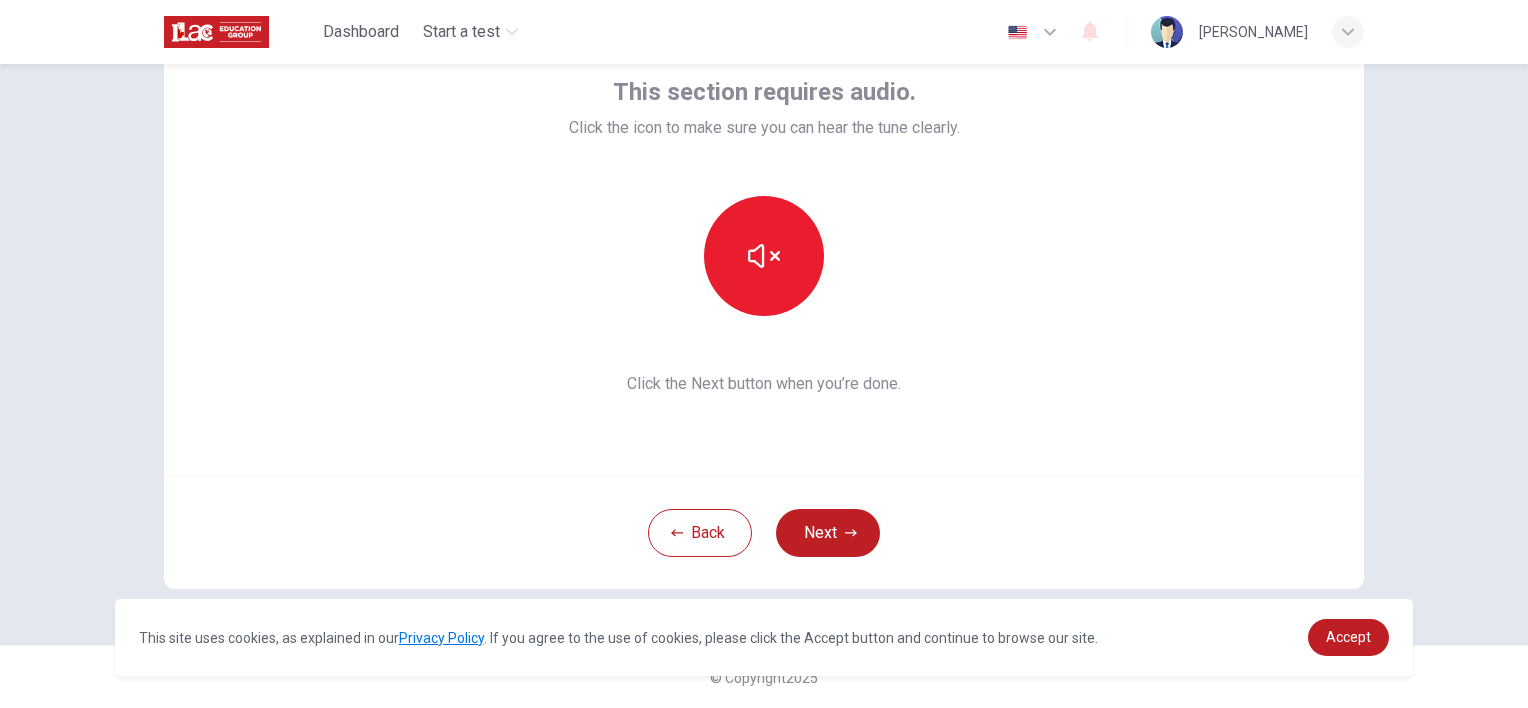 click on "This section requires audio. Click the icon to make sure you can hear the tune clearly. Click the Next button when you’re done." at bounding box center (764, 236) 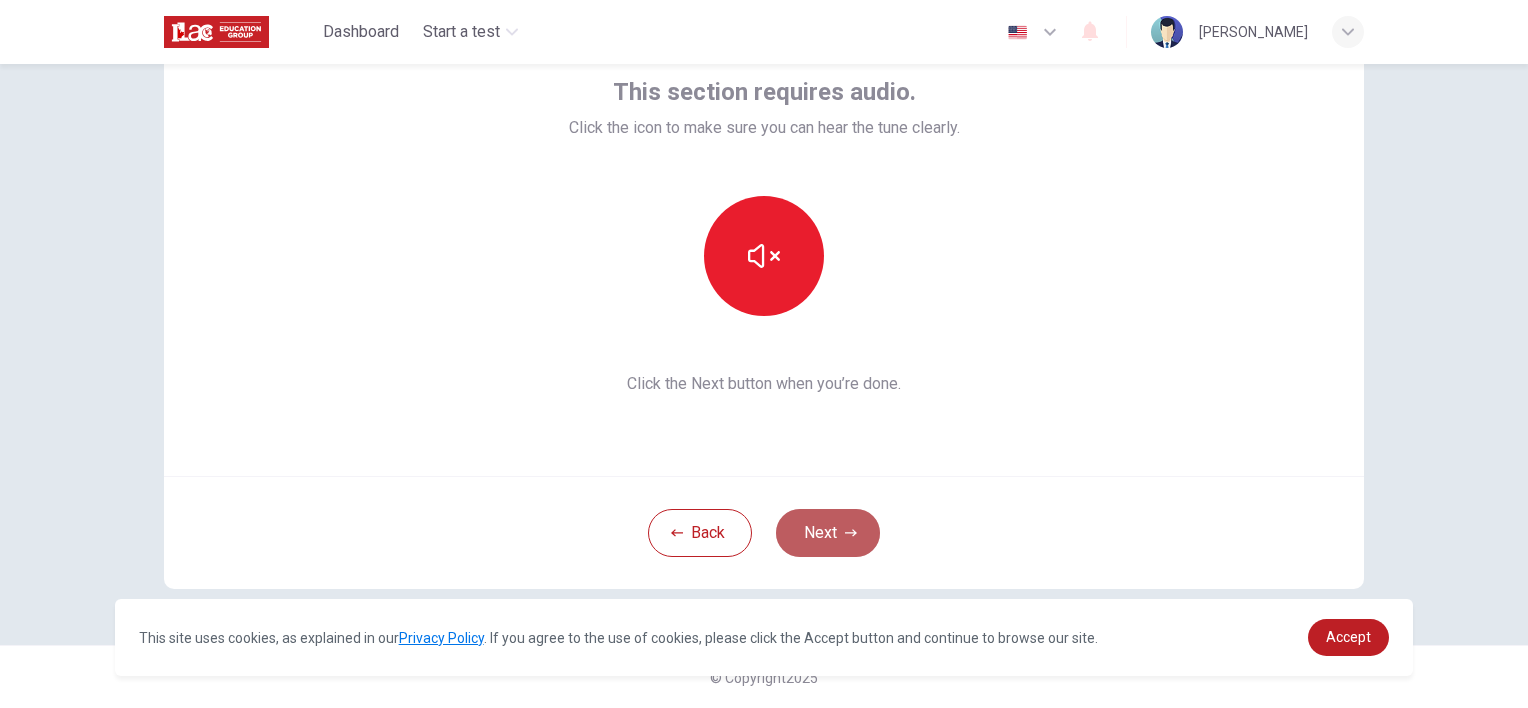 click on "Next" at bounding box center (828, 533) 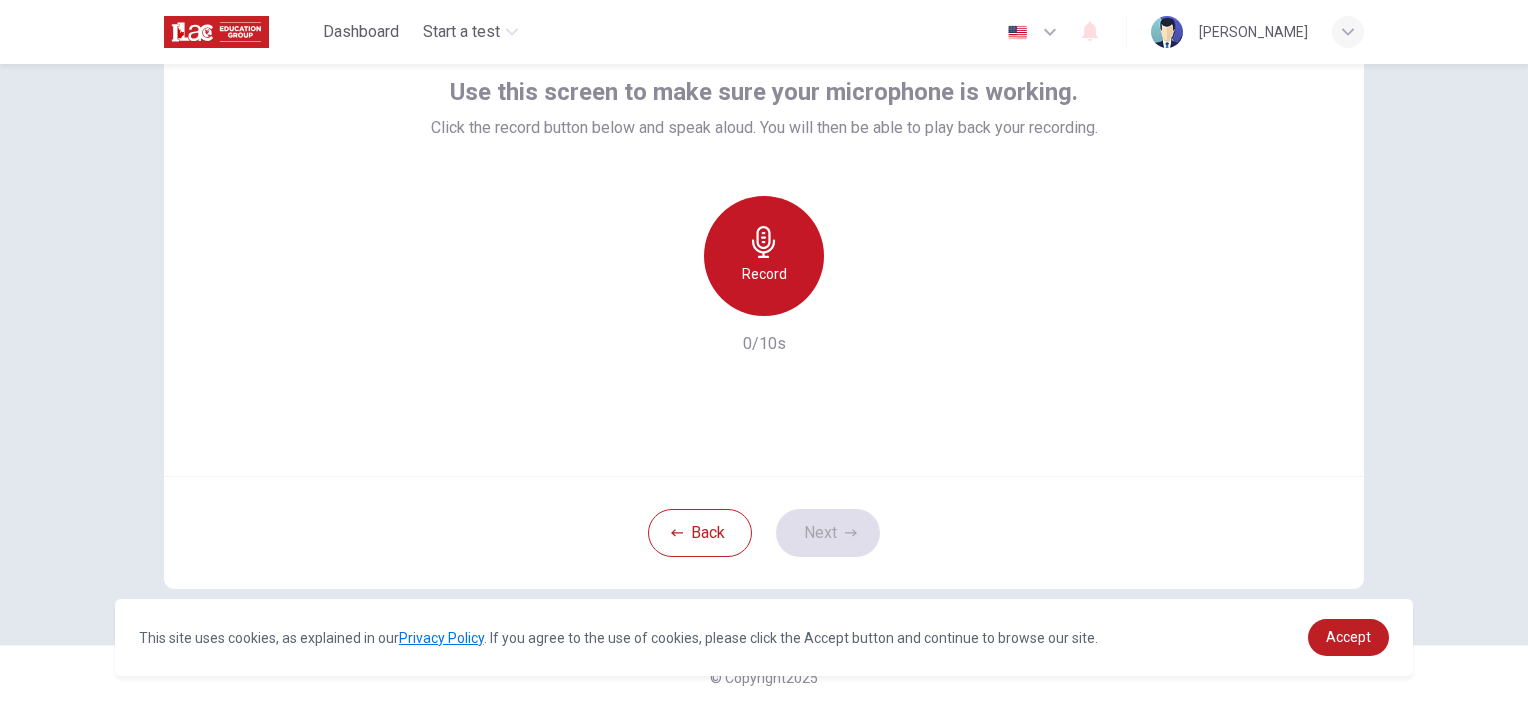 click on "Record" at bounding box center (764, 274) 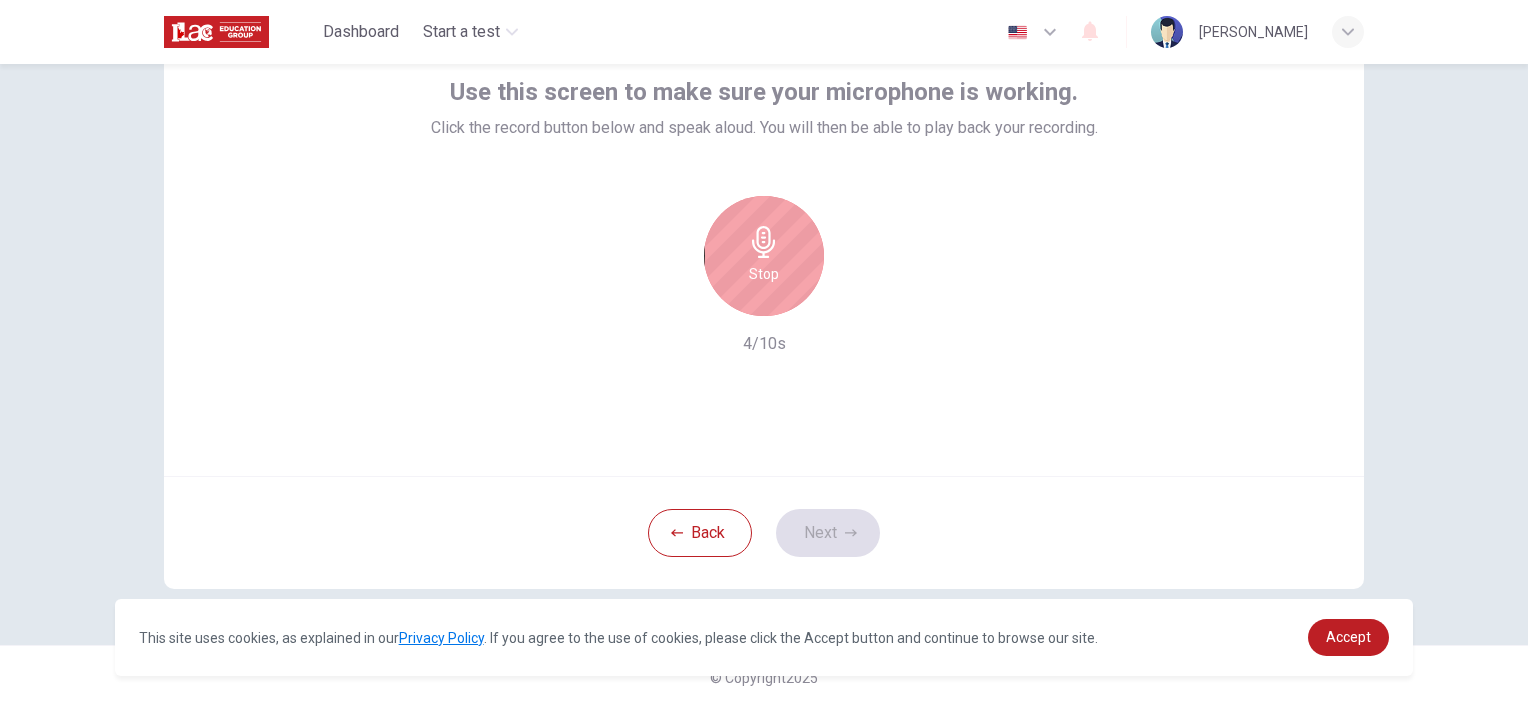 click on "Stop" at bounding box center (764, 274) 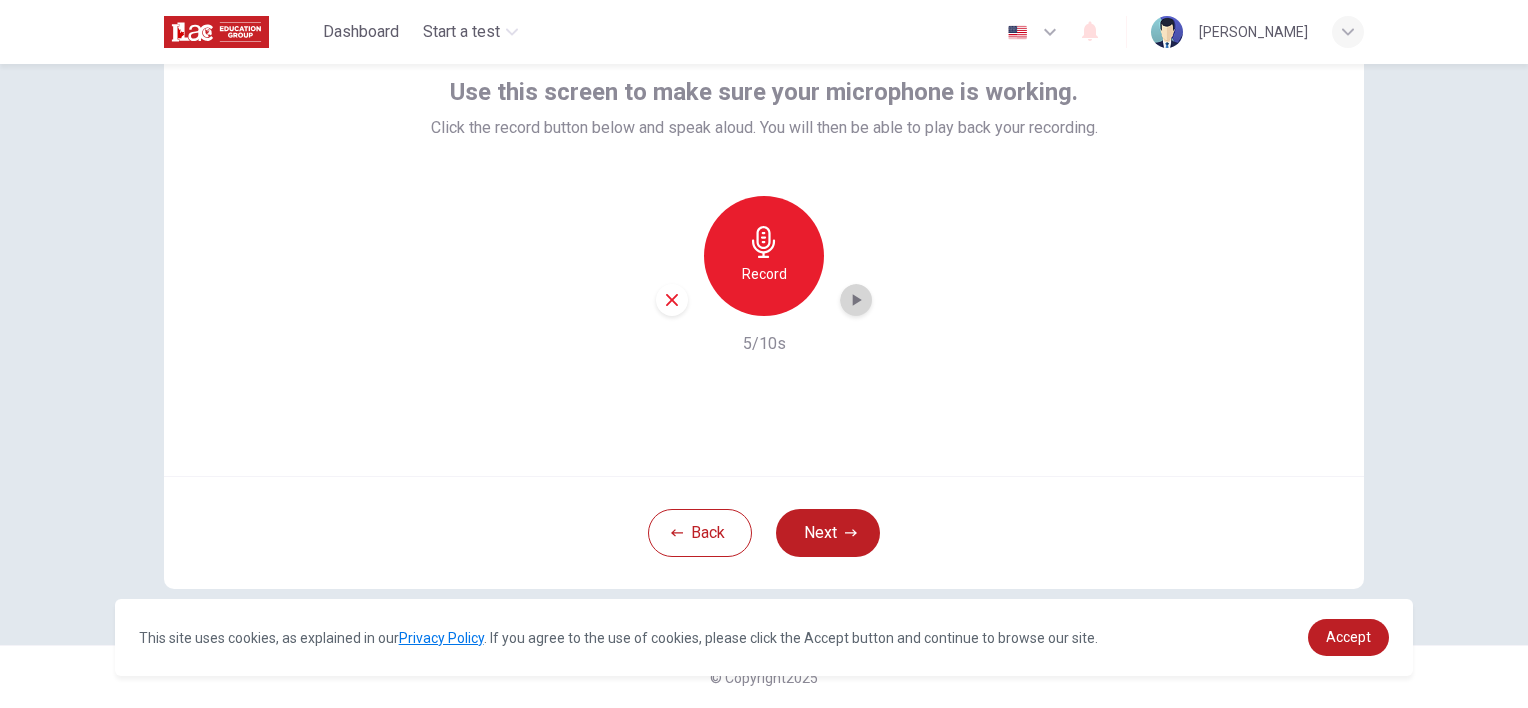 click at bounding box center (856, 300) 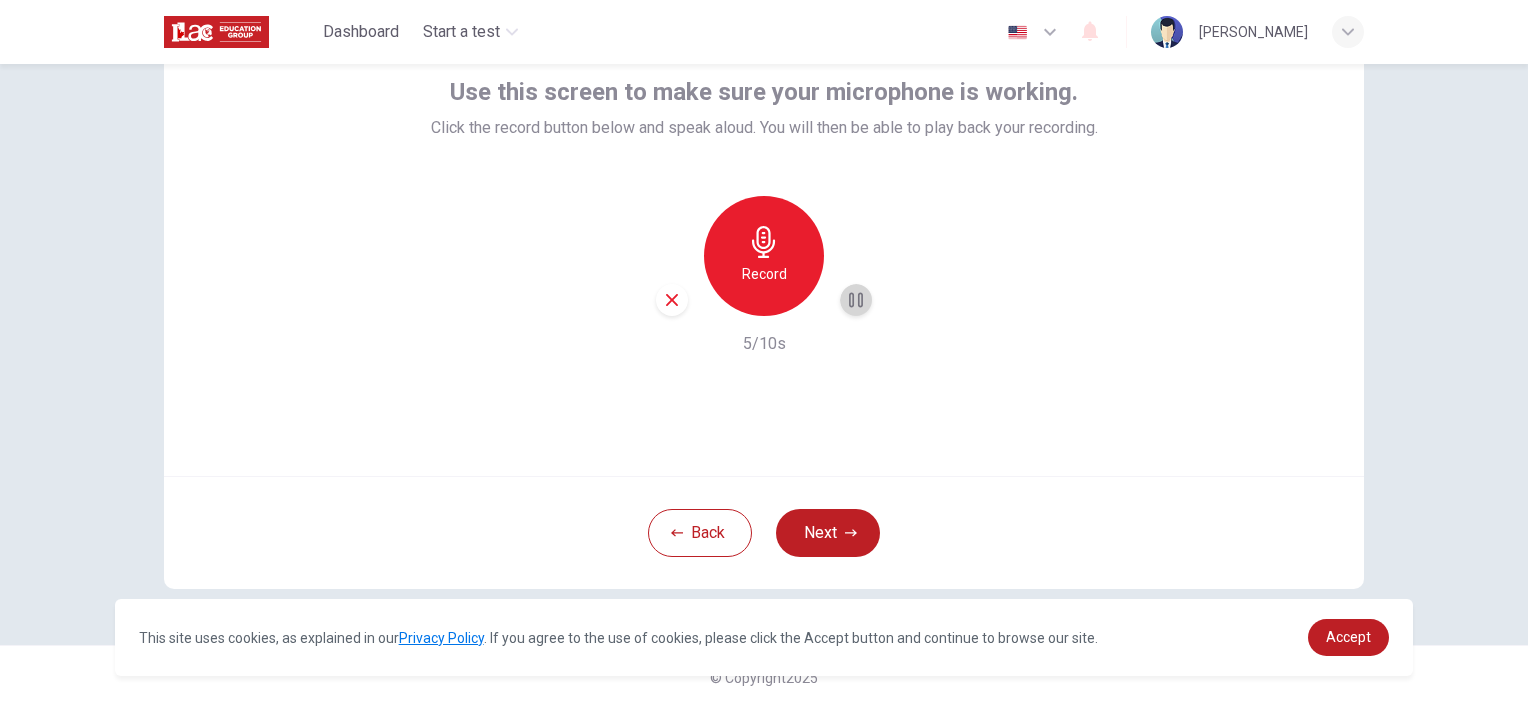 click at bounding box center (856, 300) 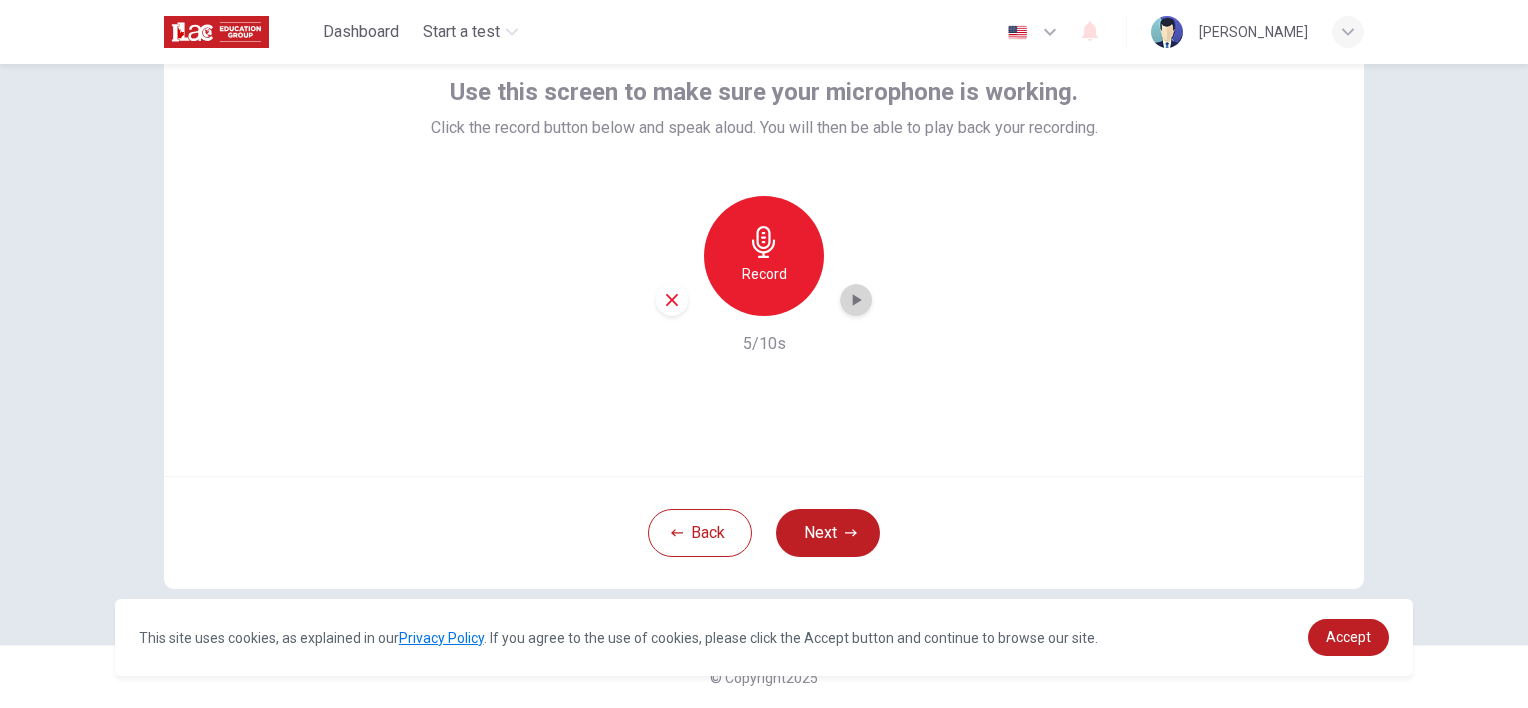 click at bounding box center (856, 300) 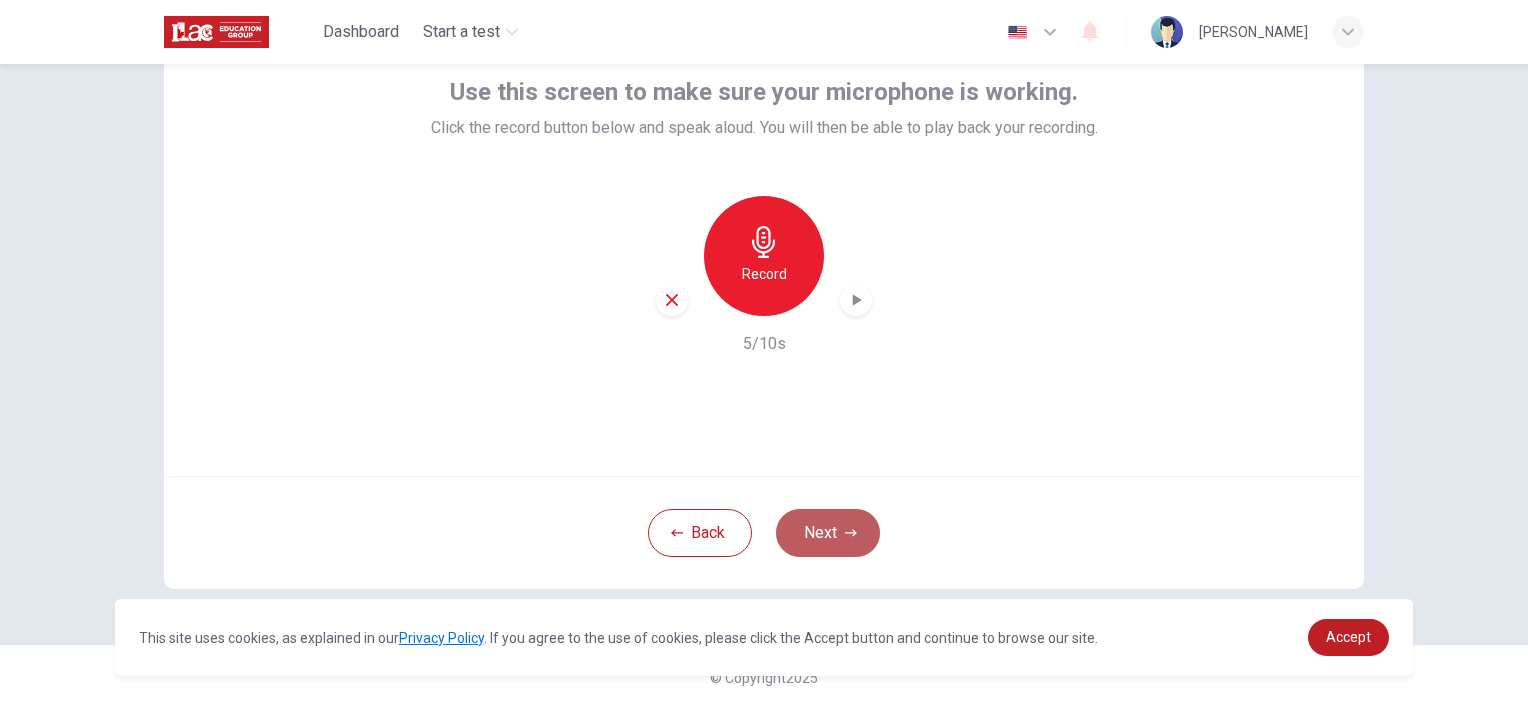 click on "Next" at bounding box center [828, 533] 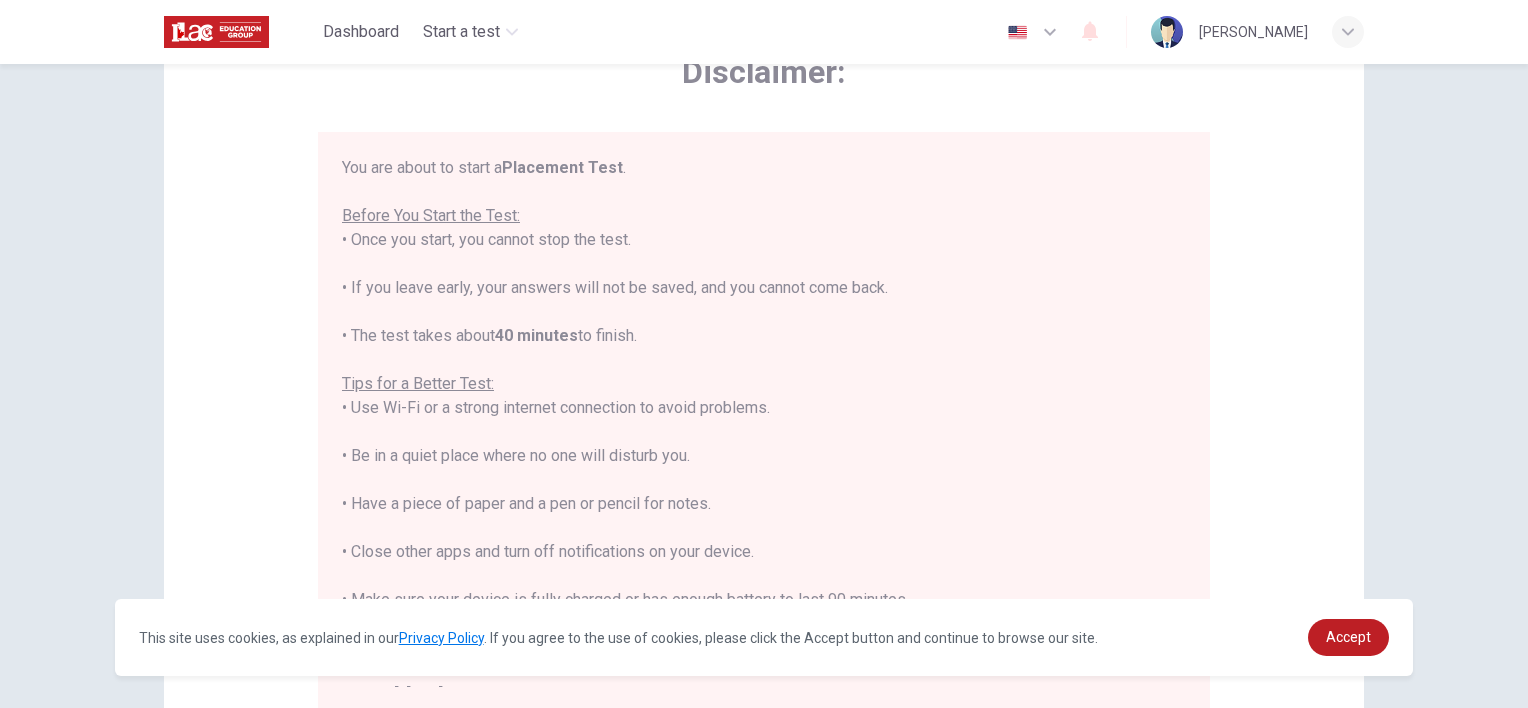 scroll, scrollTop: 23, scrollLeft: 0, axis: vertical 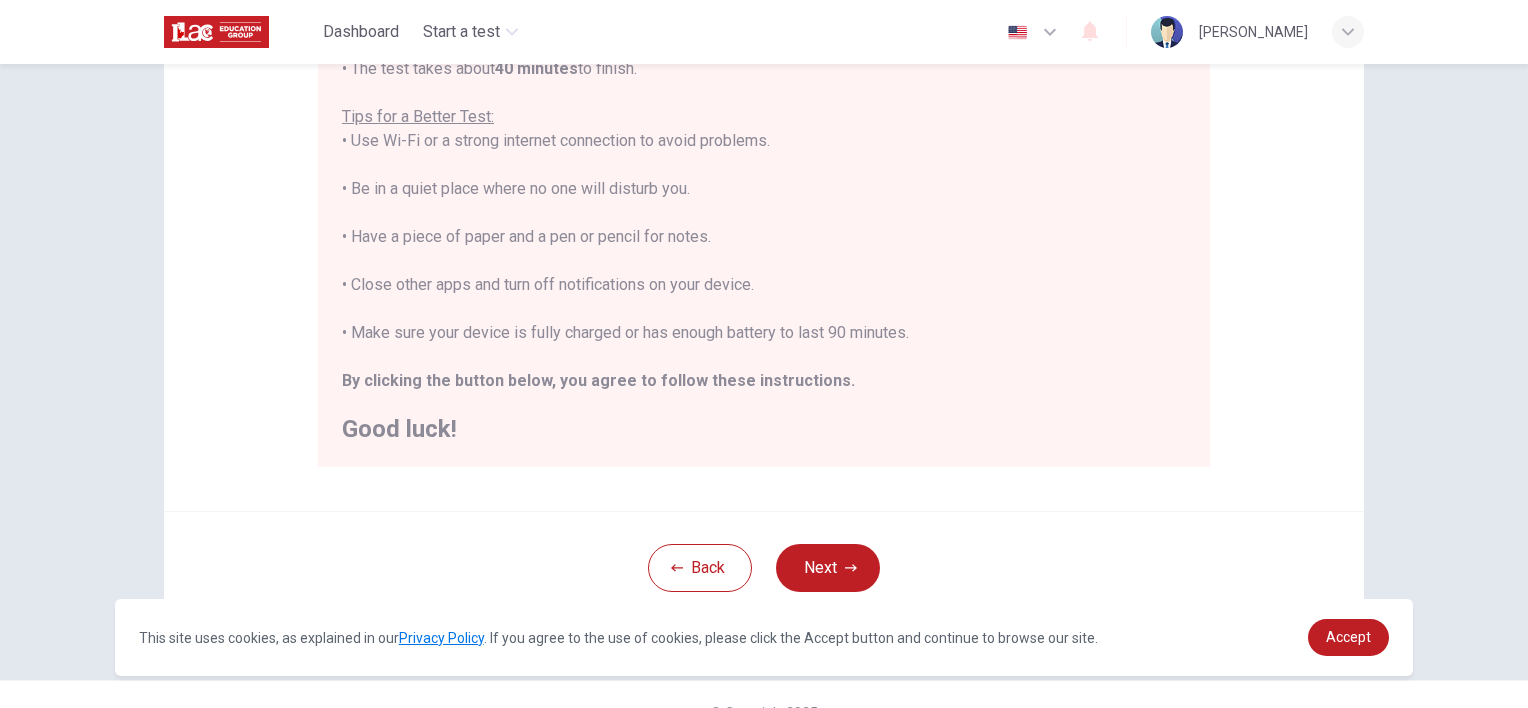 click on "You are about to start a  Placement Test .
Before You Start the Test:
• Once you start, you cannot stop the test.
• If you leave early, your answers will not be saved, and you cannot come back.
• The test takes about  40 minutes  to finish.
Tips for a Better Test:
• Use Wi-Fi or a strong internet connection to avoid problems.
• Be in a quiet place where no one will disturb you.
• Have a piece of paper and a pen or pencil for notes.
• Close other apps and turn off notifications on your device.
• Make sure your device is fully charged or has enough battery to last 90 minutes.
By clicking the button below, you agree to follow these instructions.
Good luck!" at bounding box center (764, 165) 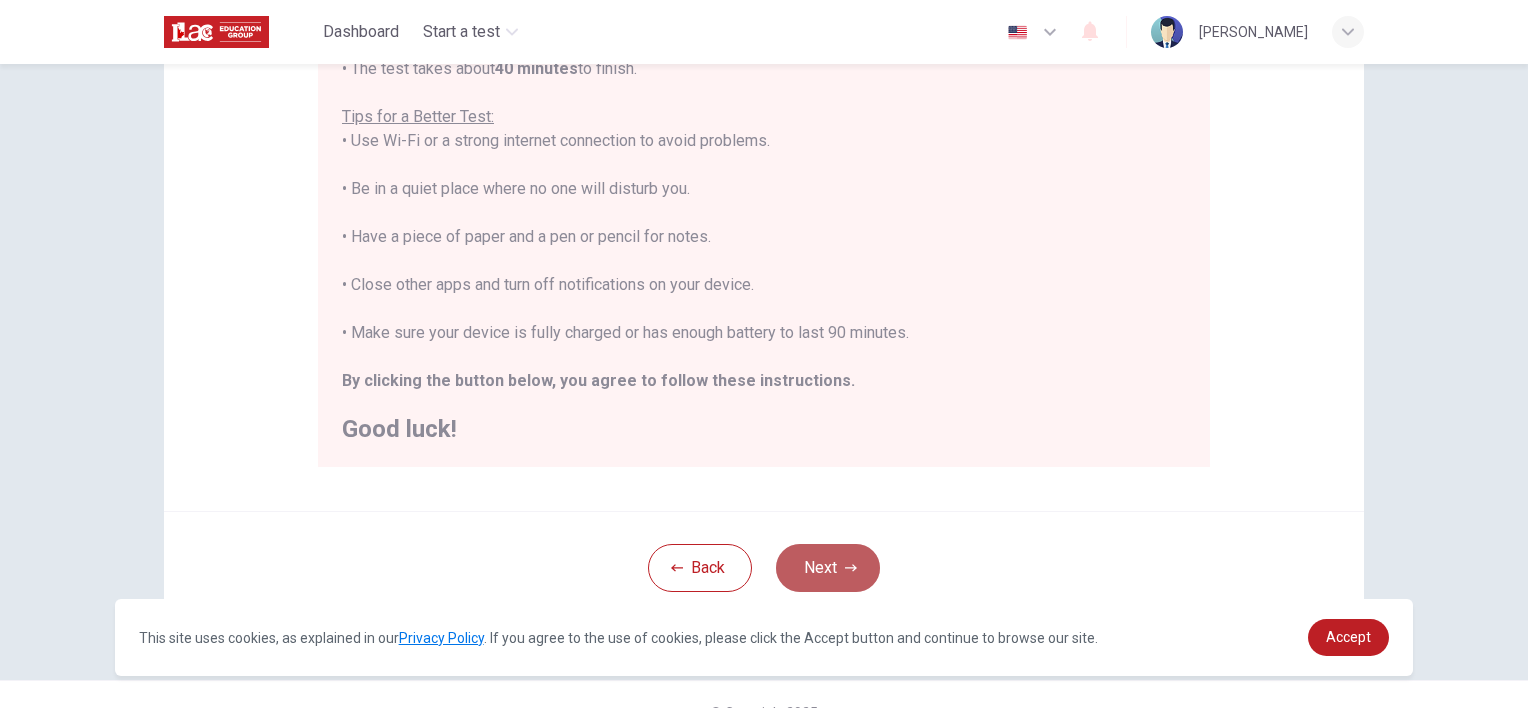 click on "Next" at bounding box center (828, 568) 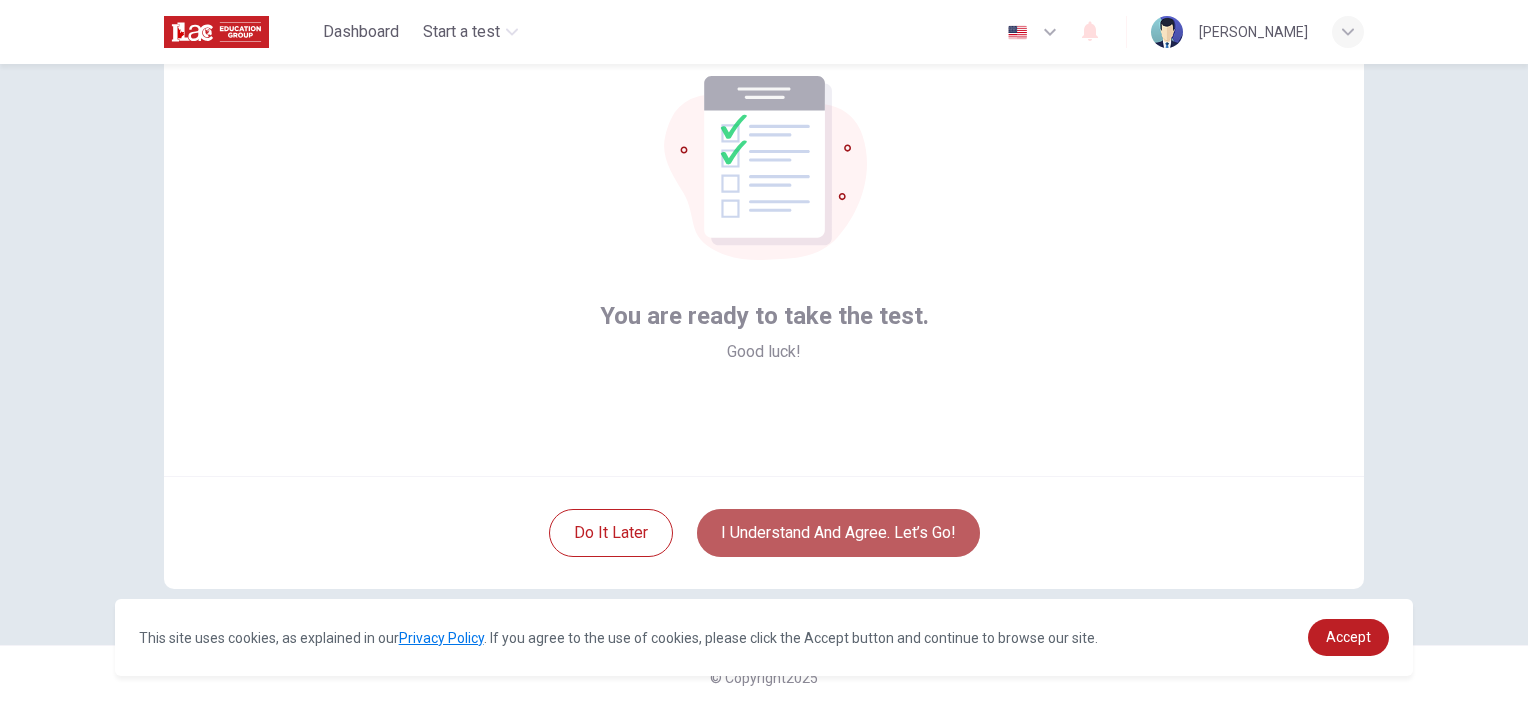 click on "I understand and agree. Let’s go!" at bounding box center (838, 533) 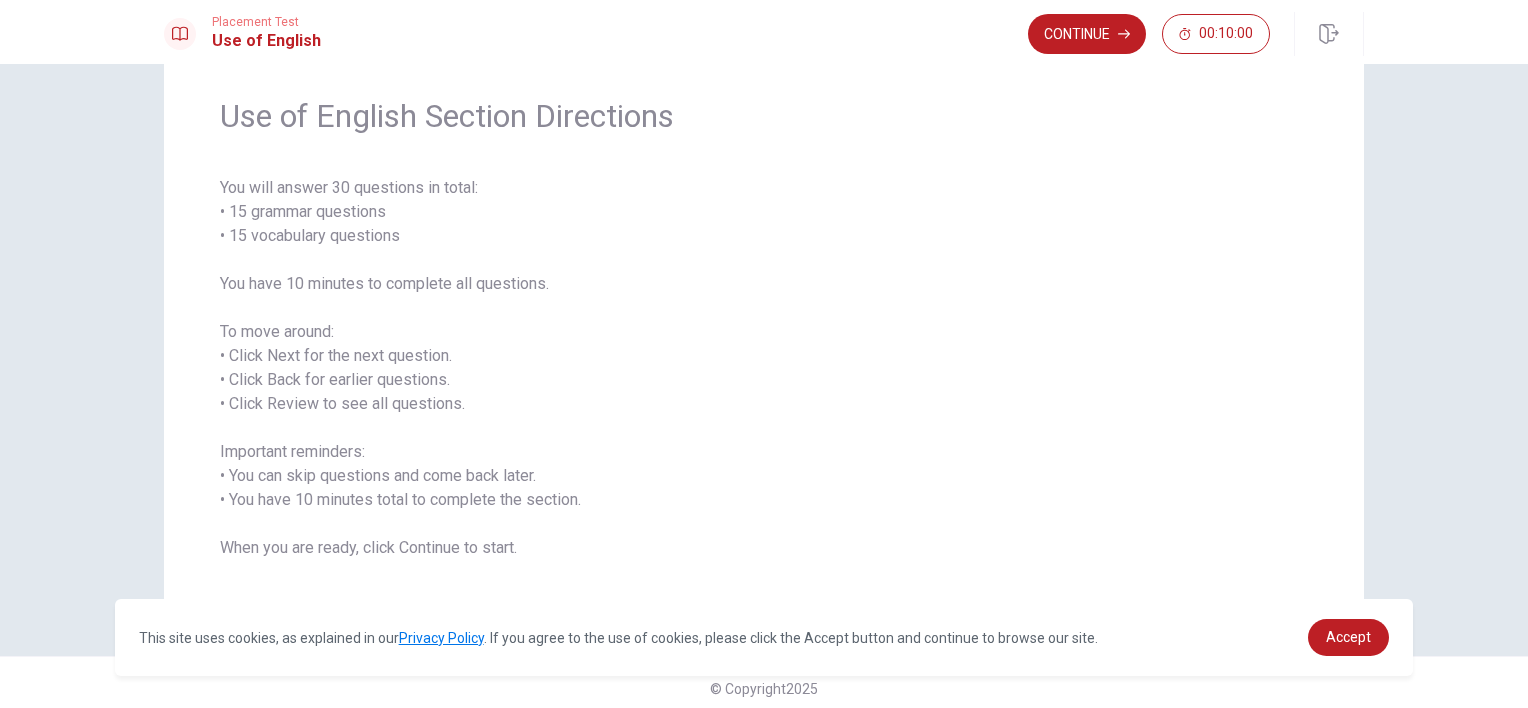 scroll, scrollTop: 76, scrollLeft: 0, axis: vertical 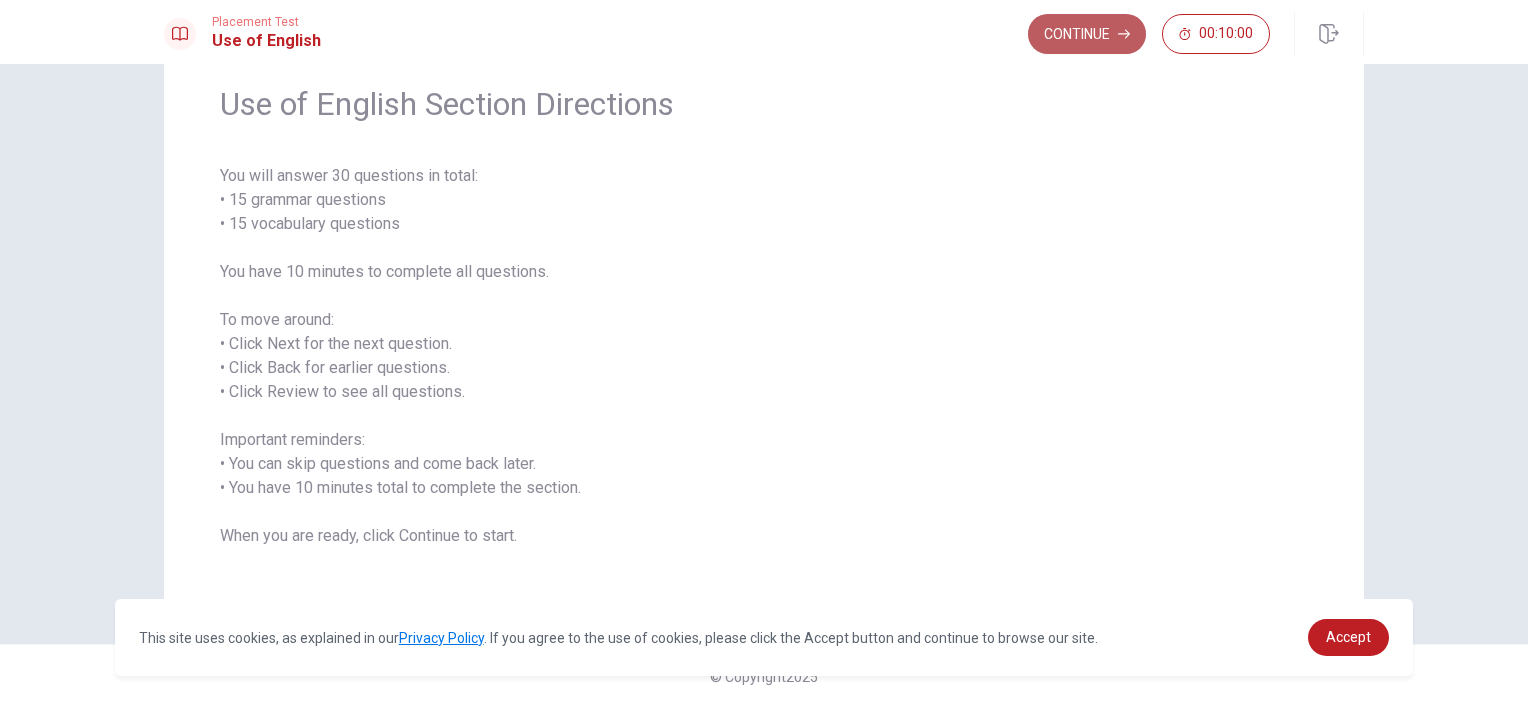 click on "Continue" at bounding box center [1087, 34] 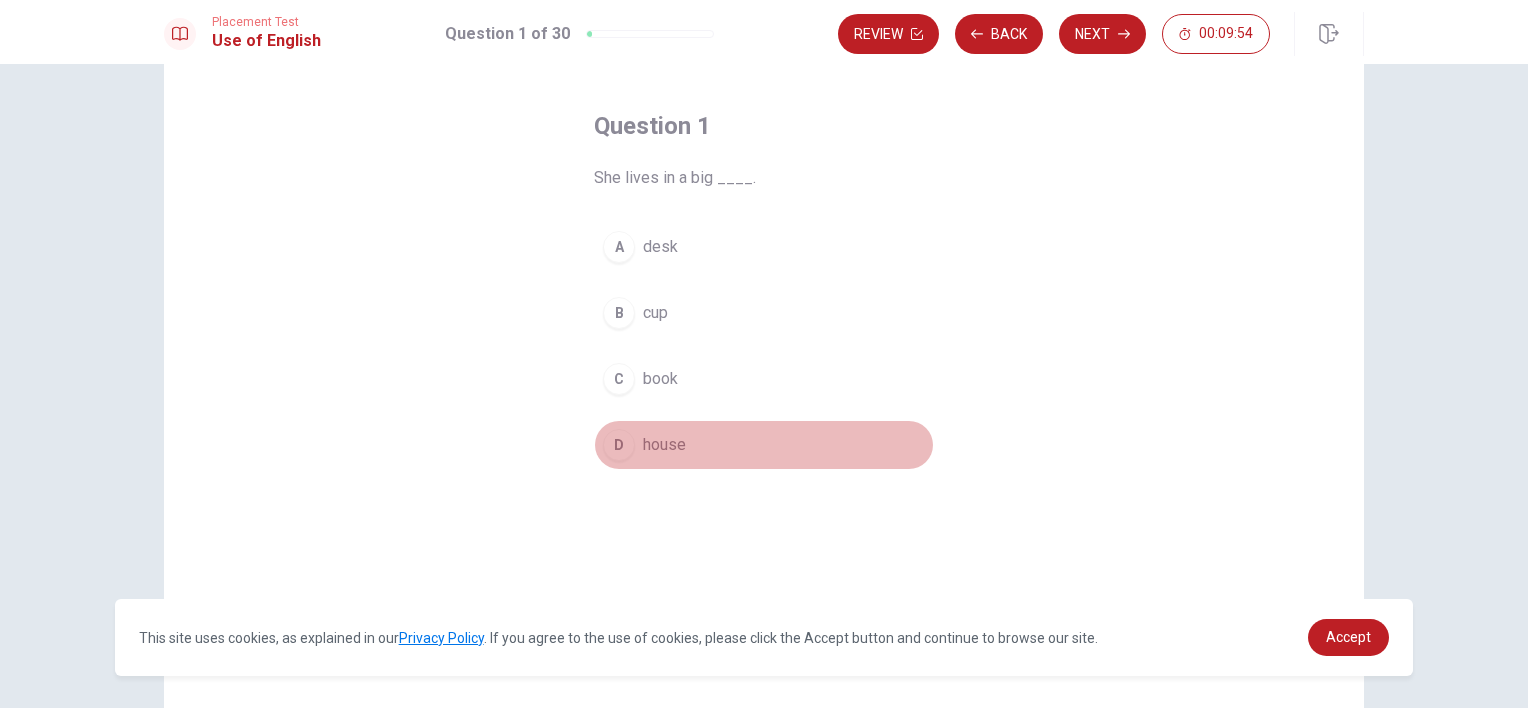 click on "D" at bounding box center (619, 445) 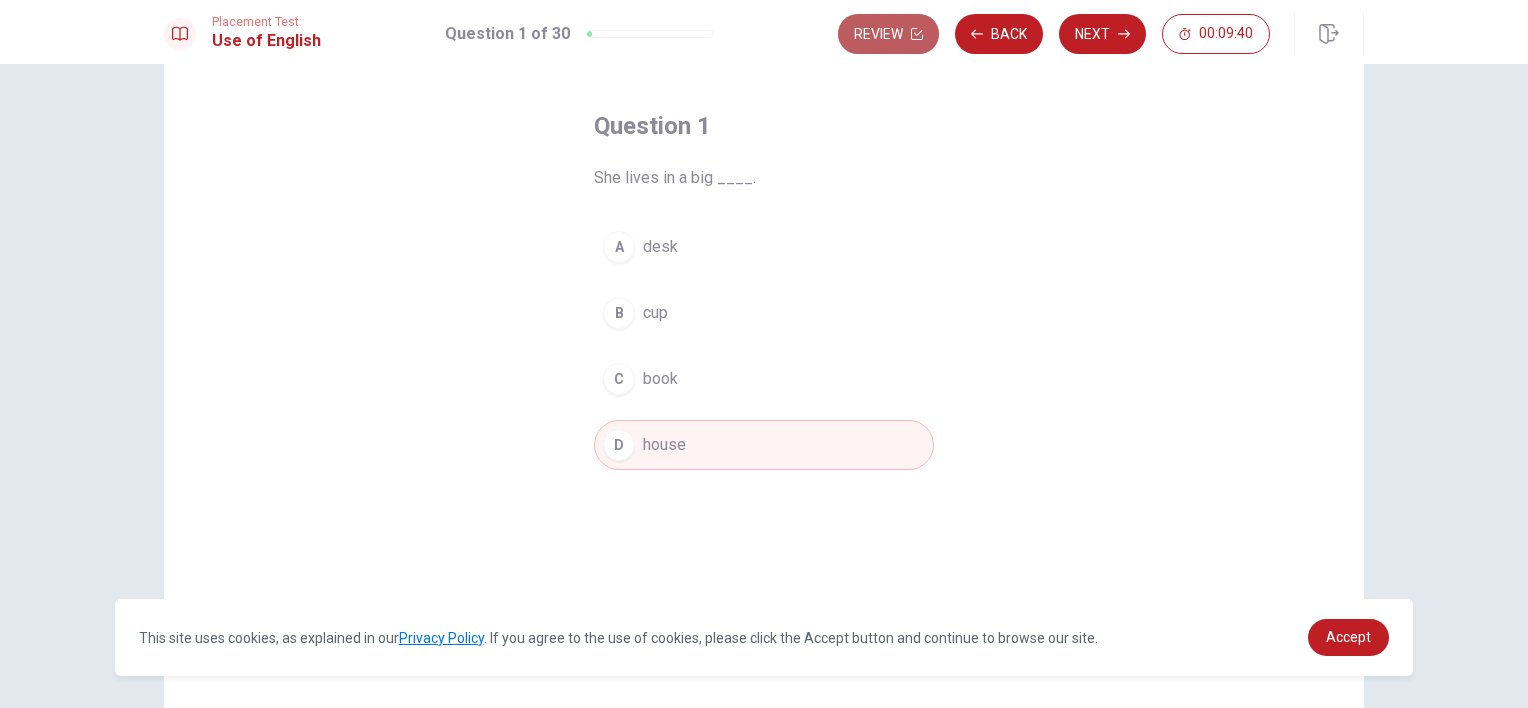 click on "Review" at bounding box center (888, 34) 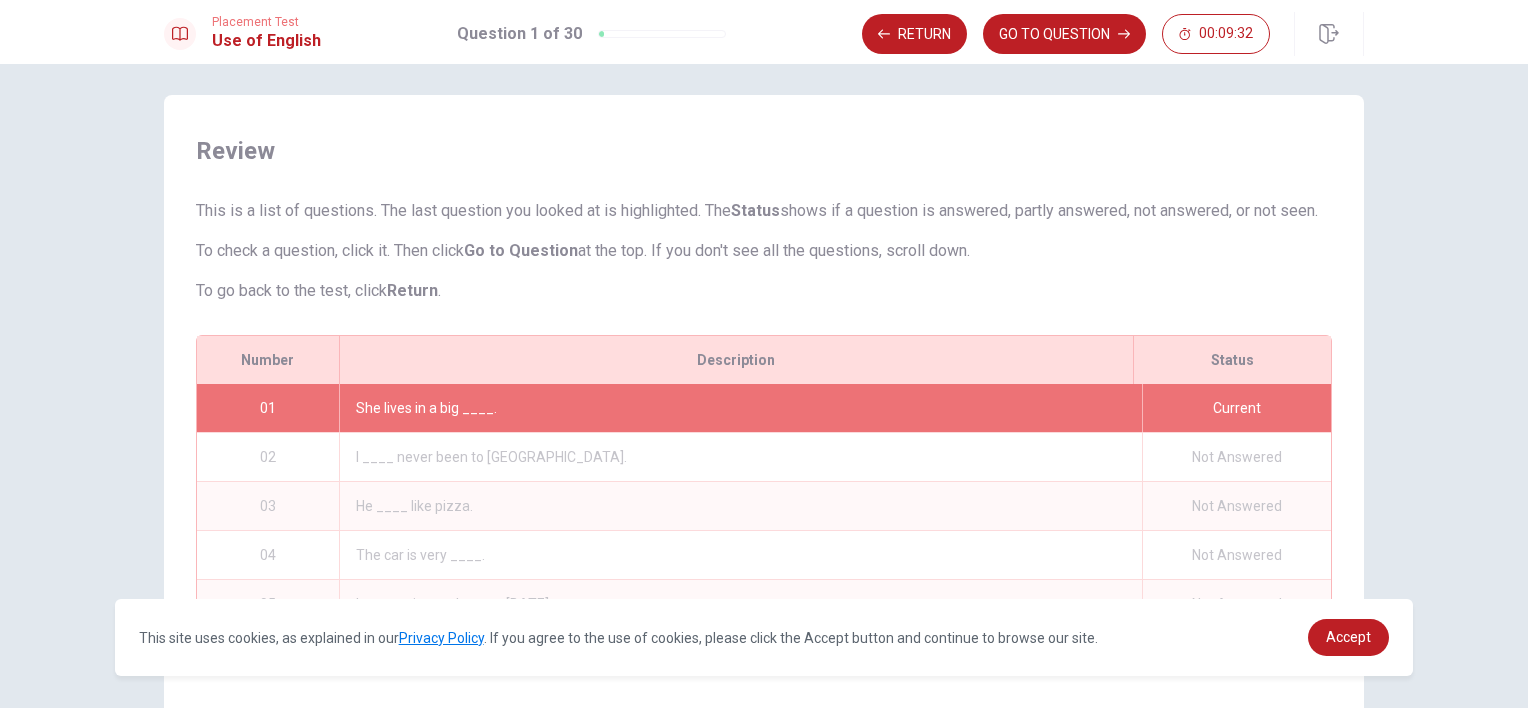 scroll, scrollTop: 195, scrollLeft: 0, axis: vertical 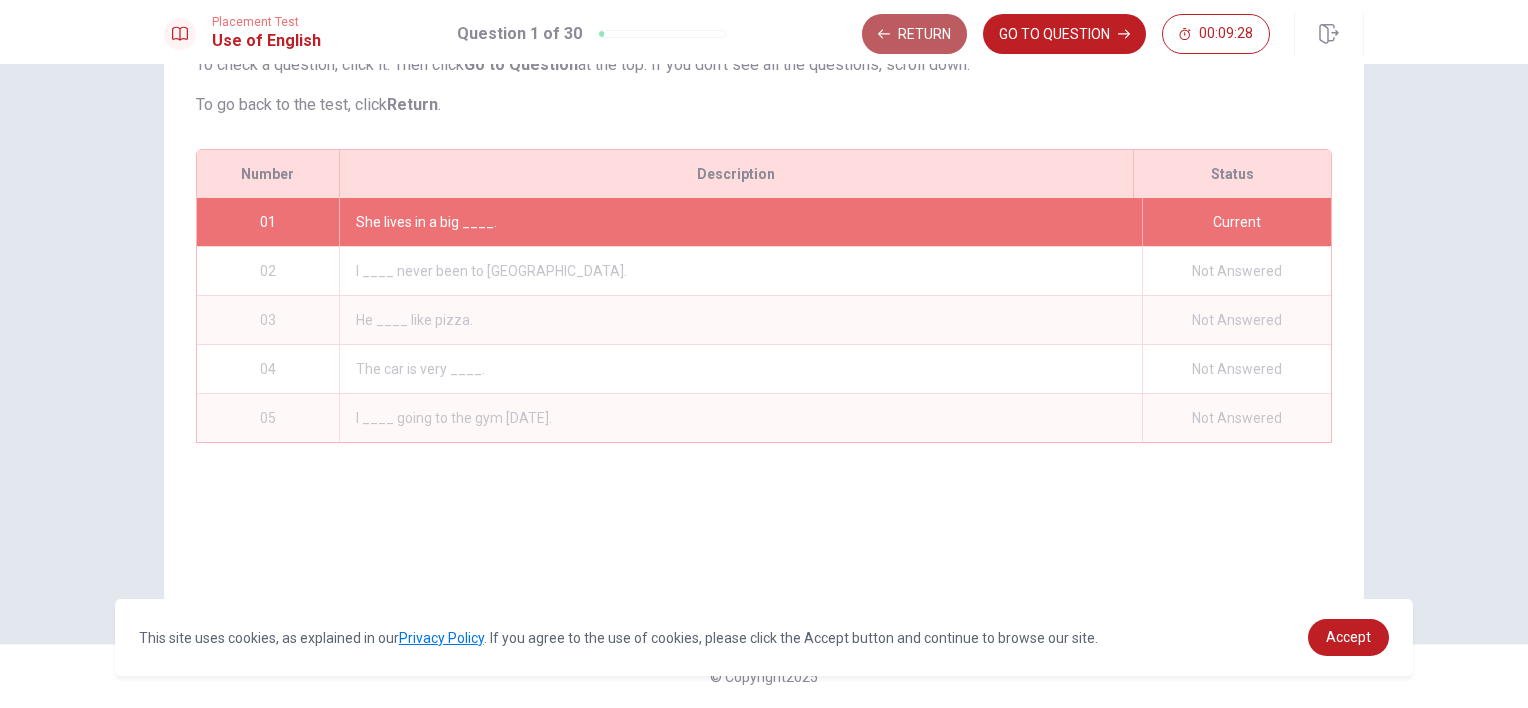 click on "Return" at bounding box center (914, 34) 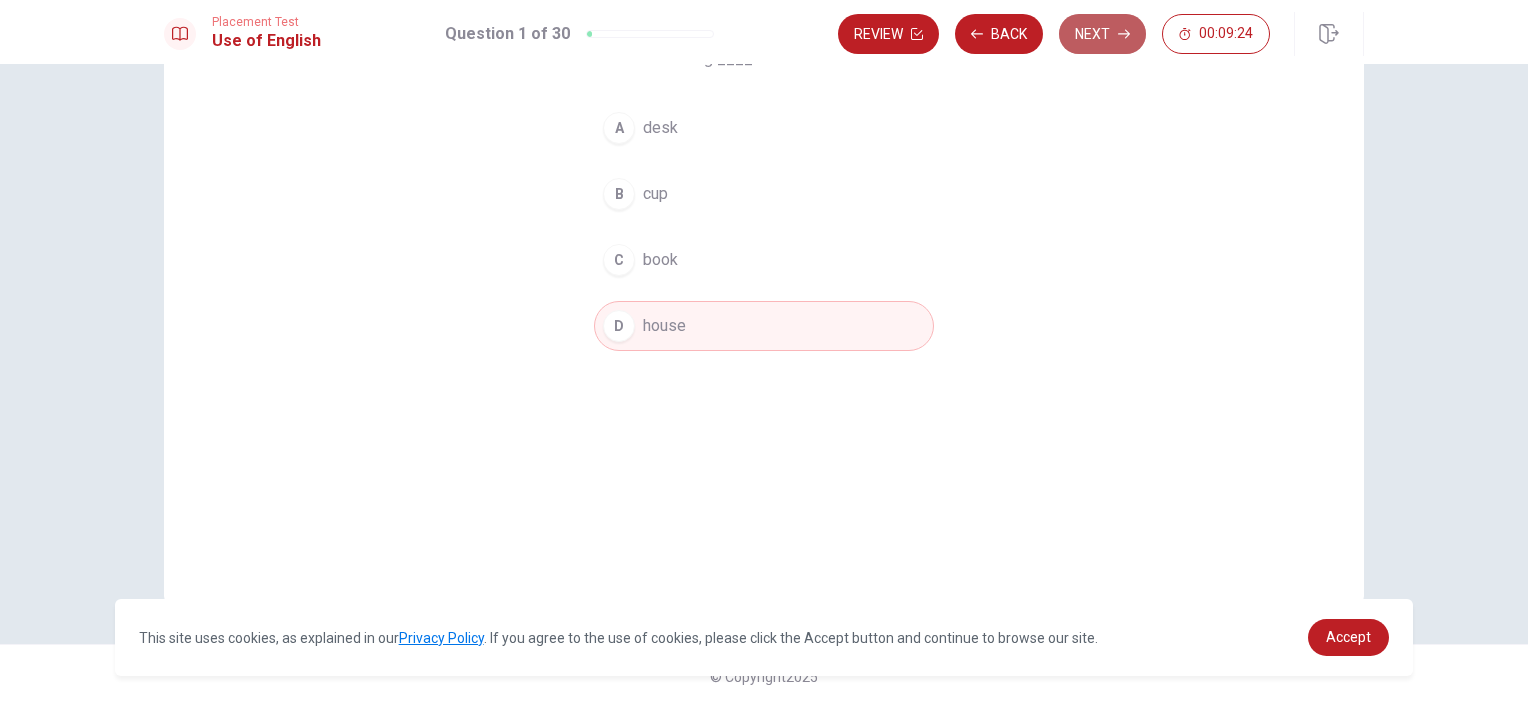 click on "Next" at bounding box center [1102, 34] 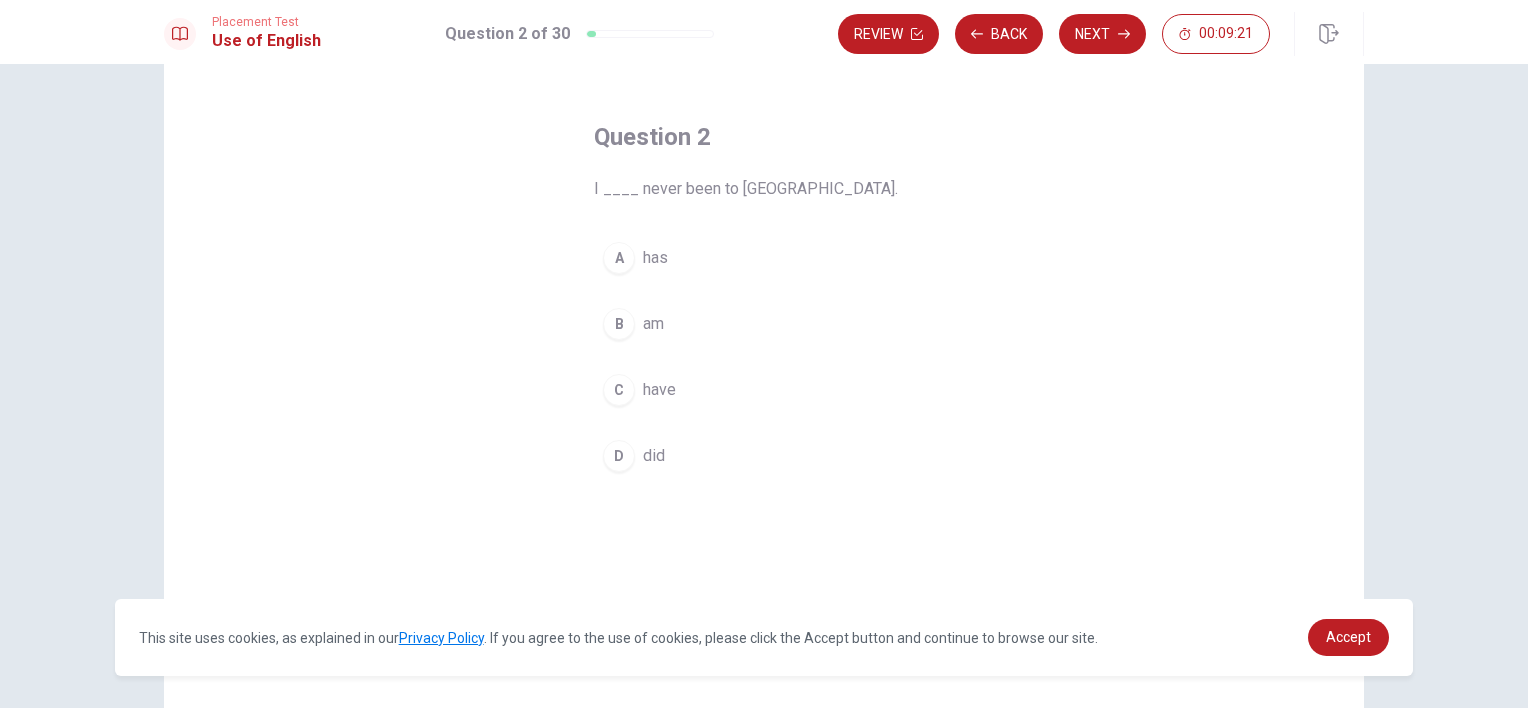 scroll, scrollTop: 64, scrollLeft: 0, axis: vertical 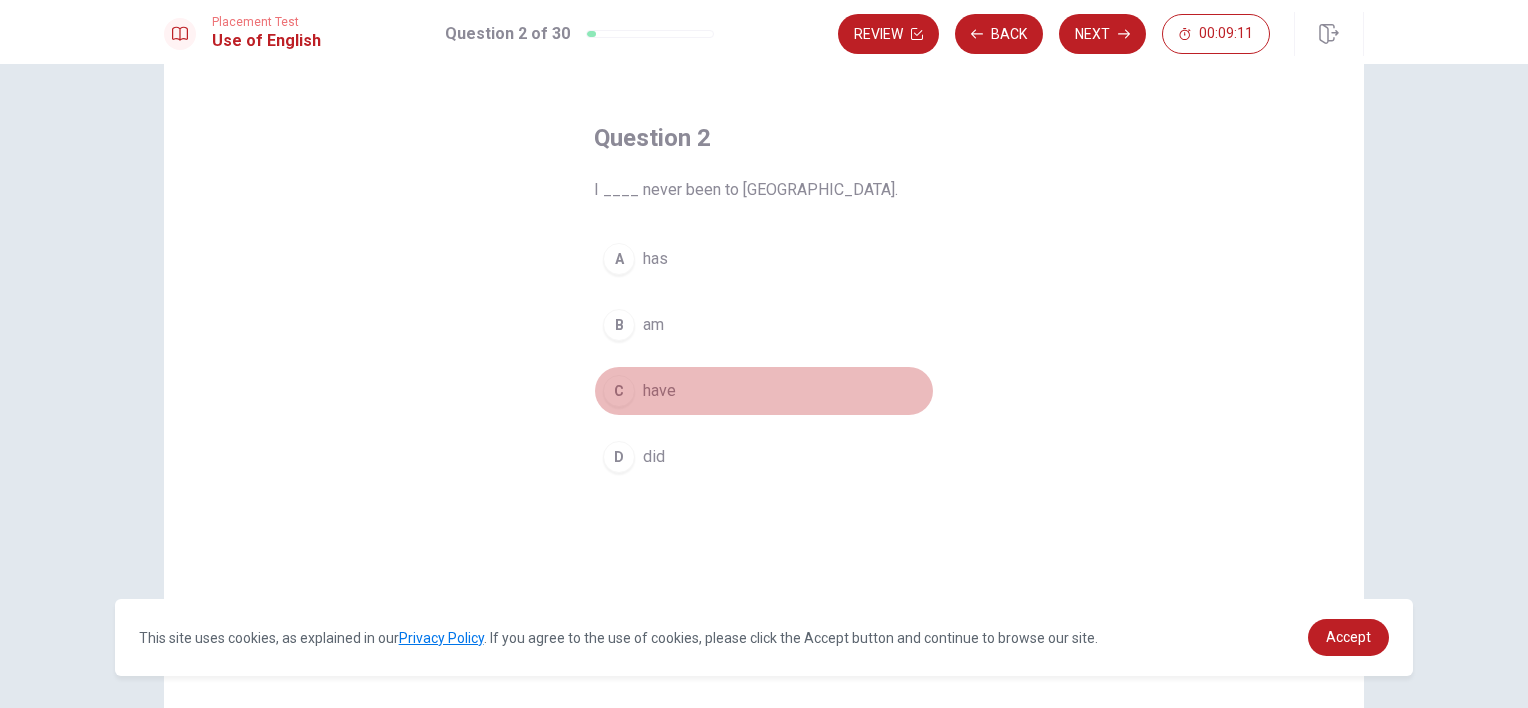 click on "have" at bounding box center [659, 391] 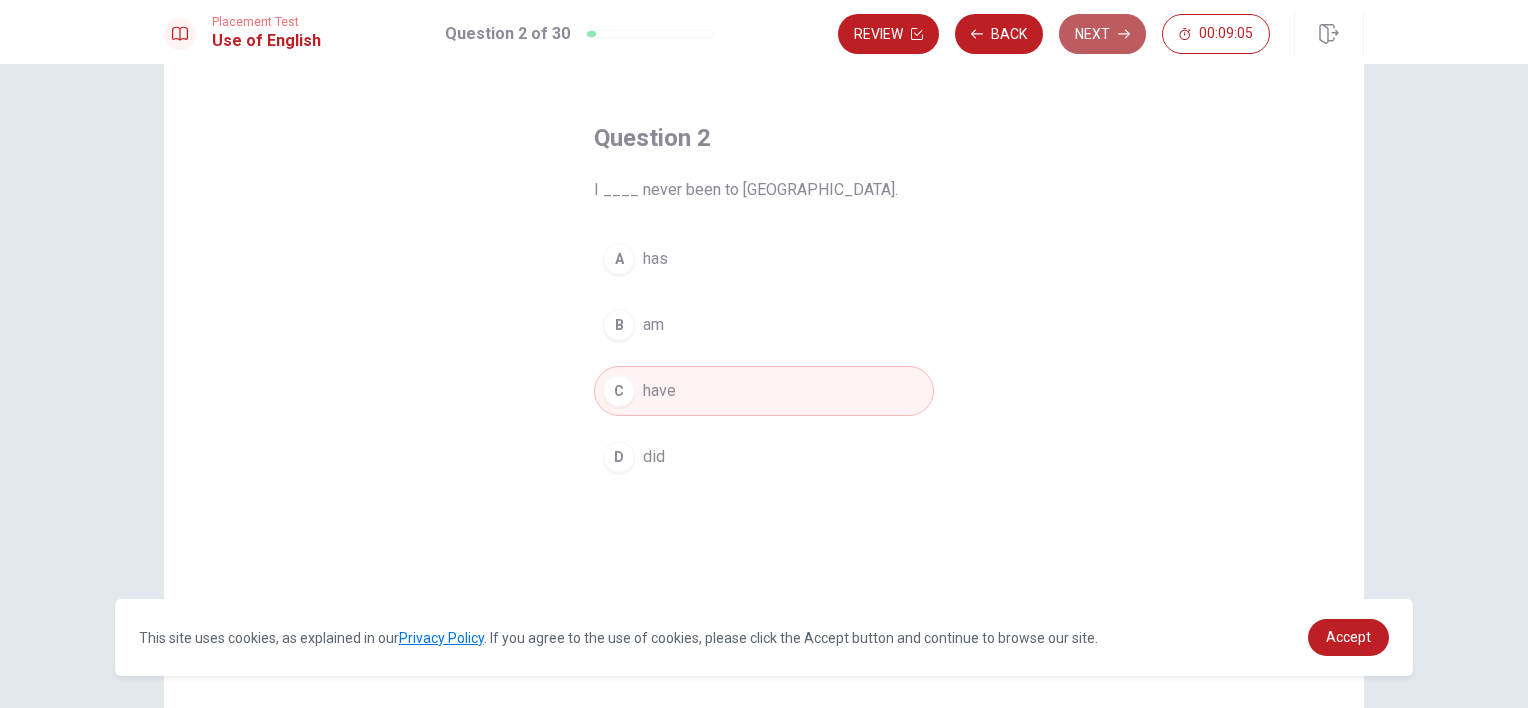 click on "Next" at bounding box center [1102, 34] 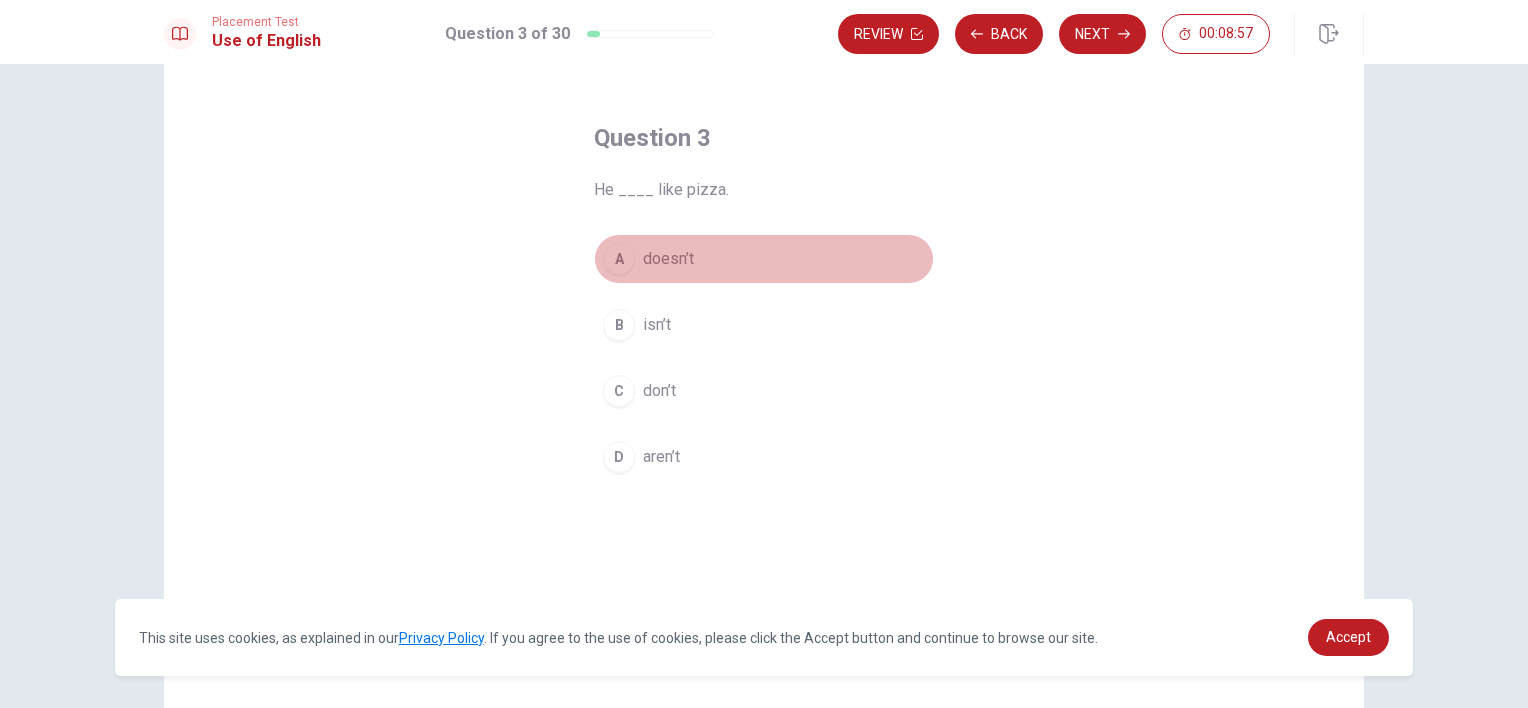 click on "doesn’t" at bounding box center [668, 259] 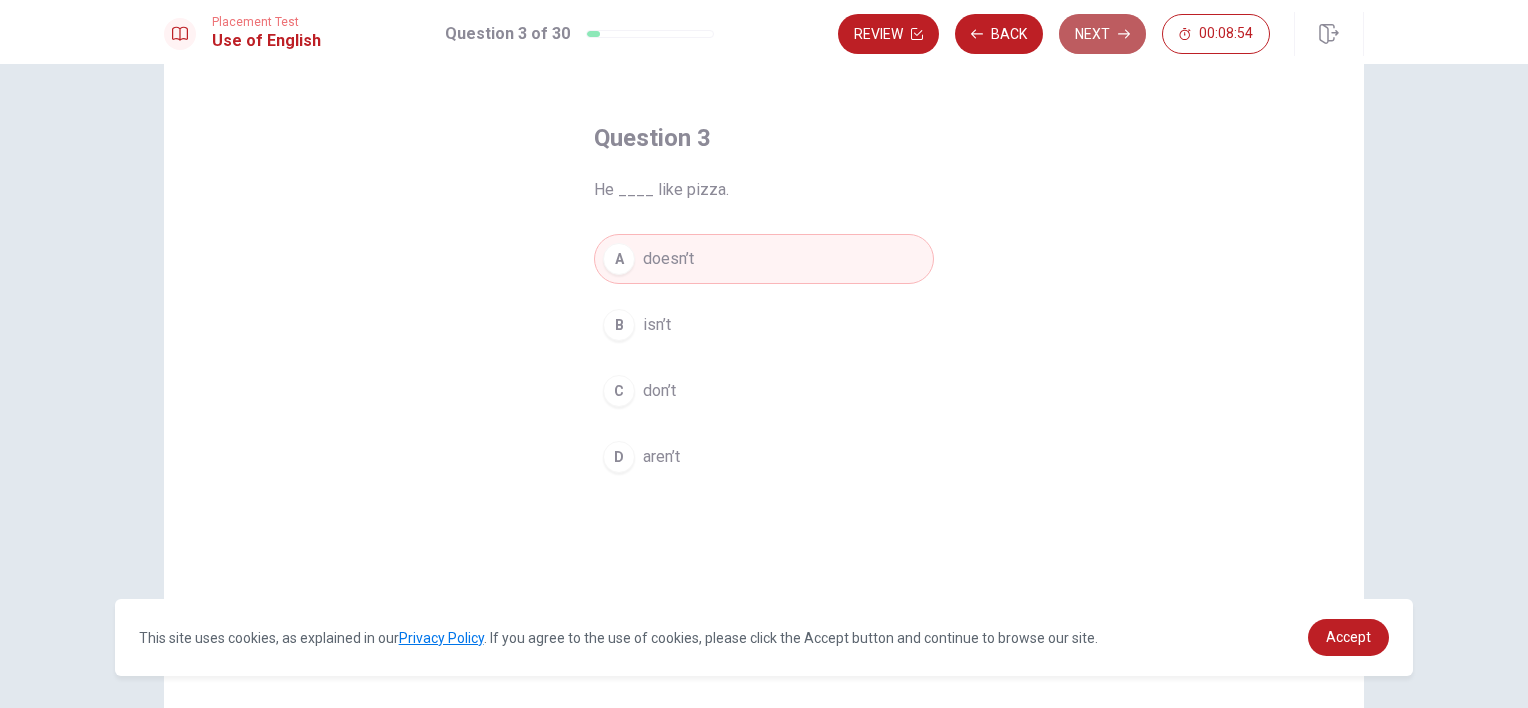 click on "Next" at bounding box center [1102, 34] 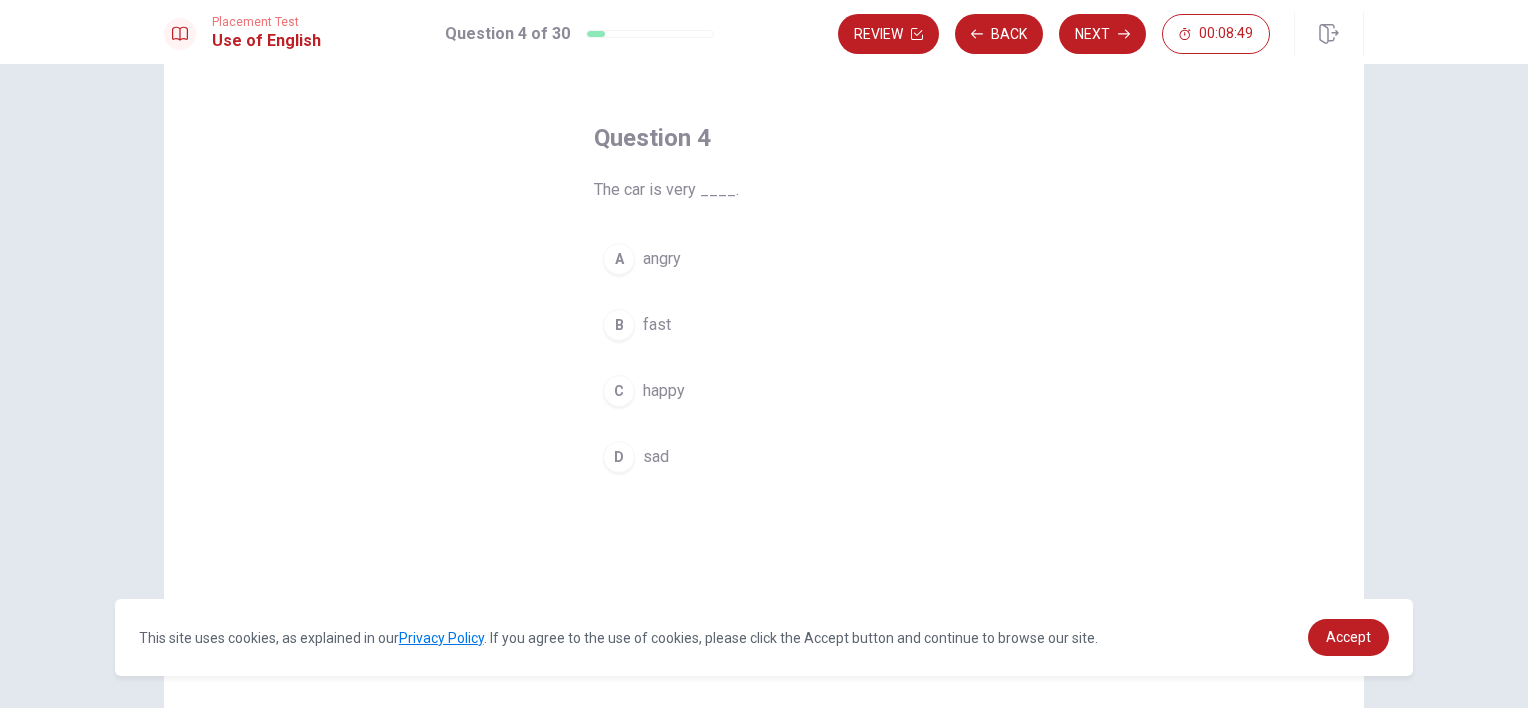 click on "B" at bounding box center [619, 325] 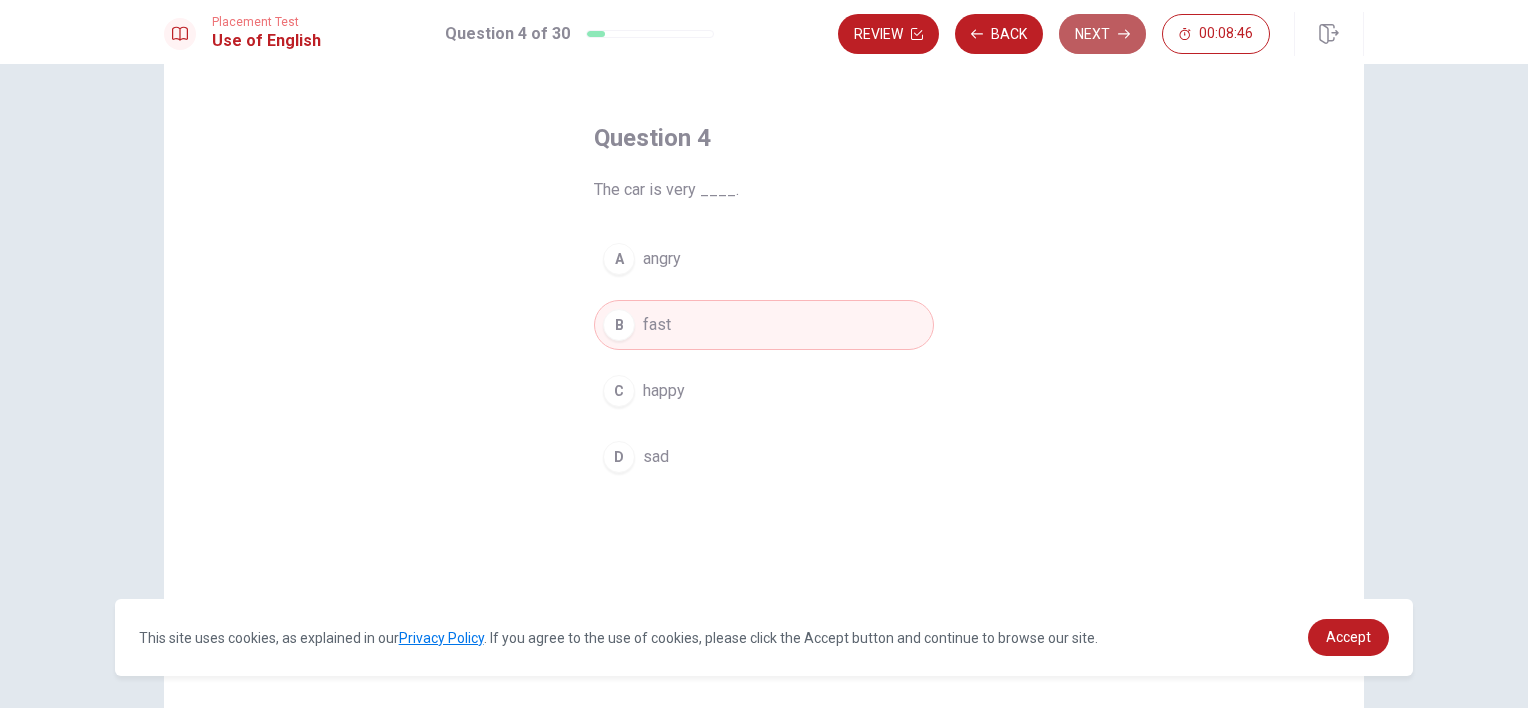 click on "Next" at bounding box center [1102, 34] 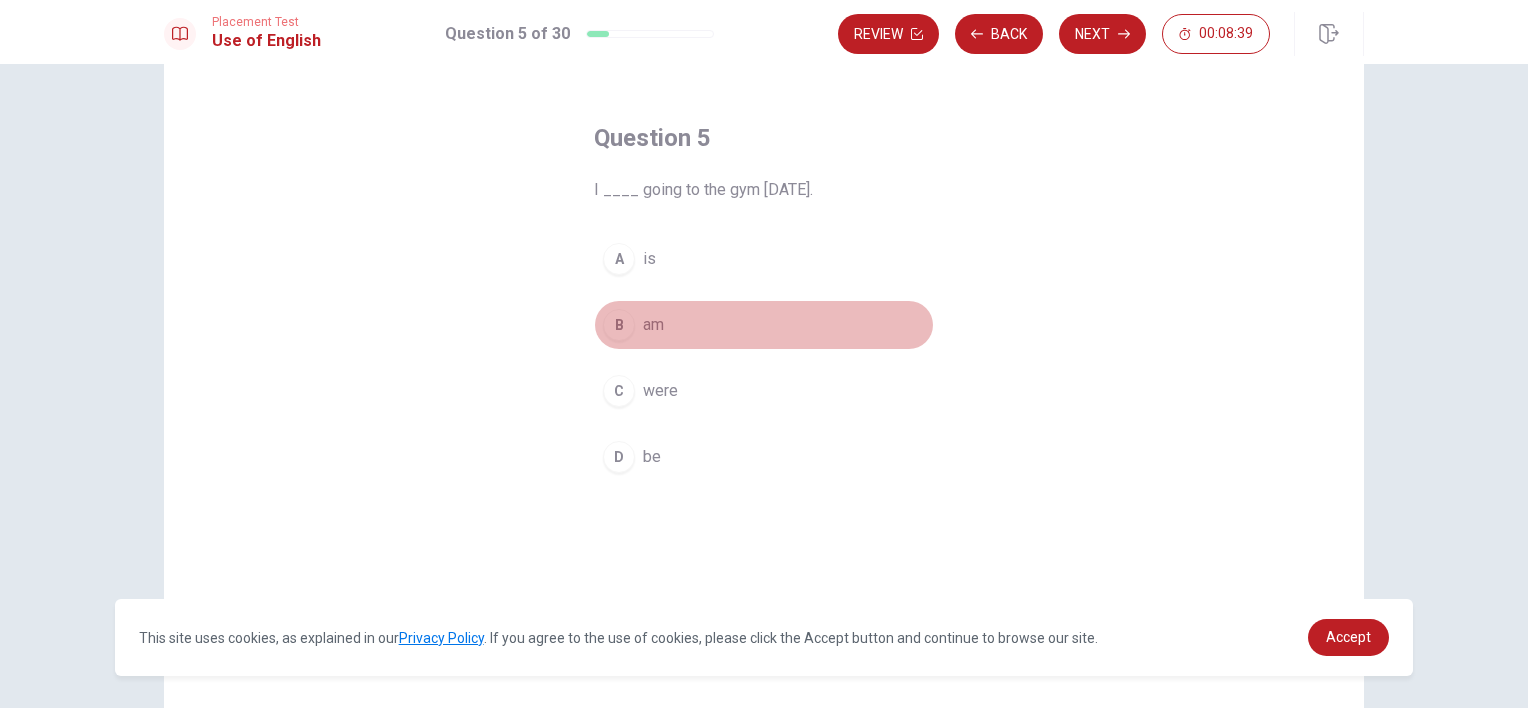 click on "am" at bounding box center (653, 325) 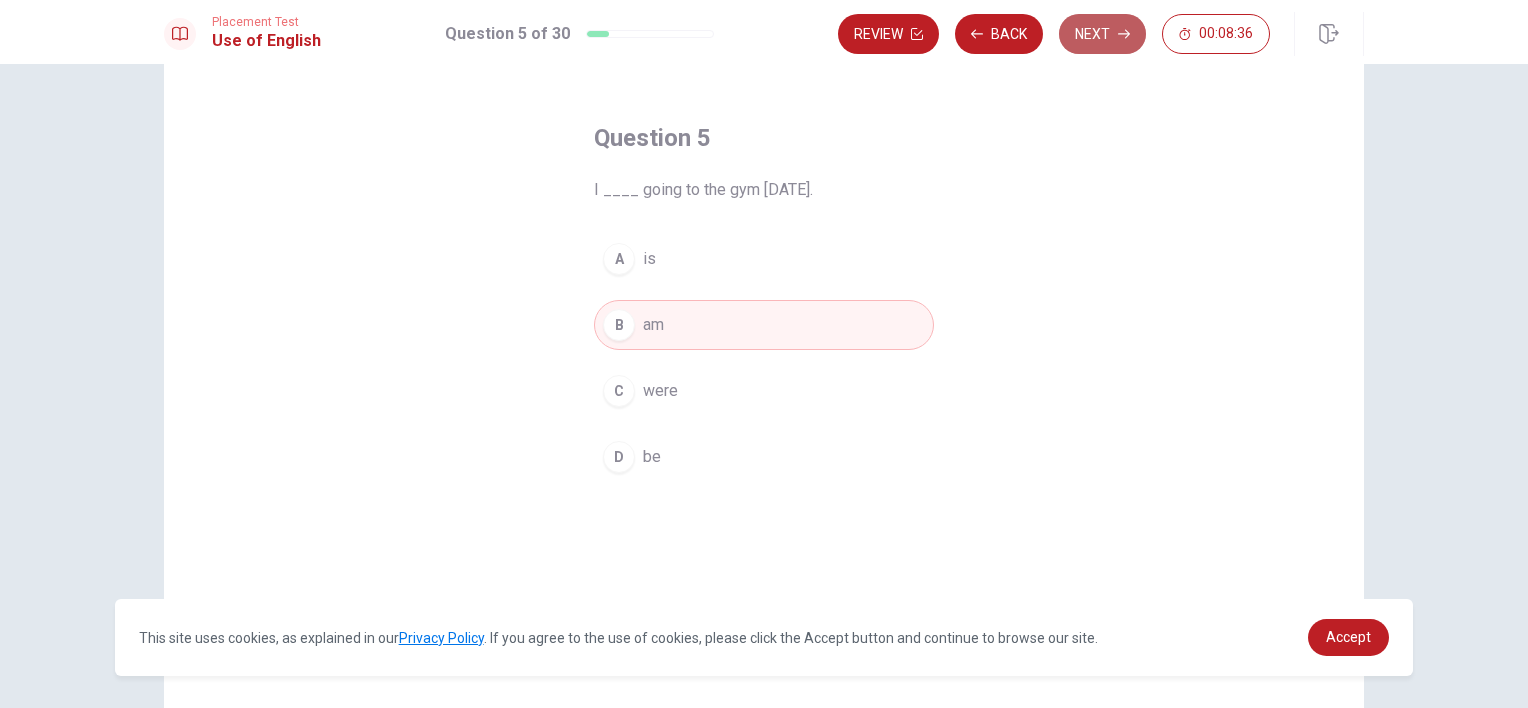 click on "Next" at bounding box center (1102, 34) 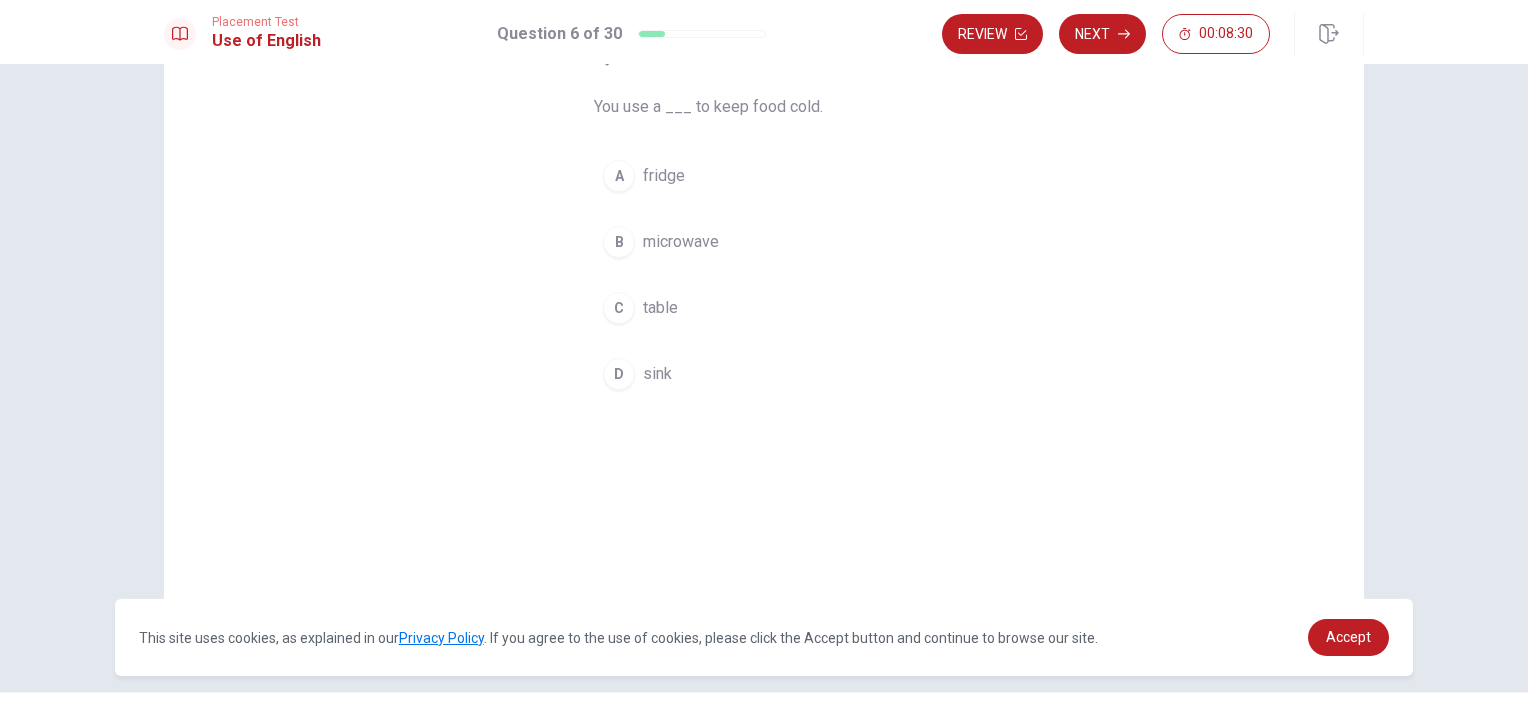 scroll, scrollTop: 87, scrollLeft: 0, axis: vertical 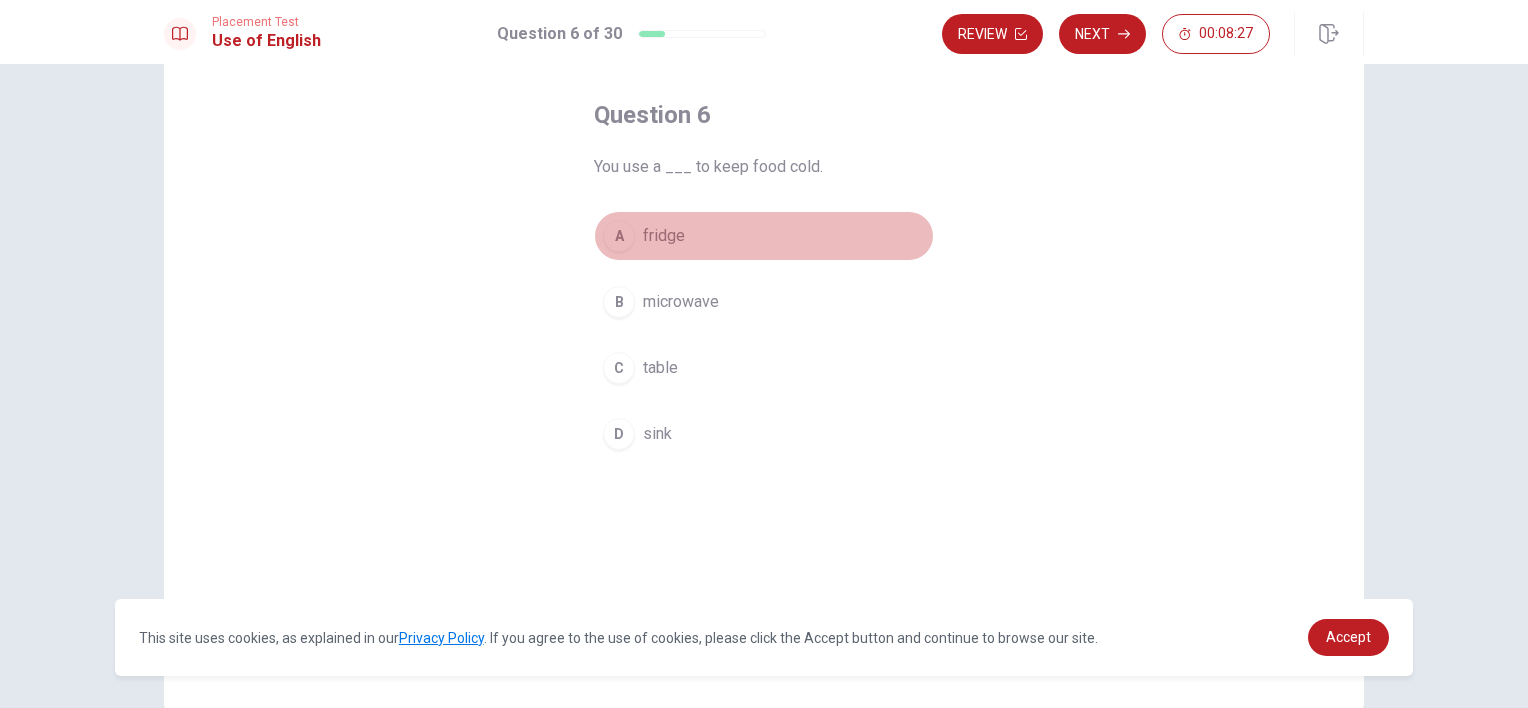 click on "A" at bounding box center (619, 236) 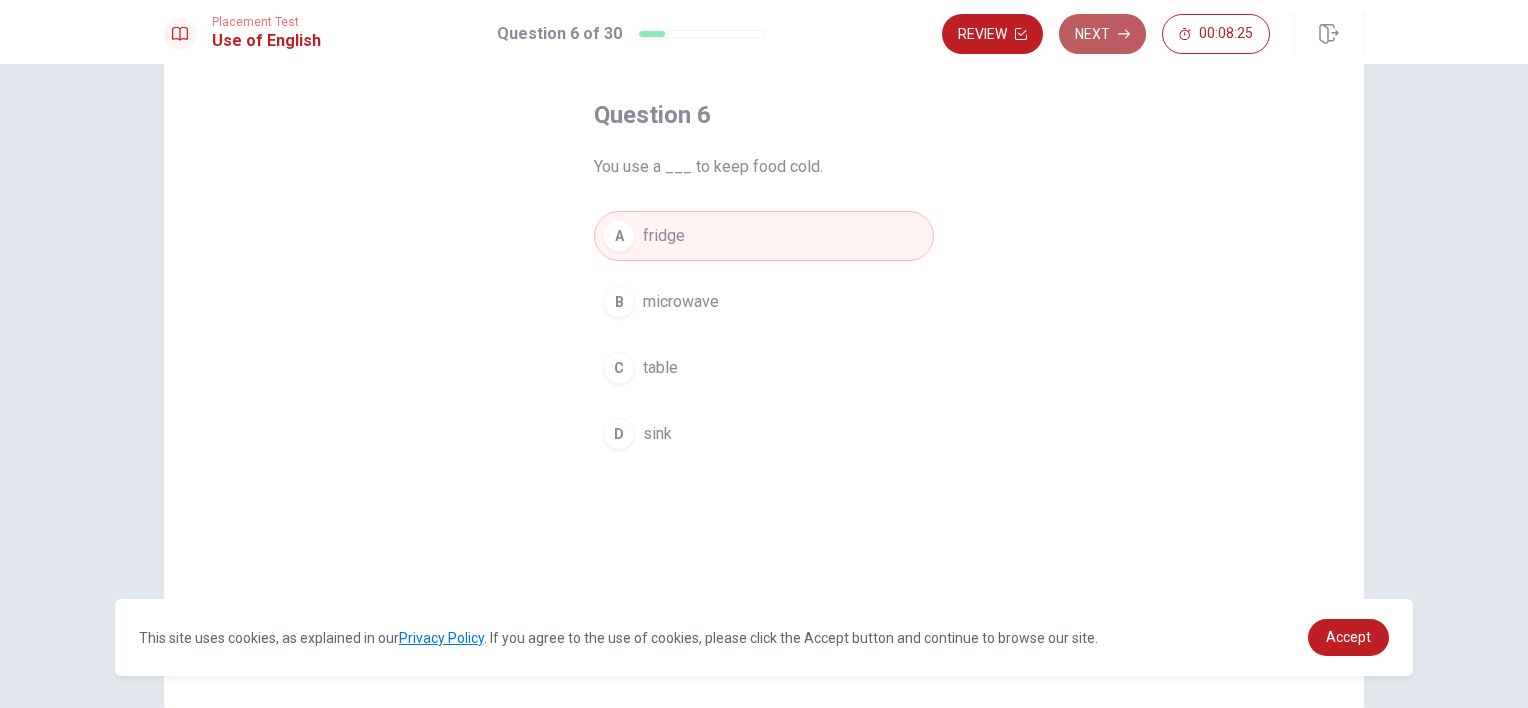 click on "Next" at bounding box center [1102, 34] 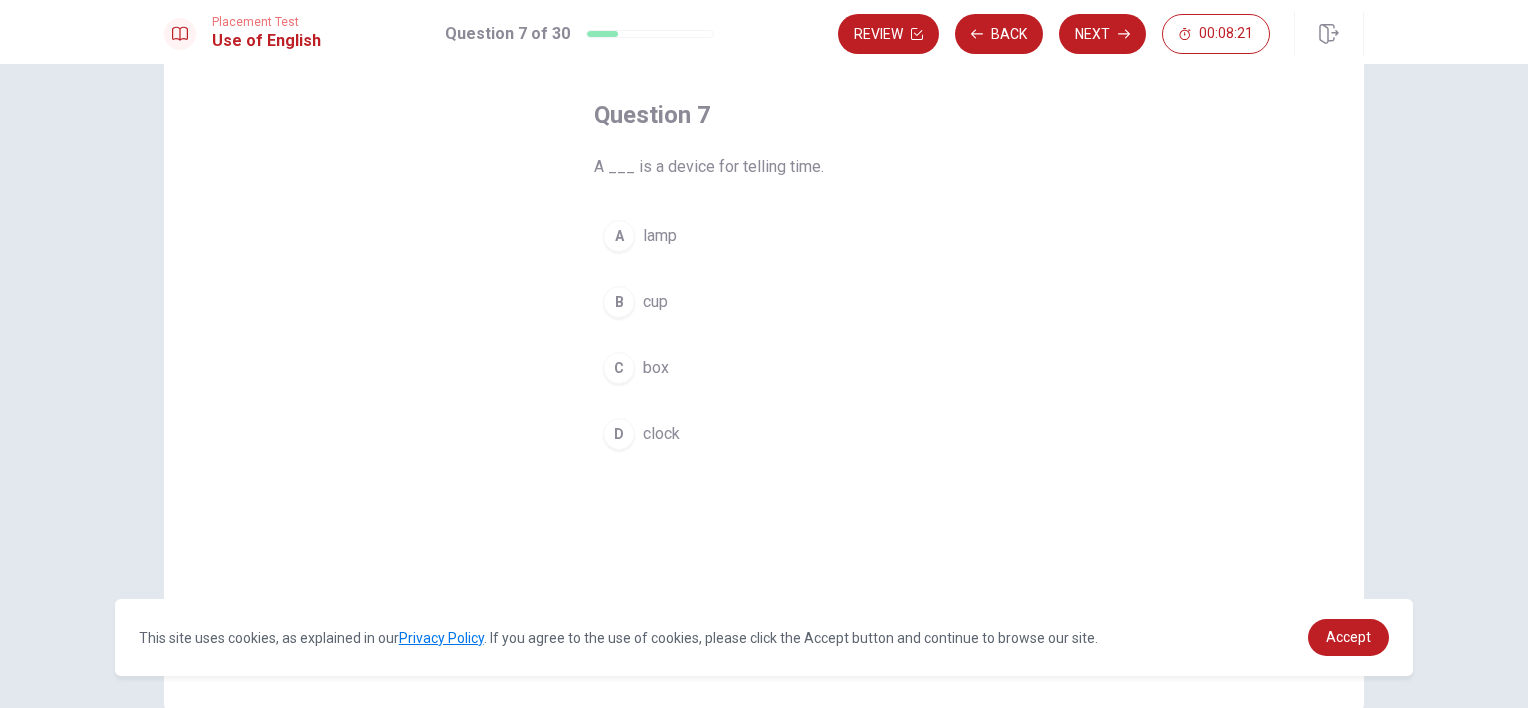 click on "clock" at bounding box center (661, 434) 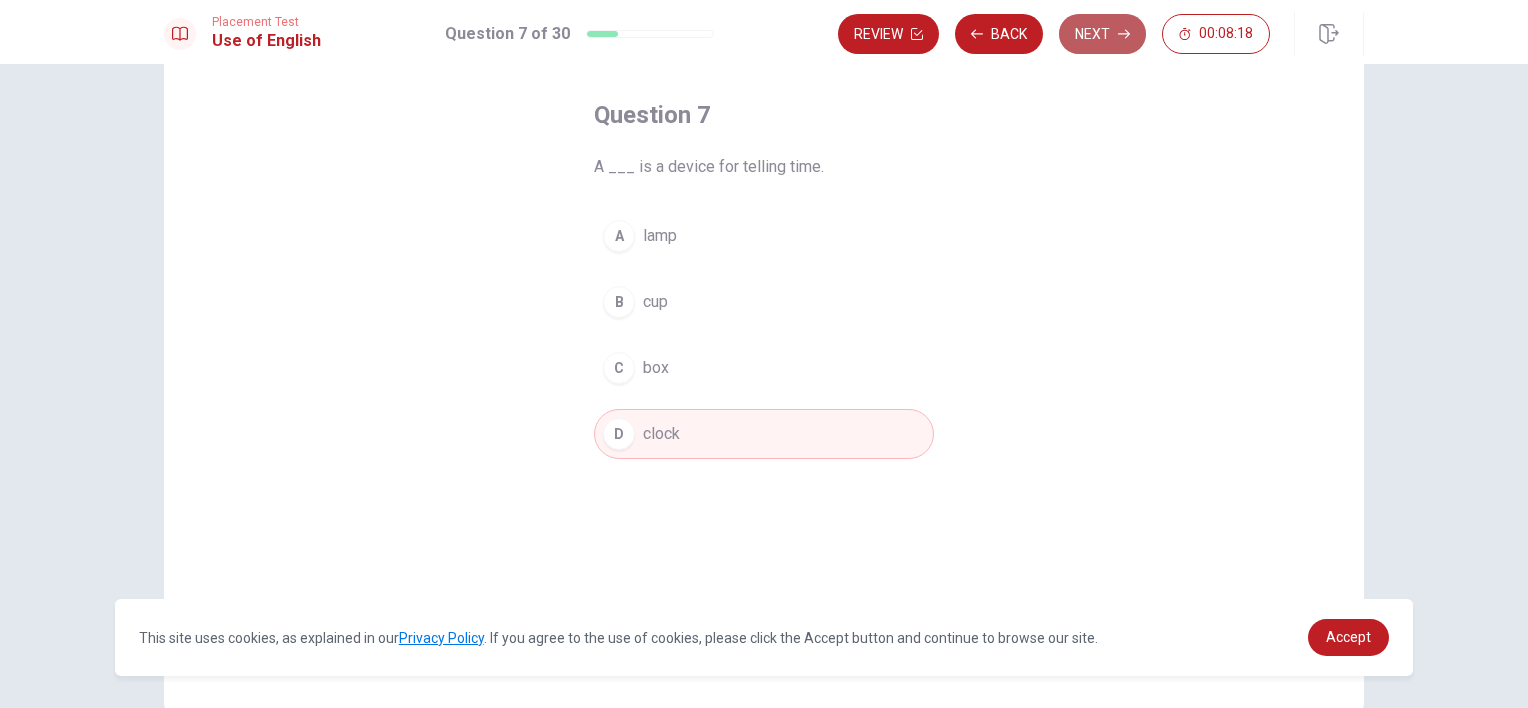 click on "Next" at bounding box center (1102, 34) 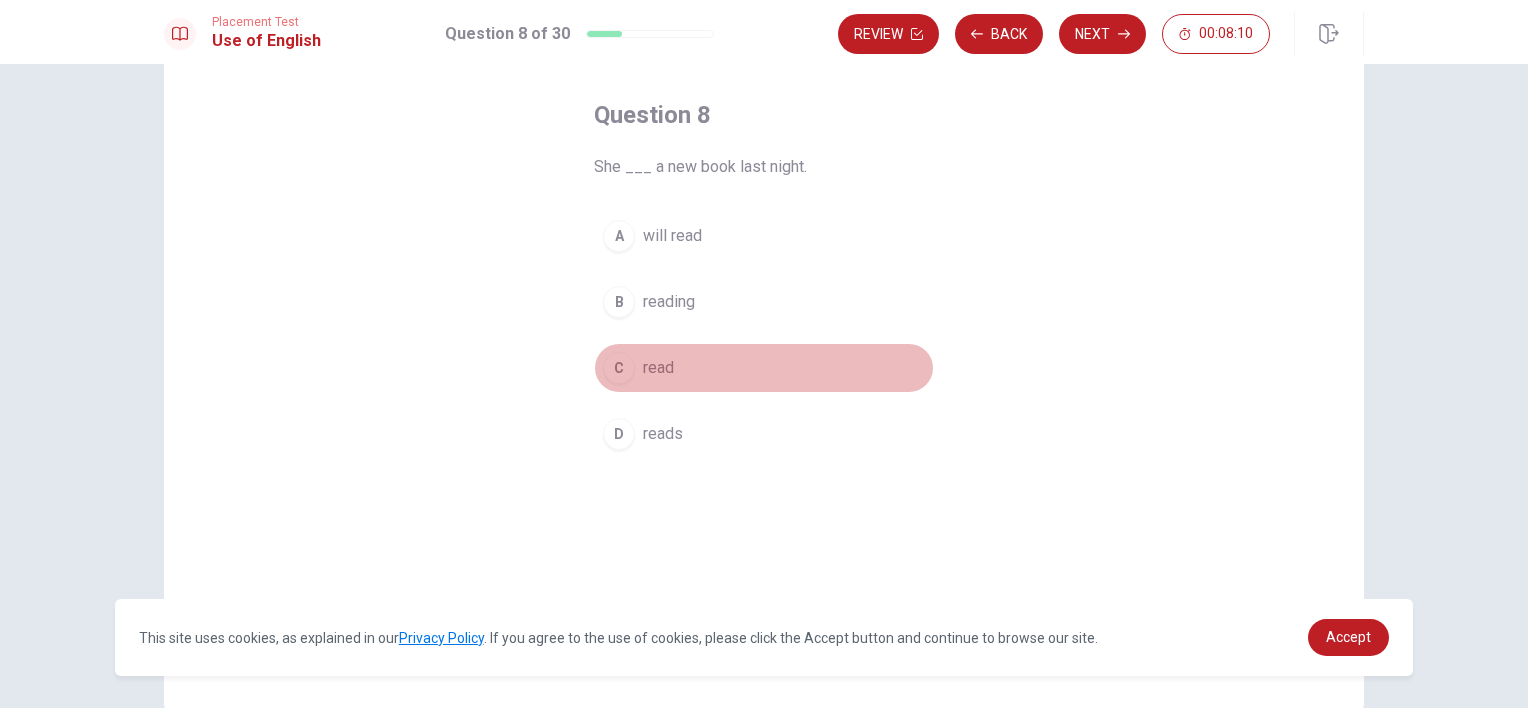 click on "read" at bounding box center (658, 368) 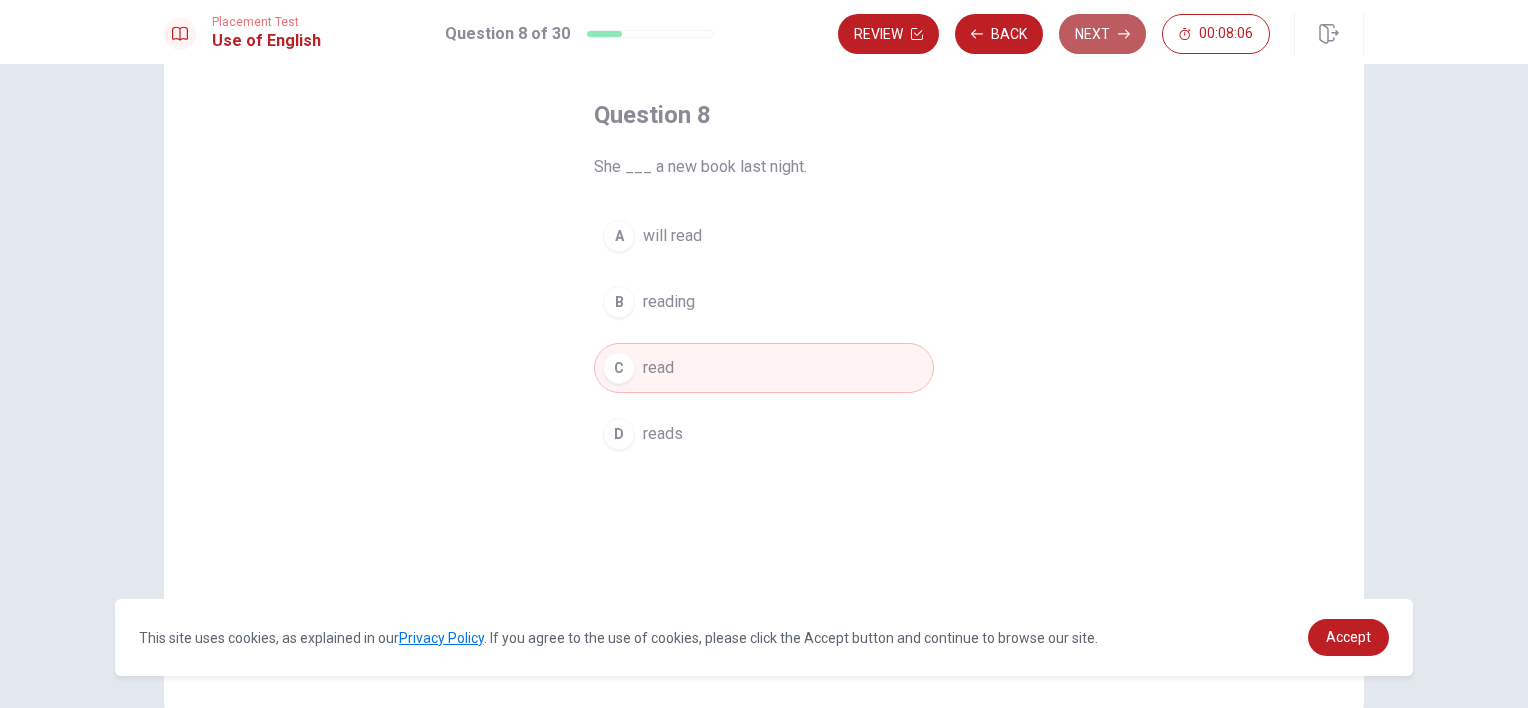 click on "Next" at bounding box center (1102, 34) 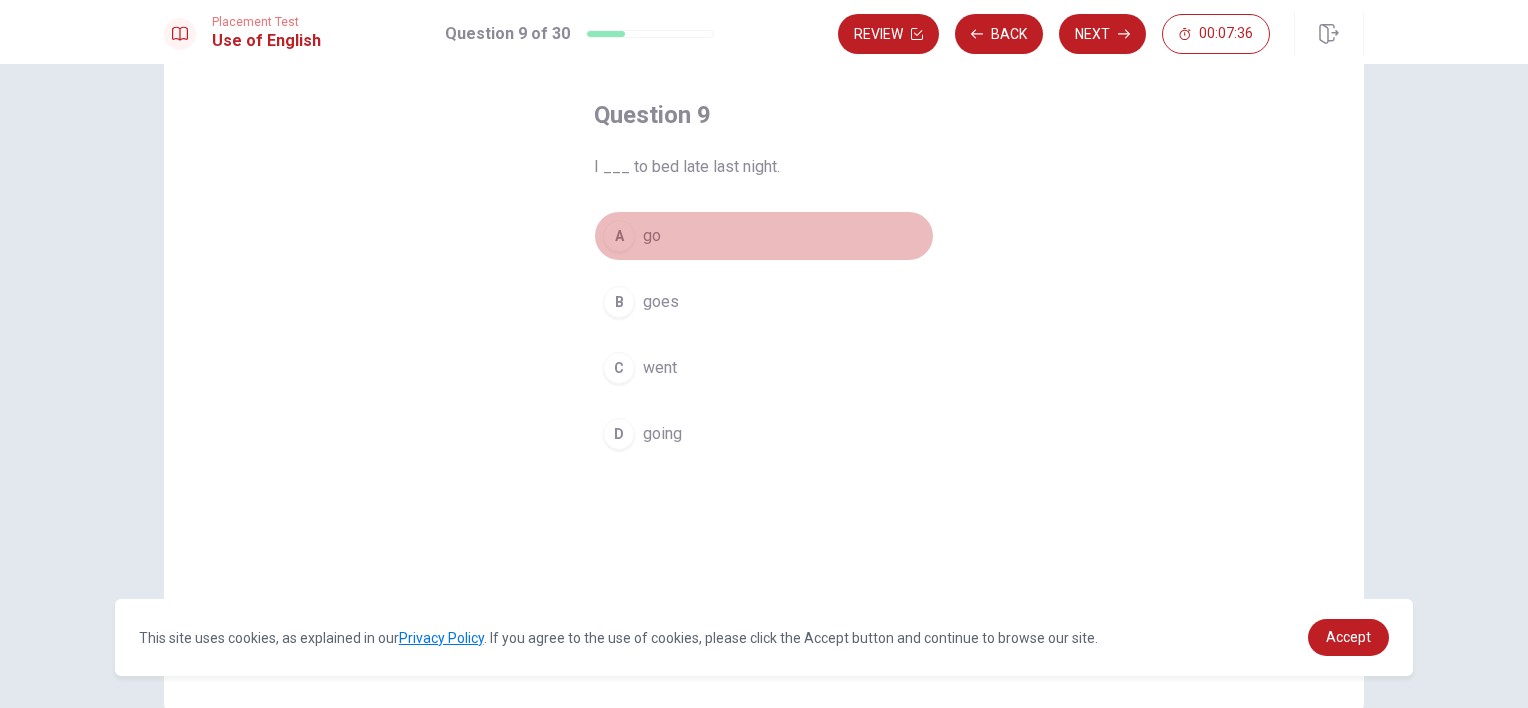click on "A" at bounding box center [619, 236] 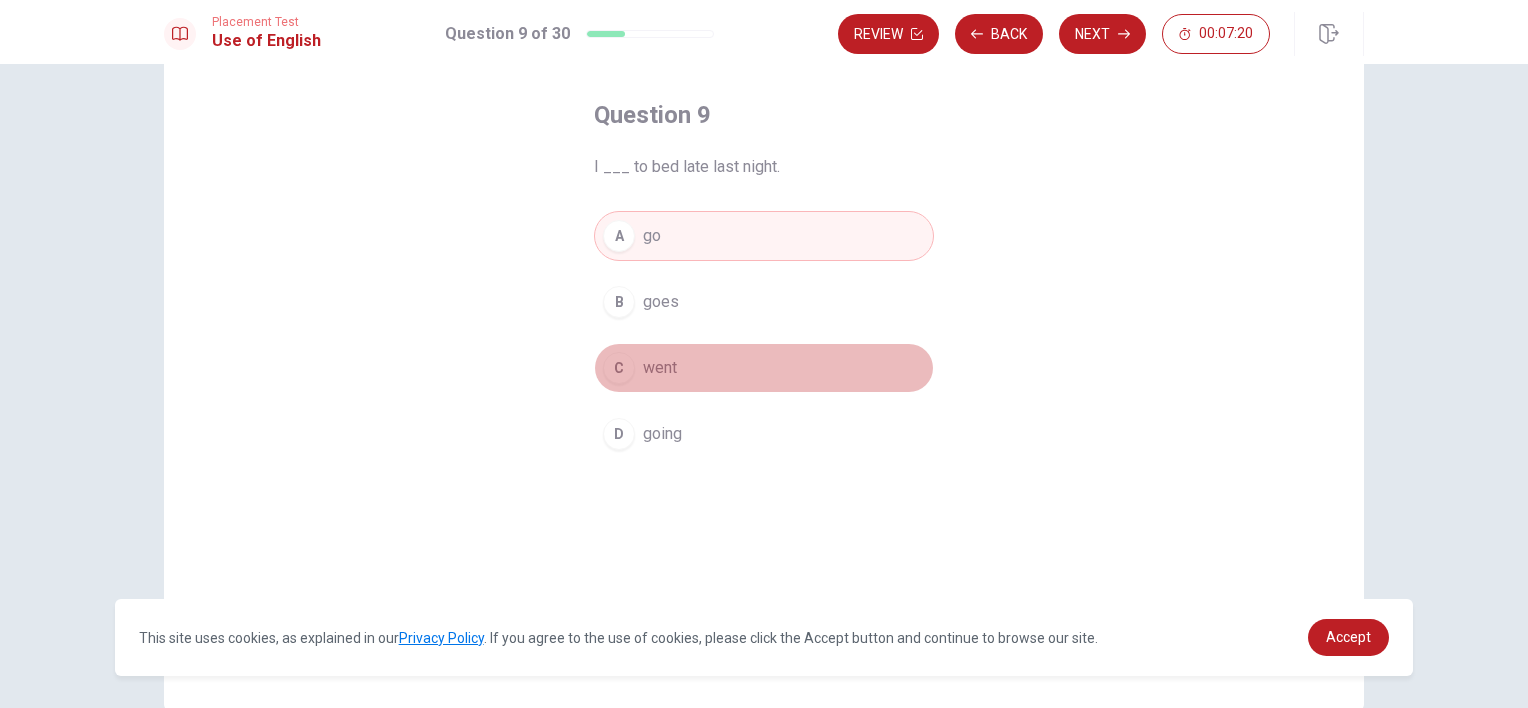 click on "C went" at bounding box center [764, 368] 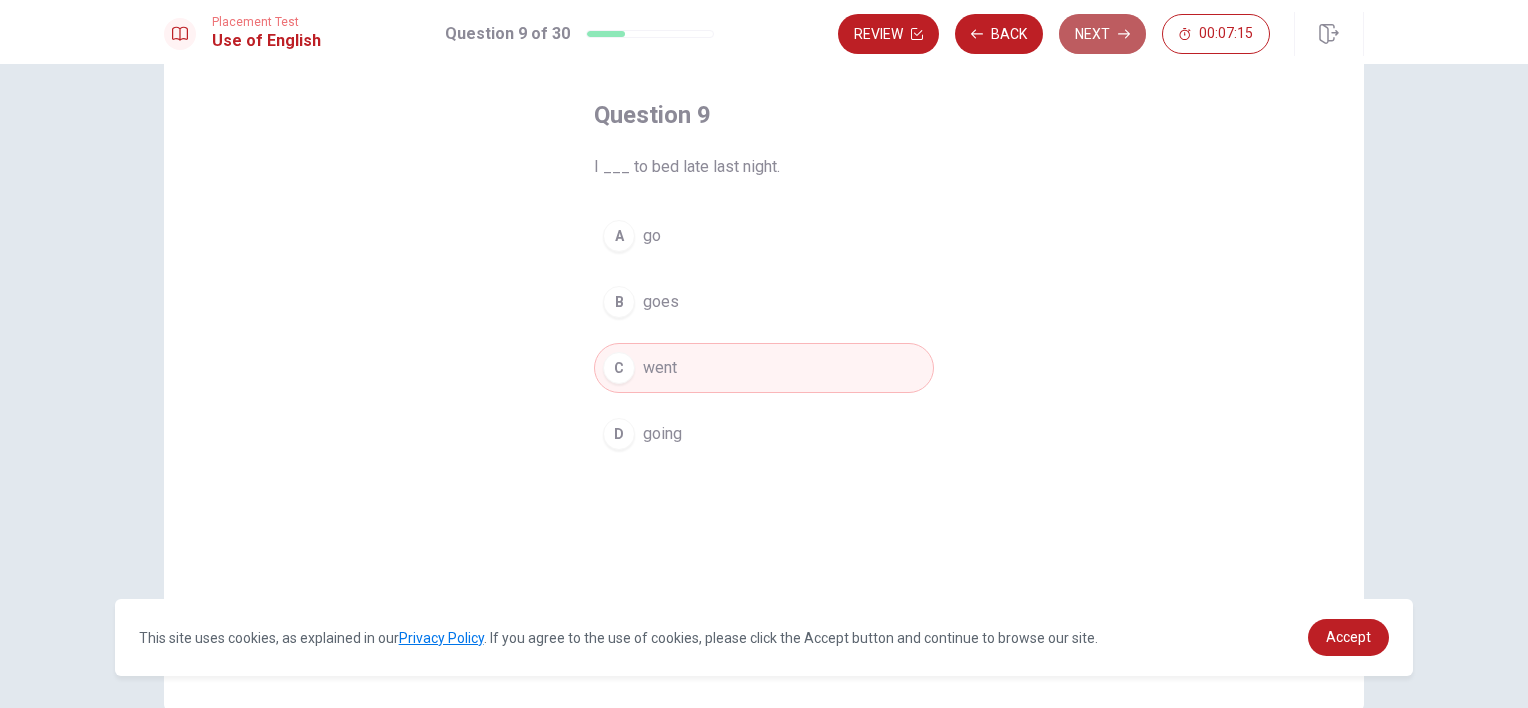 click on "Next" at bounding box center [1102, 34] 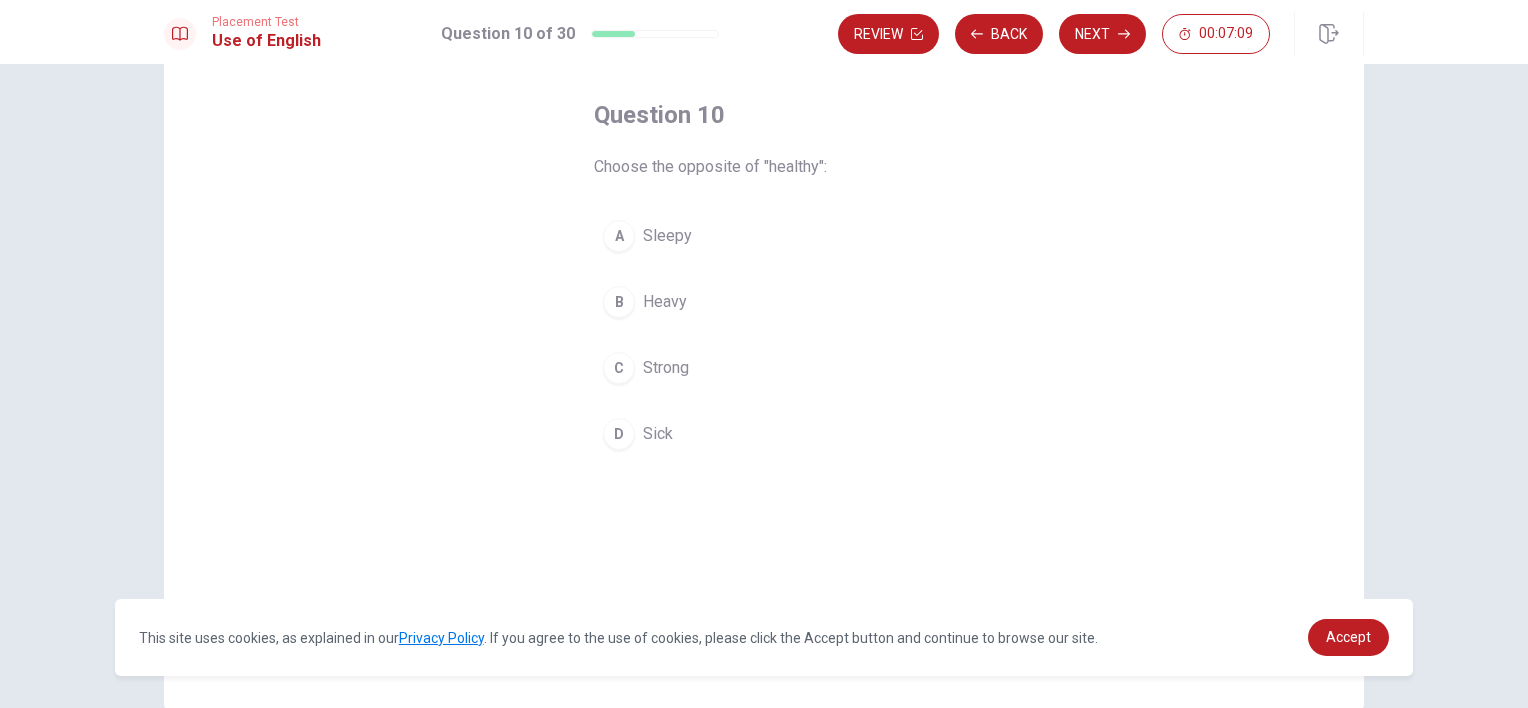 click on "Sick" at bounding box center (658, 434) 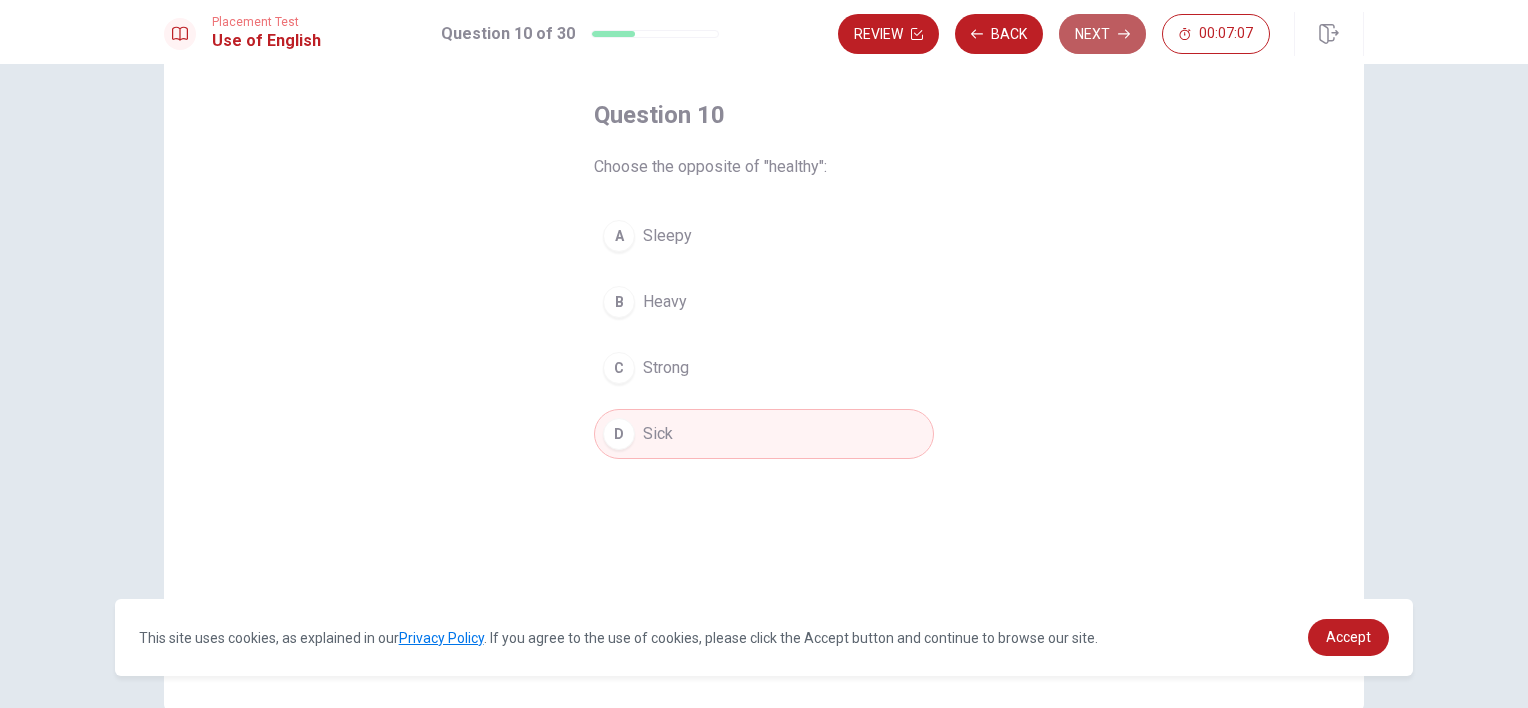 click on "Next" at bounding box center [1102, 34] 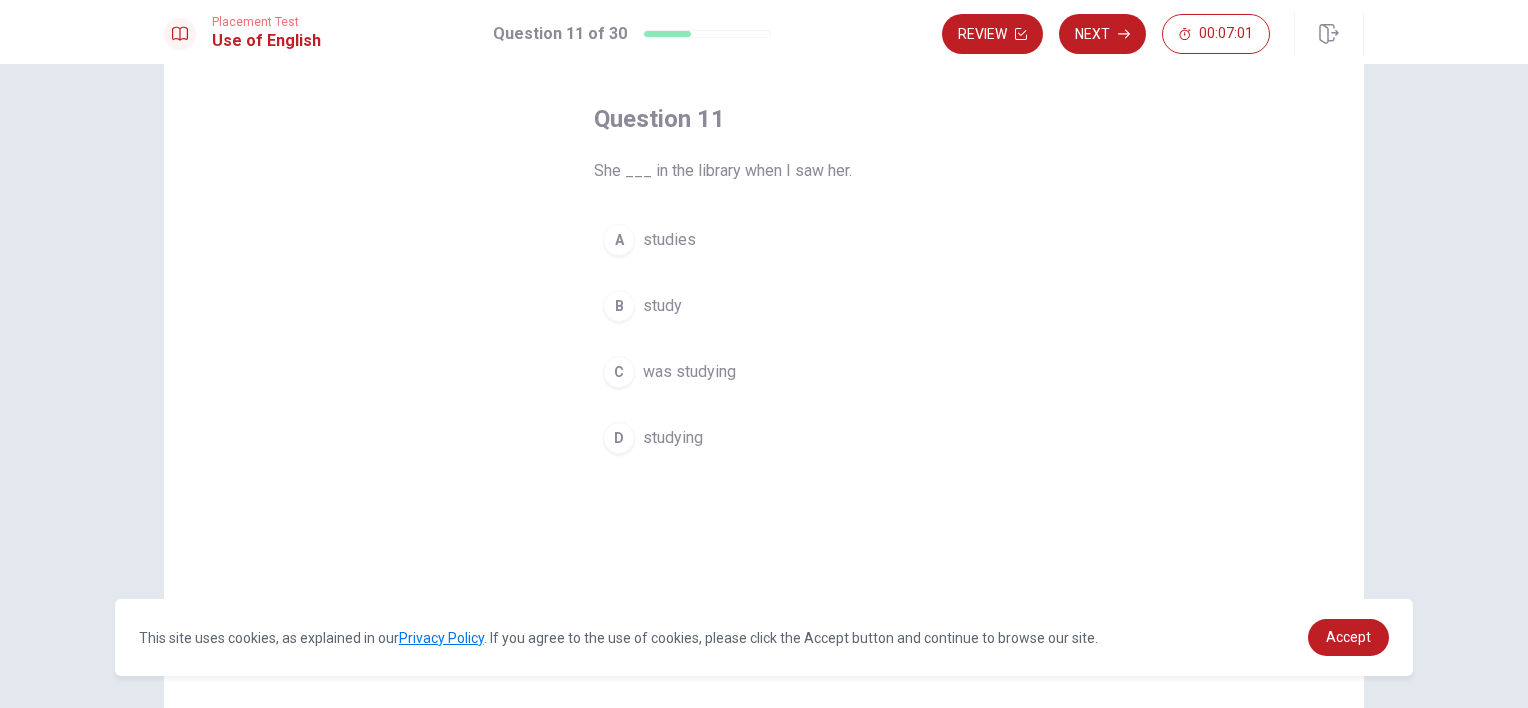 scroll, scrollTop: 79, scrollLeft: 0, axis: vertical 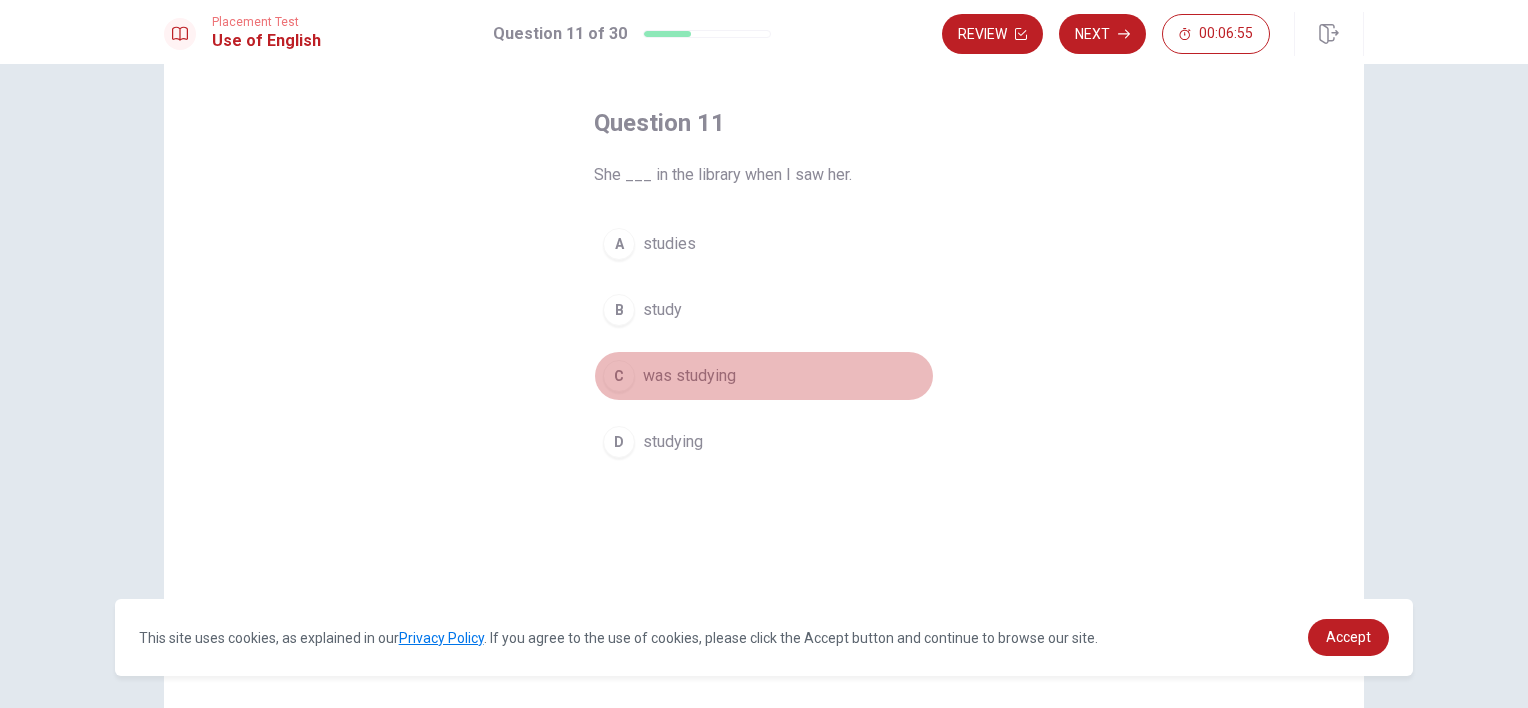 click on "was studying" at bounding box center [689, 376] 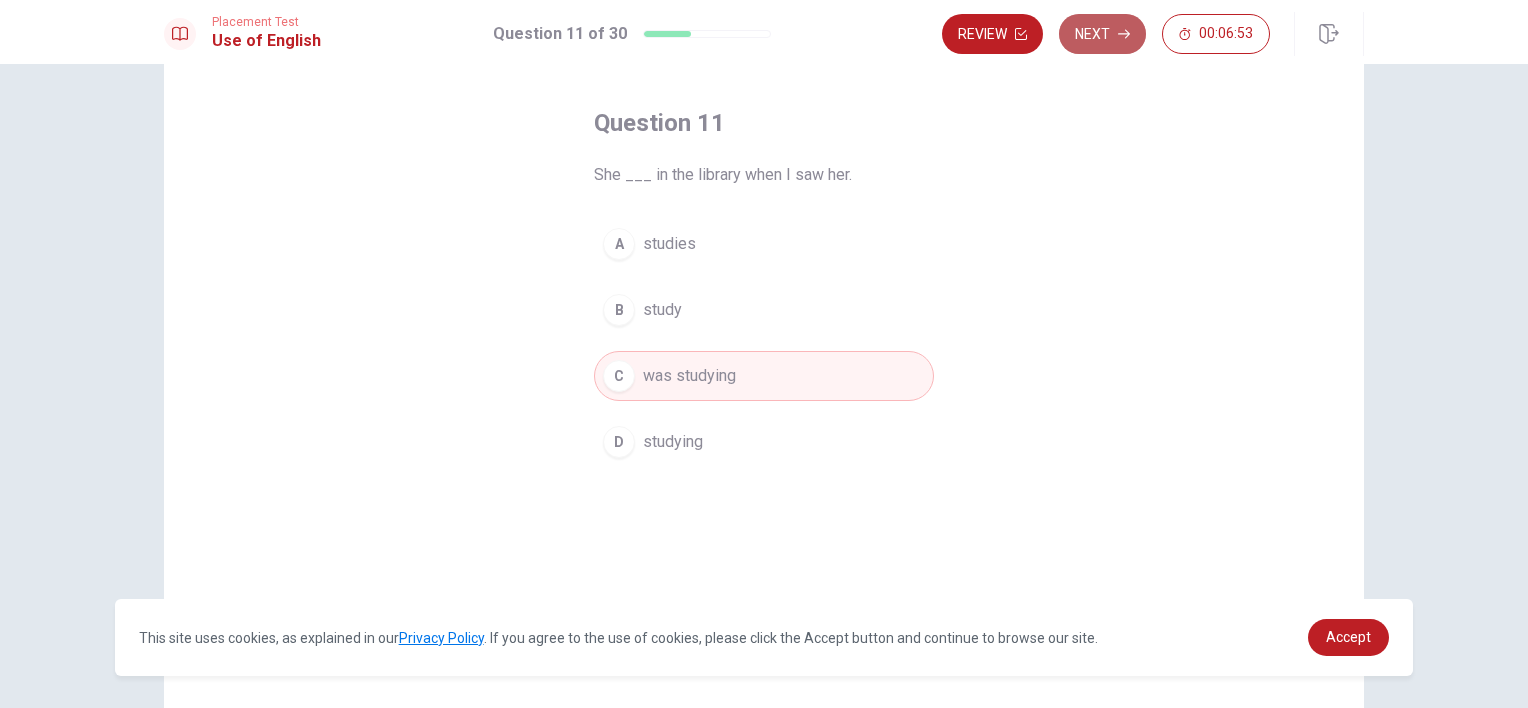click on "Next" at bounding box center (1102, 34) 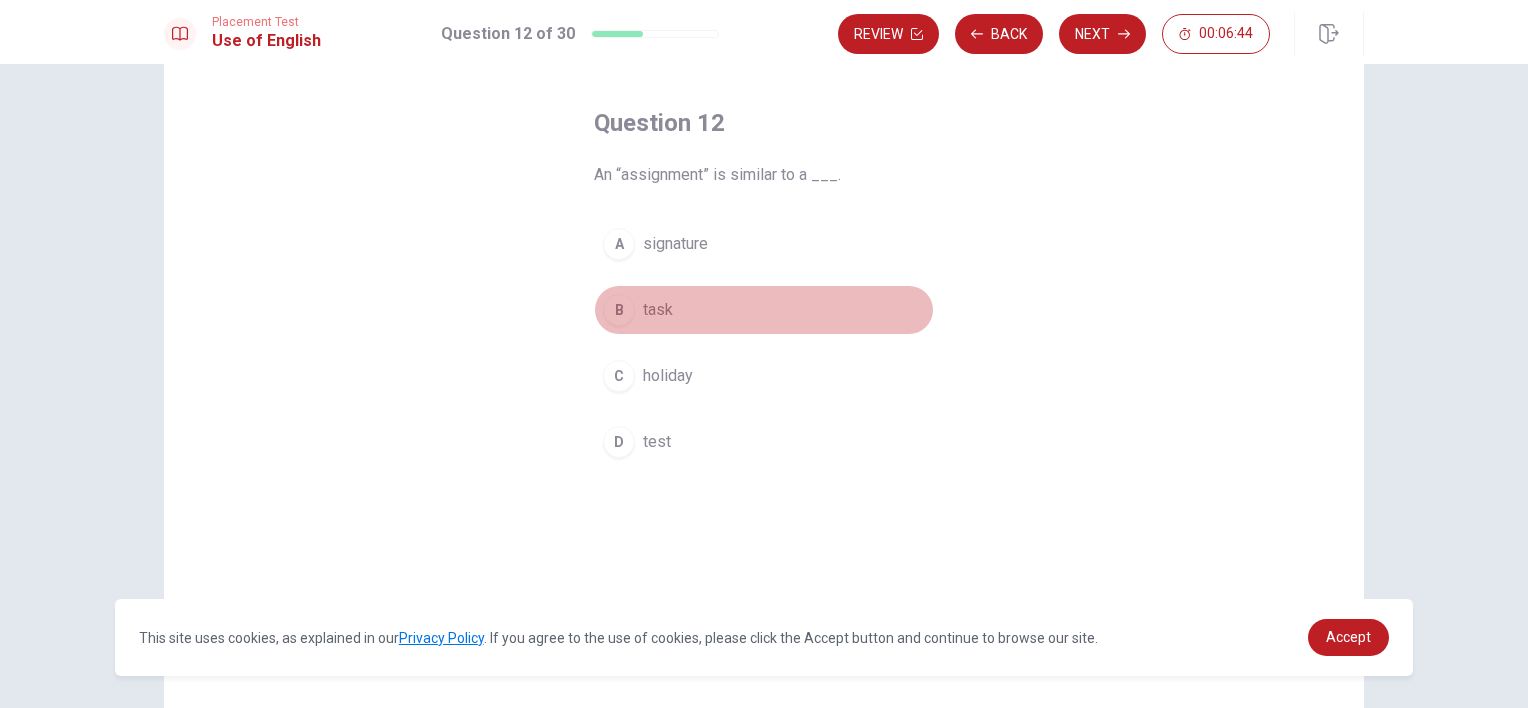 click on "task" at bounding box center (658, 310) 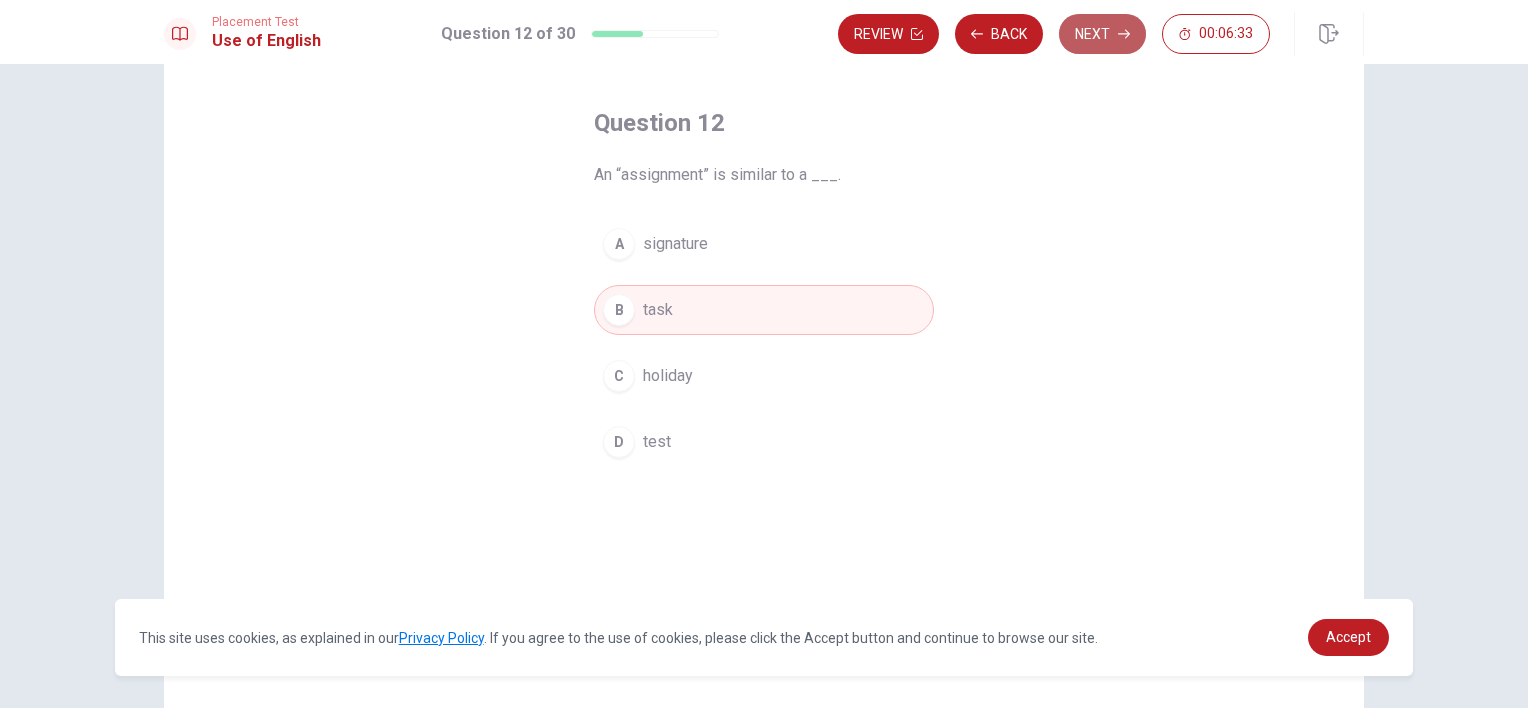 click on "Next" at bounding box center (1102, 34) 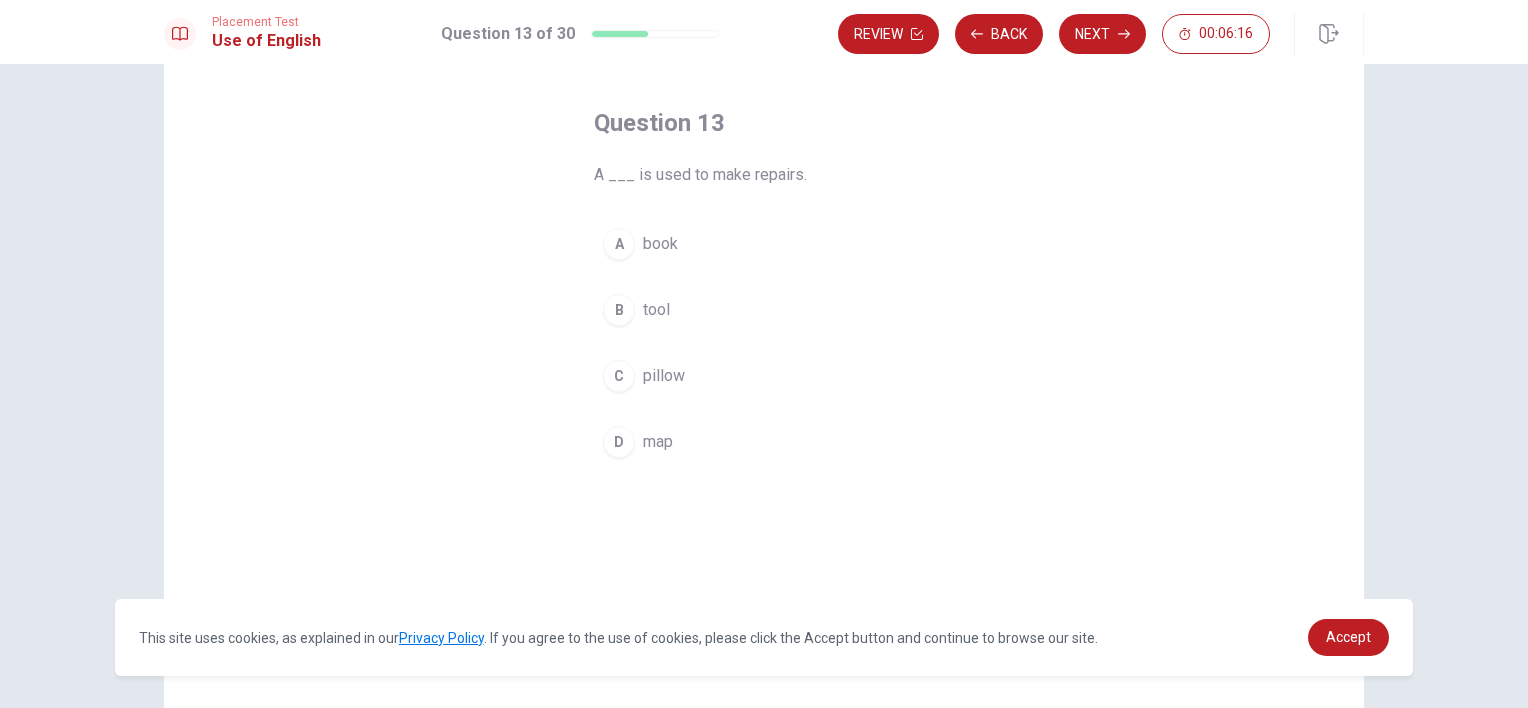 click on "tool" at bounding box center [656, 310] 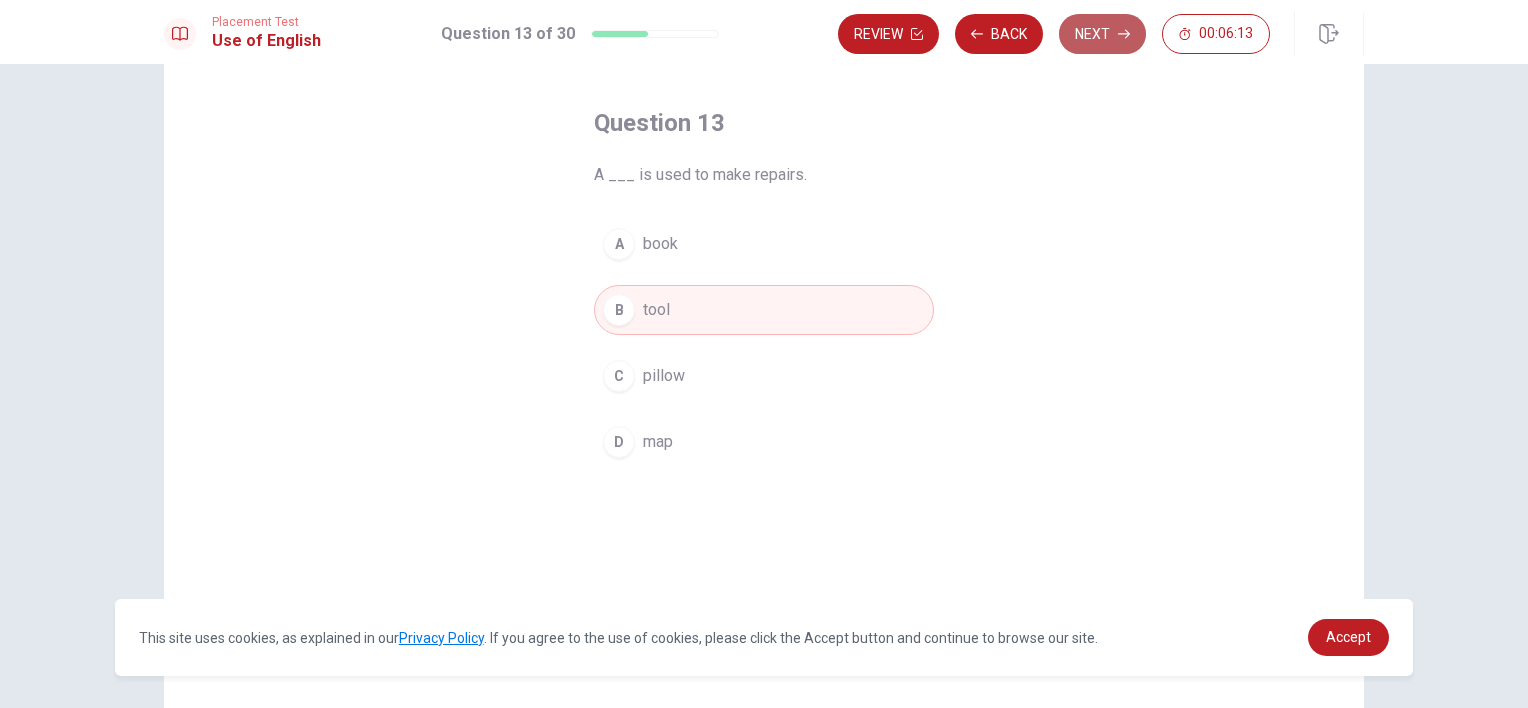click on "Next" at bounding box center [1102, 34] 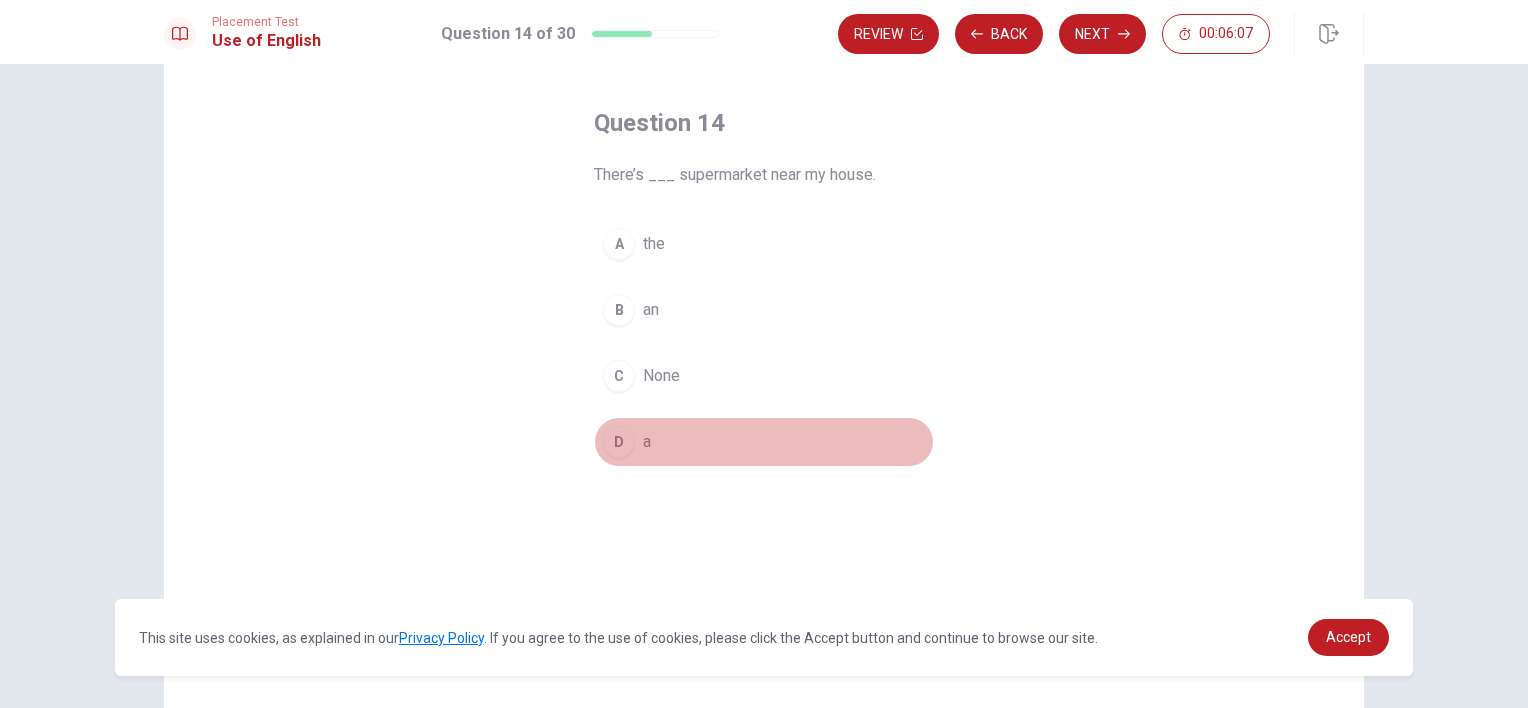 click on "a" at bounding box center [647, 442] 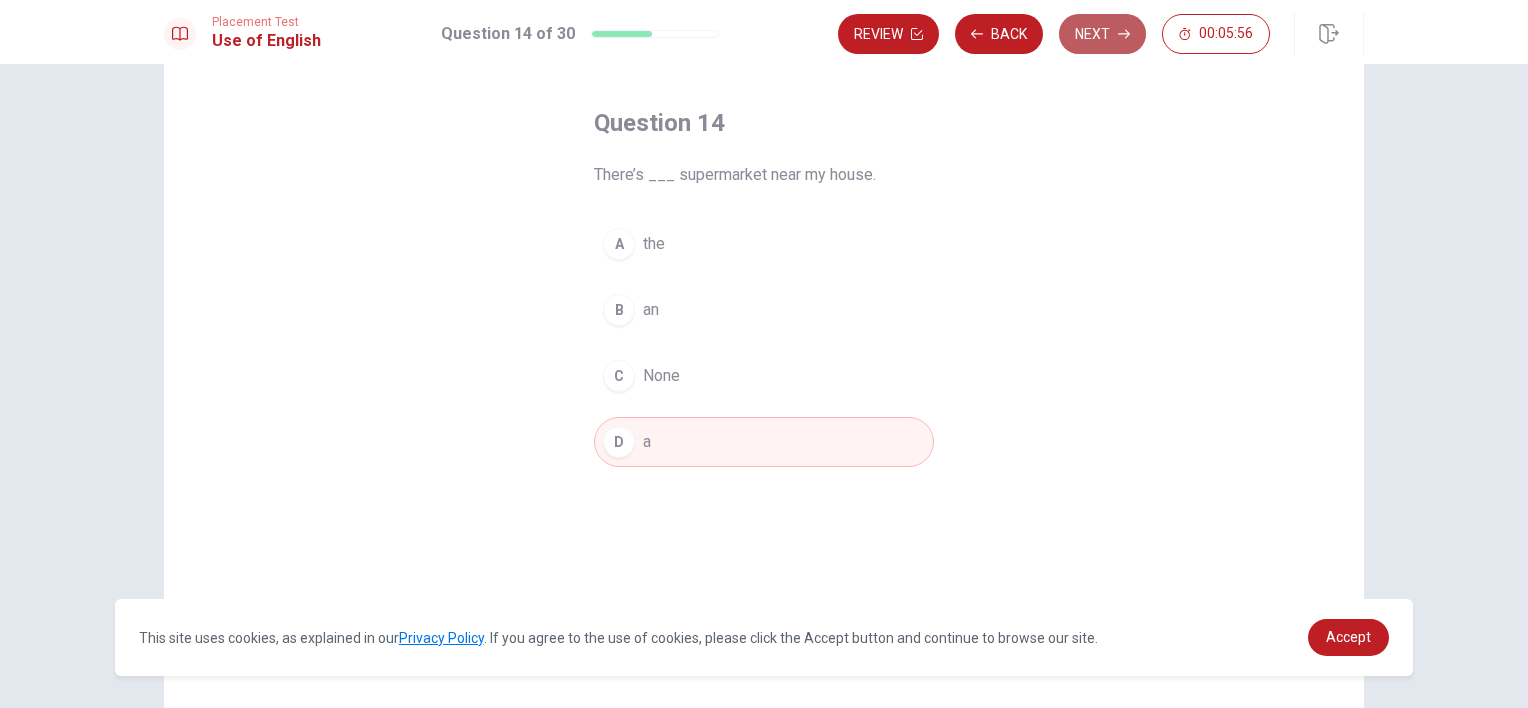 click on "Next" at bounding box center (1102, 34) 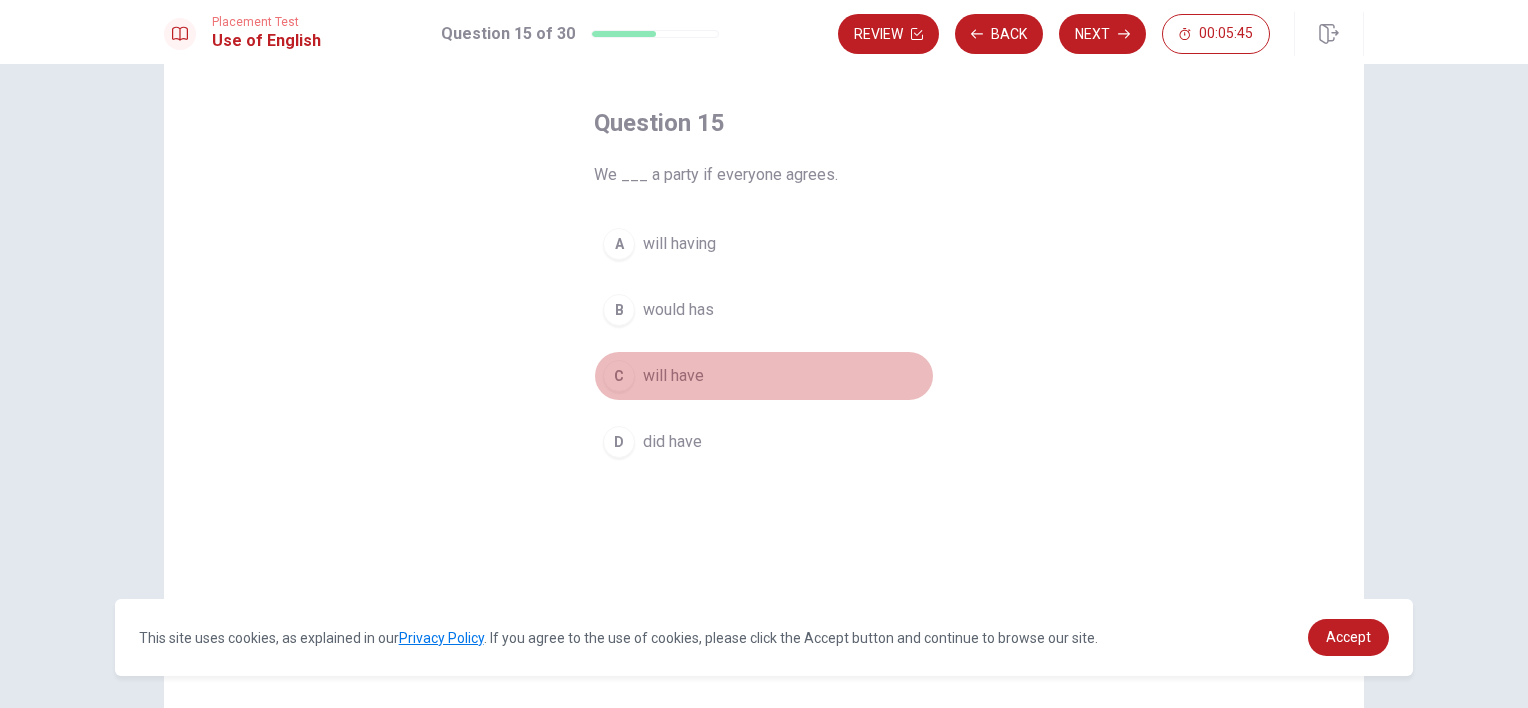 click on "will have" at bounding box center (673, 376) 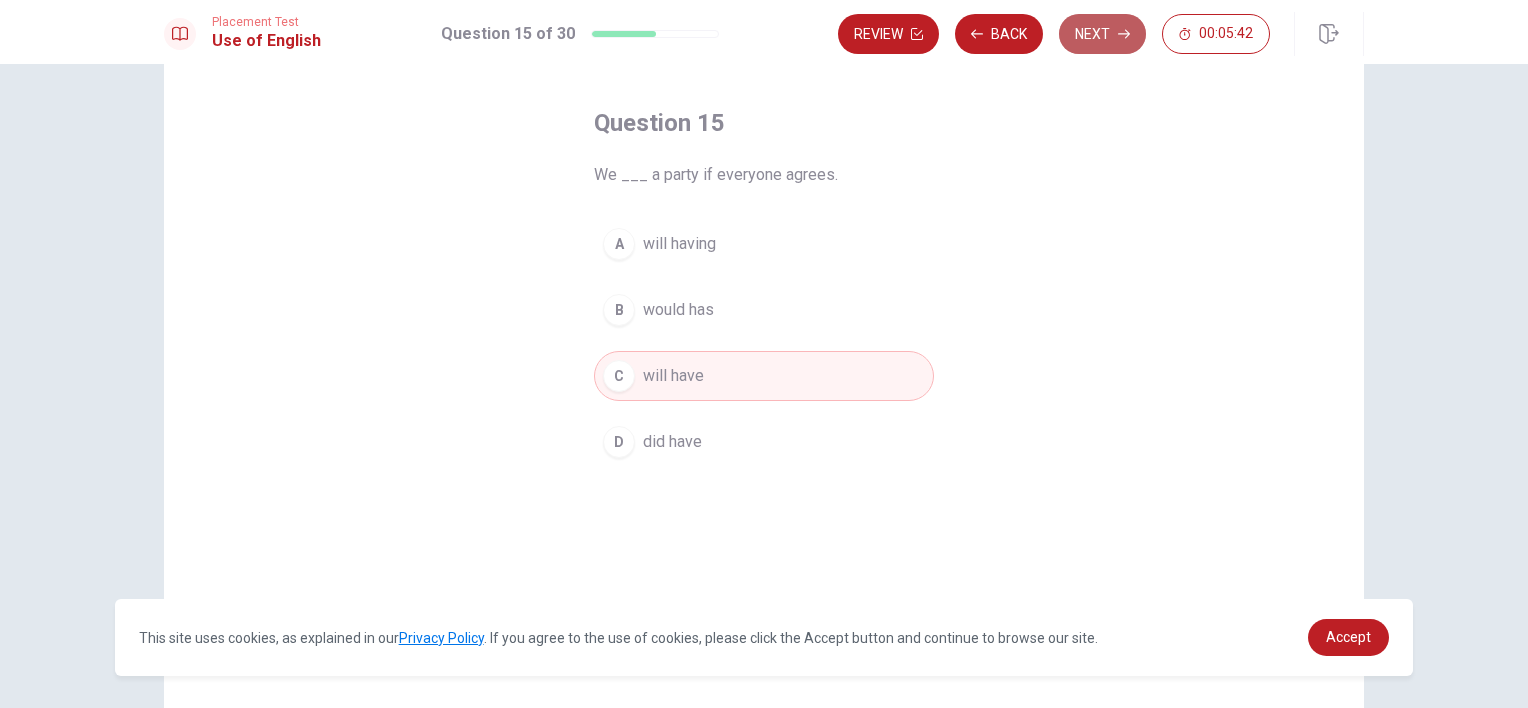 click on "Next" at bounding box center [1102, 34] 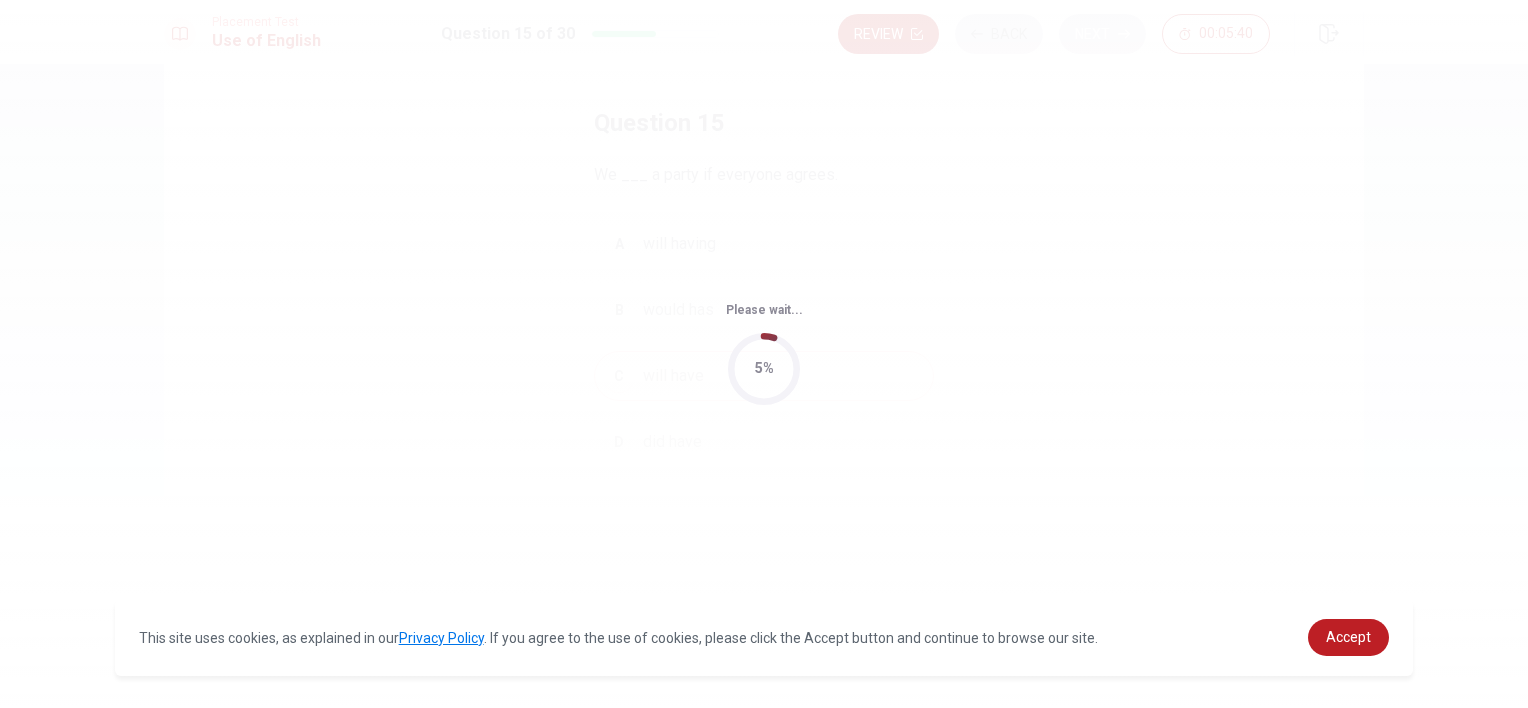 scroll, scrollTop: 0, scrollLeft: 0, axis: both 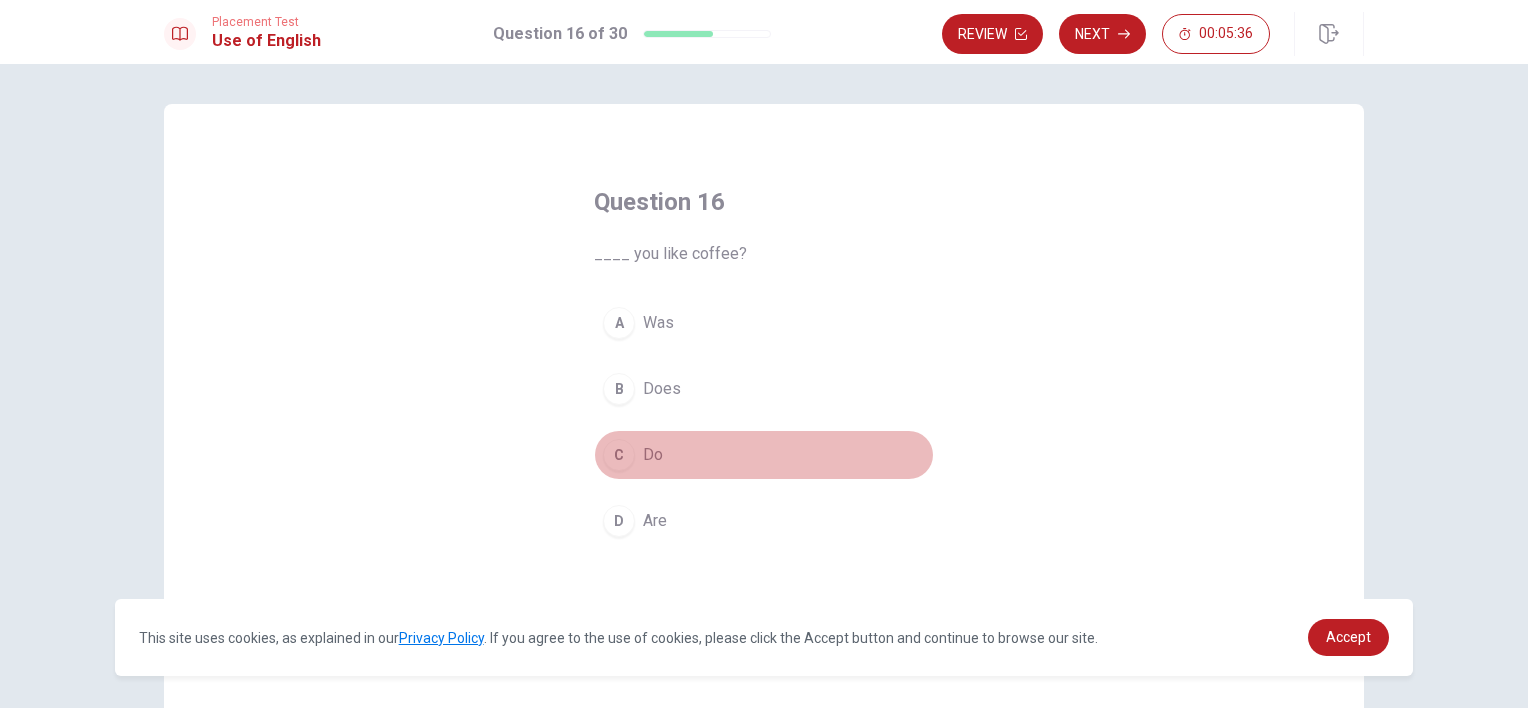 click on "C Do" at bounding box center [764, 455] 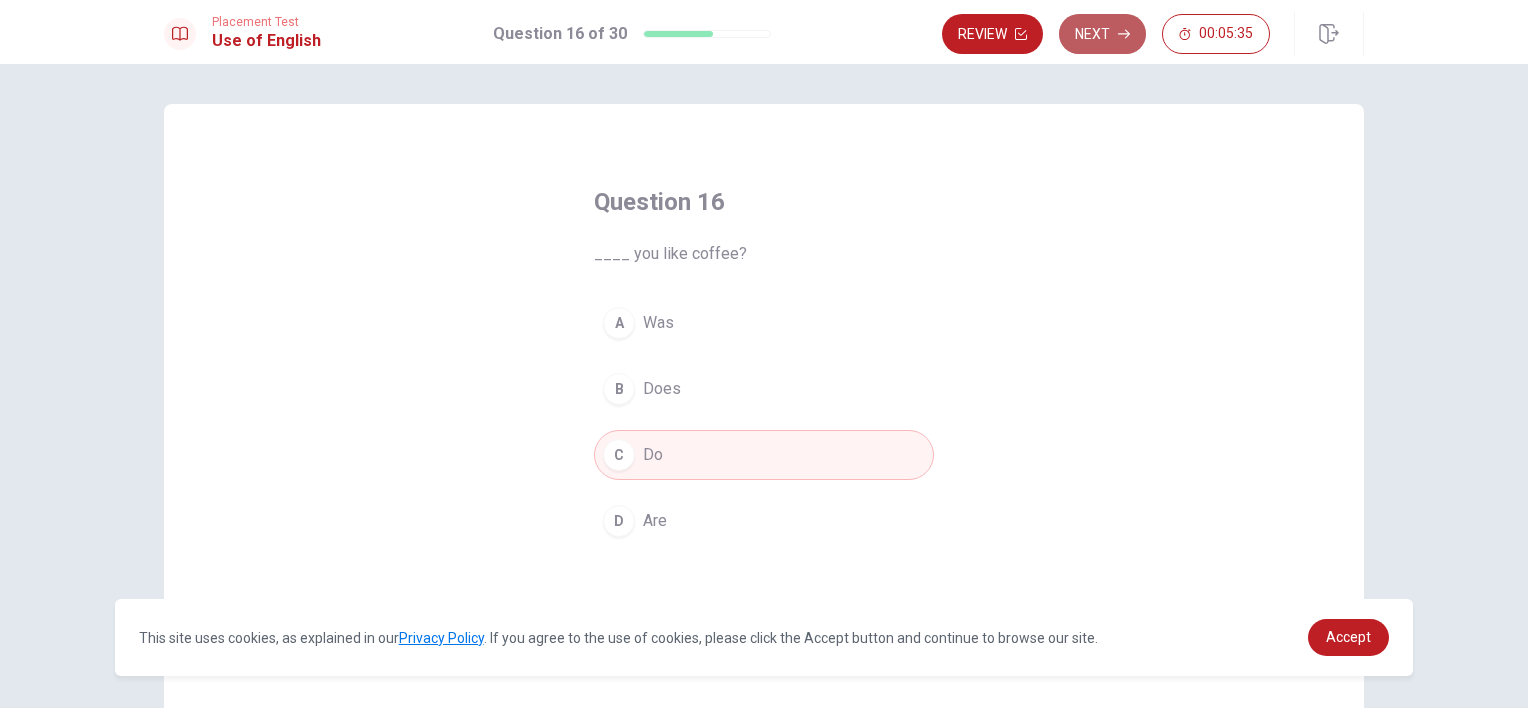 click on "Next" at bounding box center (1102, 34) 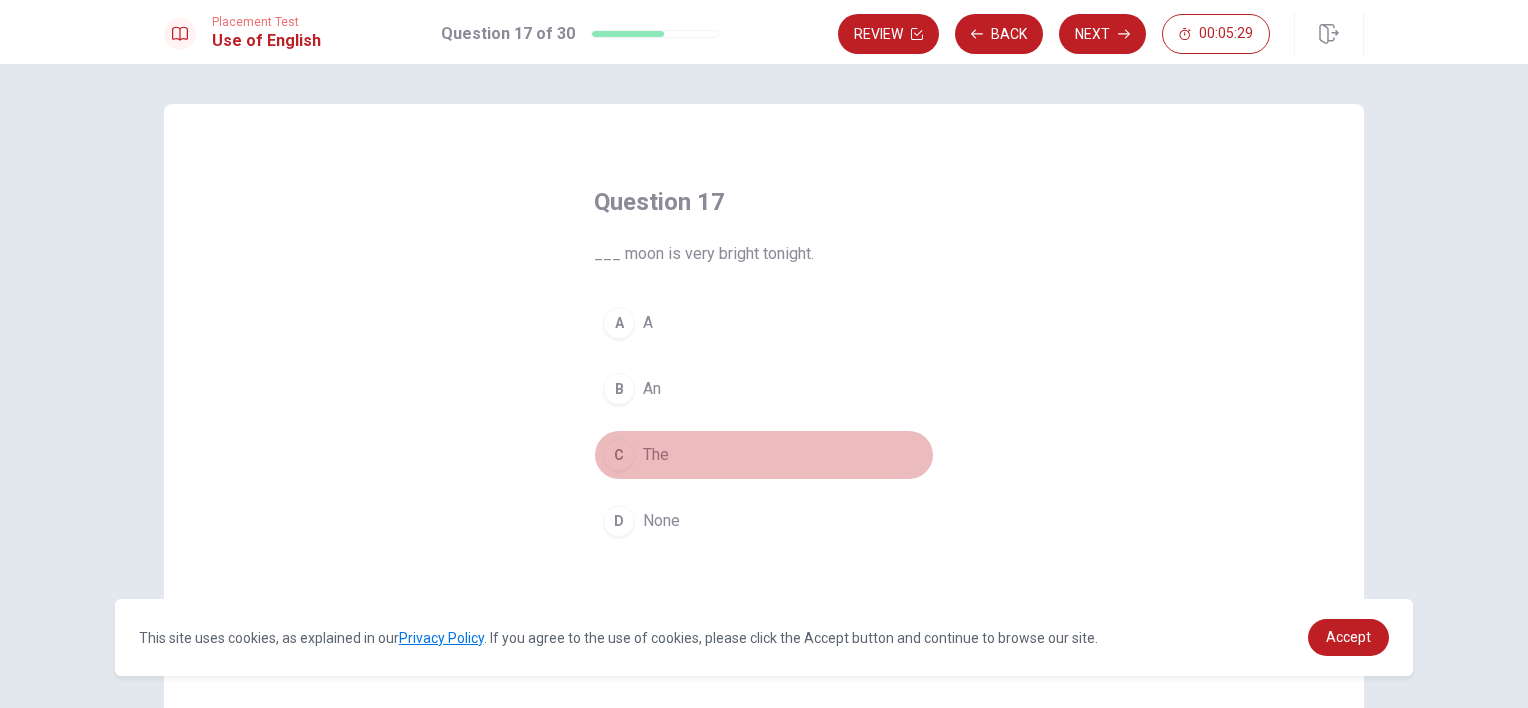 click on "The" at bounding box center (656, 455) 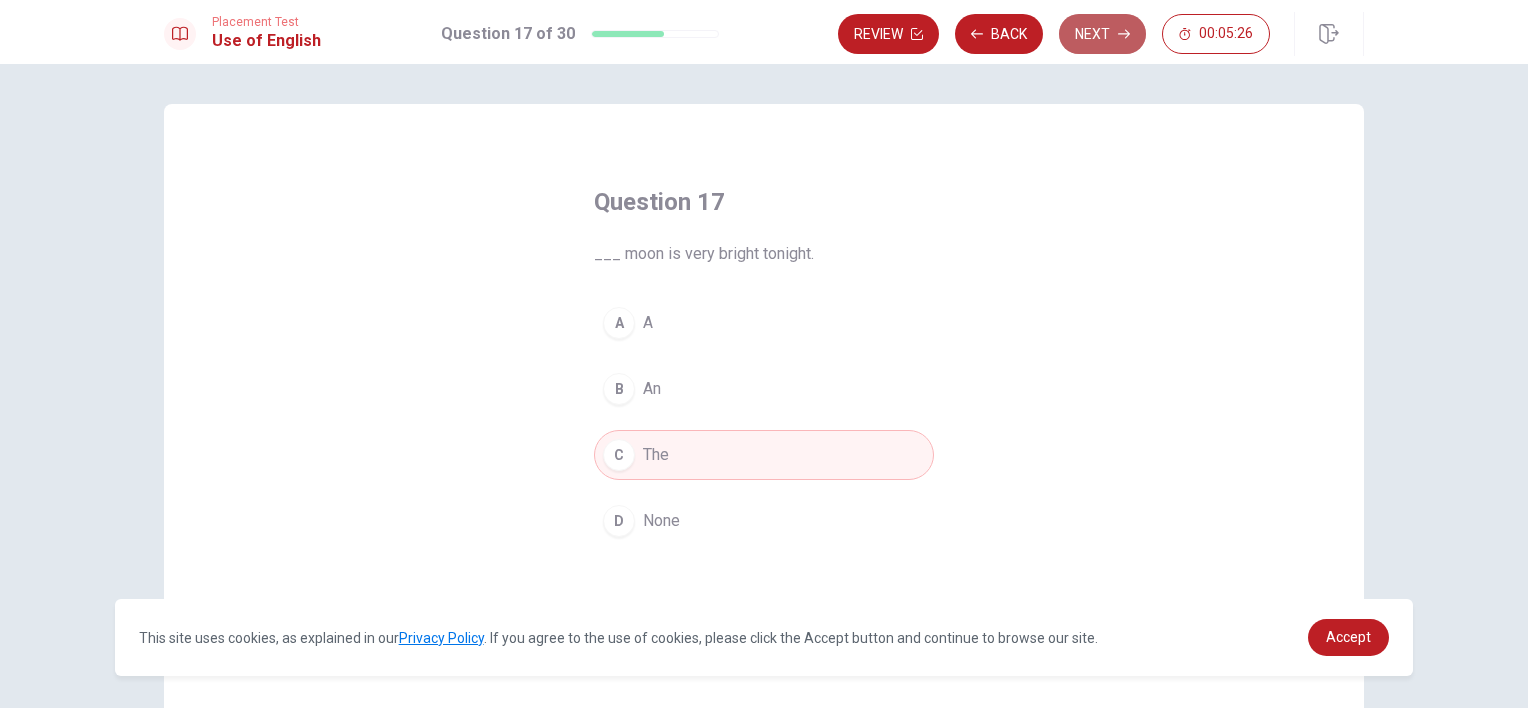 click on "Next" at bounding box center (1102, 34) 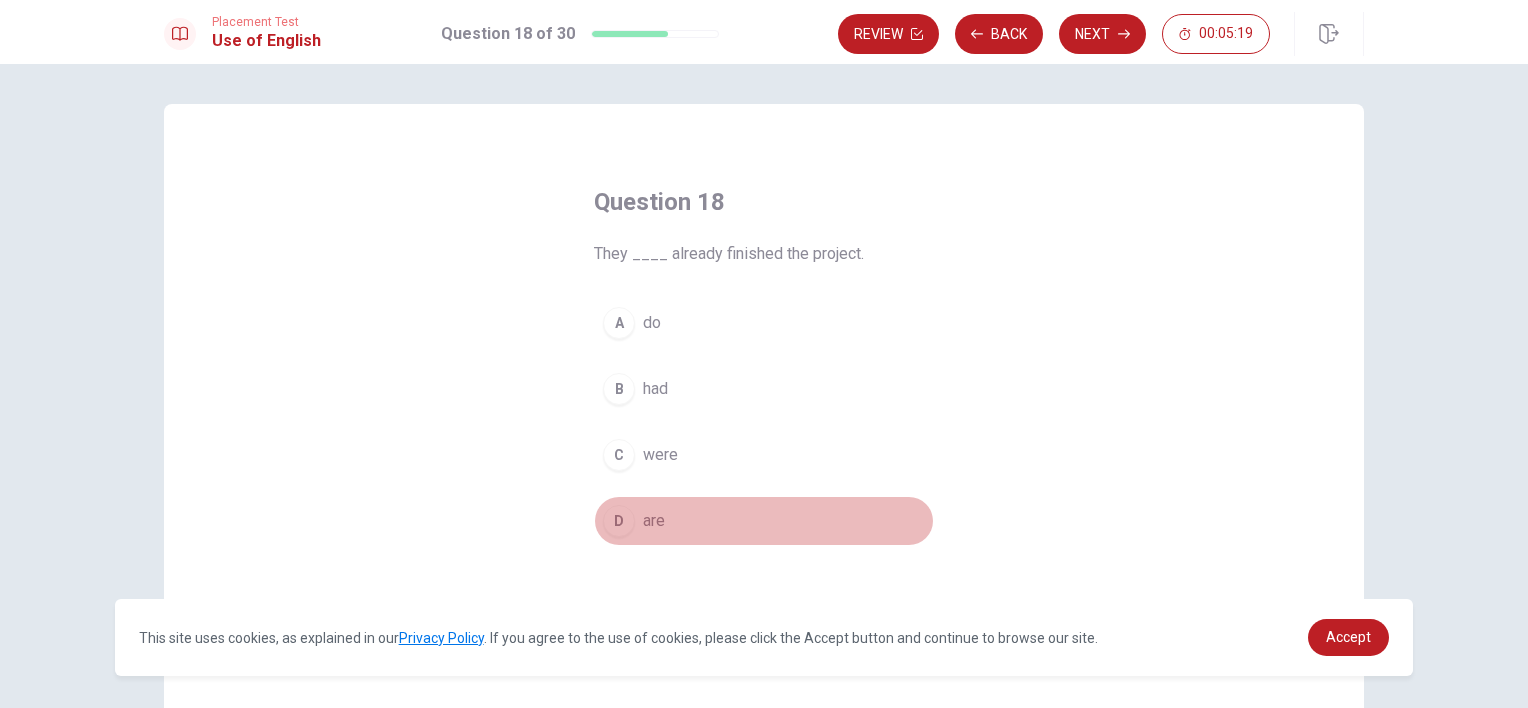click on "D are" at bounding box center (764, 521) 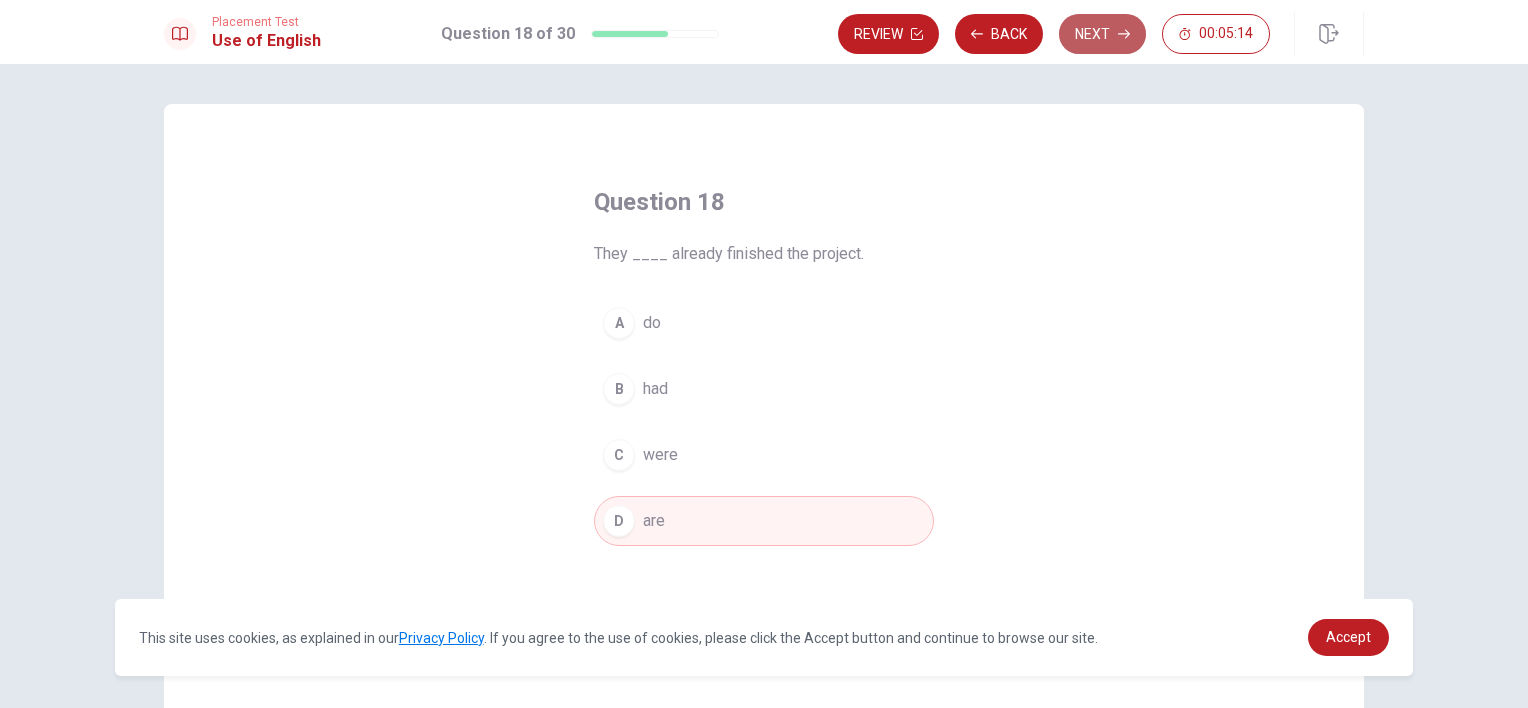 click on "Next" at bounding box center [1102, 34] 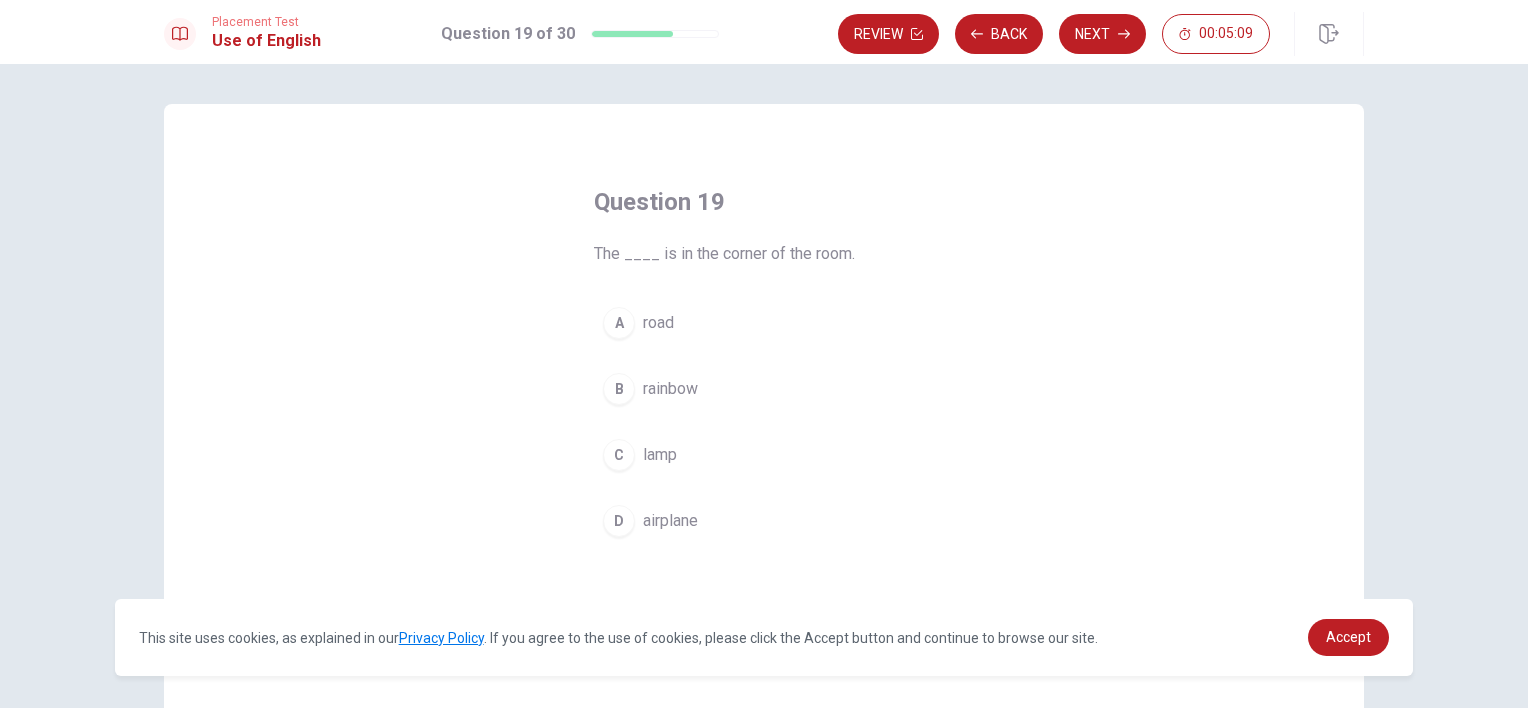 click on "C lamp" at bounding box center [764, 455] 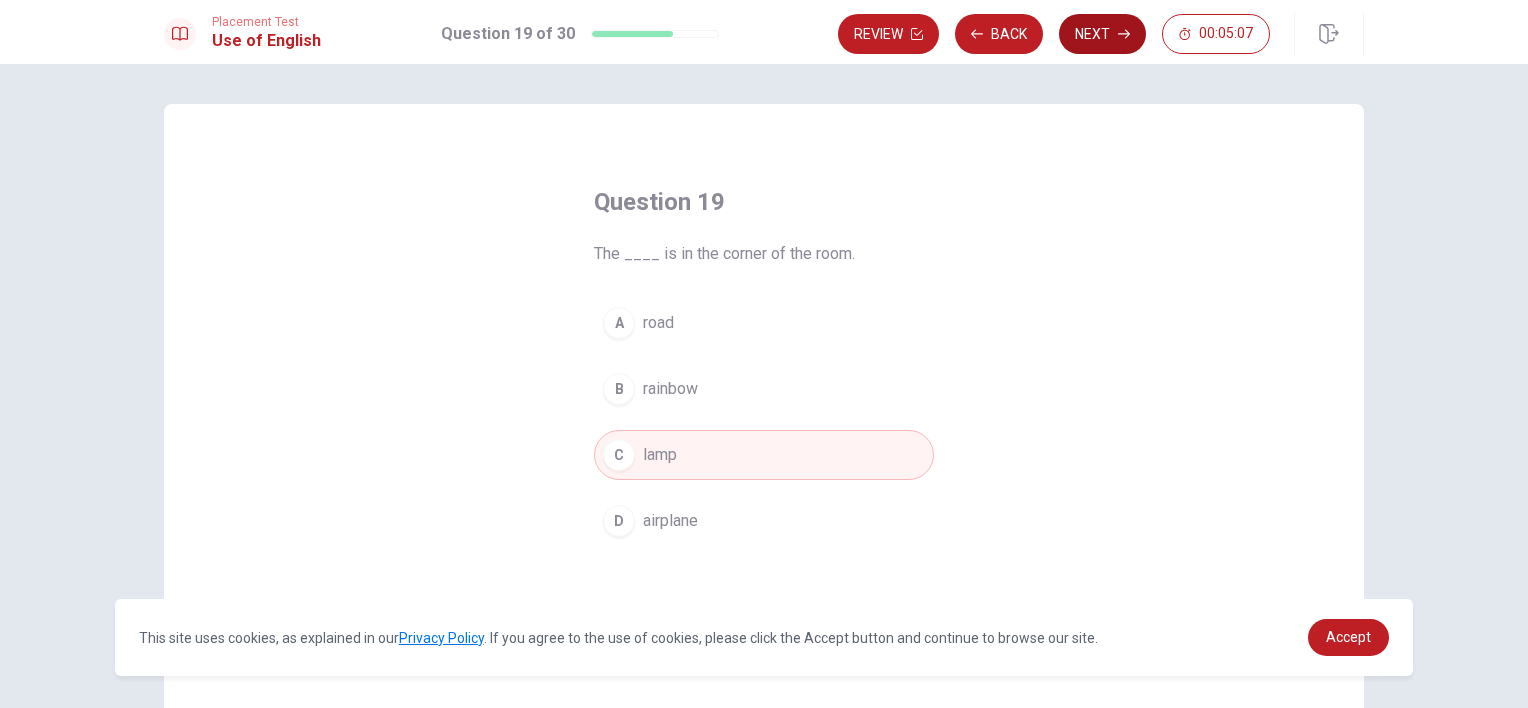 click on "Next" at bounding box center (1102, 34) 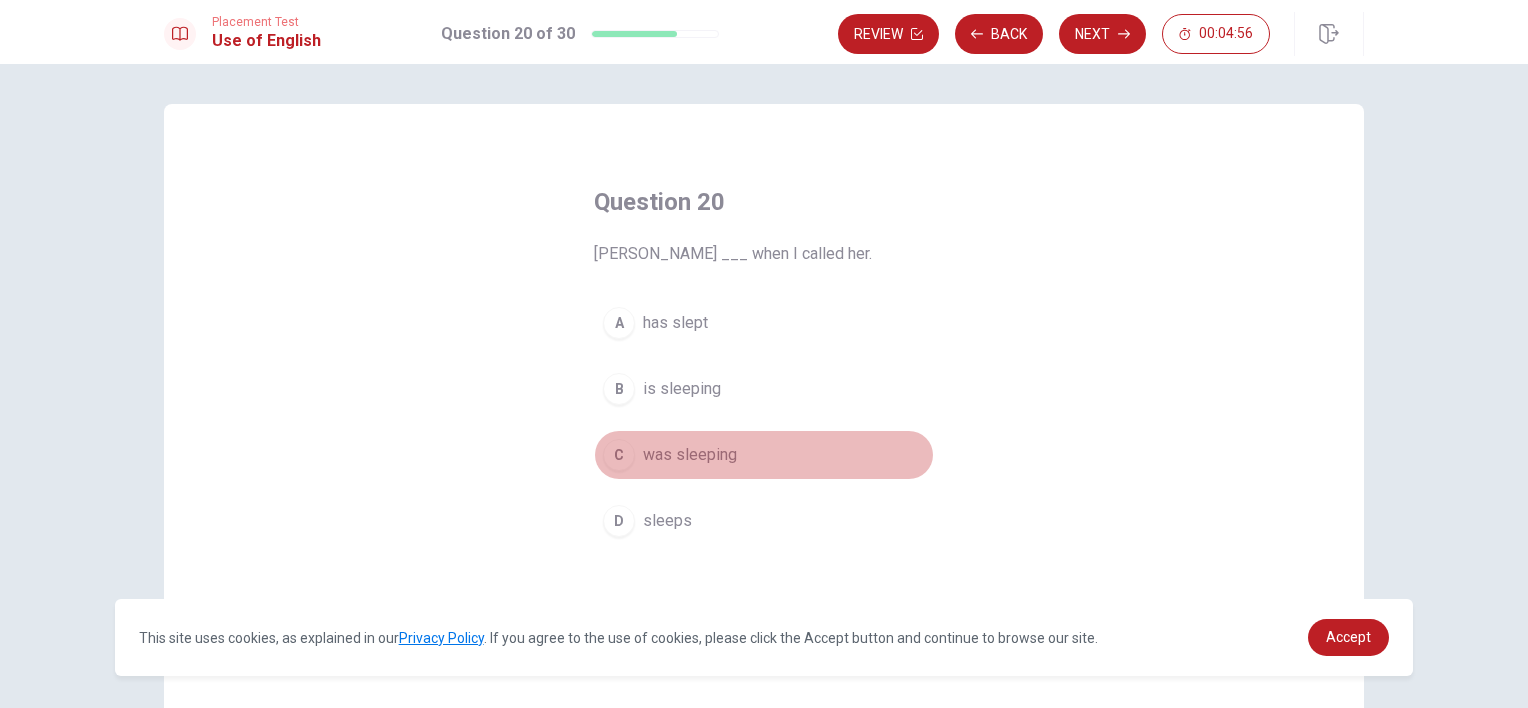 click on "was sleeping" at bounding box center (690, 455) 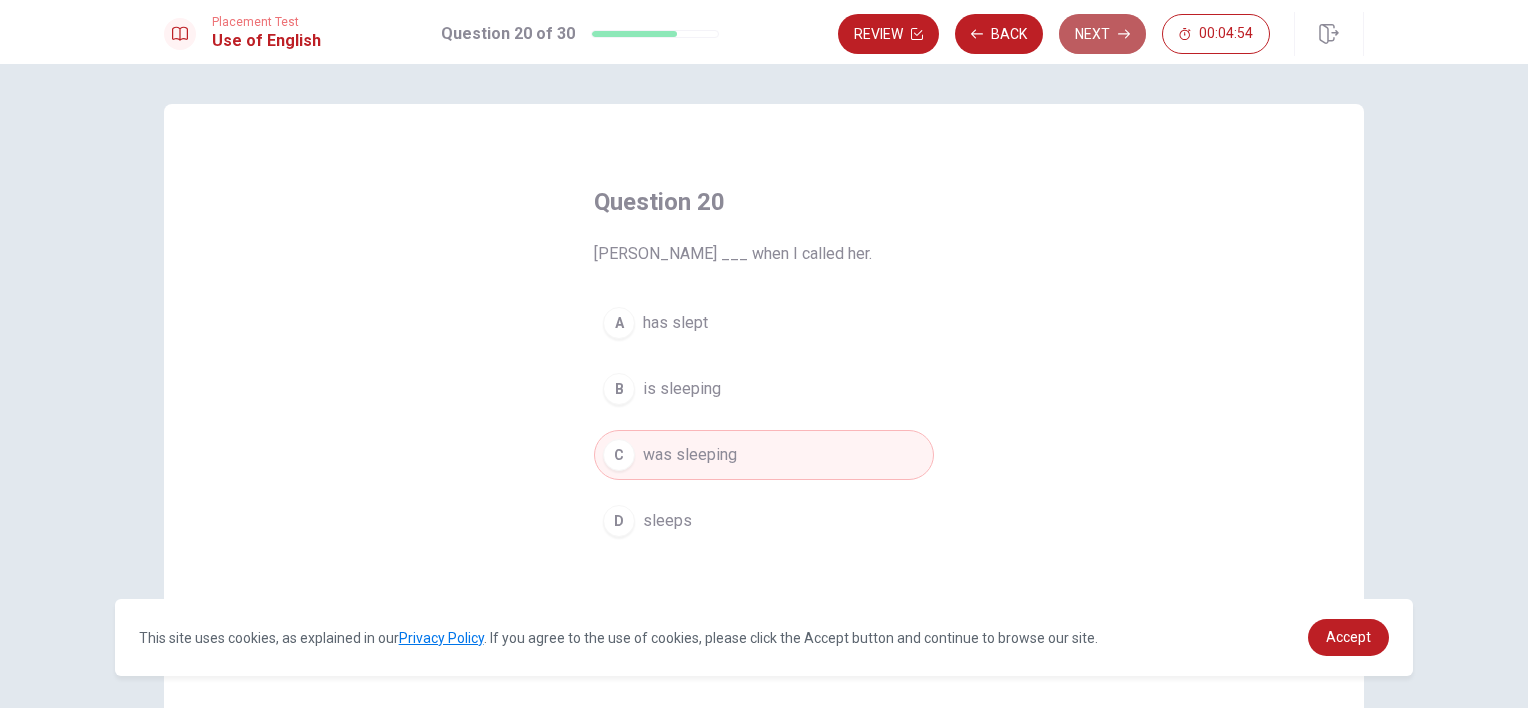 click on "Next" at bounding box center (1102, 34) 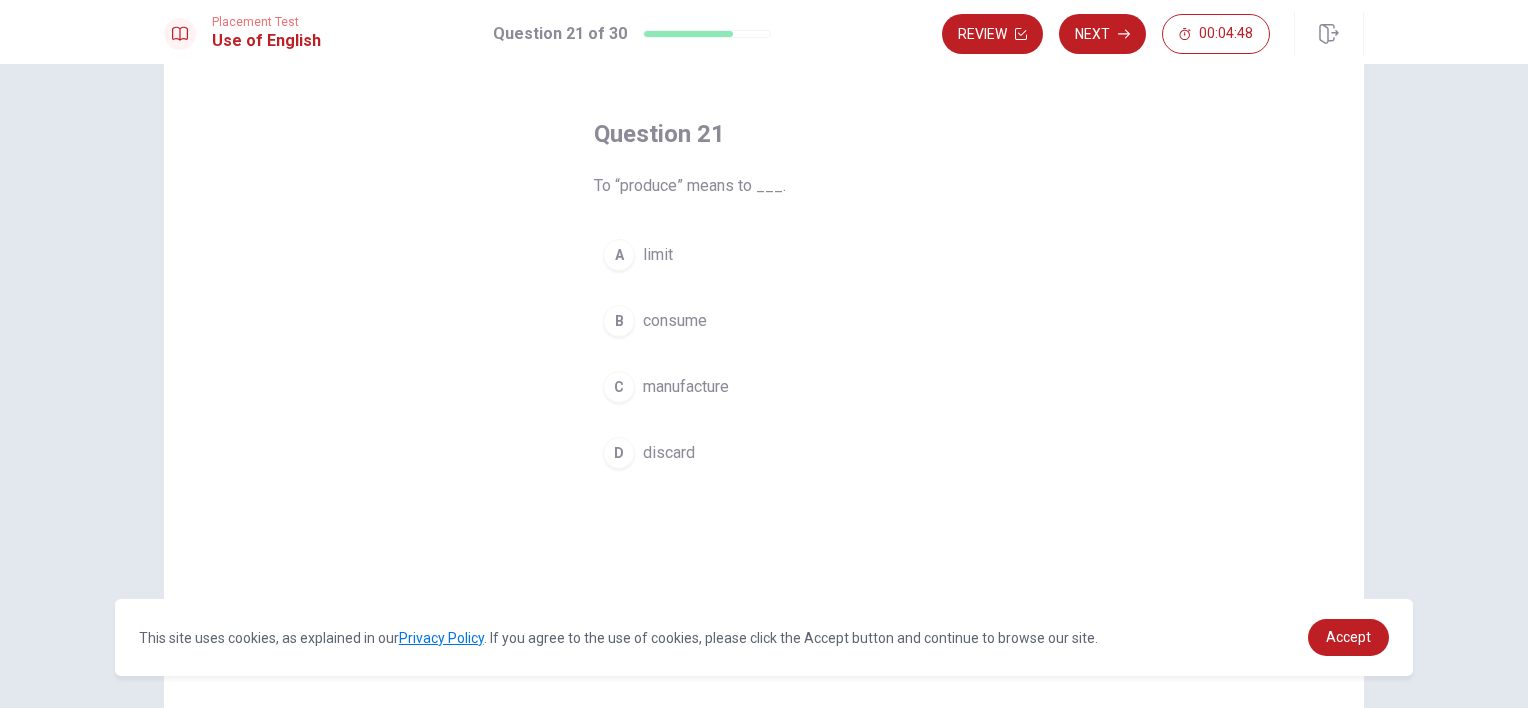 scroll, scrollTop: 68, scrollLeft: 0, axis: vertical 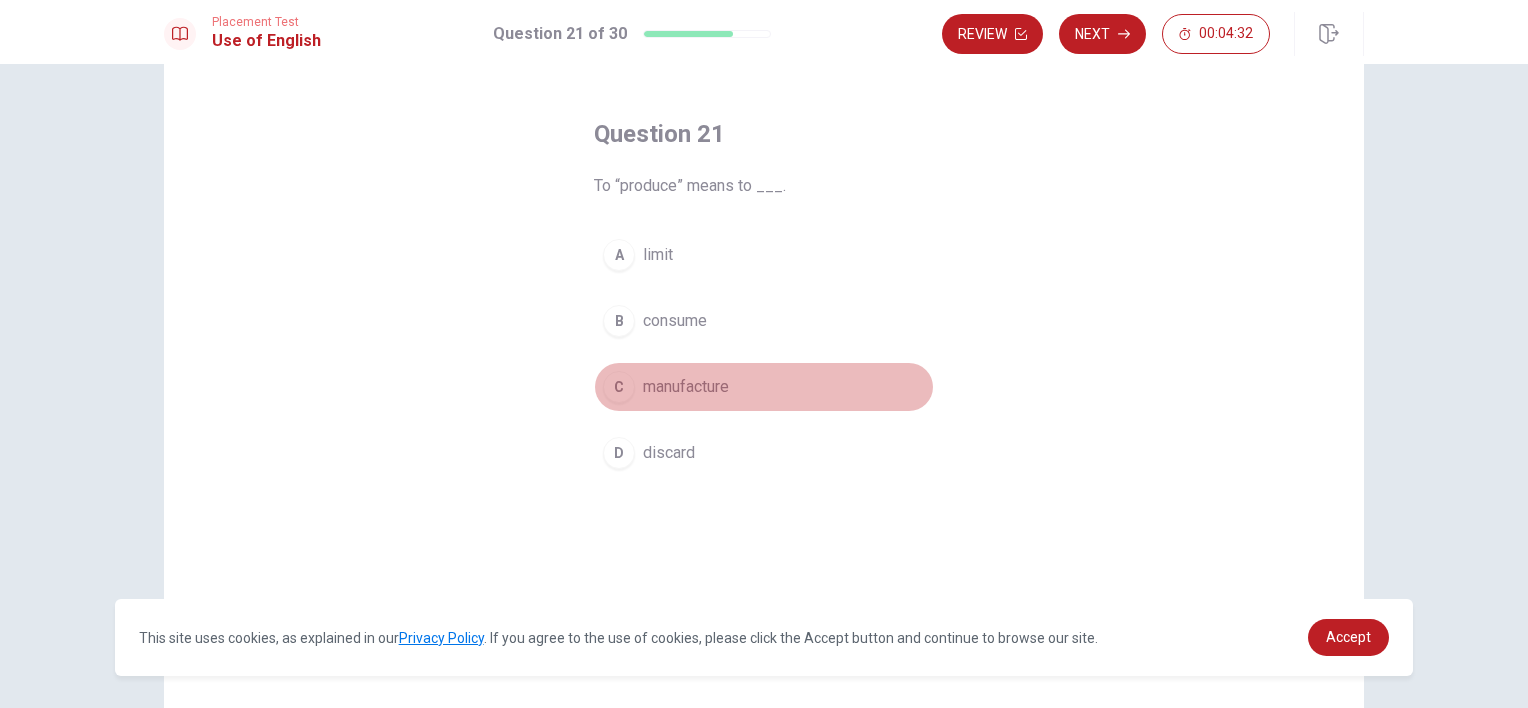 click on "manufacture" at bounding box center [686, 387] 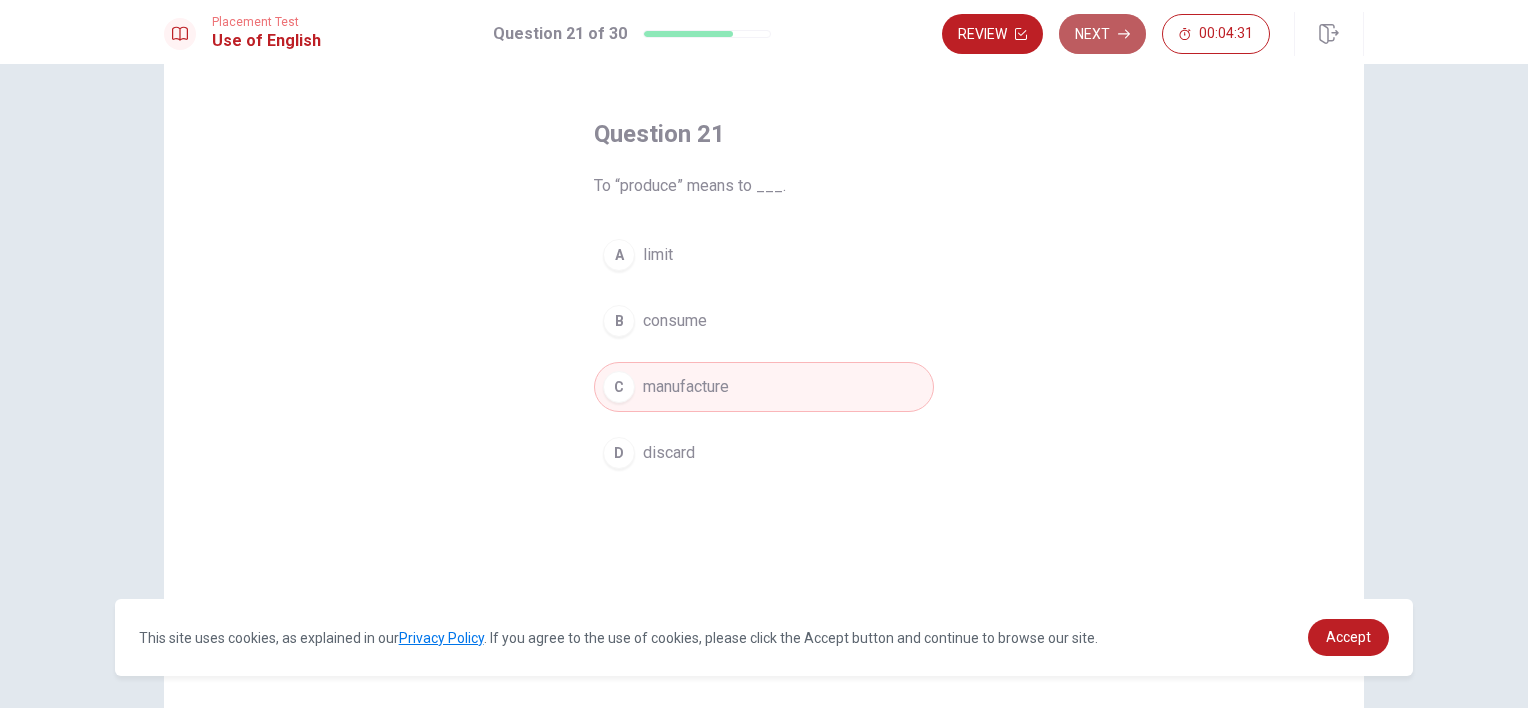 click on "Next" at bounding box center (1102, 34) 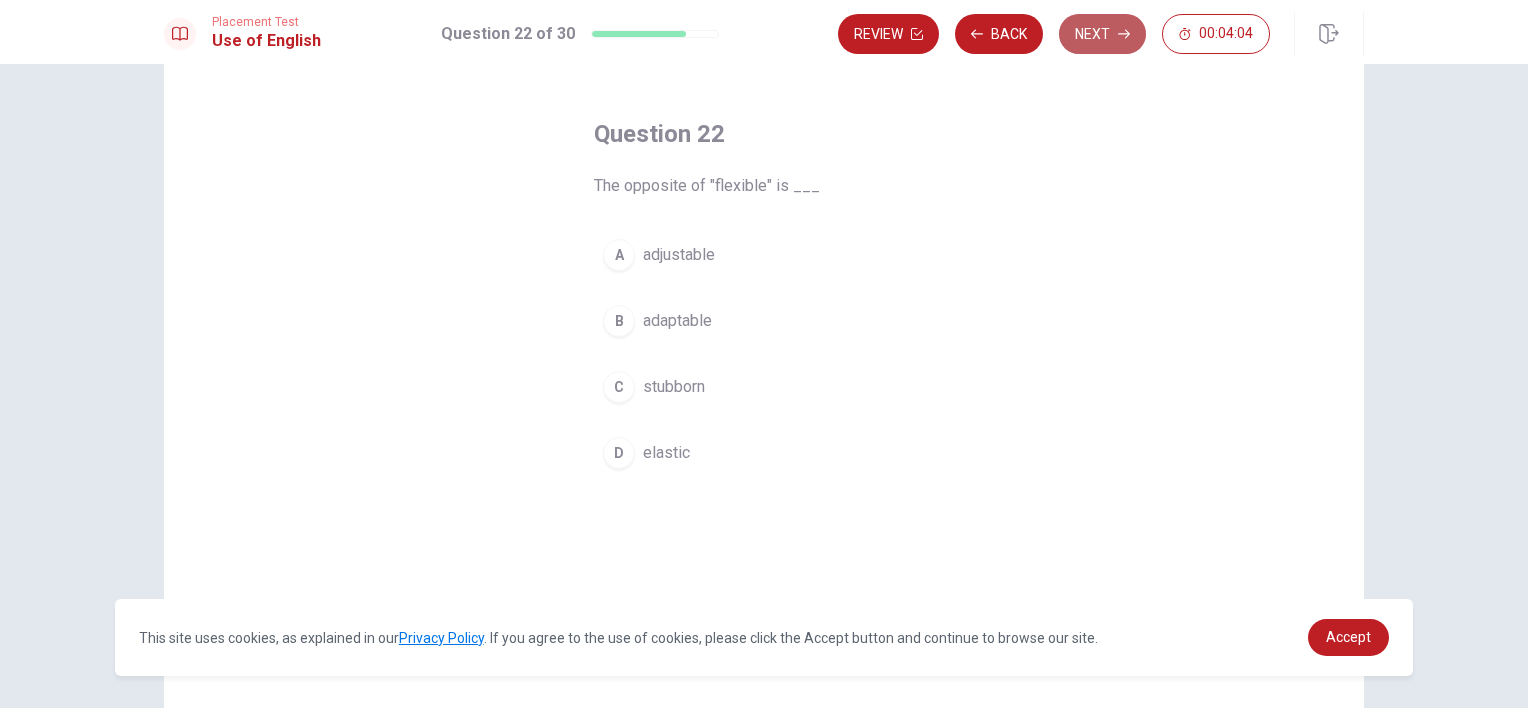 click 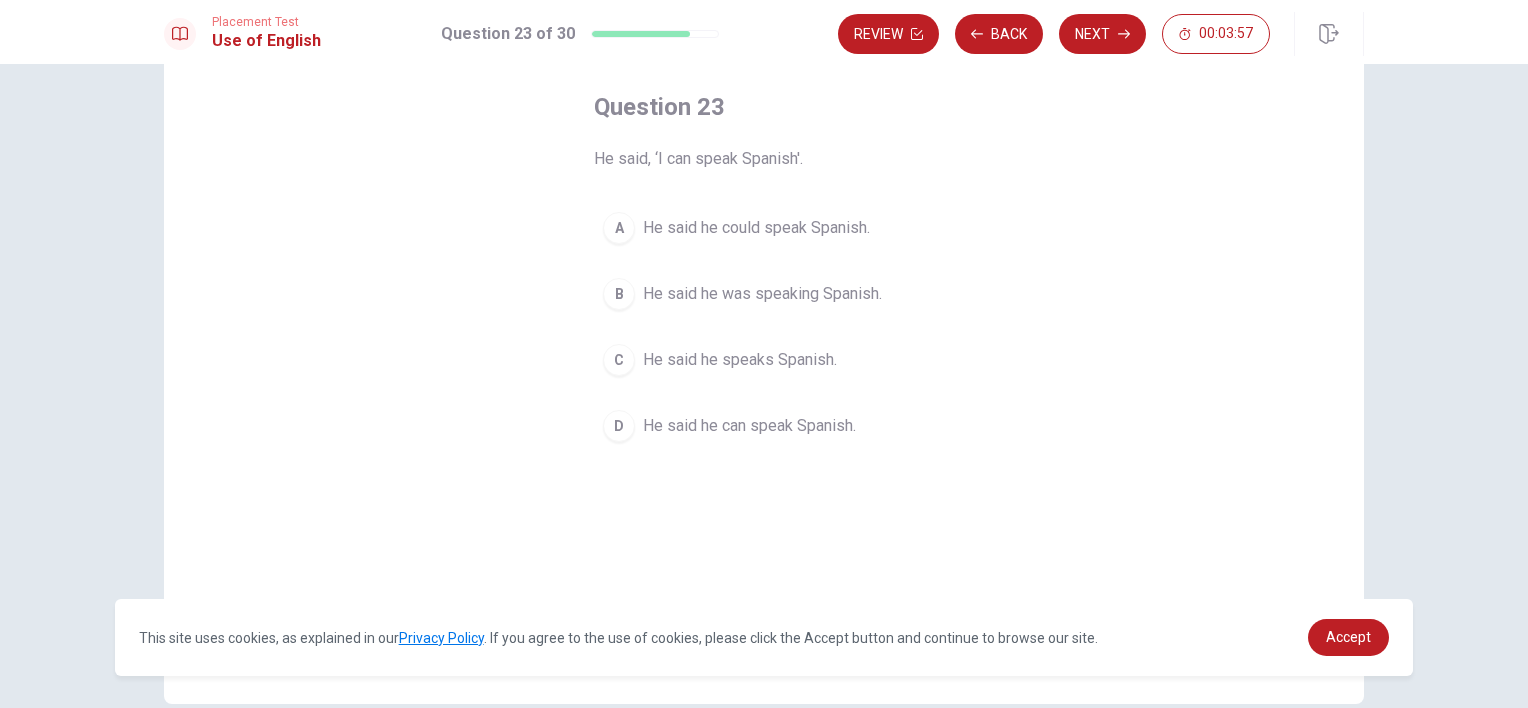 scroll, scrollTop: 96, scrollLeft: 0, axis: vertical 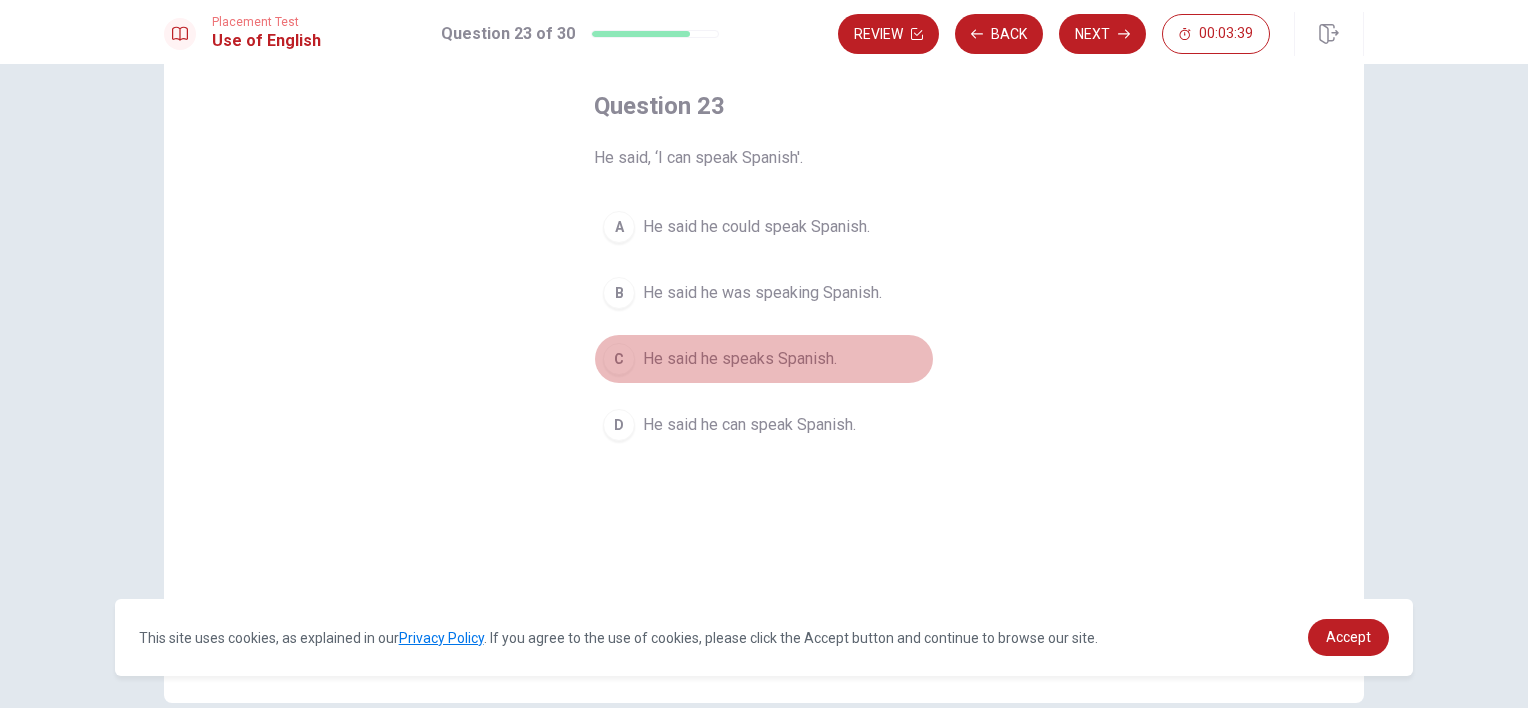 click on "C He said he speaks Spanish." at bounding box center (764, 359) 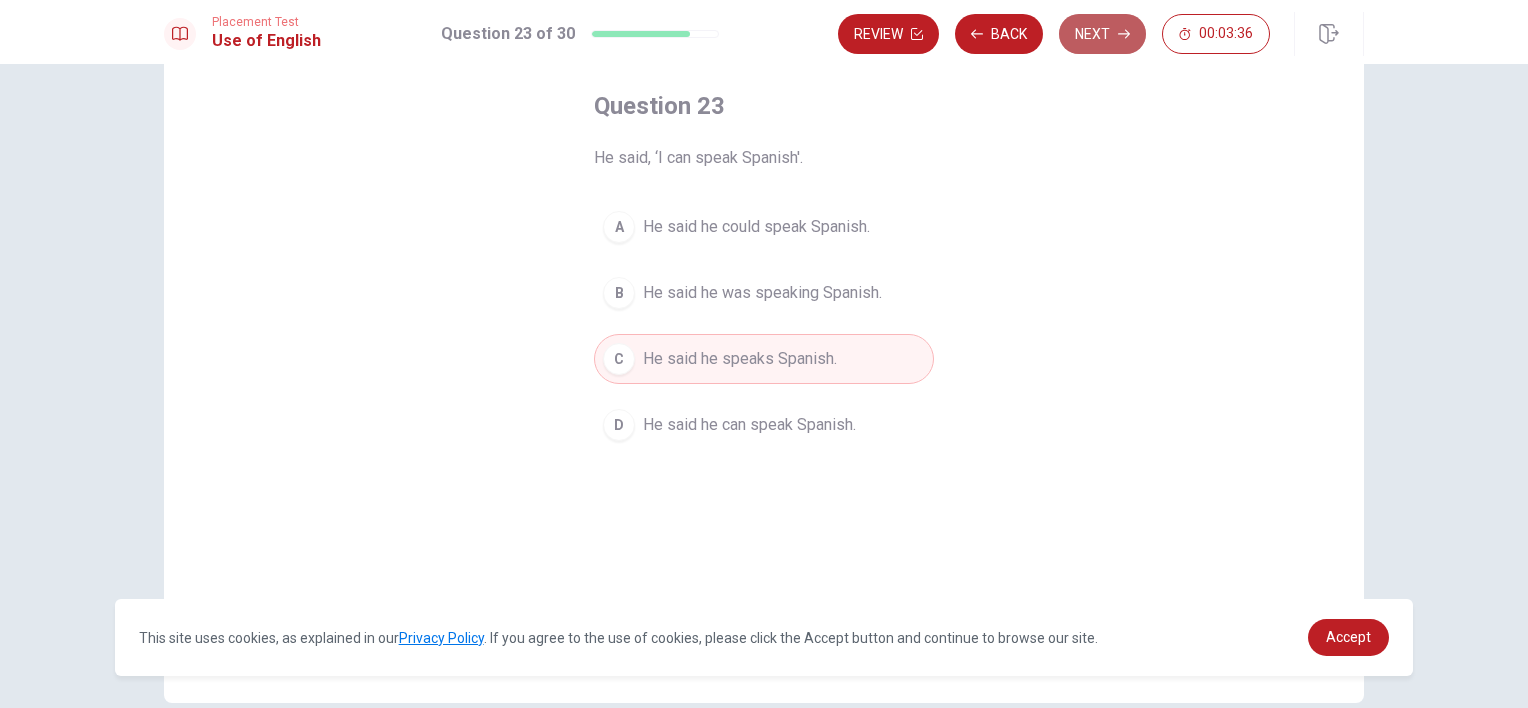 click on "Next" at bounding box center [1102, 34] 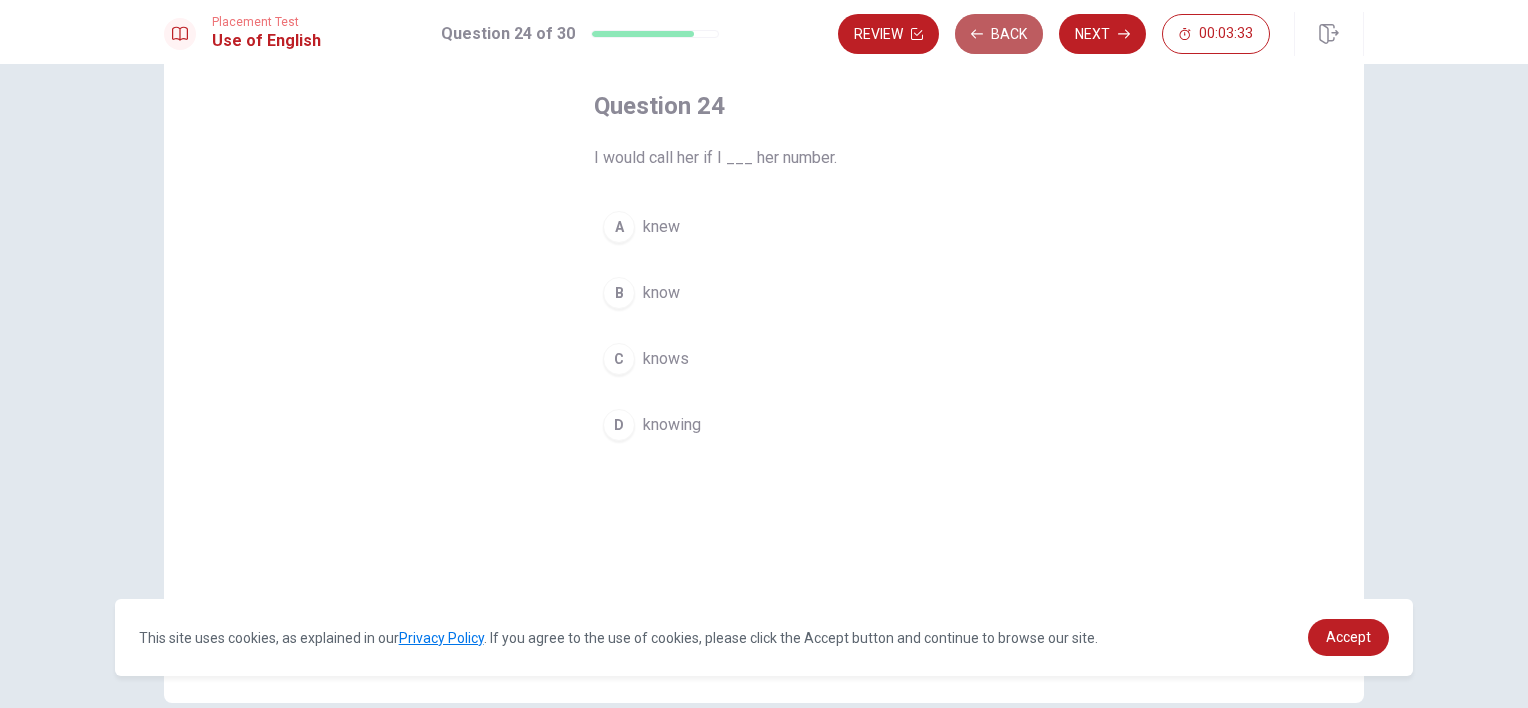 click on "Back" at bounding box center [999, 34] 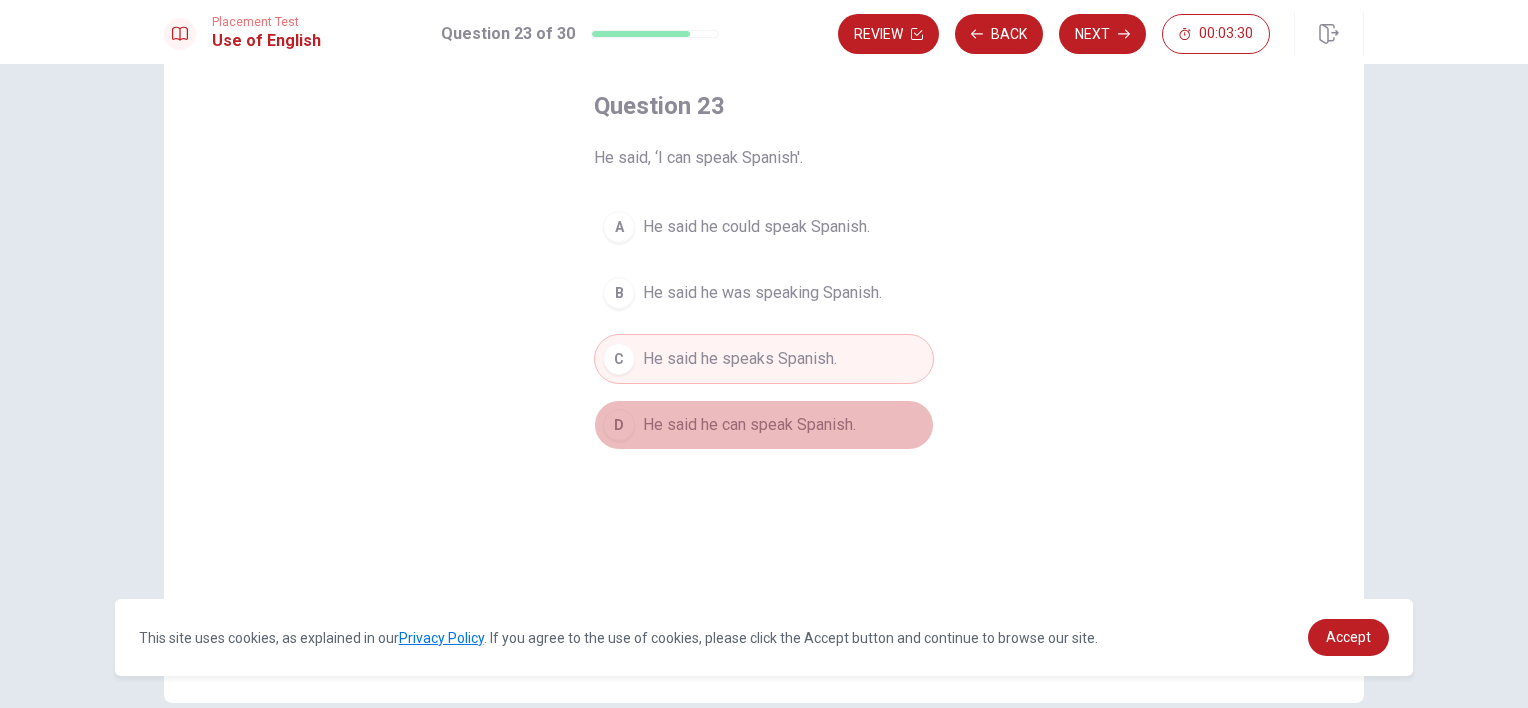 click on "He said he can speak Spanish." at bounding box center [749, 425] 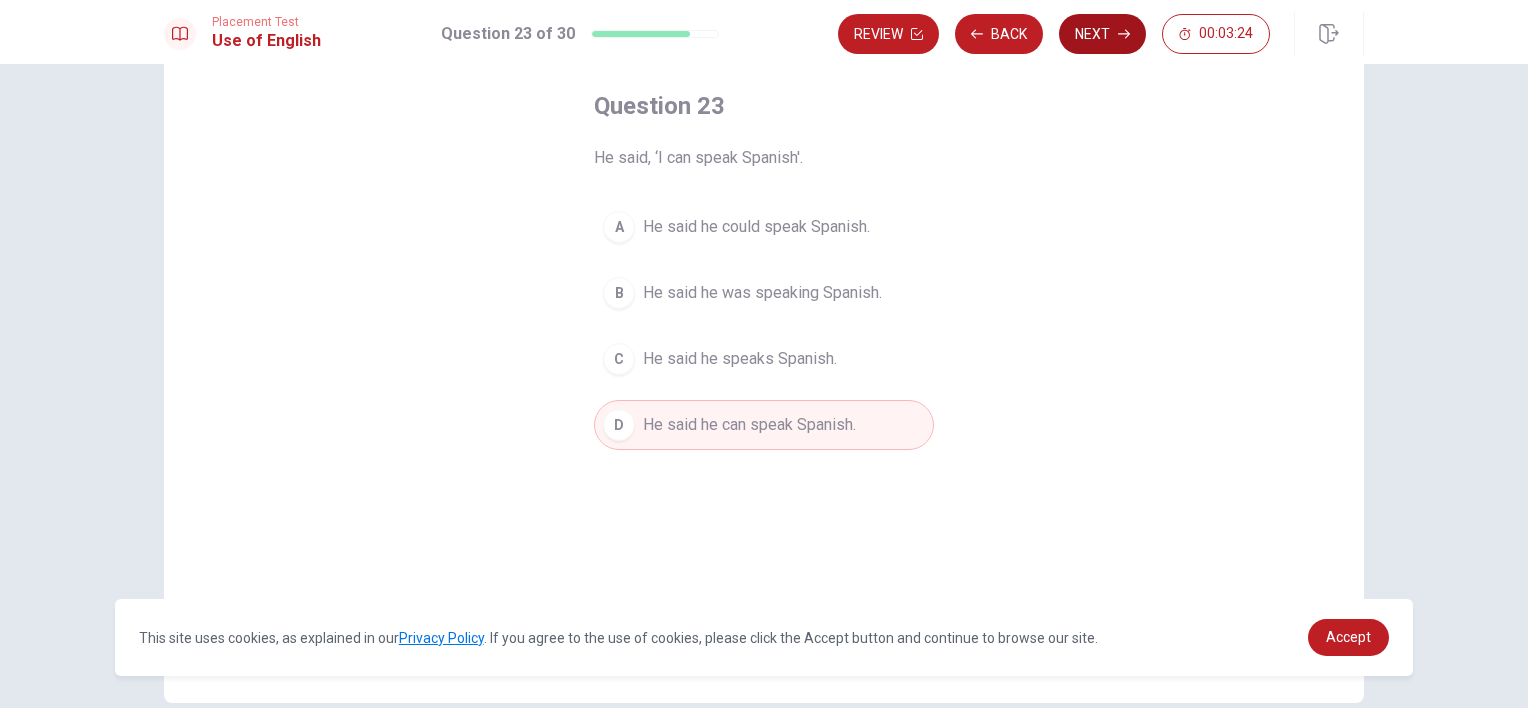 click on "Next" at bounding box center [1102, 34] 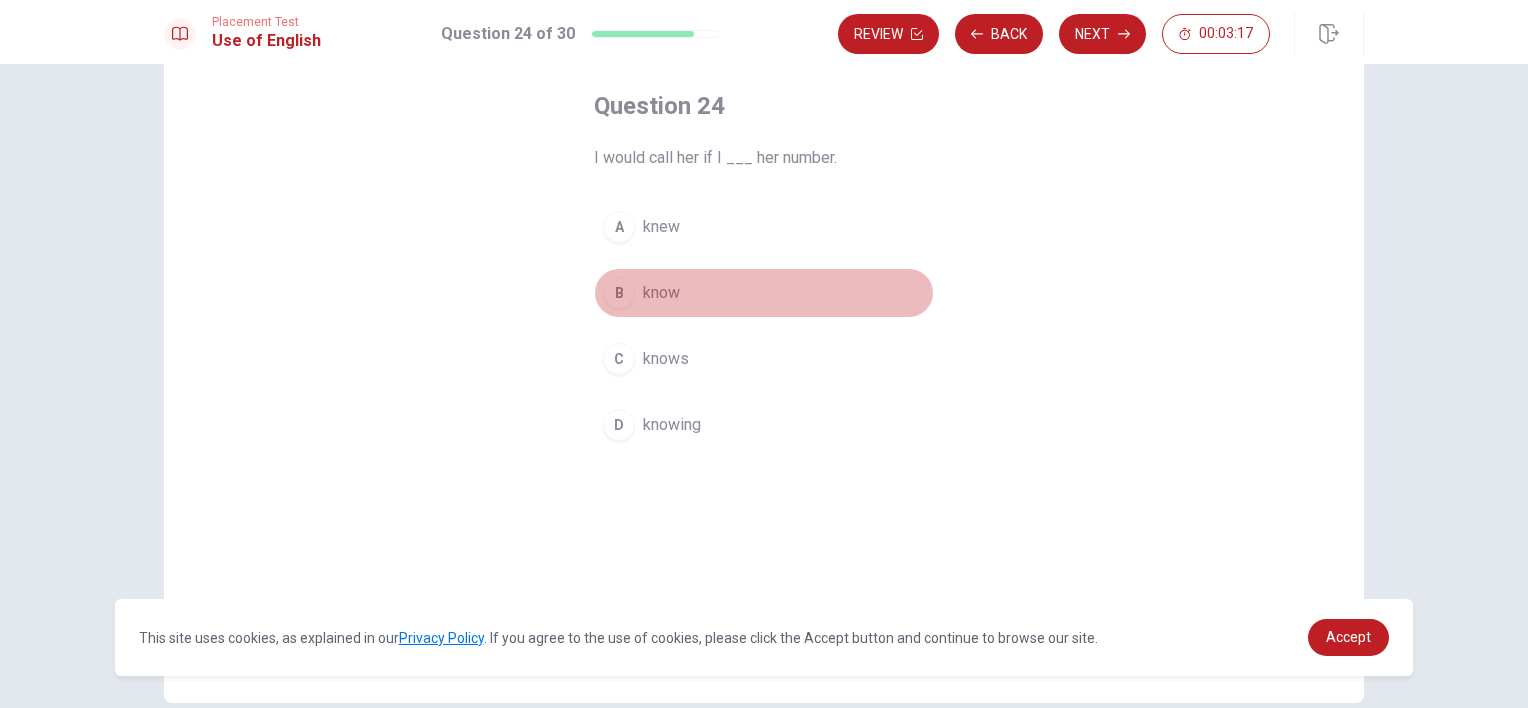 click on "B know" at bounding box center [764, 293] 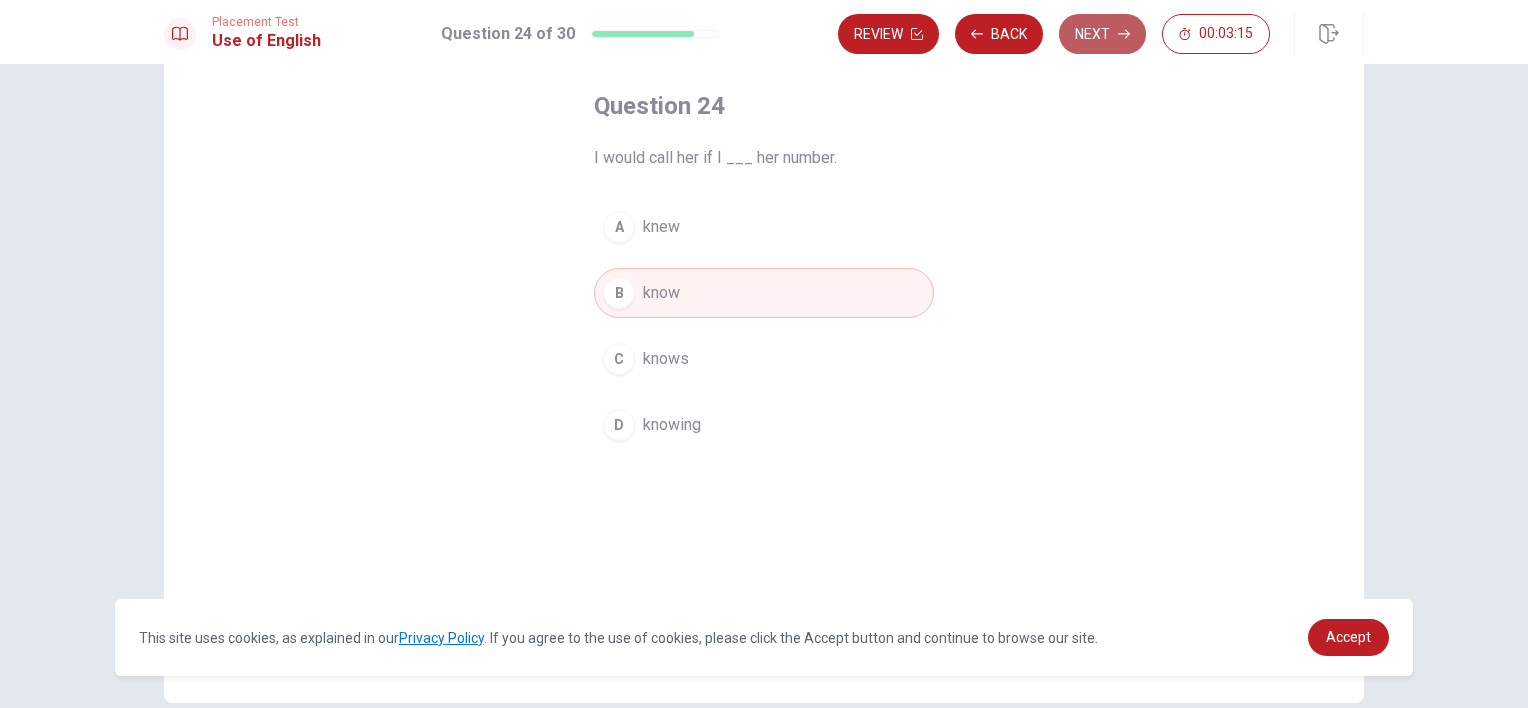 click 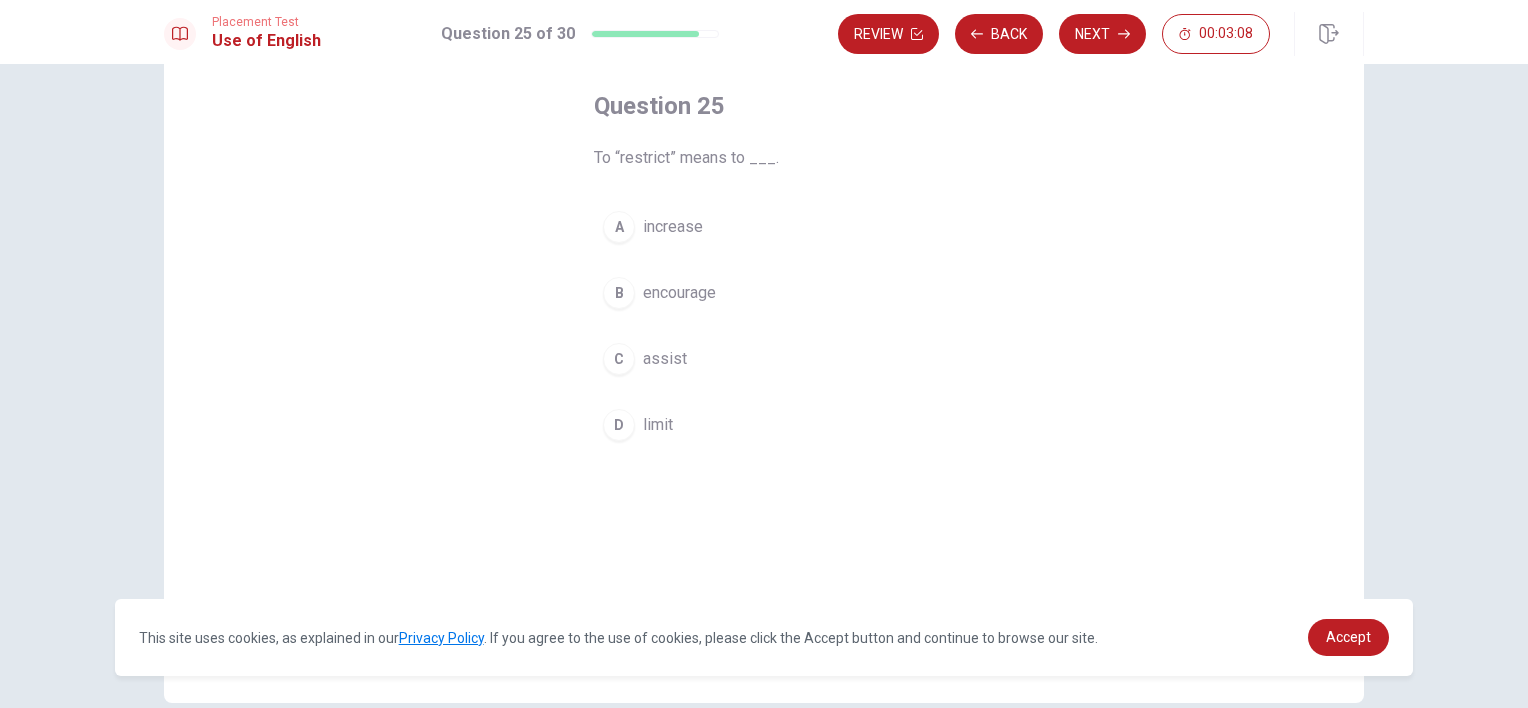 click on "Review Back Next 00:03:08" at bounding box center [1101, 34] 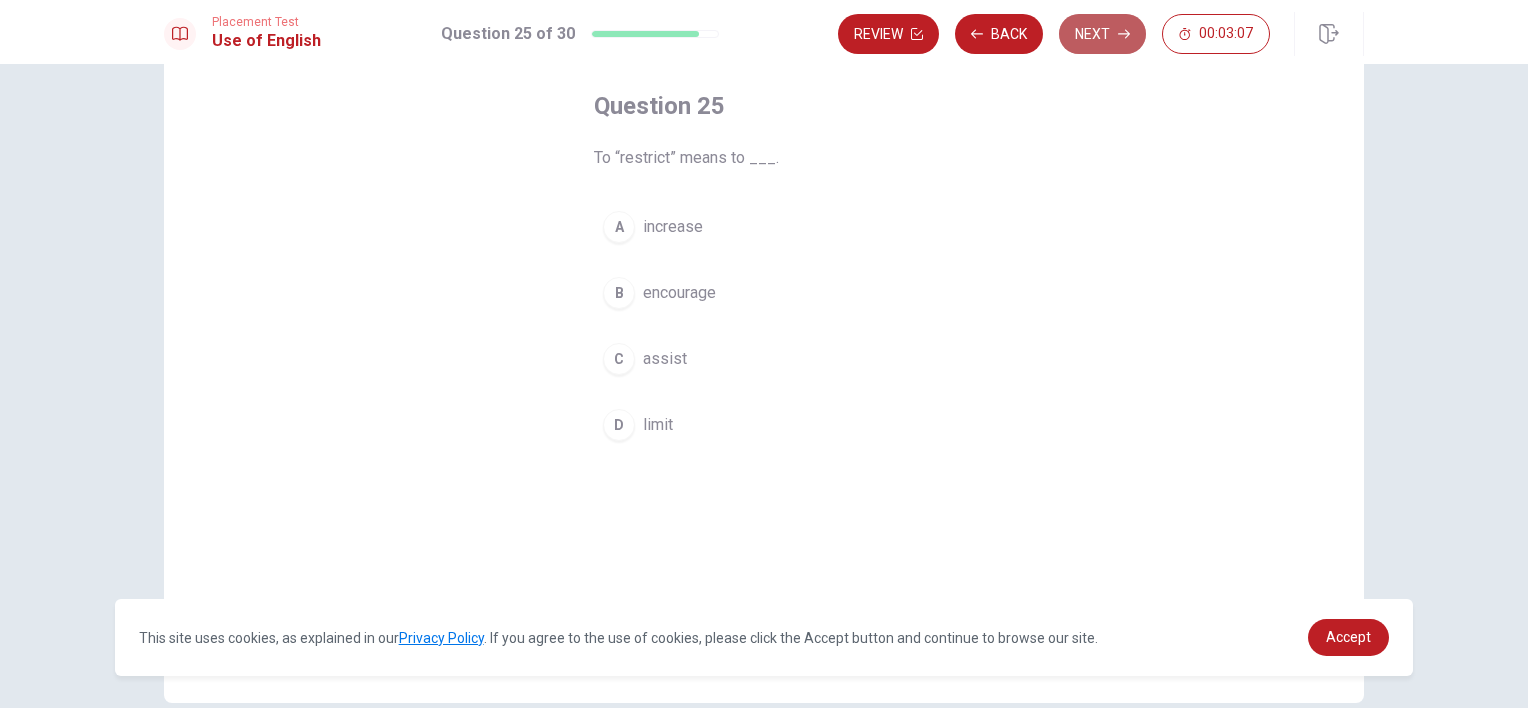 click on "Next" at bounding box center (1102, 34) 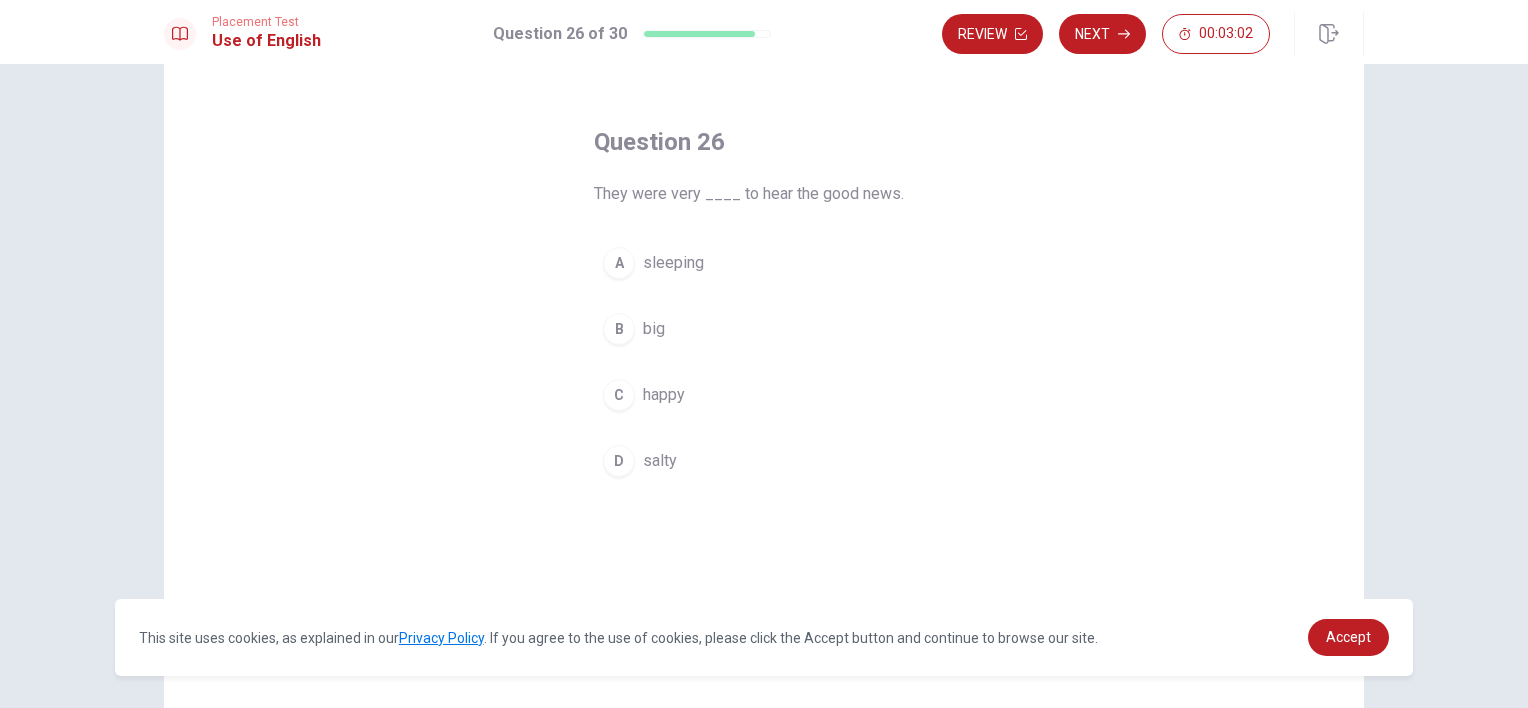 scroll, scrollTop: 82, scrollLeft: 0, axis: vertical 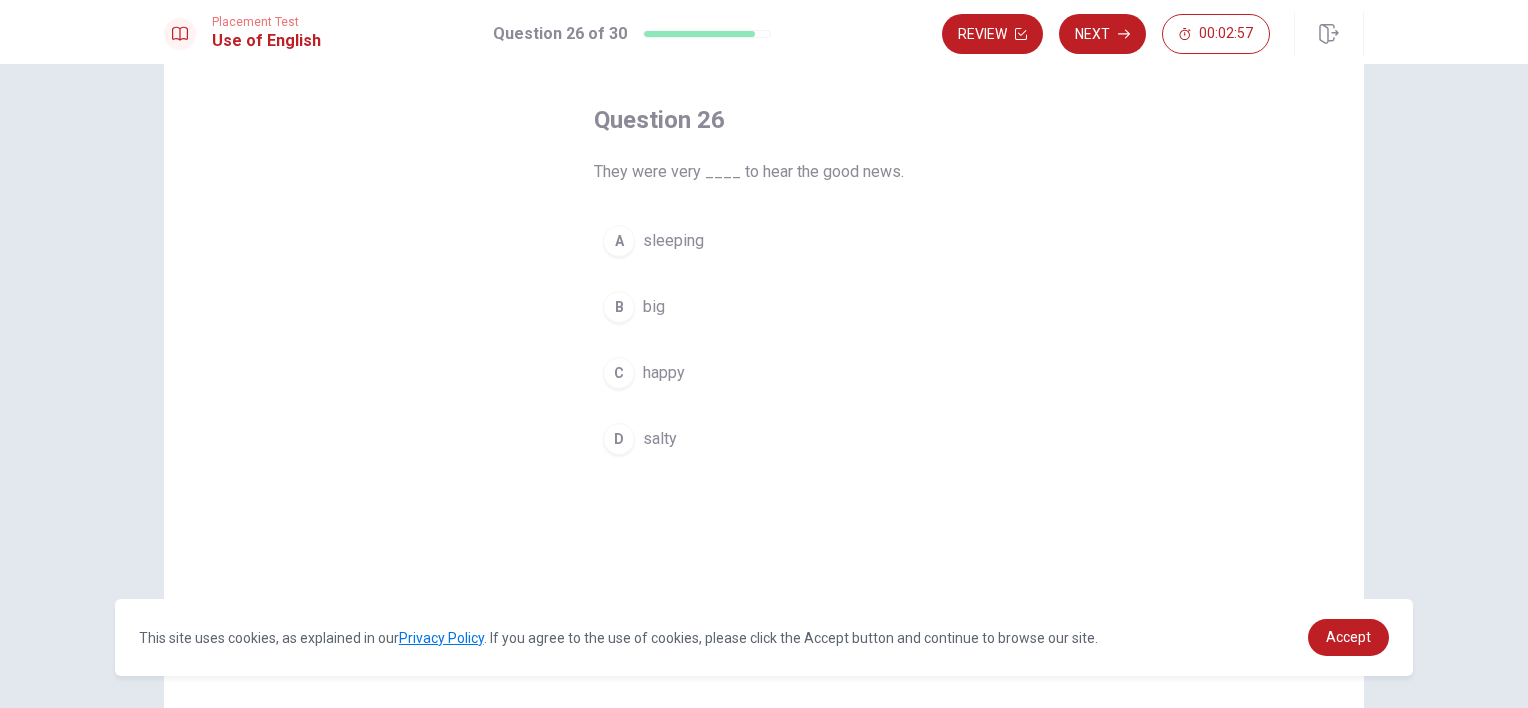 click on "C happy" at bounding box center [764, 373] 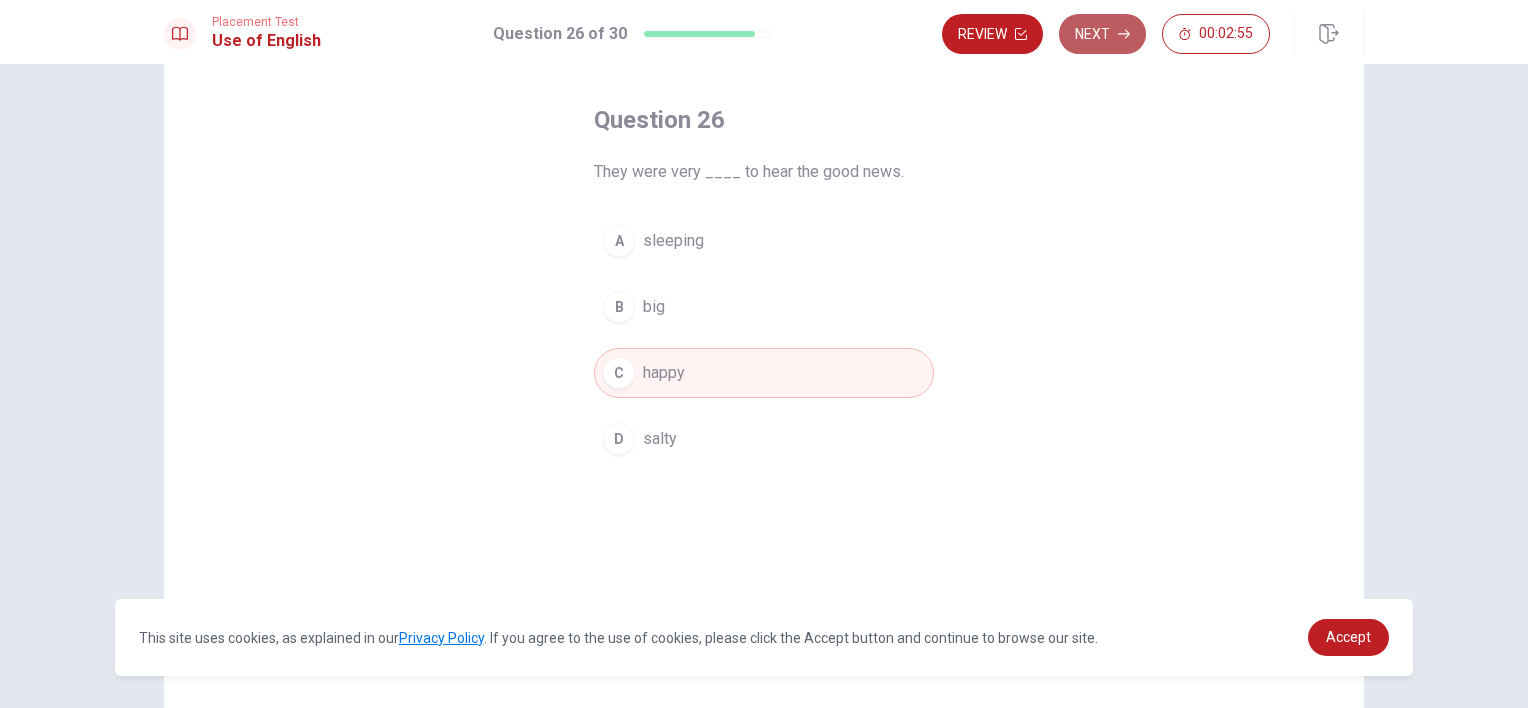 click on "Next" at bounding box center (1102, 34) 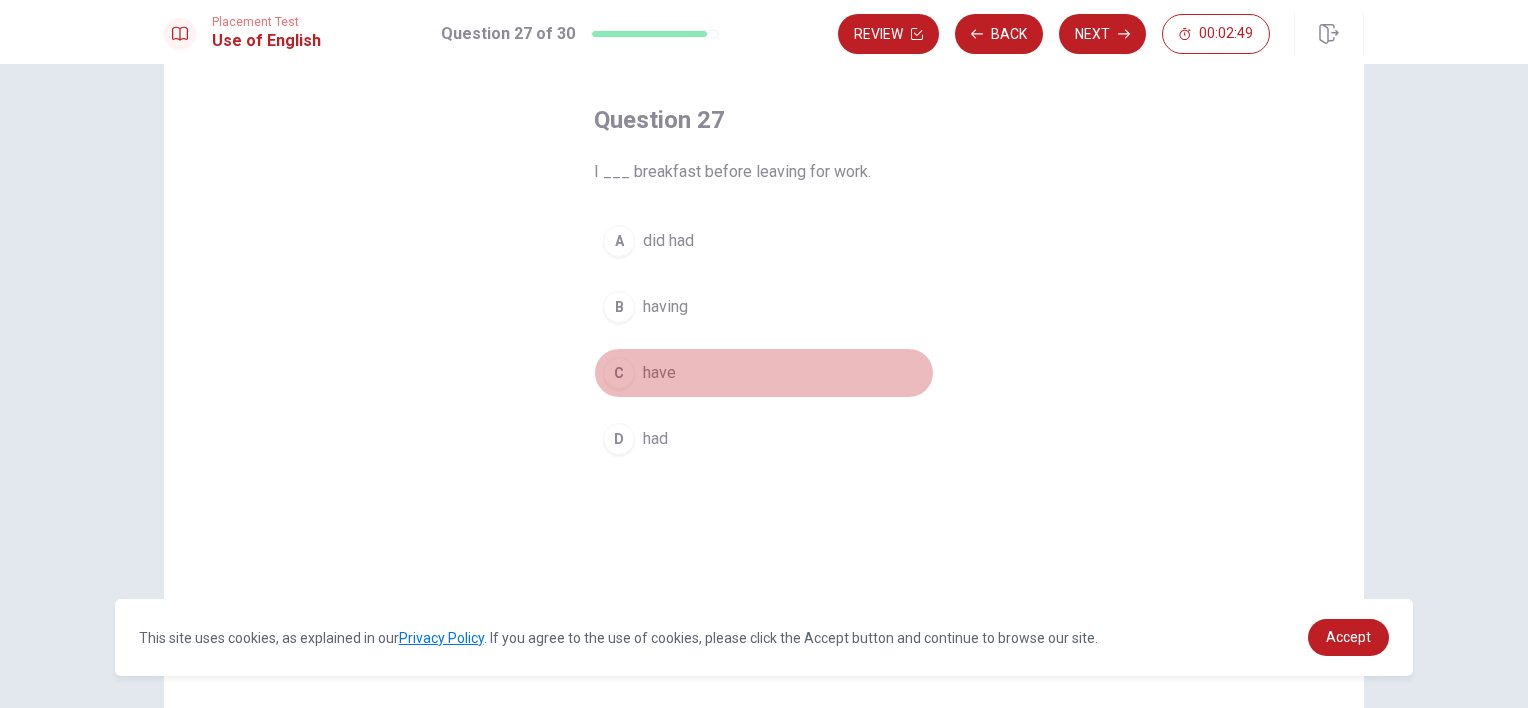 click on "have" at bounding box center [659, 373] 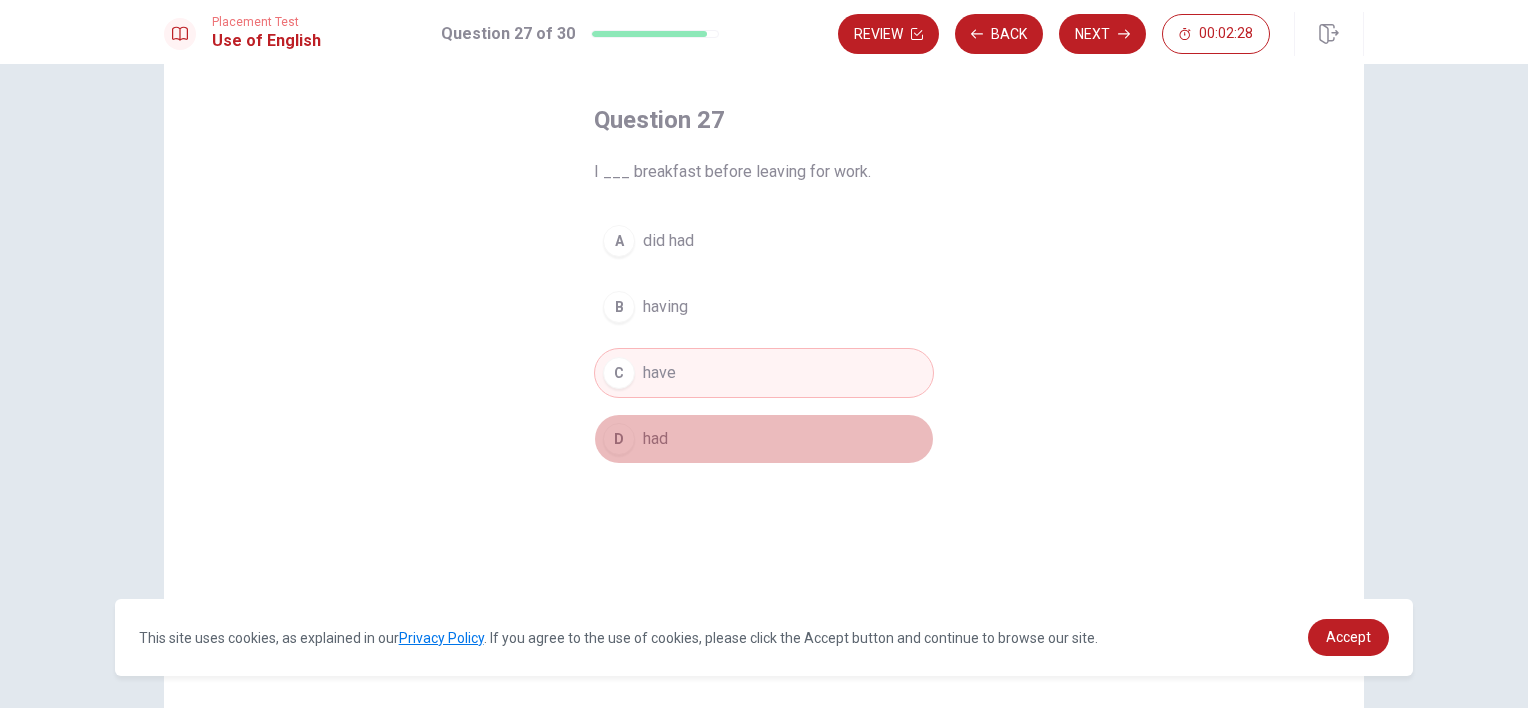 click on "had" at bounding box center [655, 439] 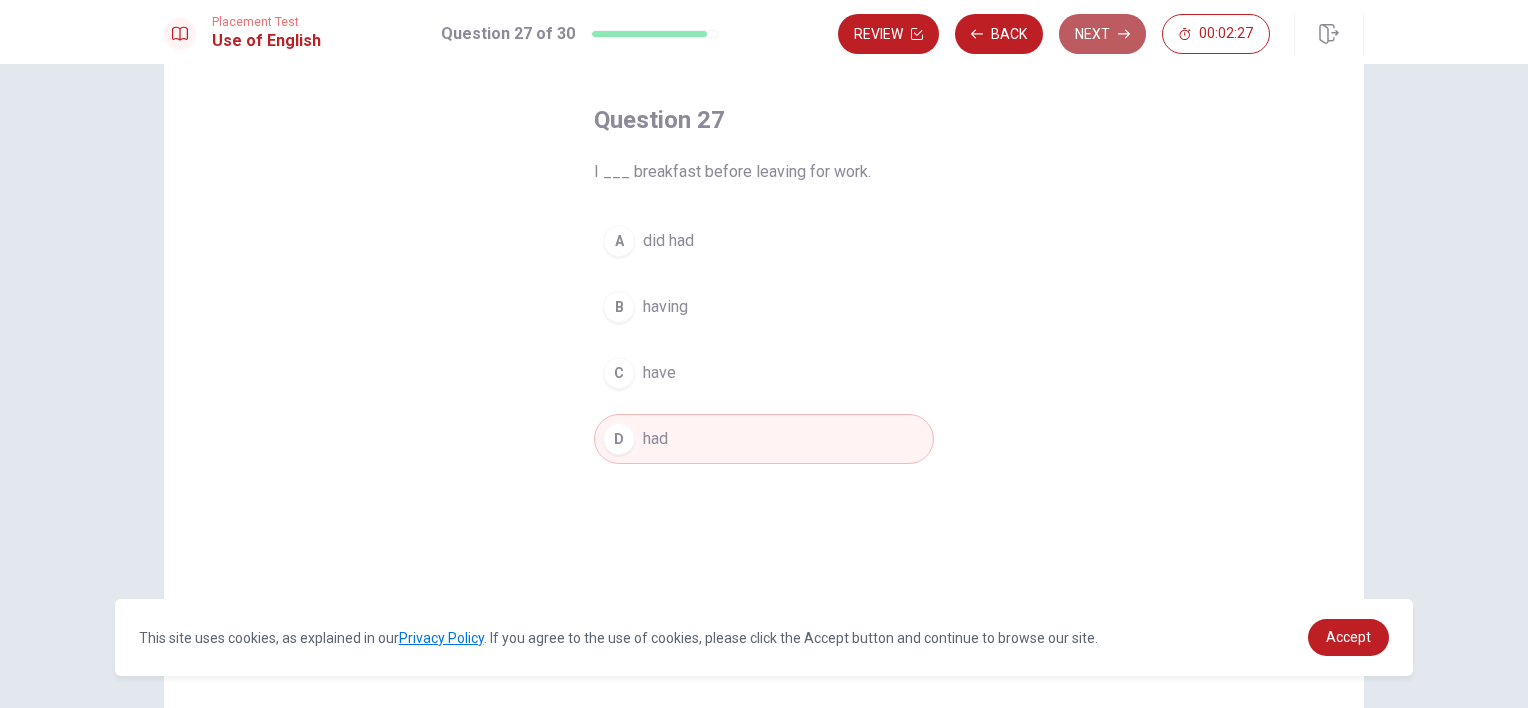 click on "Next" at bounding box center (1102, 34) 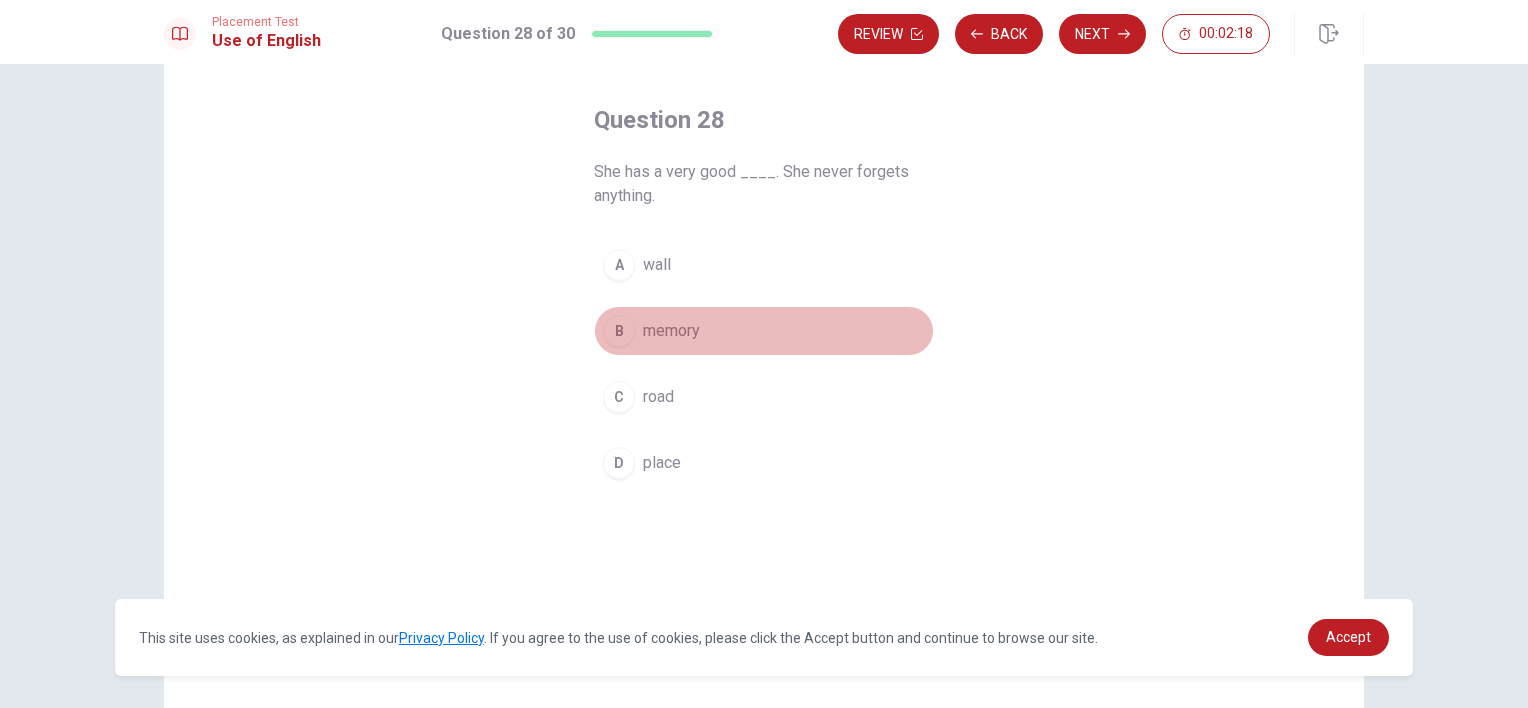 click on "B memory" at bounding box center [764, 331] 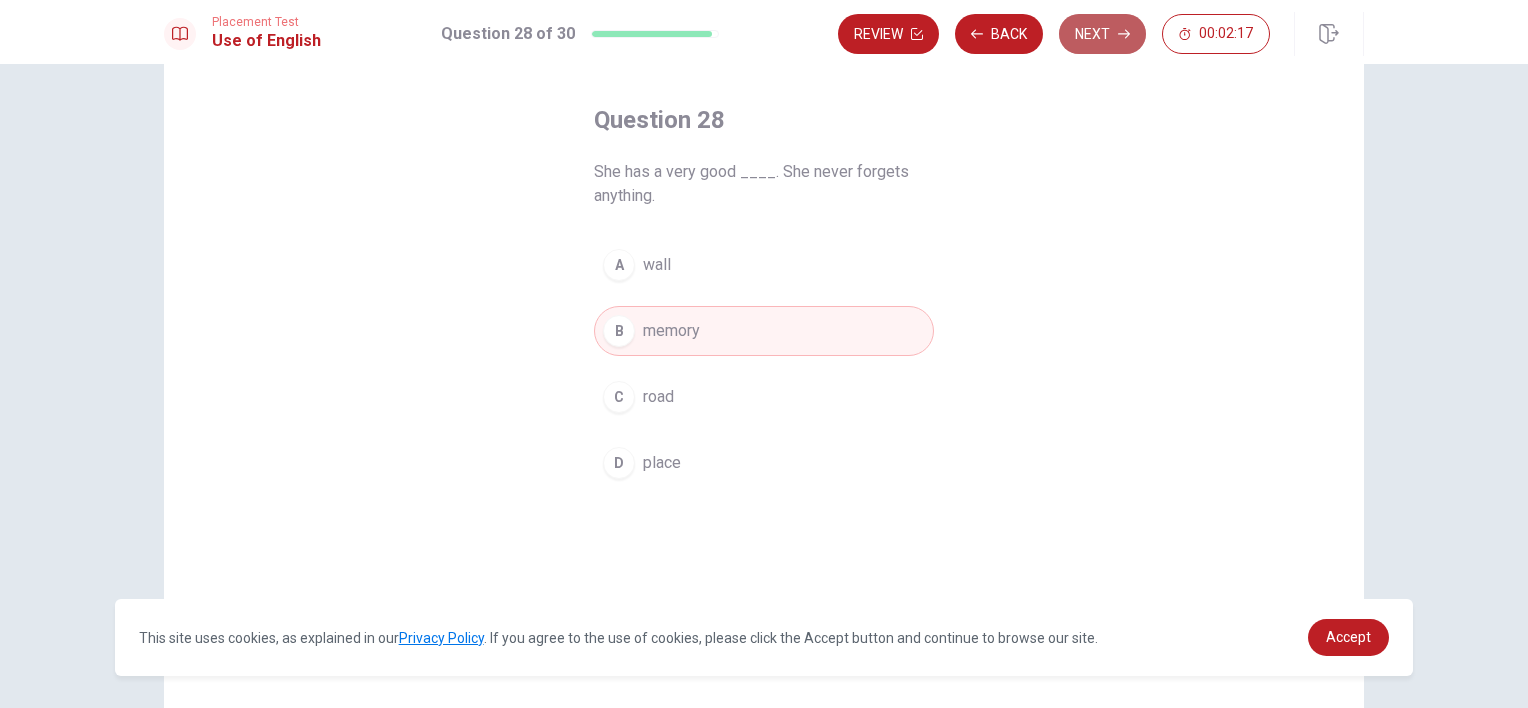 click on "Next" at bounding box center [1102, 34] 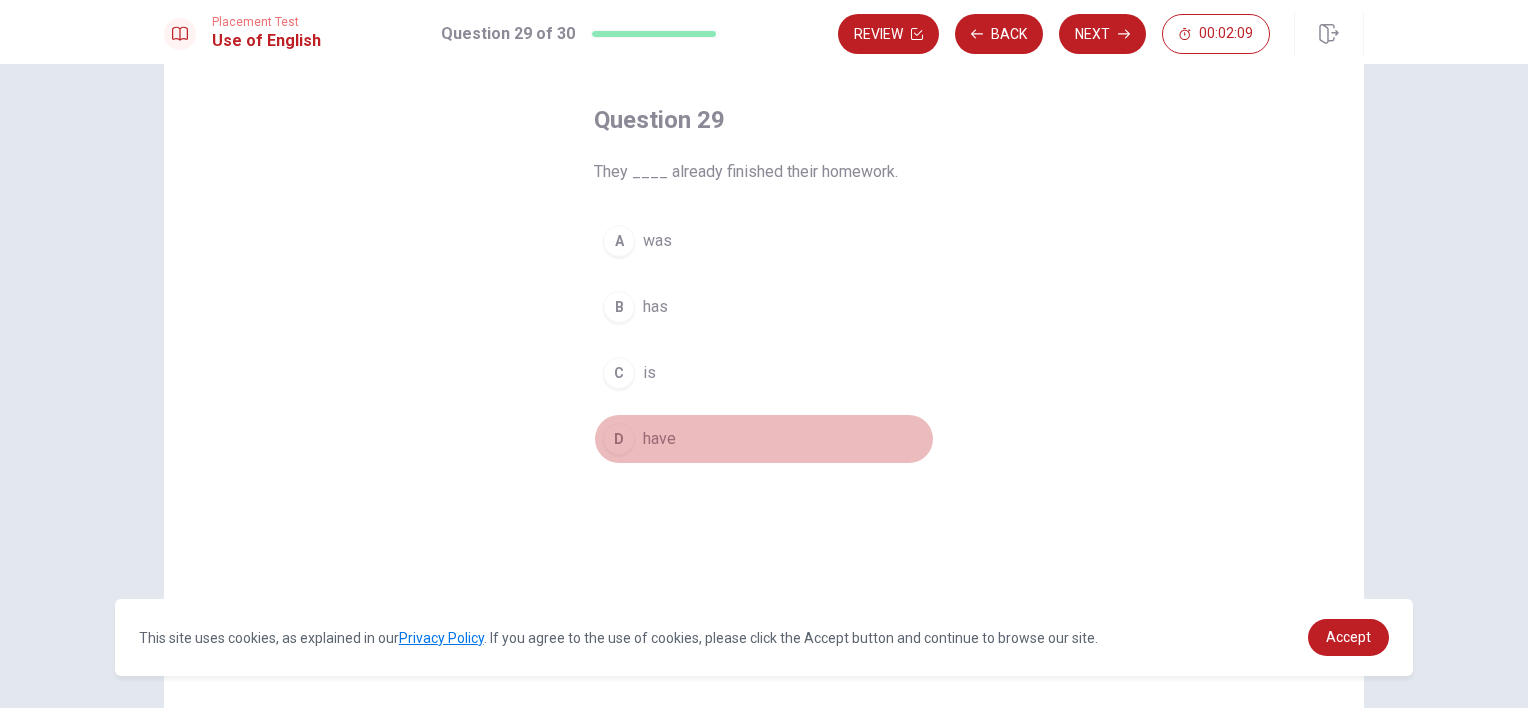 click on "D have" at bounding box center (764, 439) 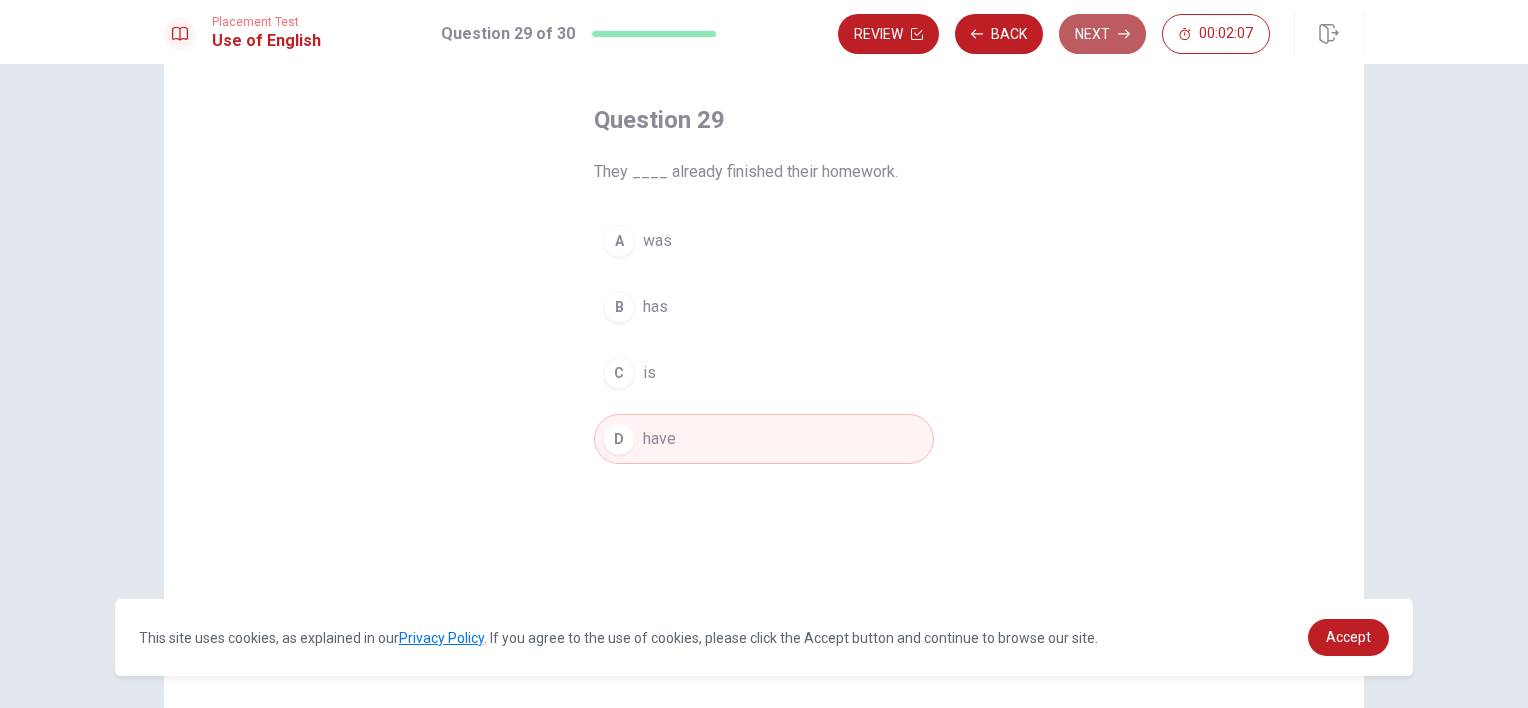 click on "Next" at bounding box center (1102, 34) 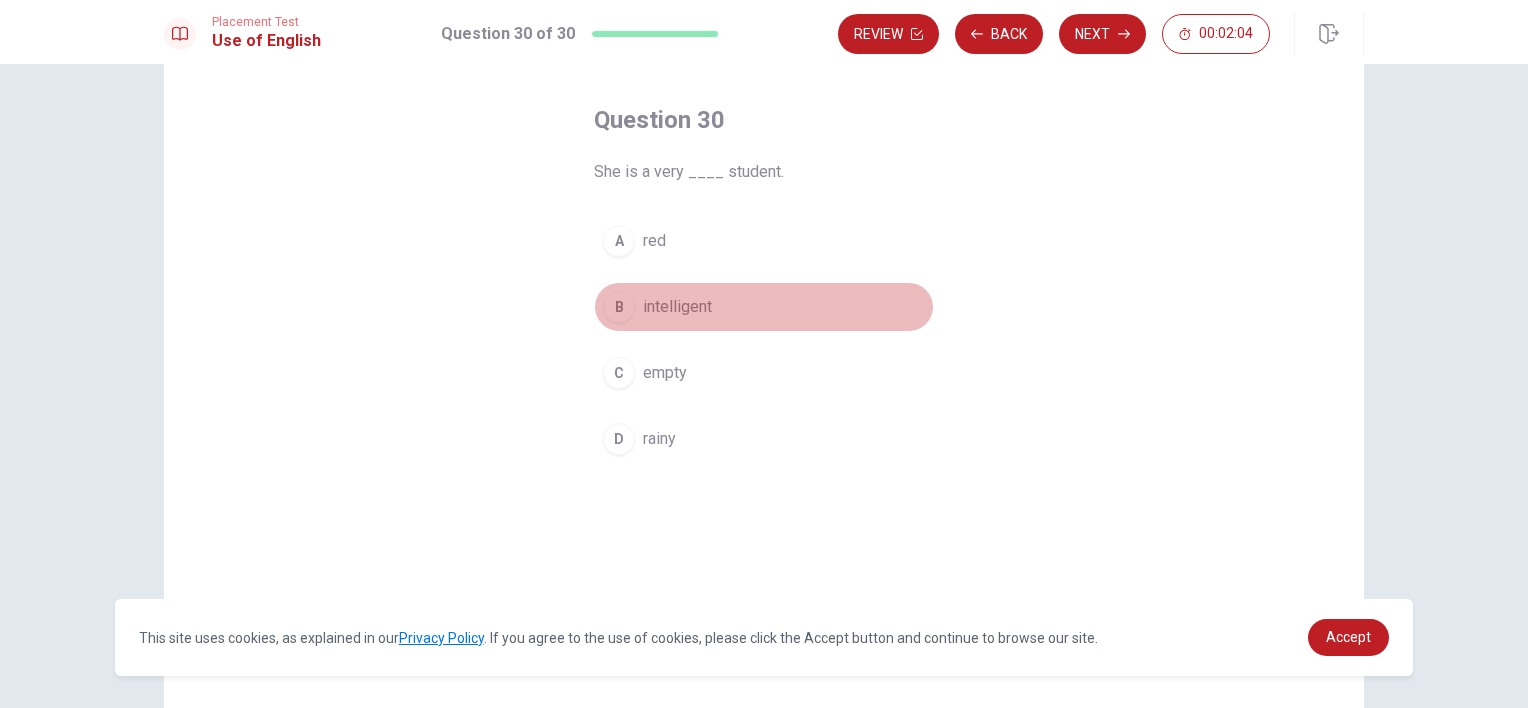 click on "intelligent" at bounding box center (677, 307) 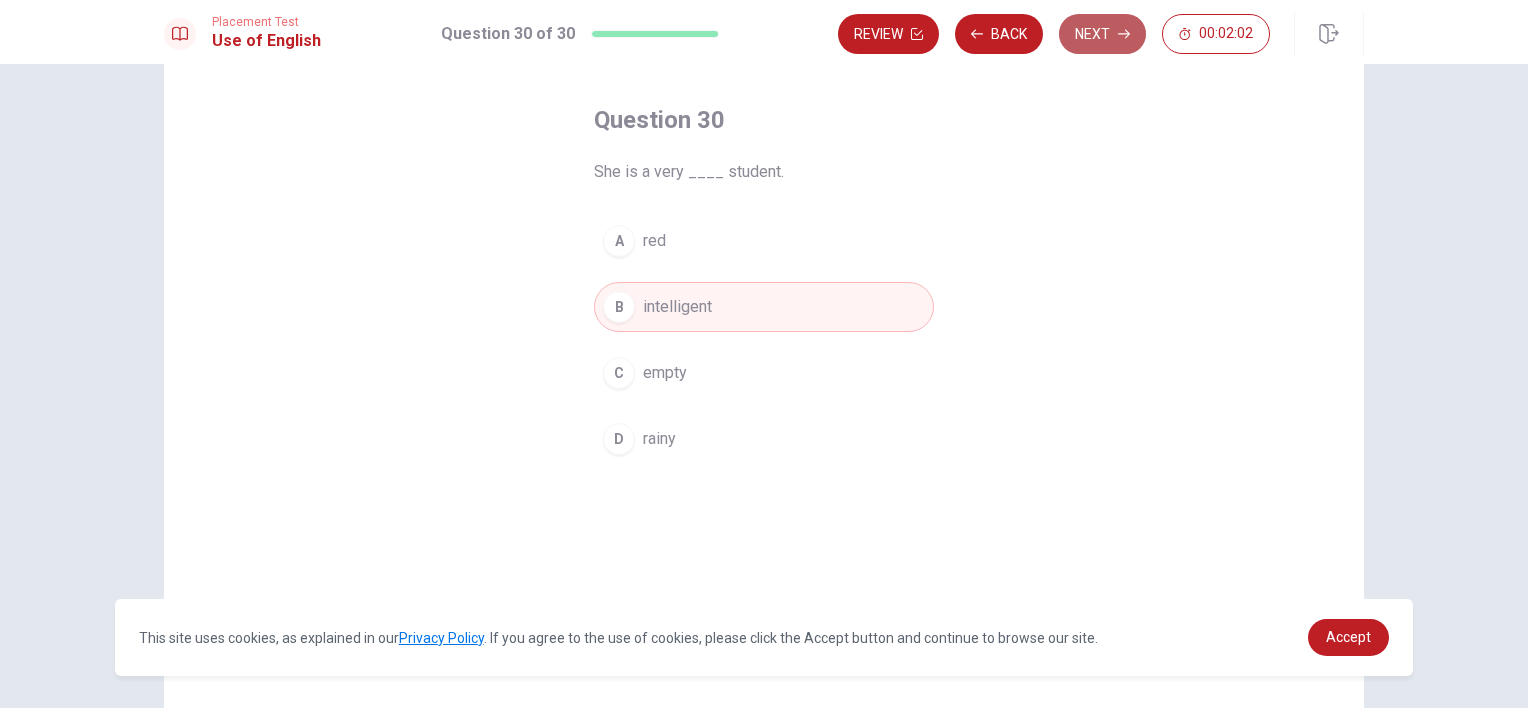 click on "Next" at bounding box center [1102, 34] 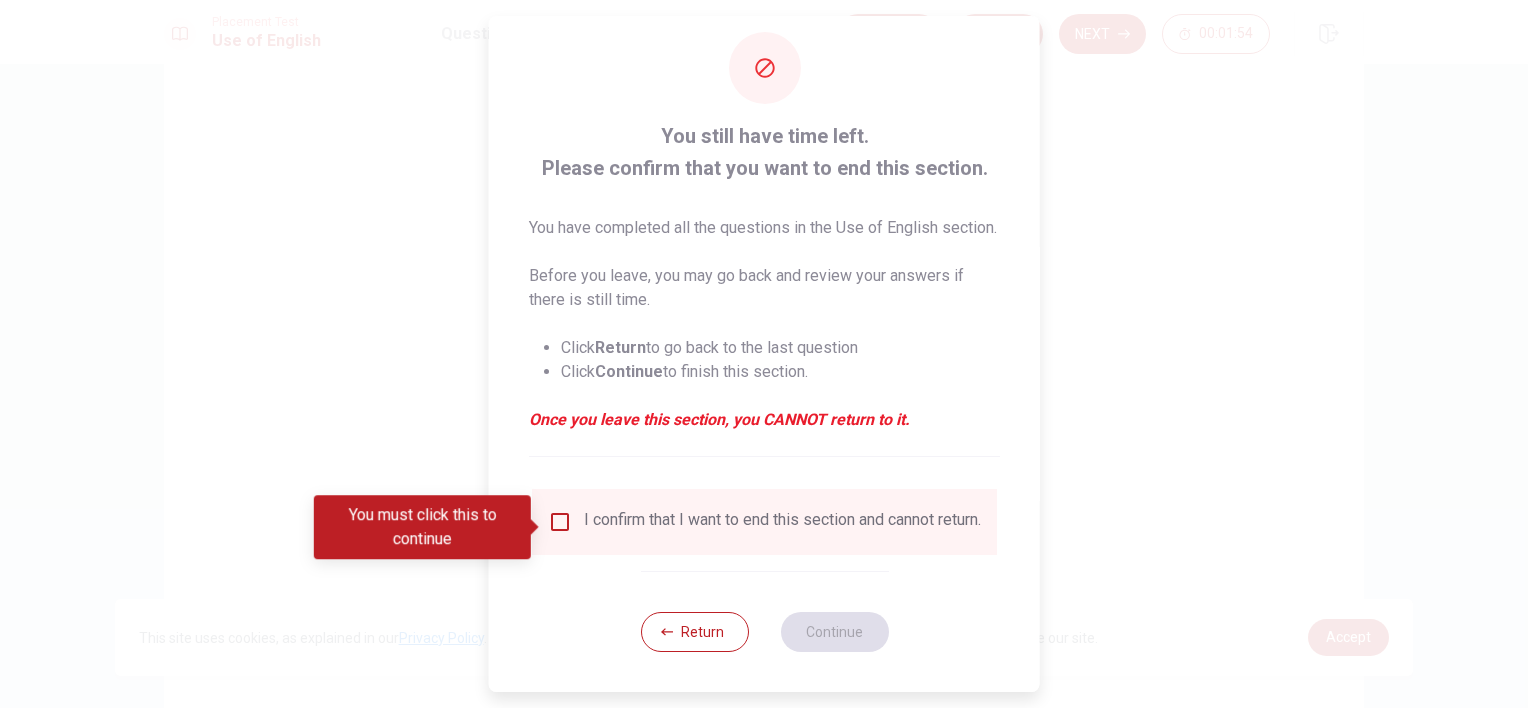 scroll, scrollTop: 61, scrollLeft: 0, axis: vertical 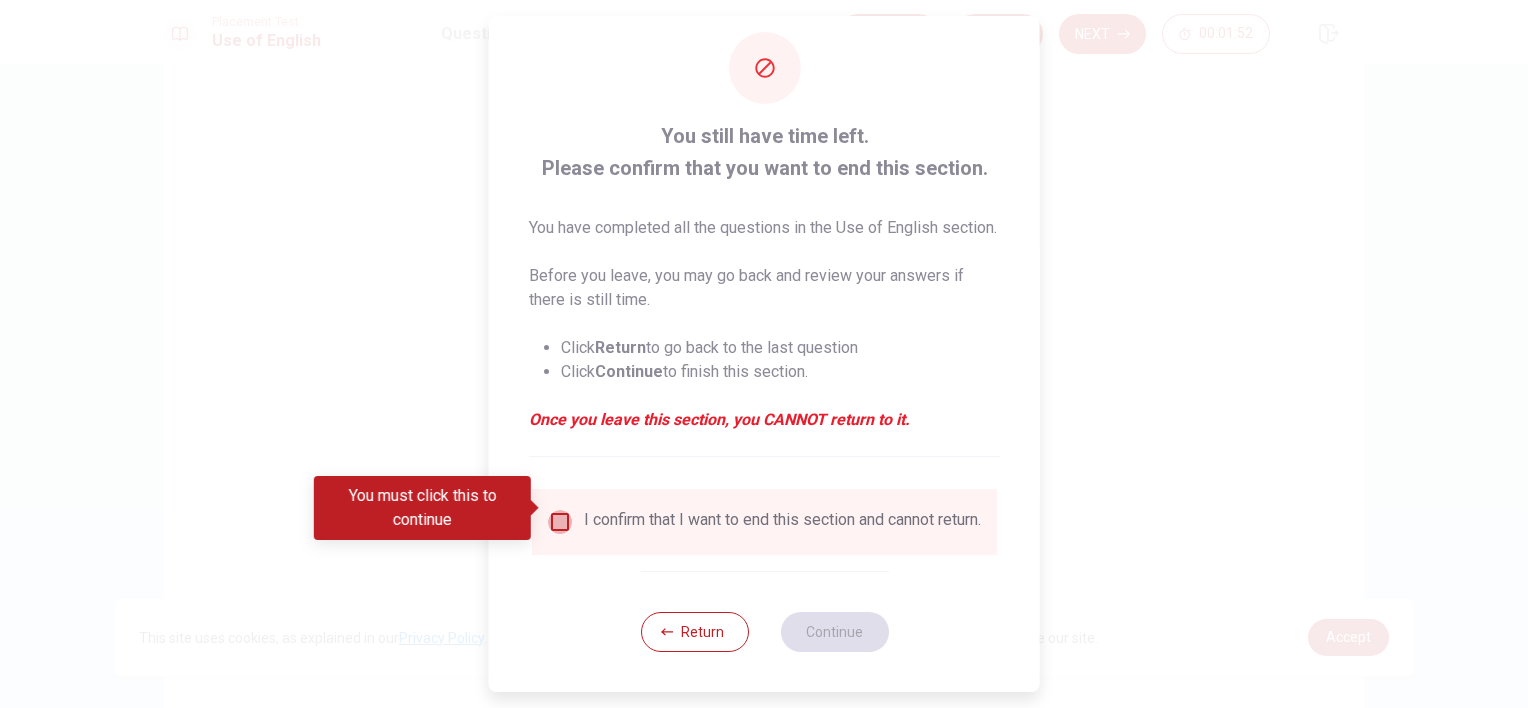 click at bounding box center (560, 522) 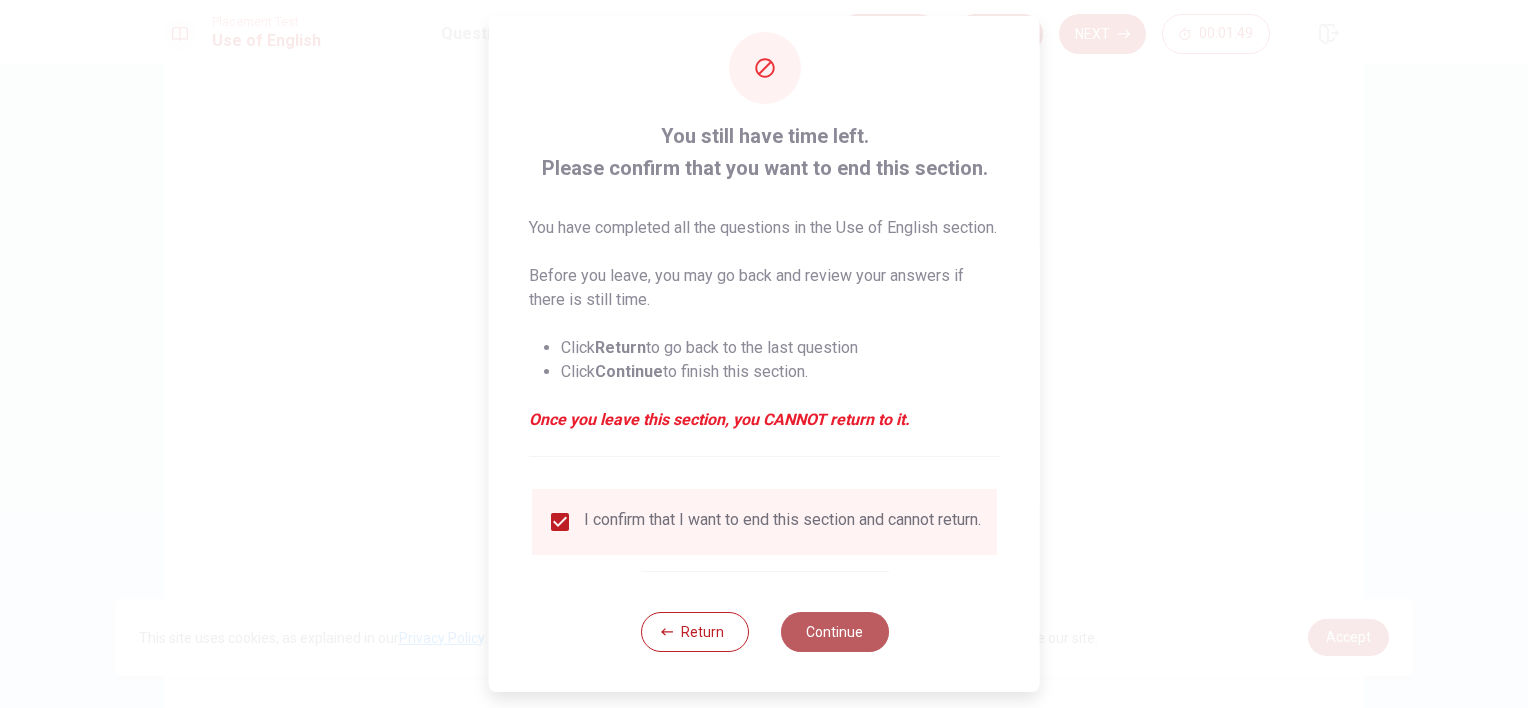 click on "Continue" at bounding box center (834, 632) 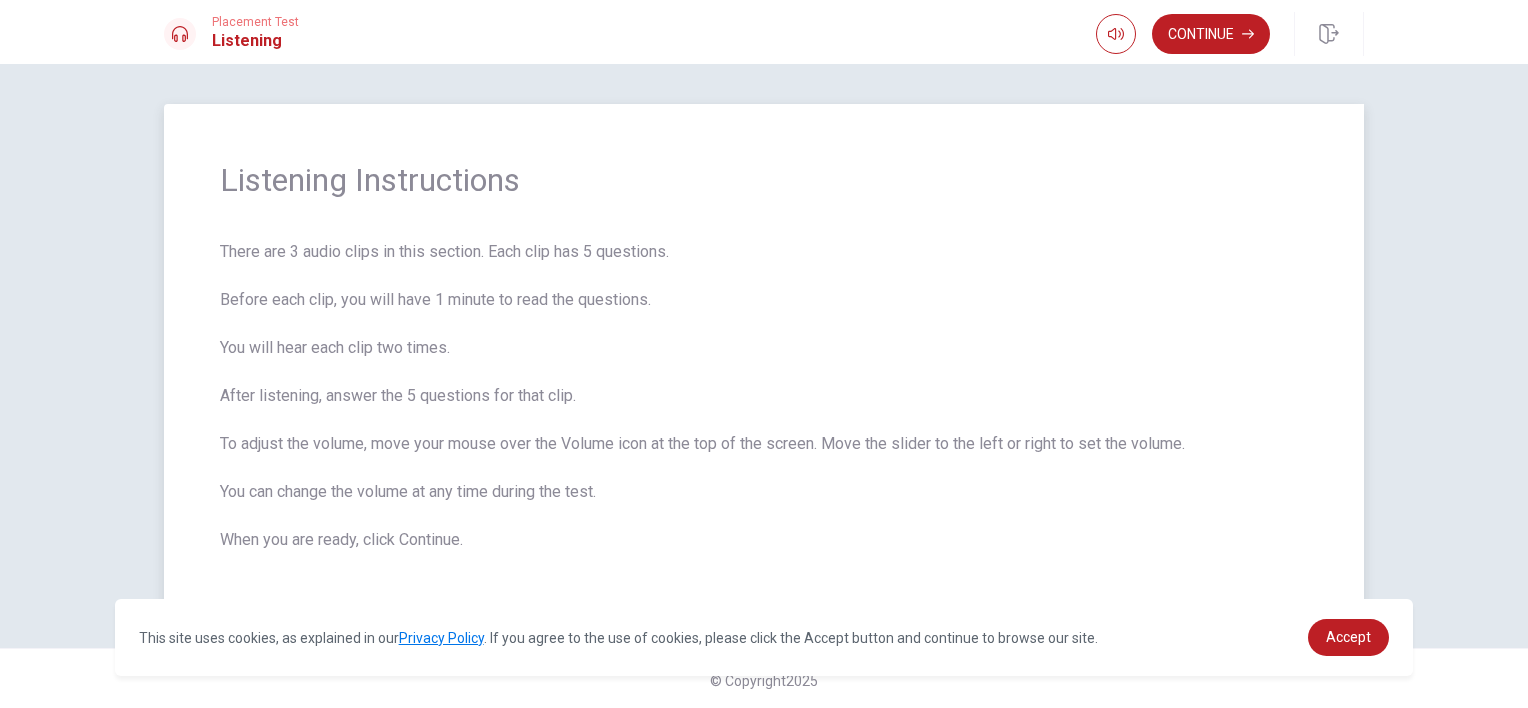 scroll, scrollTop: 4, scrollLeft: 0, axis: vertical 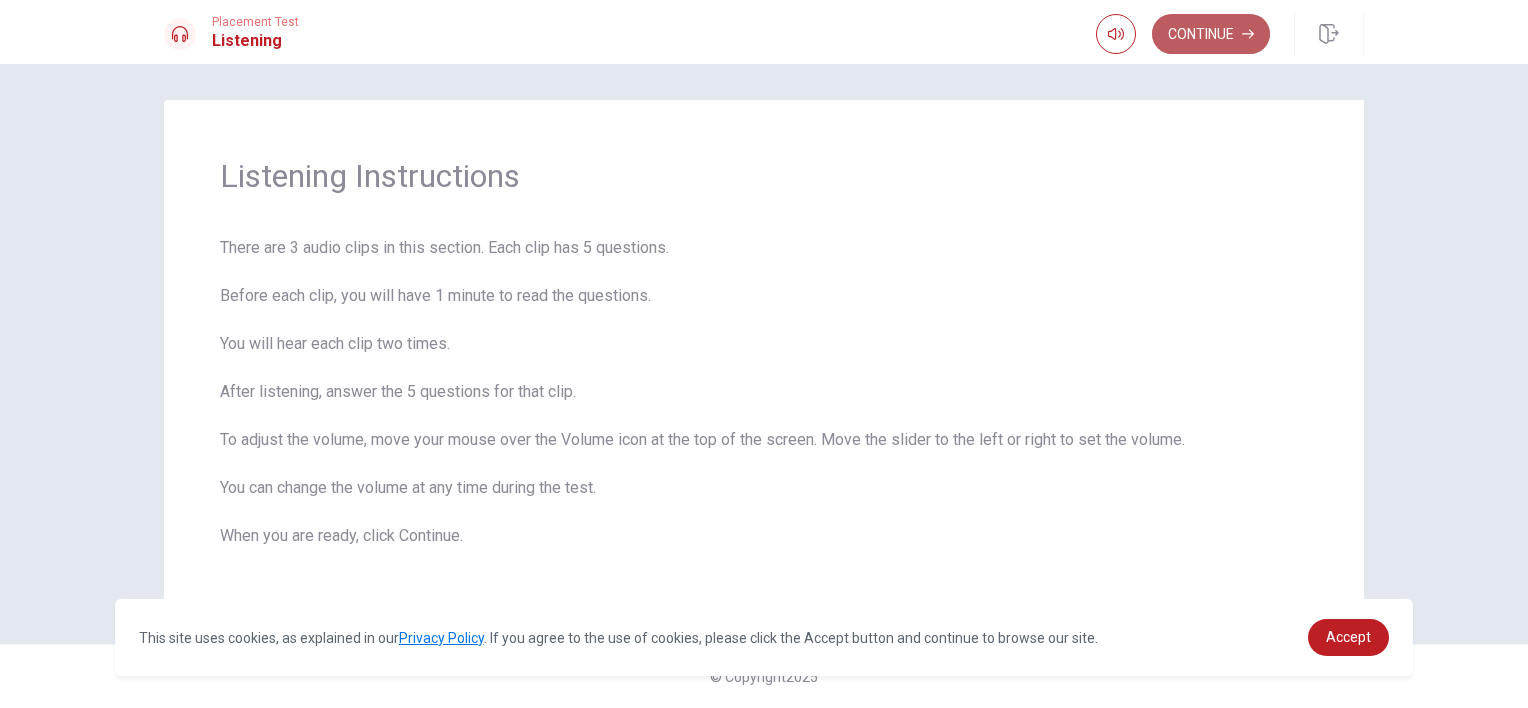click on "Continue" at bounding box center (1211, 34) 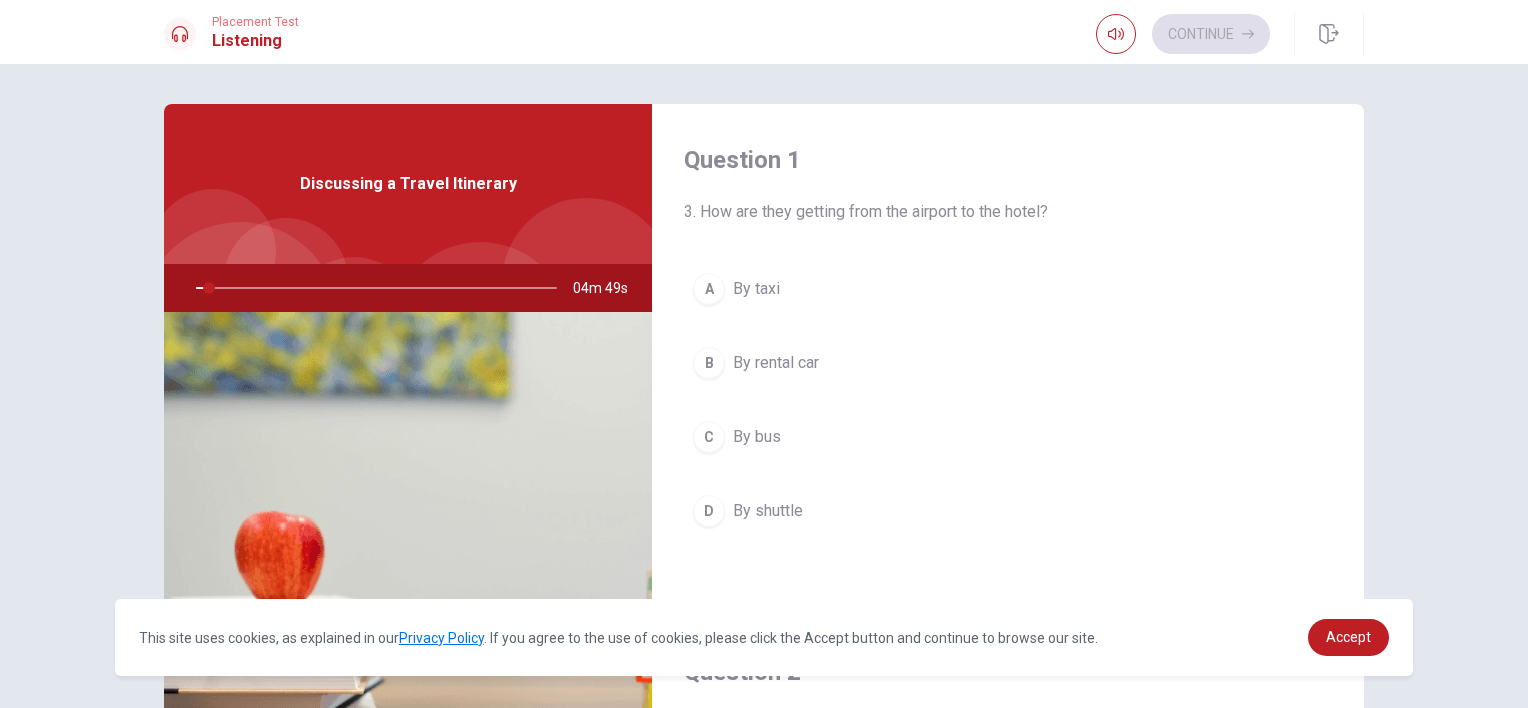 scroll, scrollTop: 195, scrollLeft: 0, axis: vertical 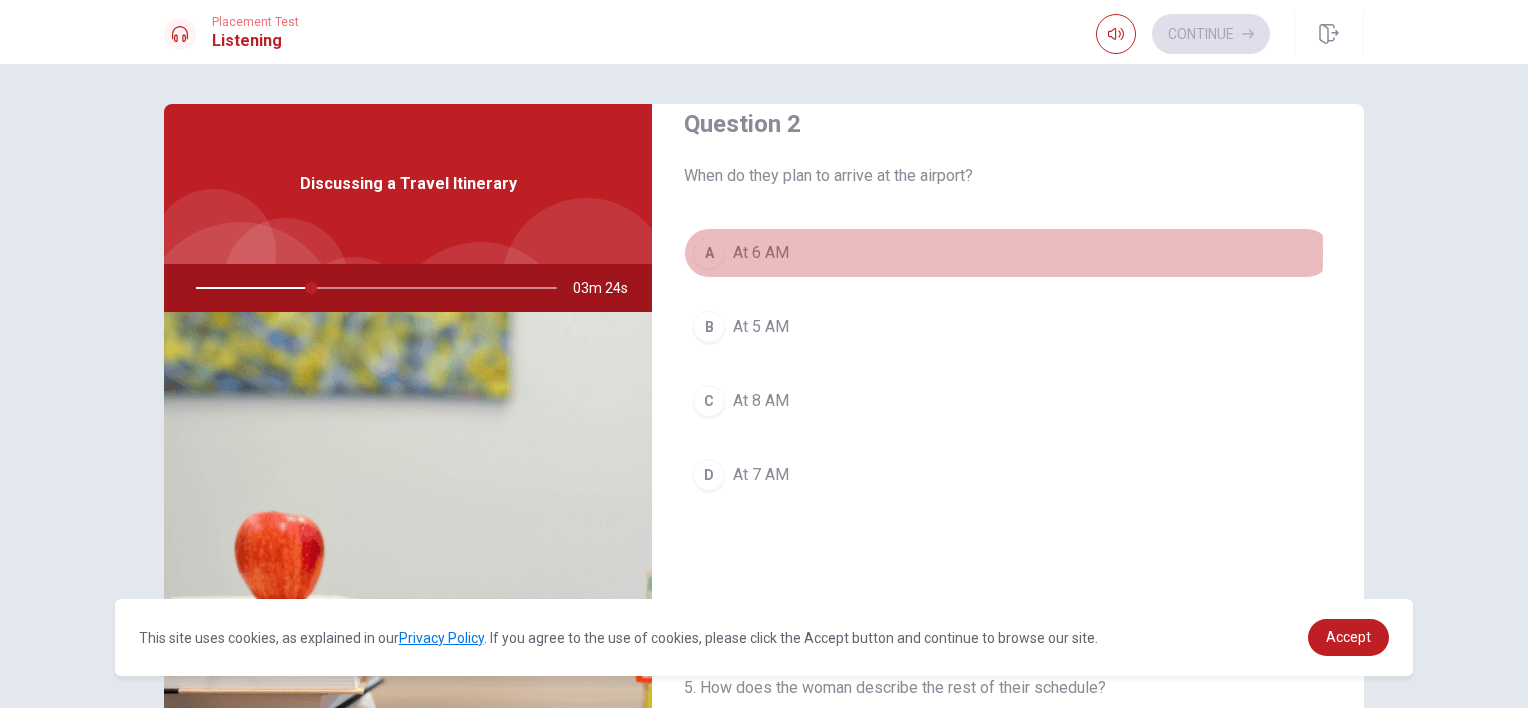 click on "At 6 AM" at bounding box center [761, 253] 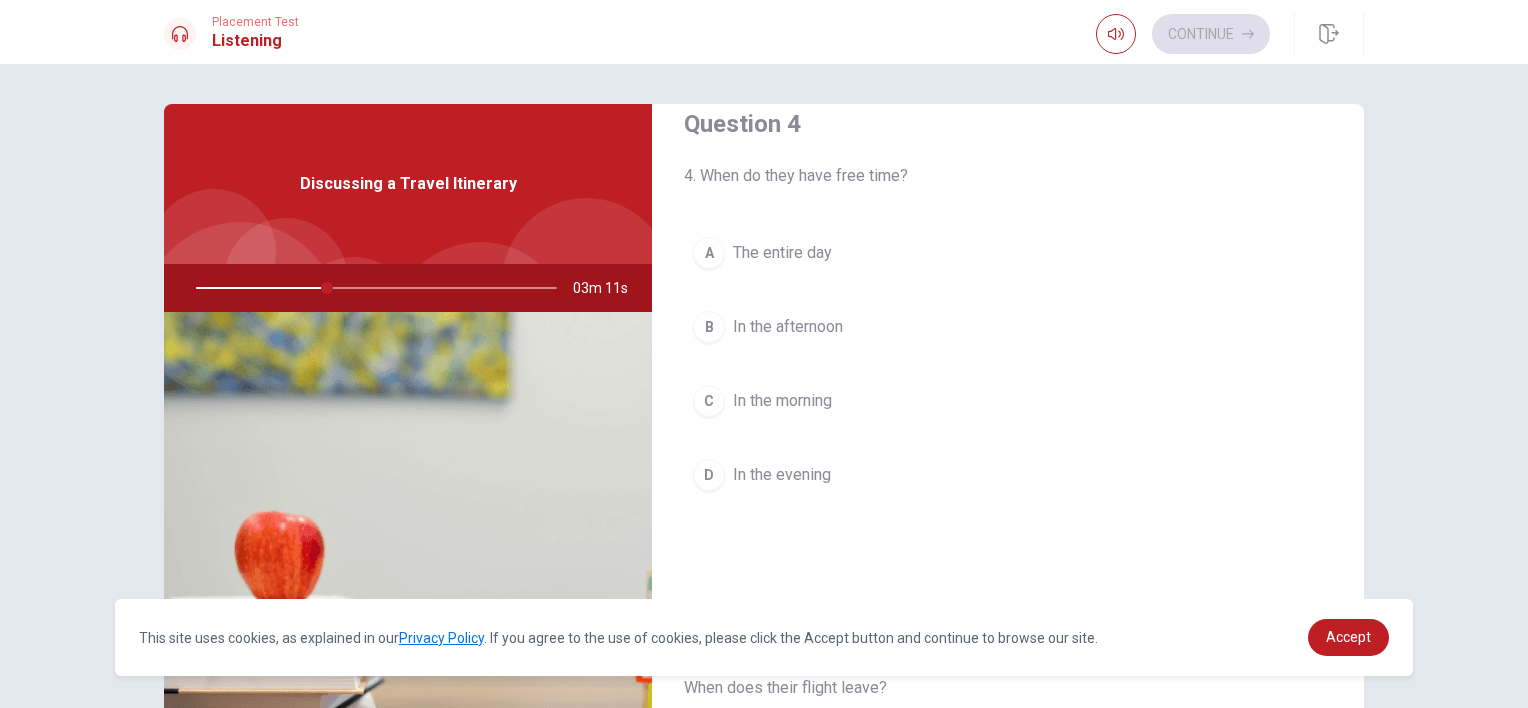 scroll, scrollTop: 1574, scrollLeft: 0, axis: vertical 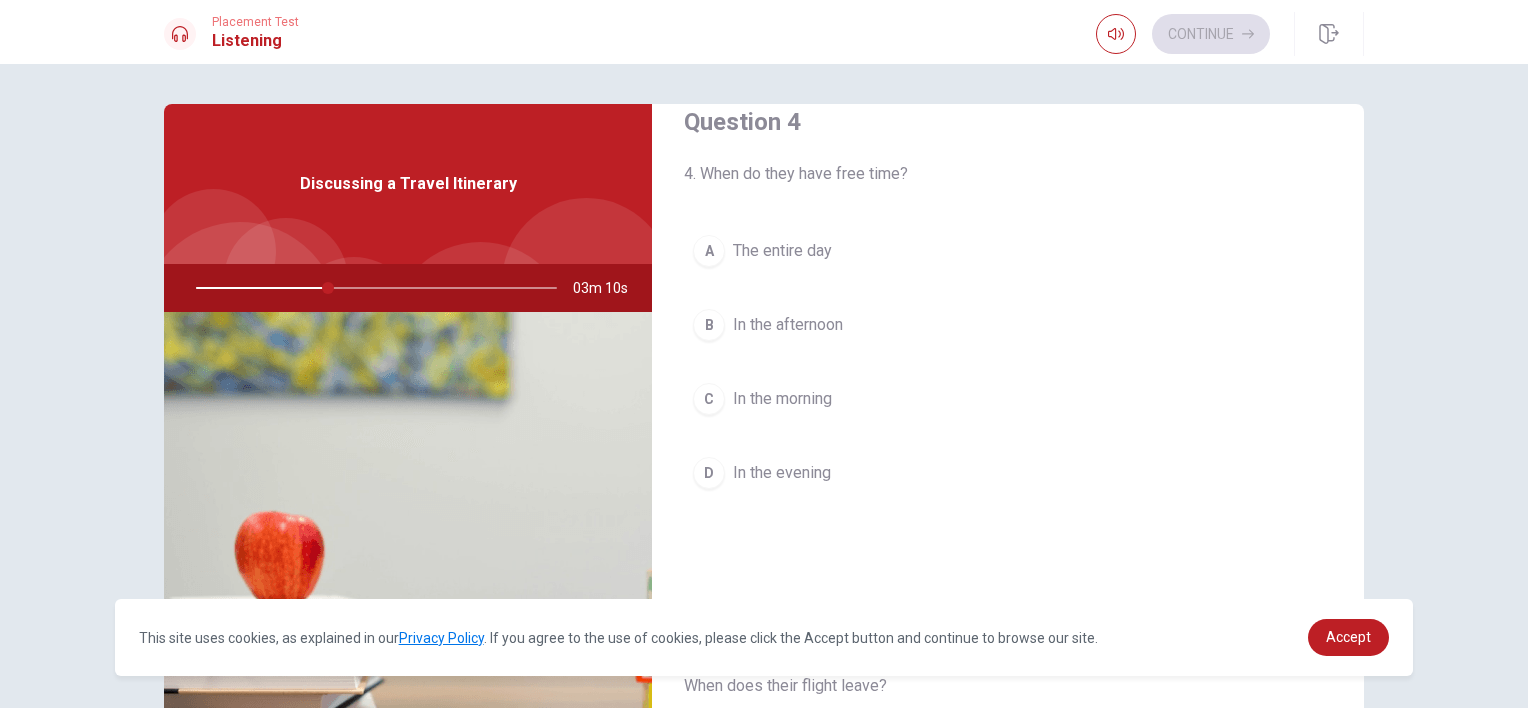 click on "In the afternoon" at bounding box center (788, 325) 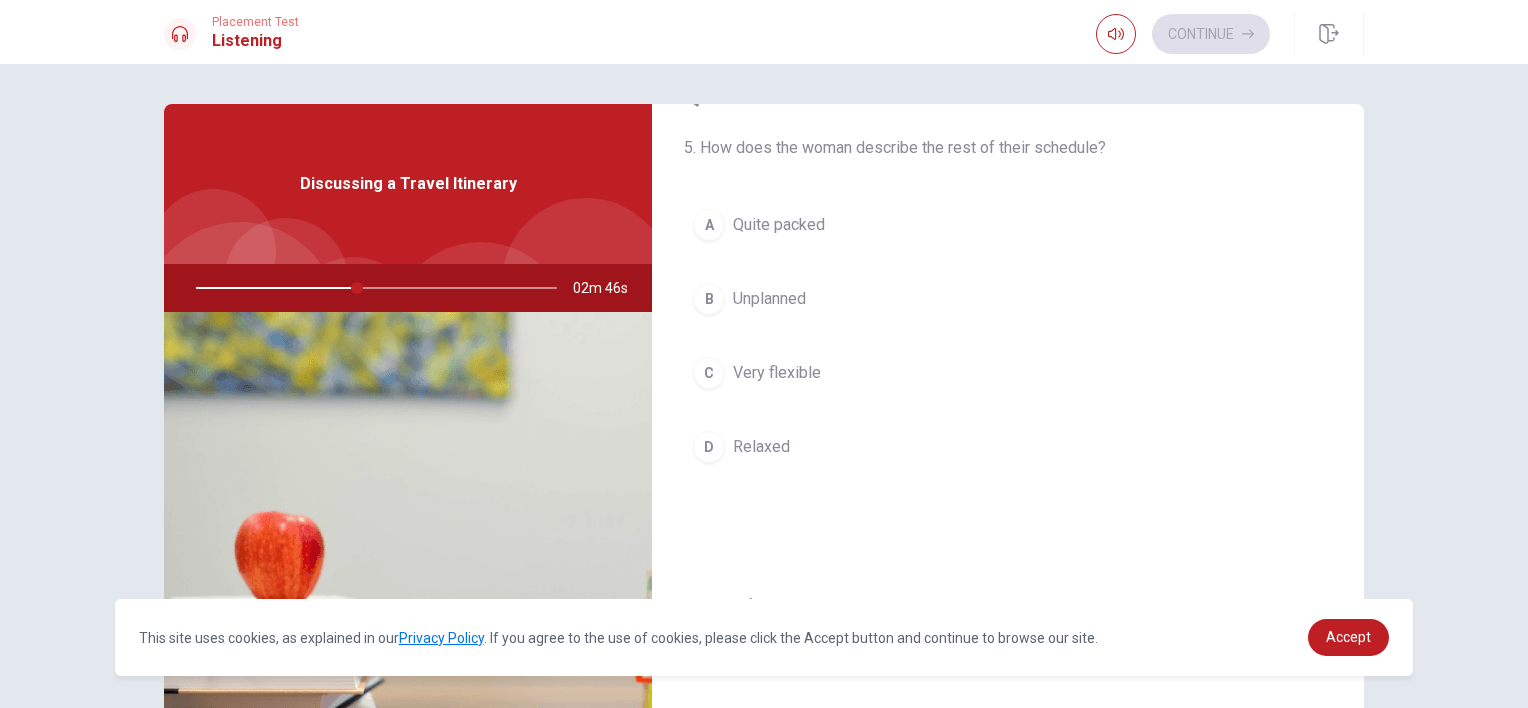 scroll, scrollTop: 1096, scrollLeft: 0, axis: vertical 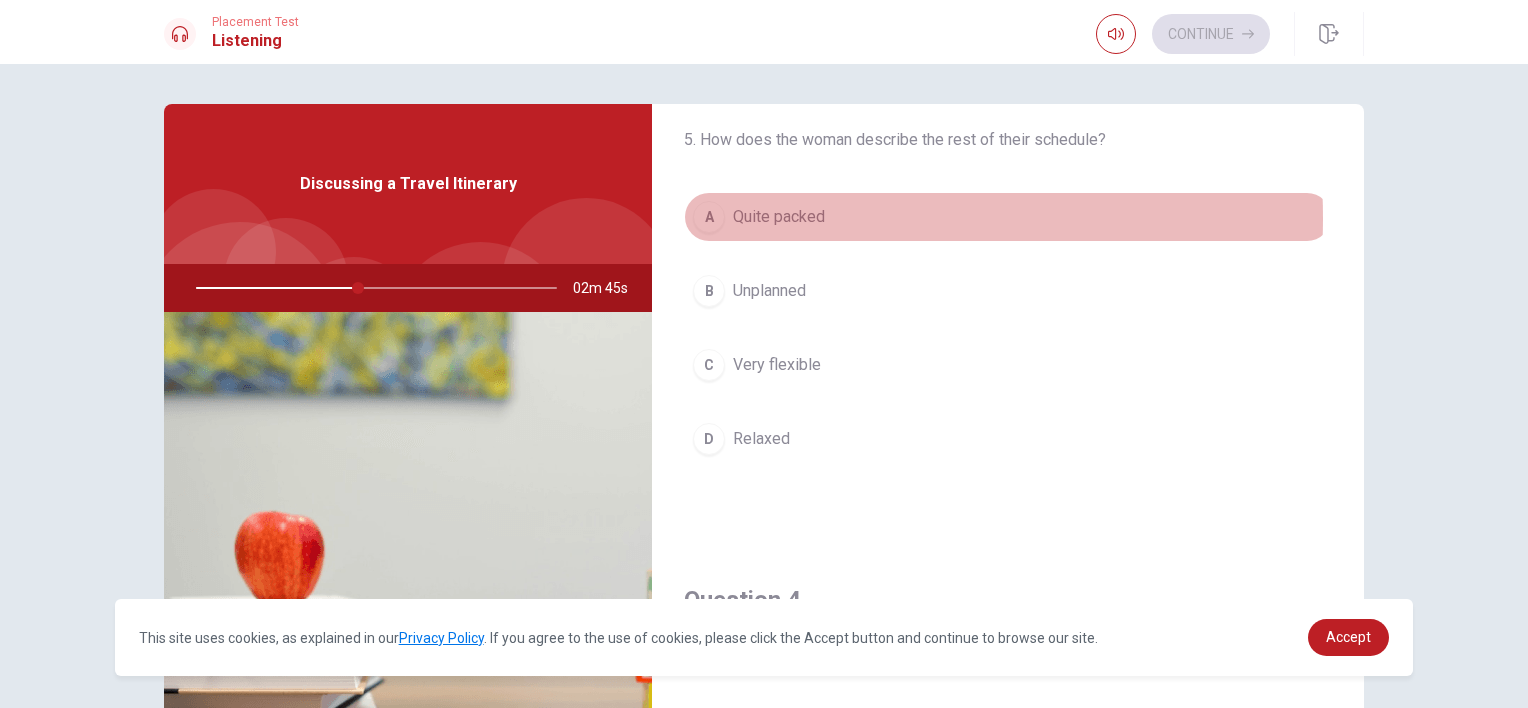 click on "Quite packed" at bounding box center [779, 217] 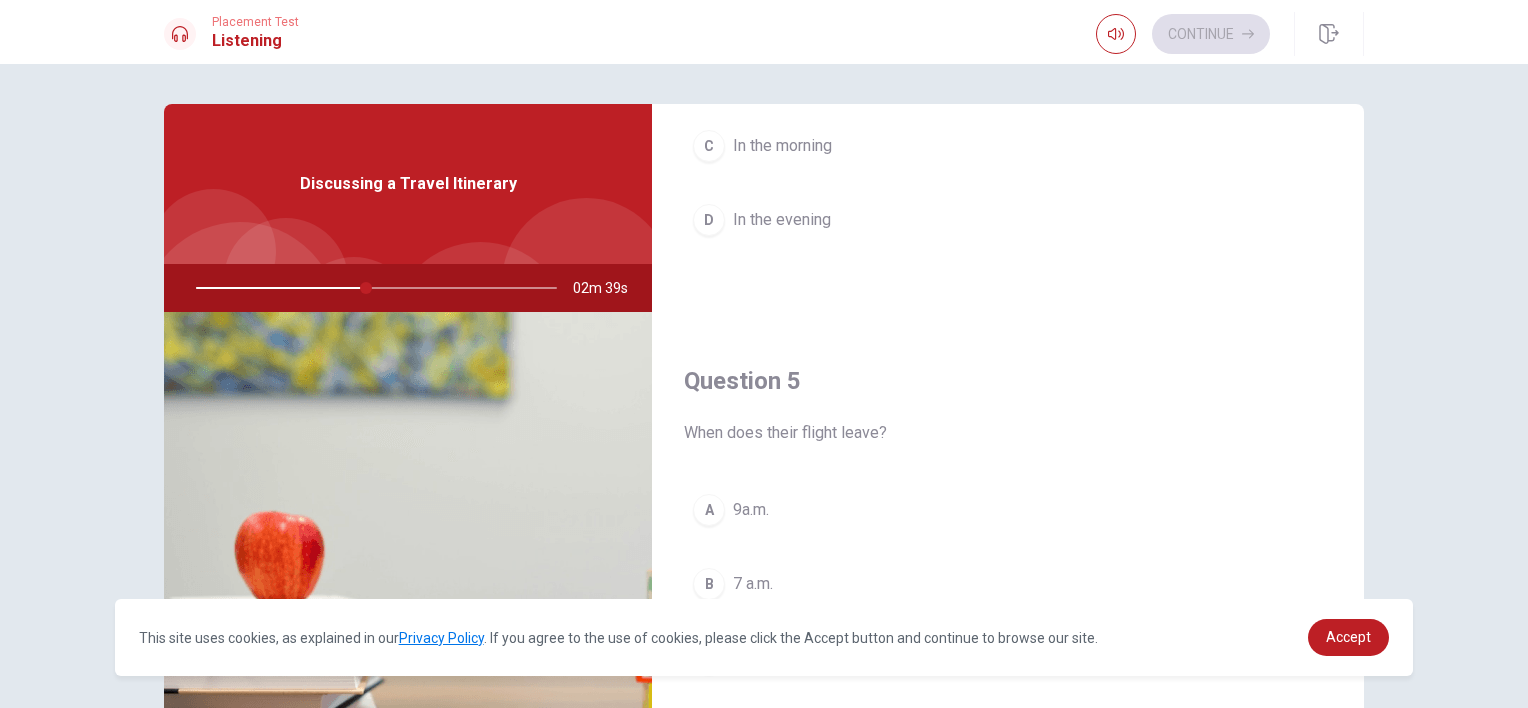 scroll, scrollTop: 1856, scrollLeft: 0, axis: vertical 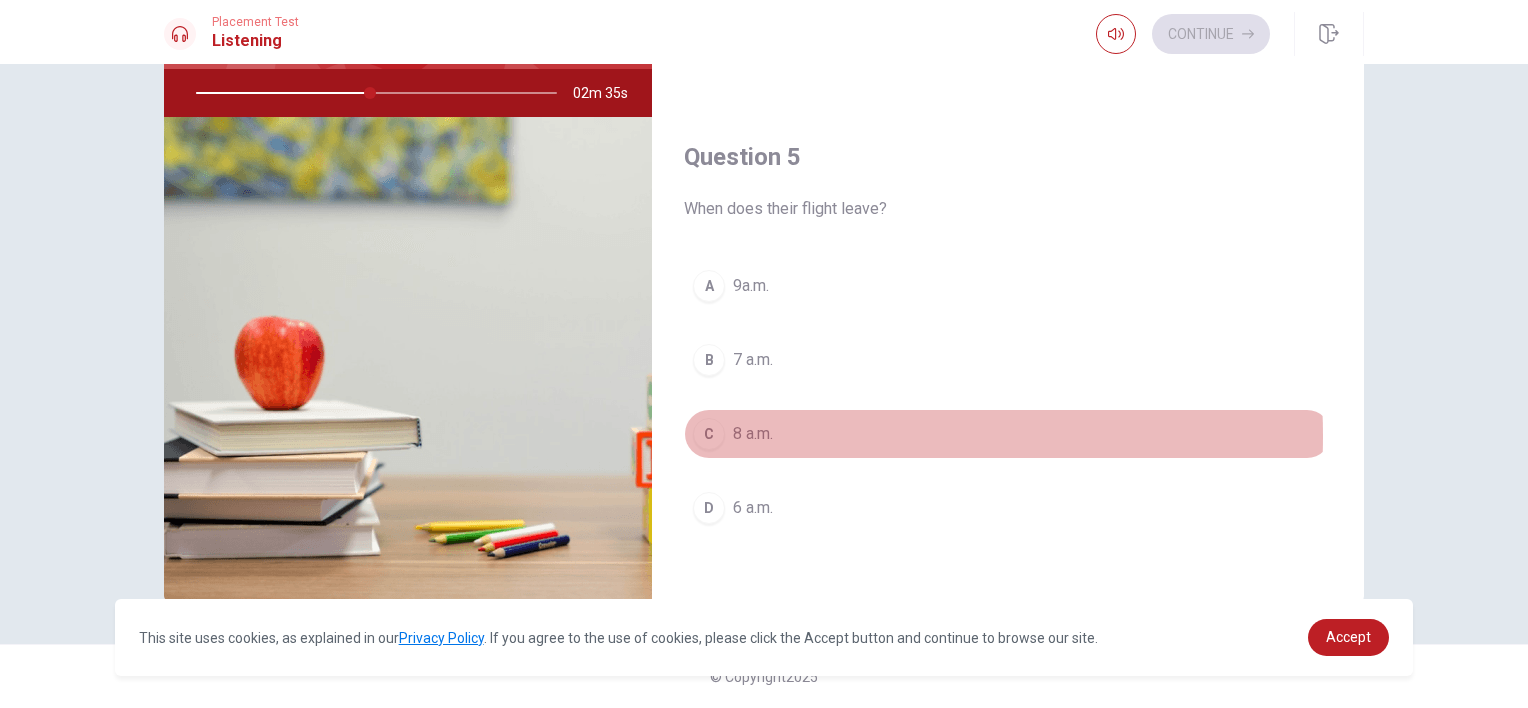 click on "C 8 a.m." at bounding box center (1008, 434) 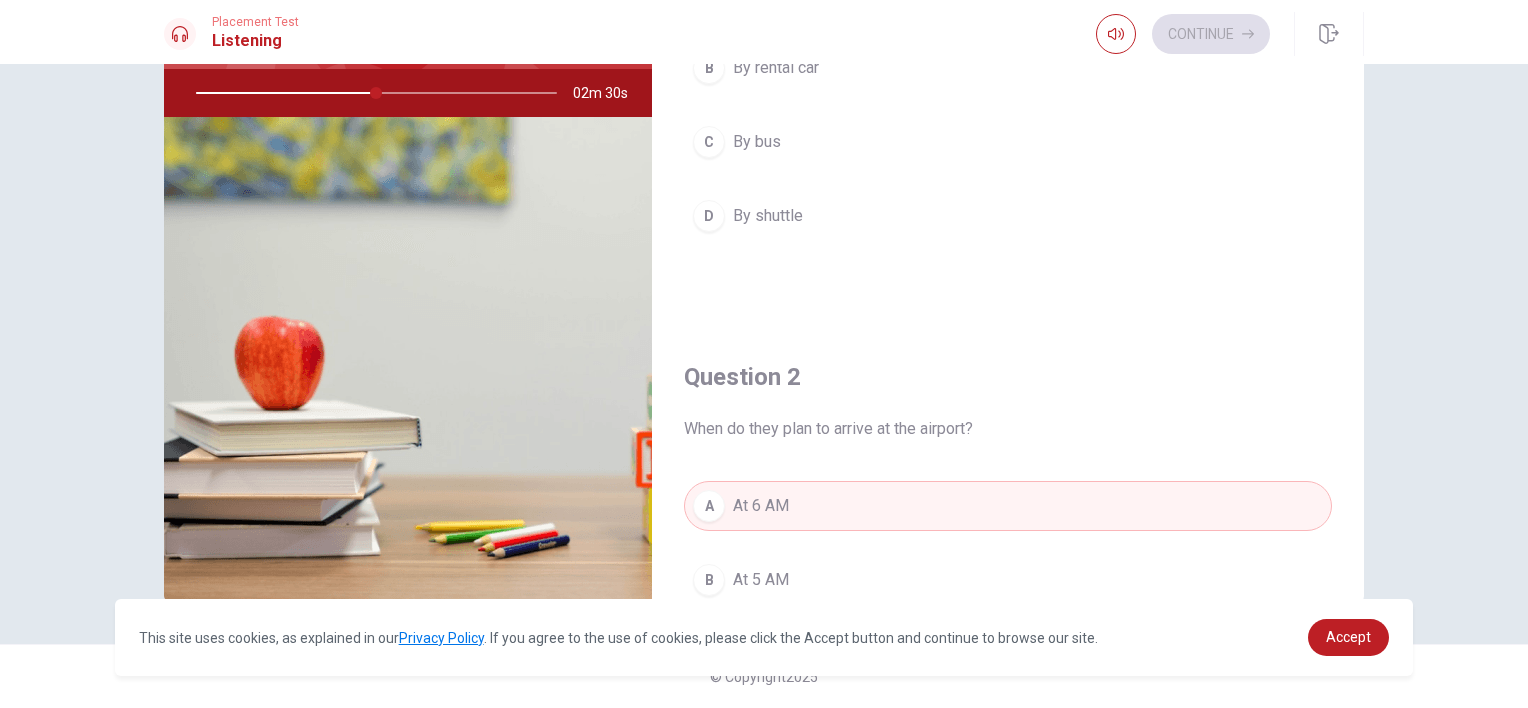 scroll, scrollTop: 0, scrollLeft: 0, axis: both 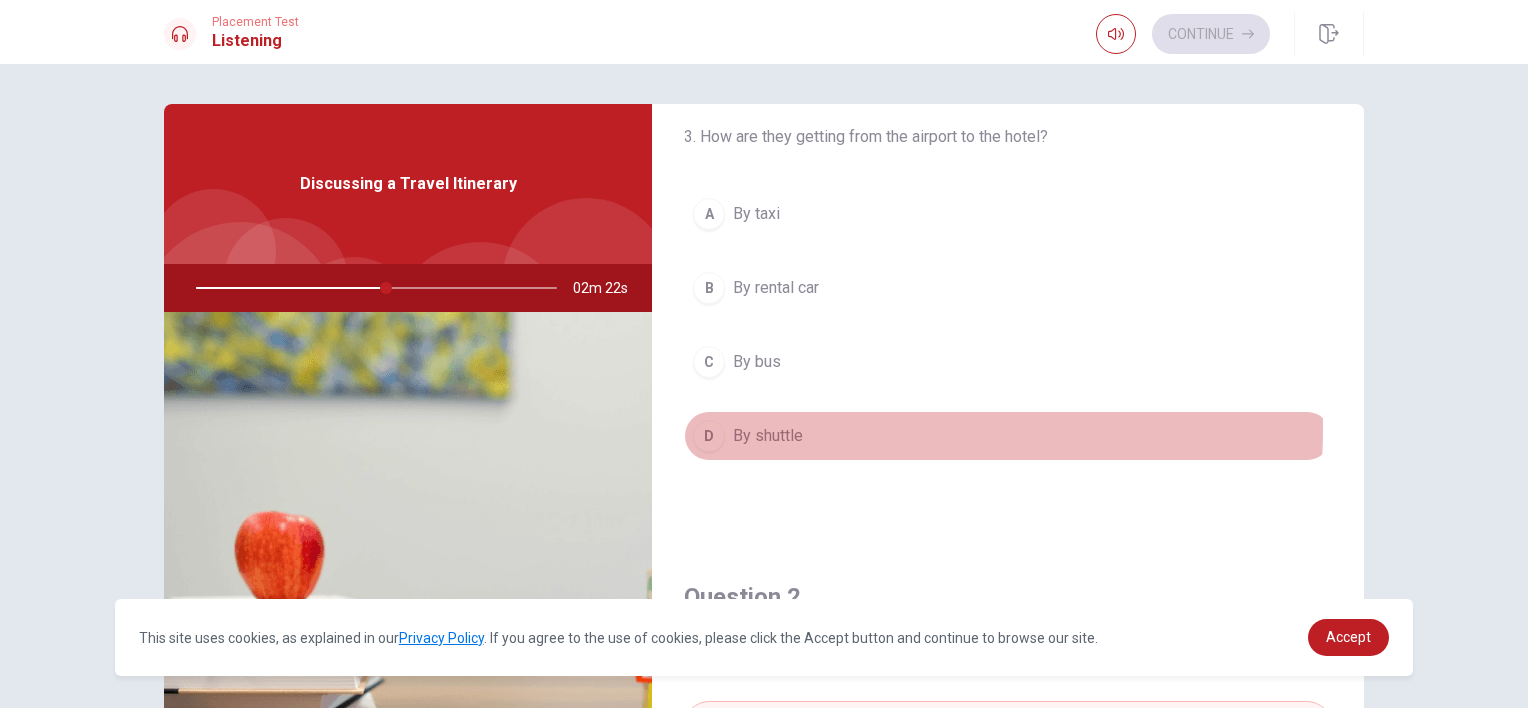 click on "By shuttle" at bounding box center [768, 436] 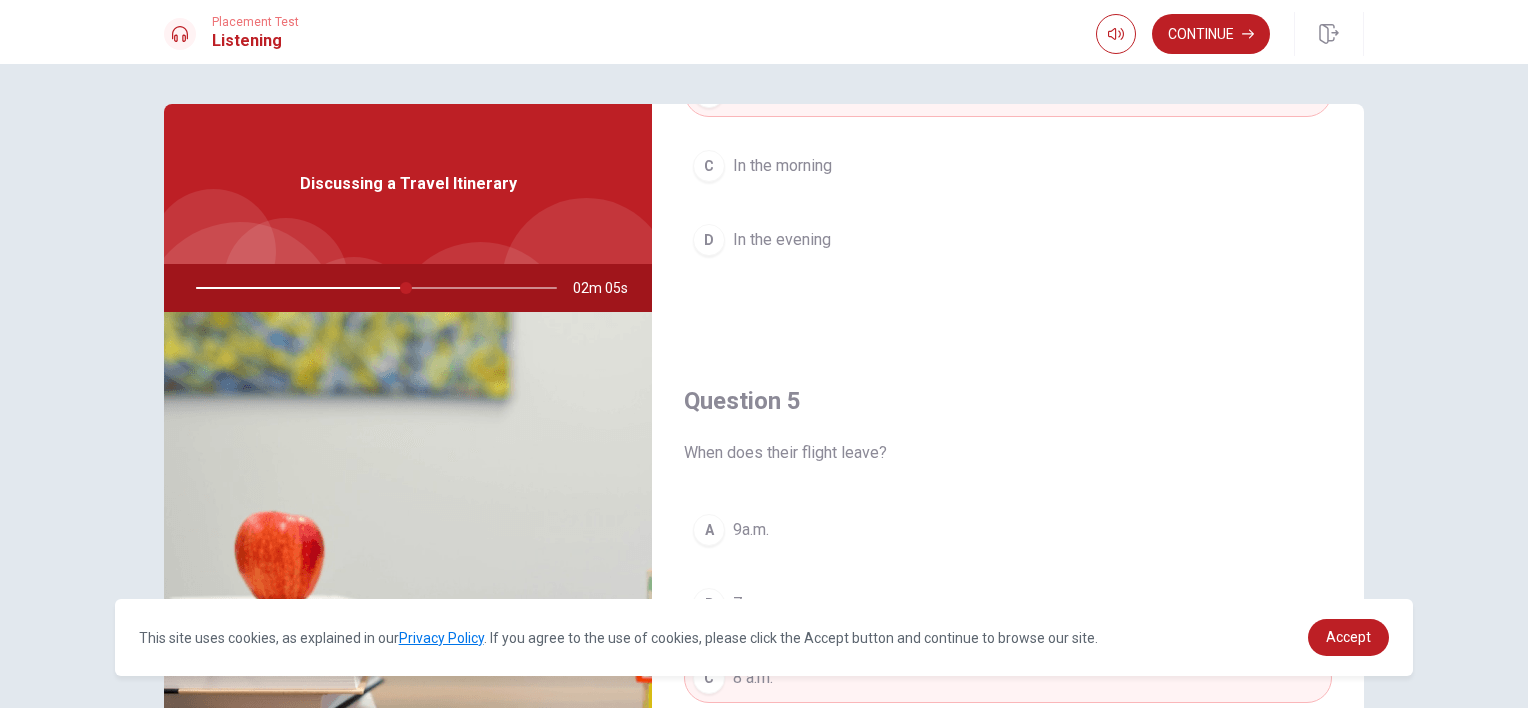 scroll, scrollTop: 1856, scrollLeft: 0, axis: vertical 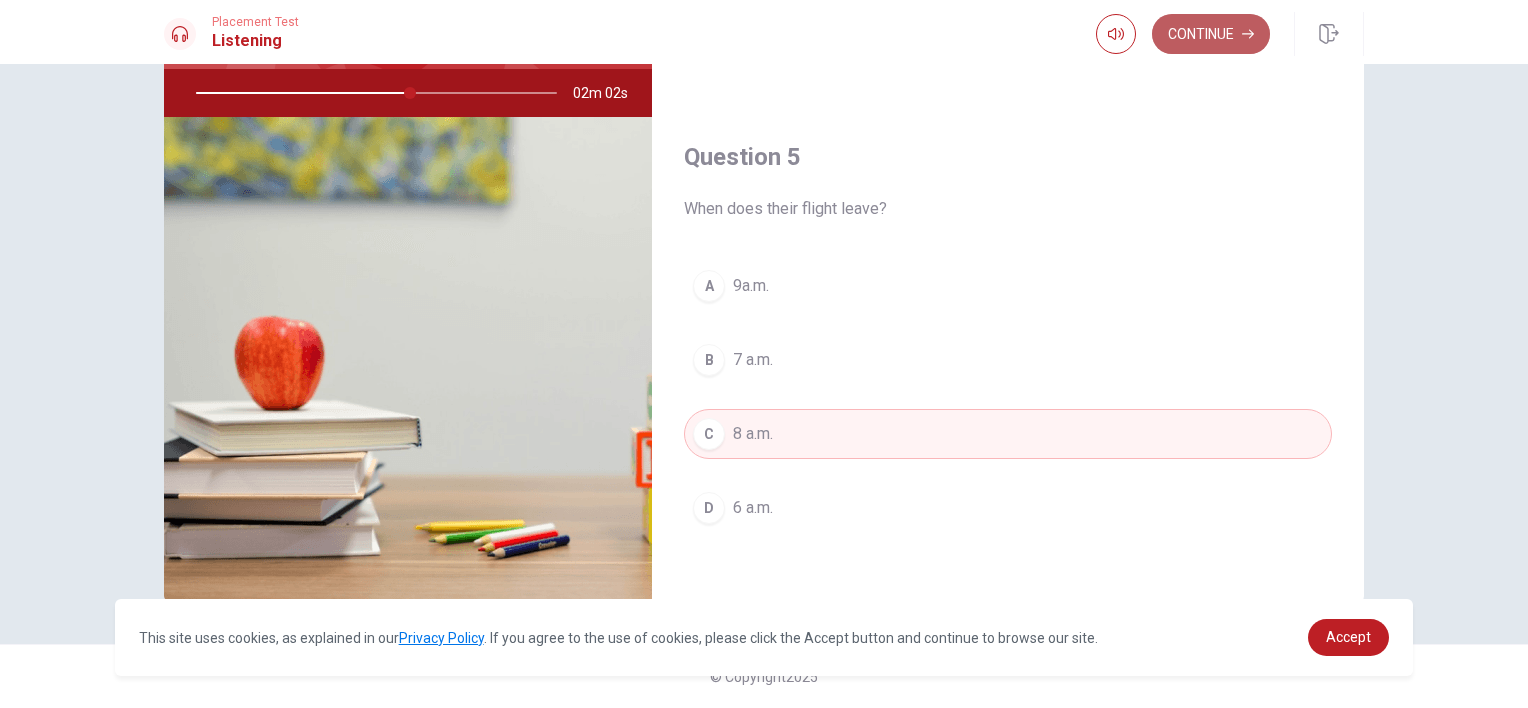 click on "Continue" at bounding box center (1211, 34) 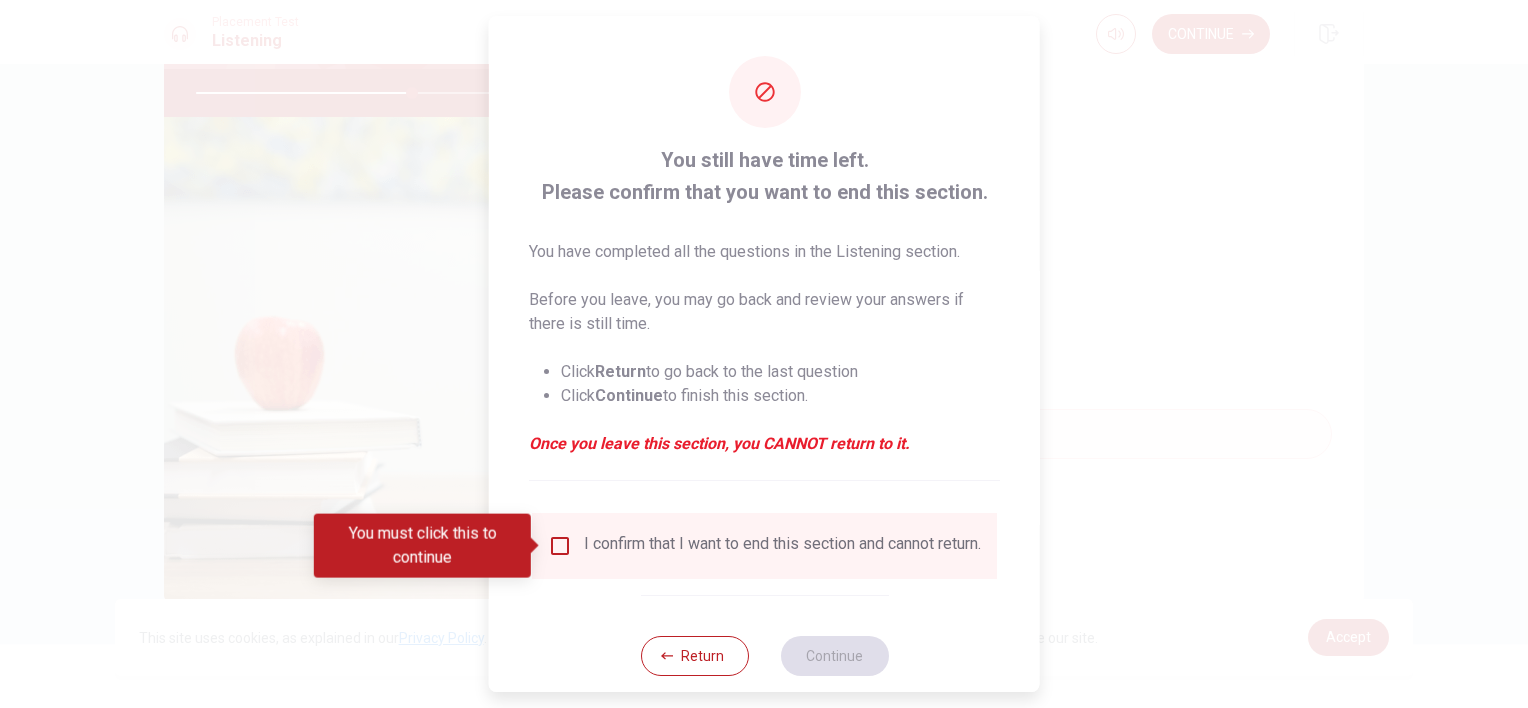 click at bounding box center [560, 546] 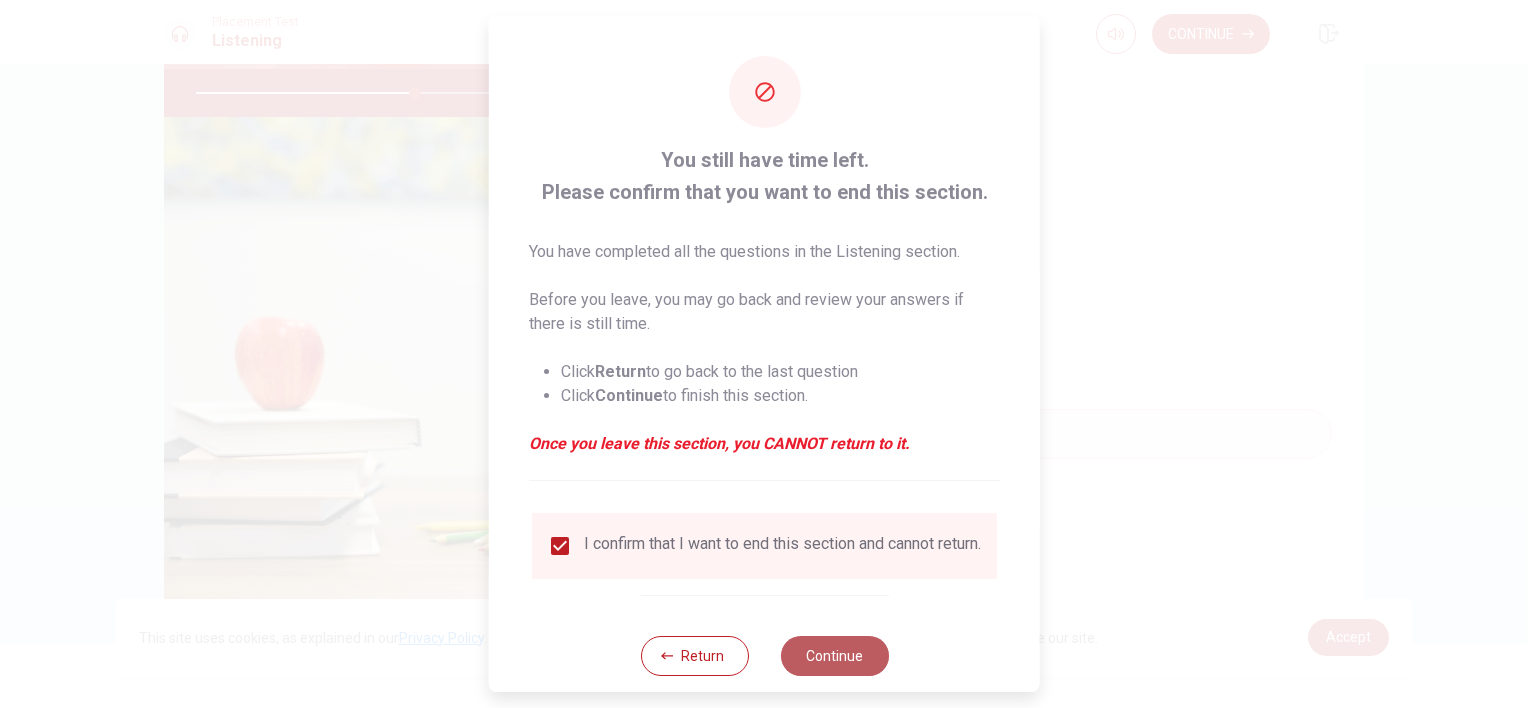 click on "Continue" at bounding box center [834, 656] 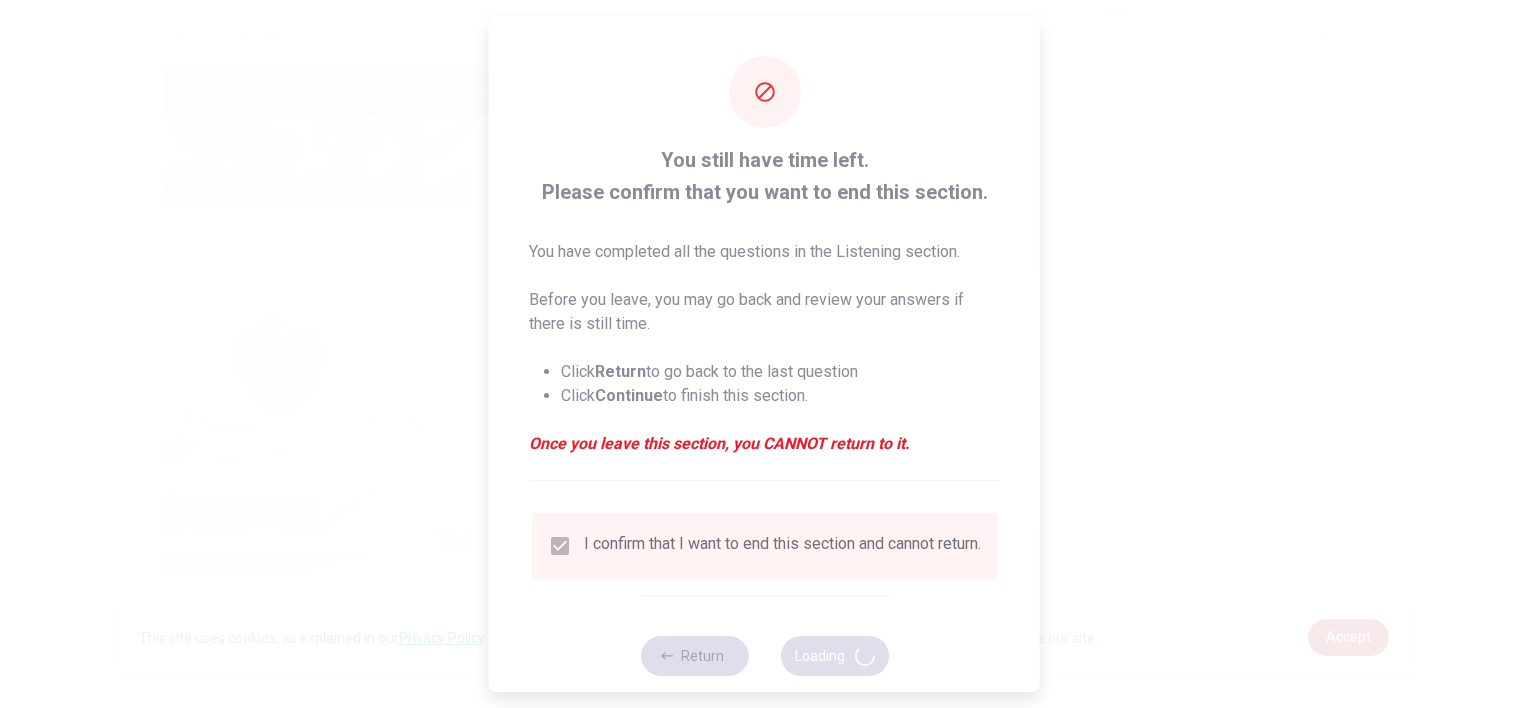 type on "62" 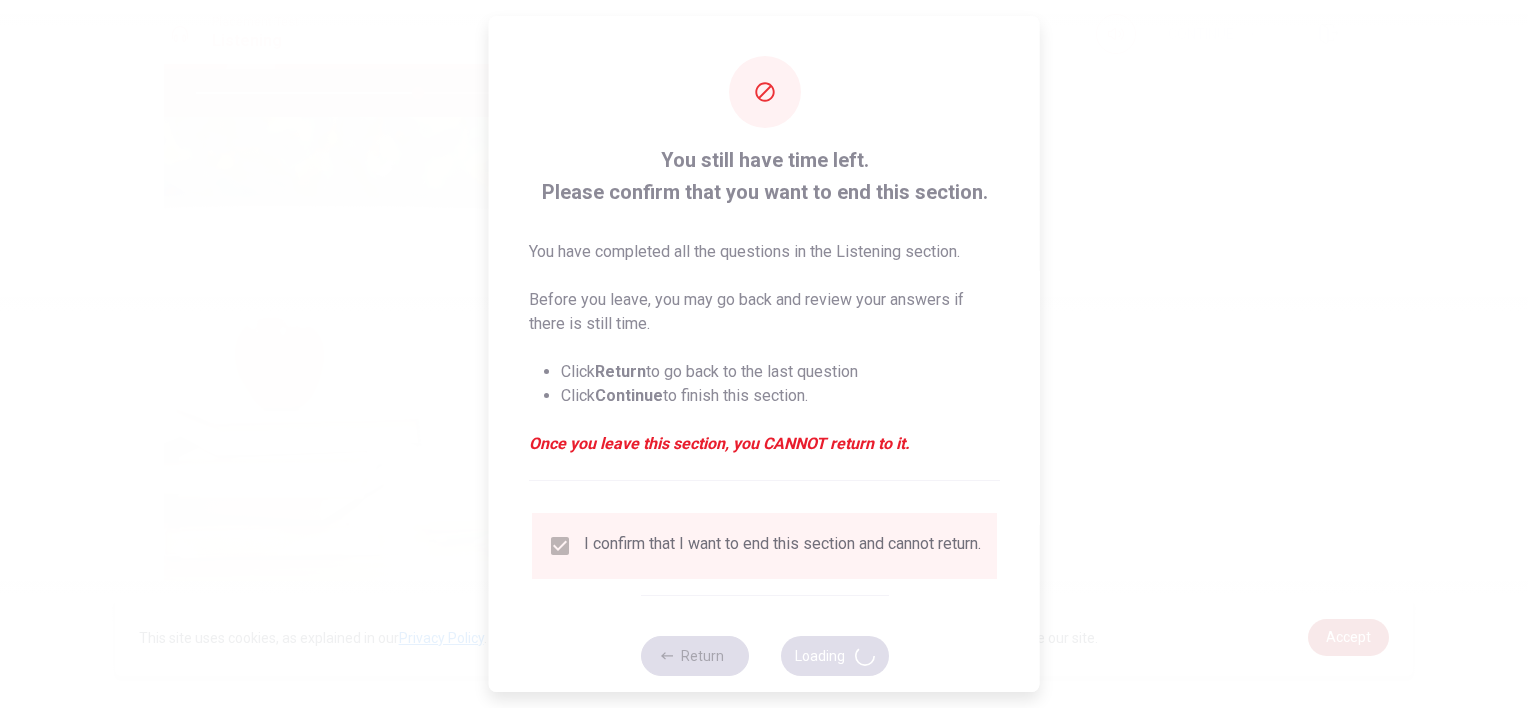 scroll, scrollTop: 0, scrollLeft: 0, axis: both 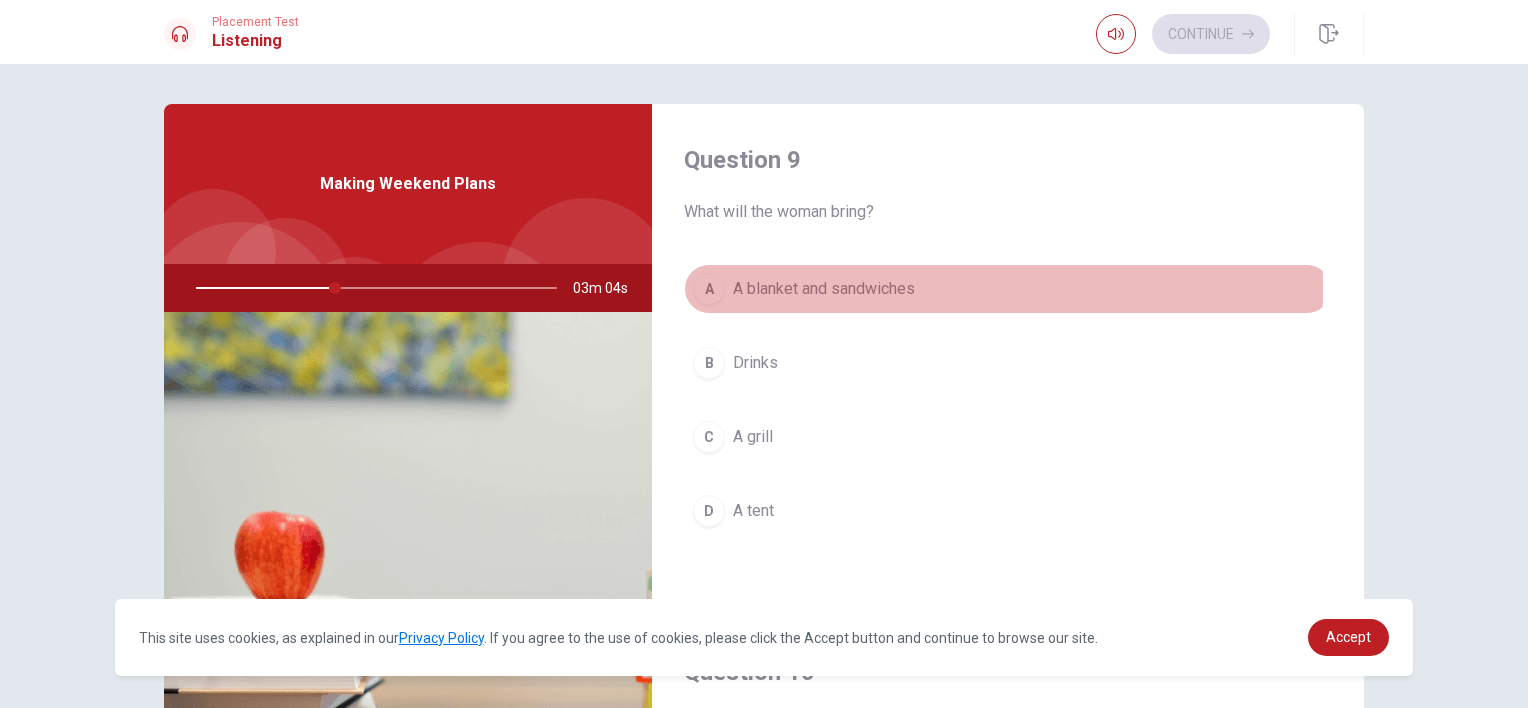click on "A blanket and sandwiches" at bounding box center (824, 289) 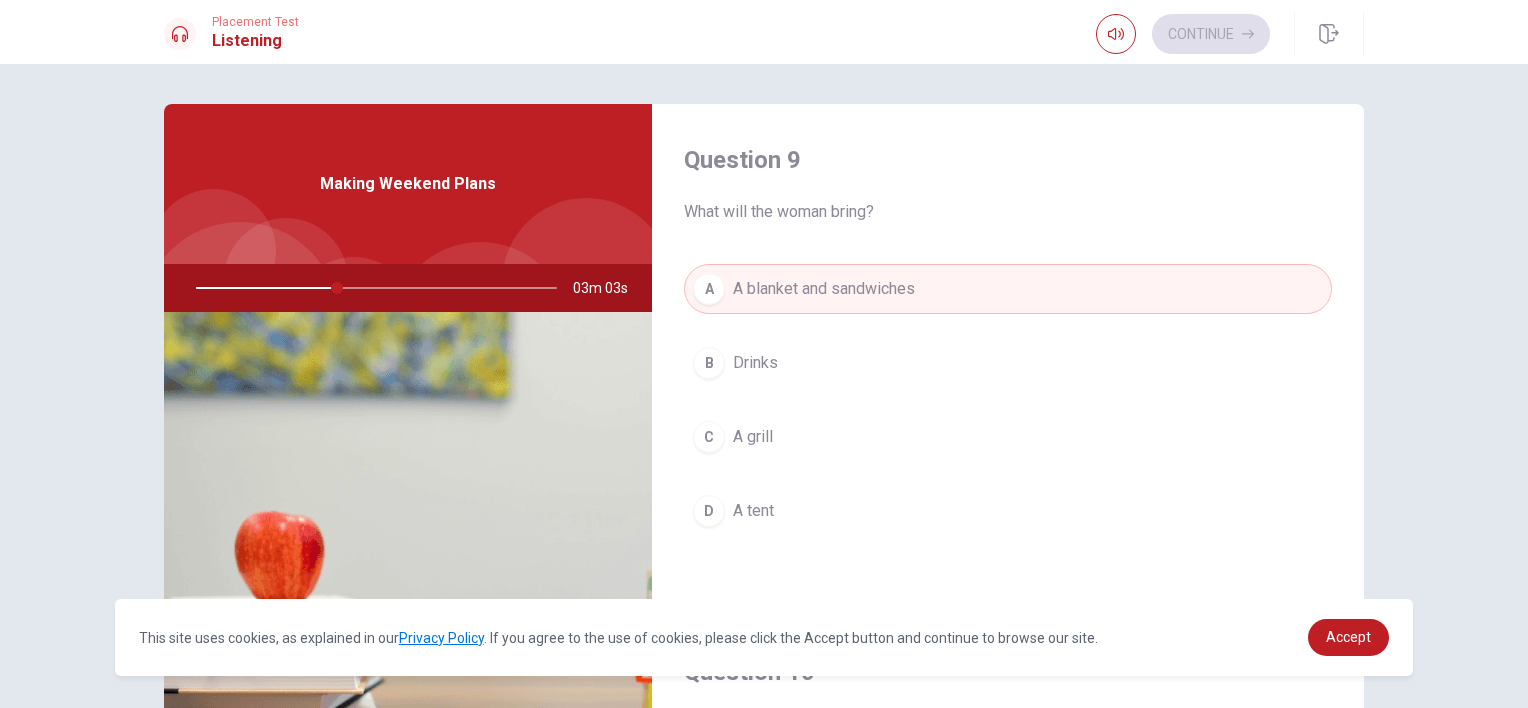 scroll, scrollTop: 1856, scrollLeft: 0, axis: vertical 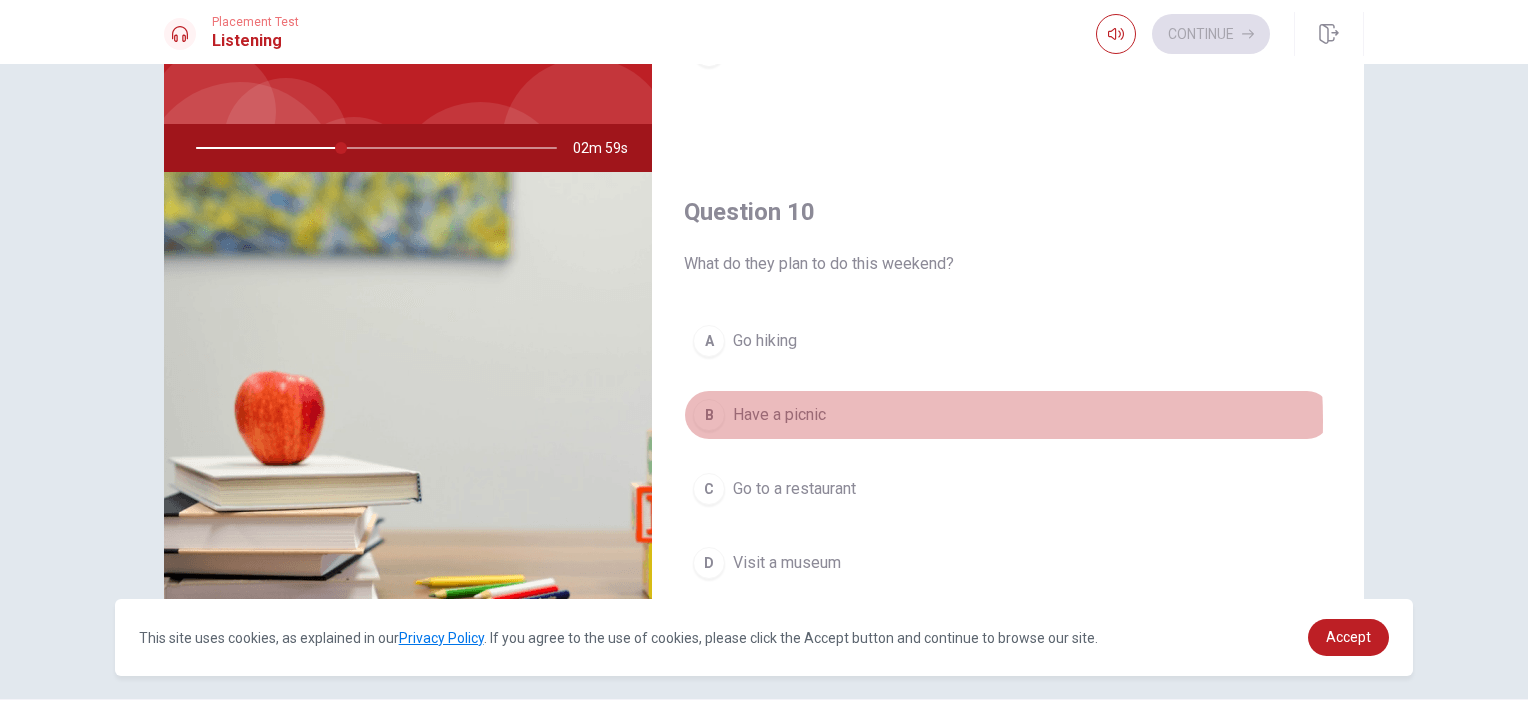 click on "Have a picnic" at bounding box center (779, 415) 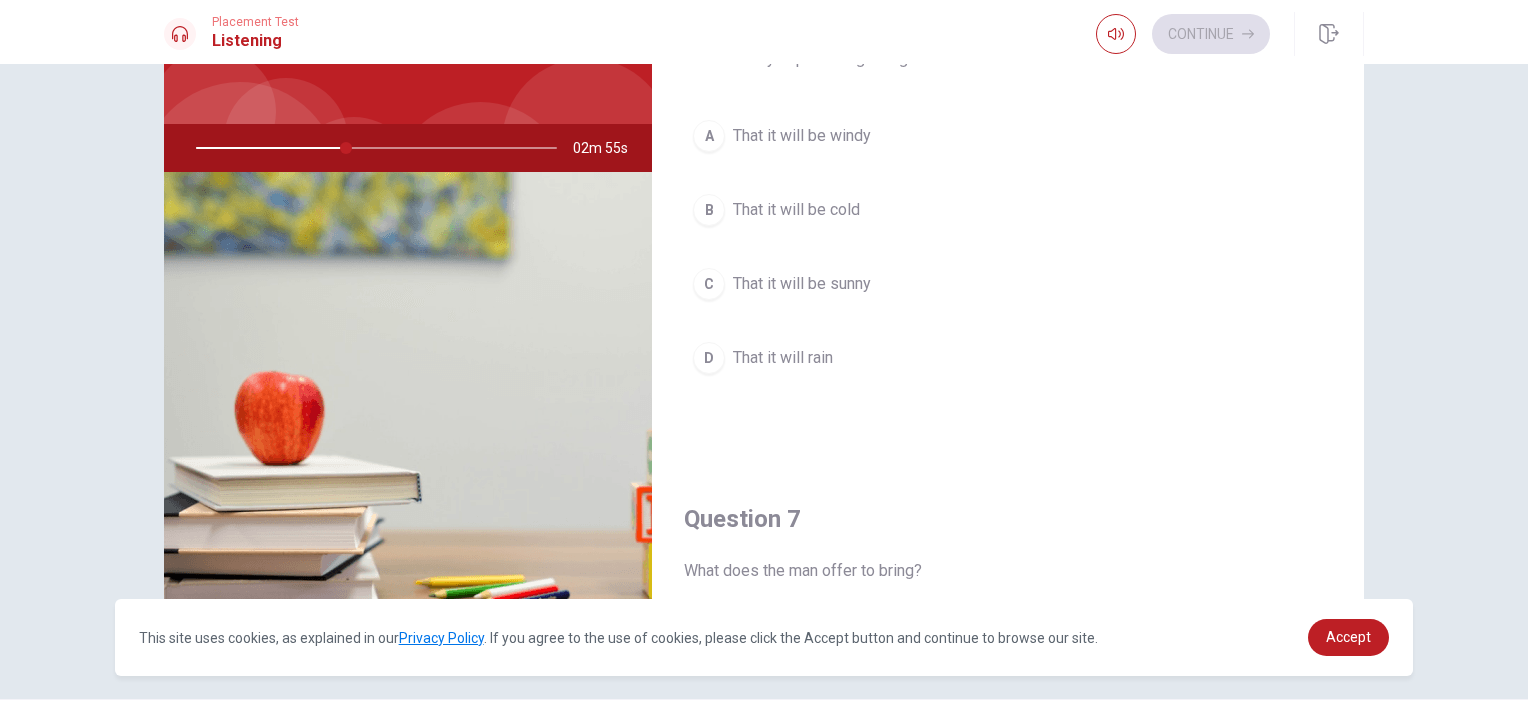 scroll, scrollTop: 0, scrollLeft: 0, axis: both 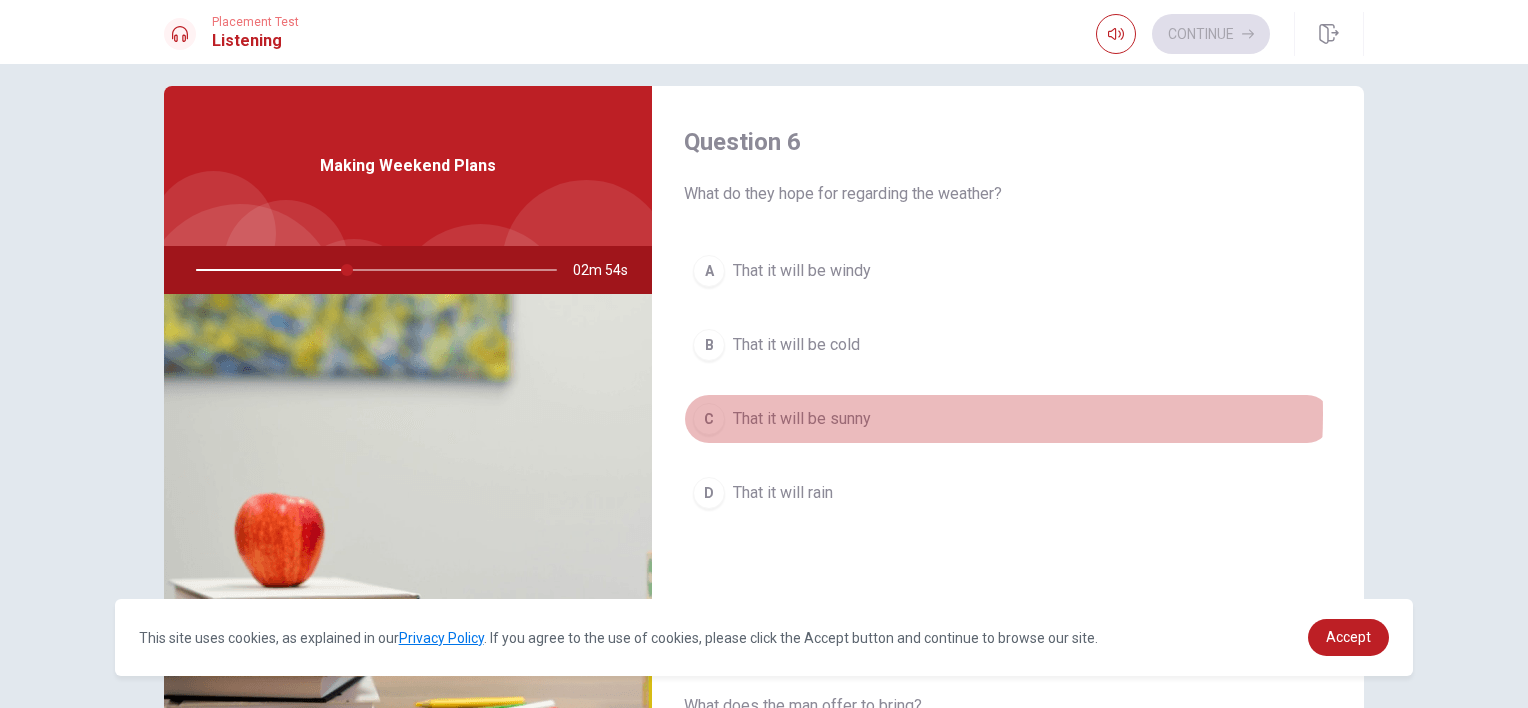 click on "That it will be sunny" at bounding box center [802, 419] 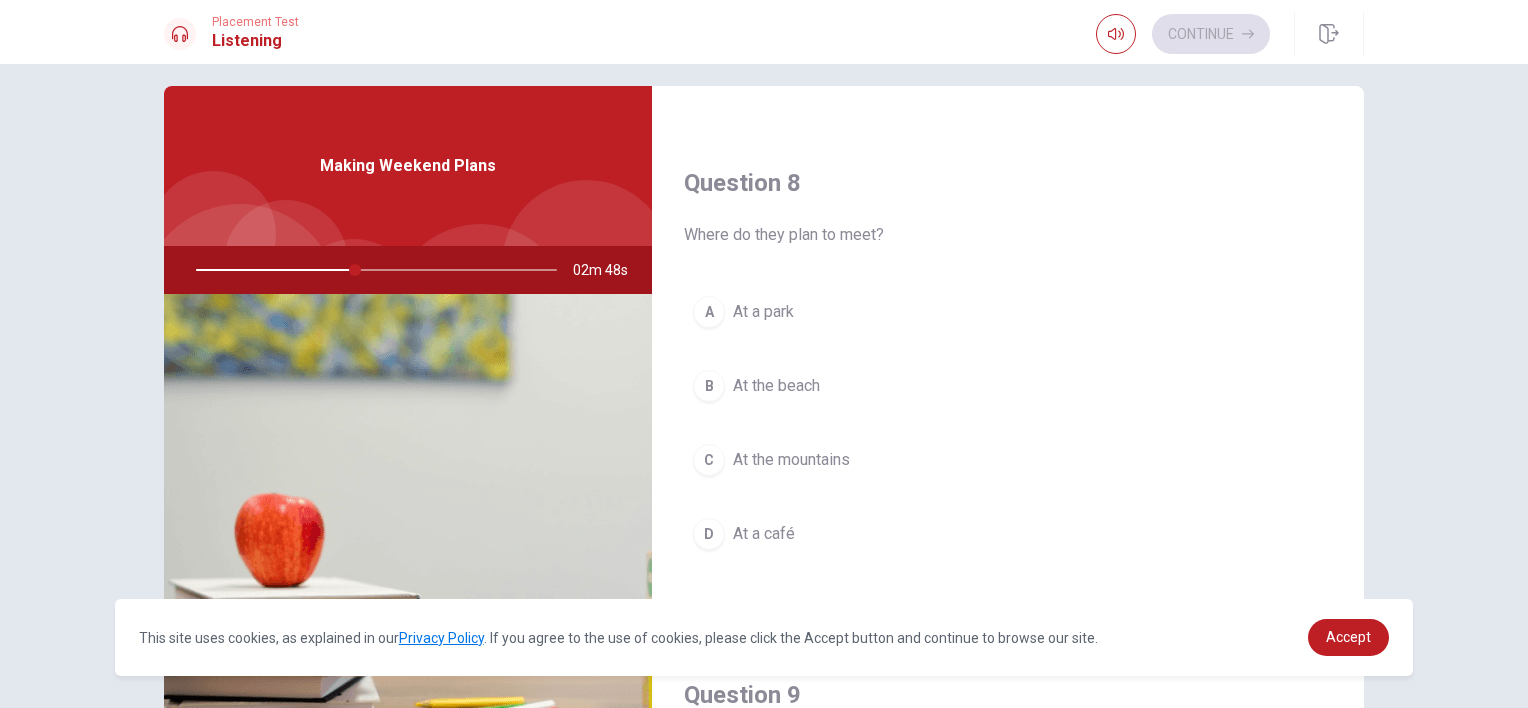 scroll, scrollTop: 984, scrollLeft: 0, axis: vertical 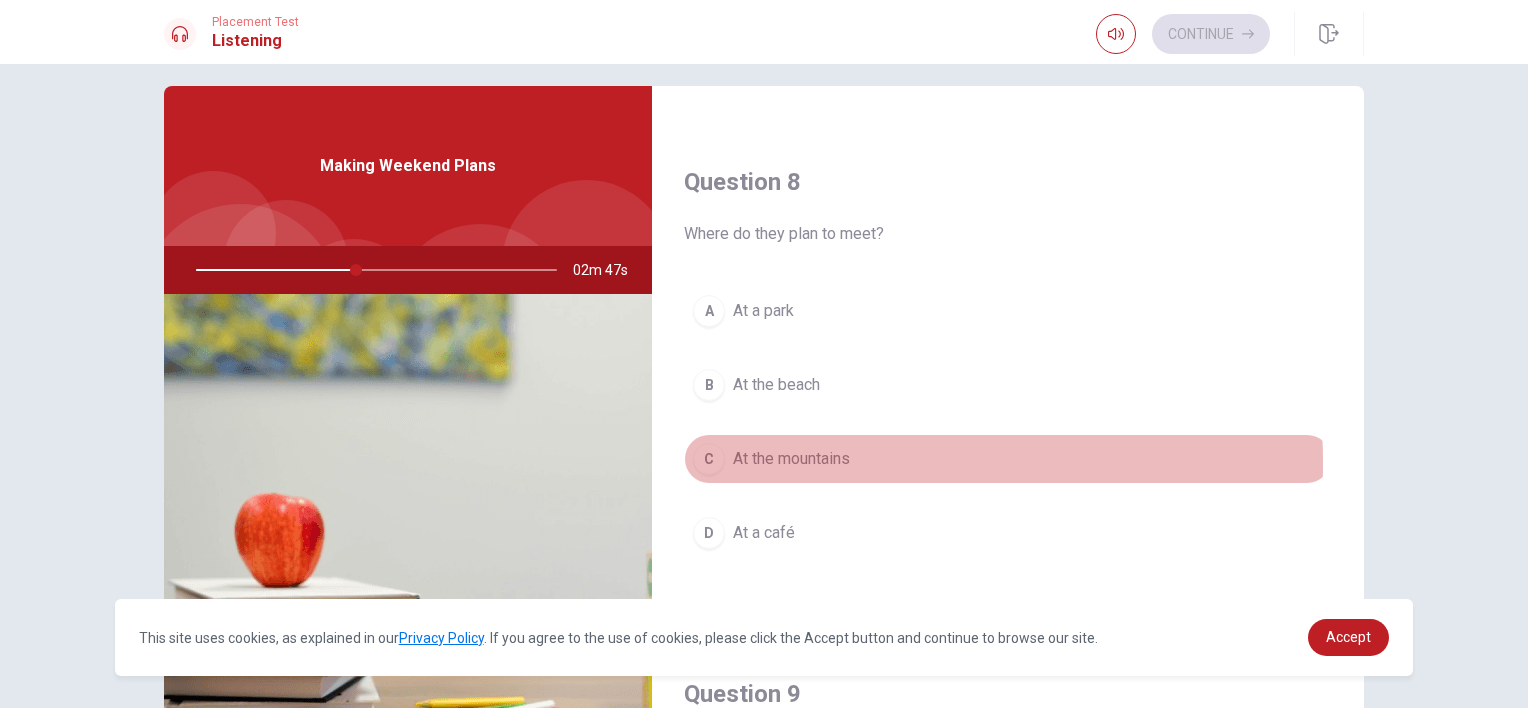 click on "At the mountains" at bounding box center [791, 459] 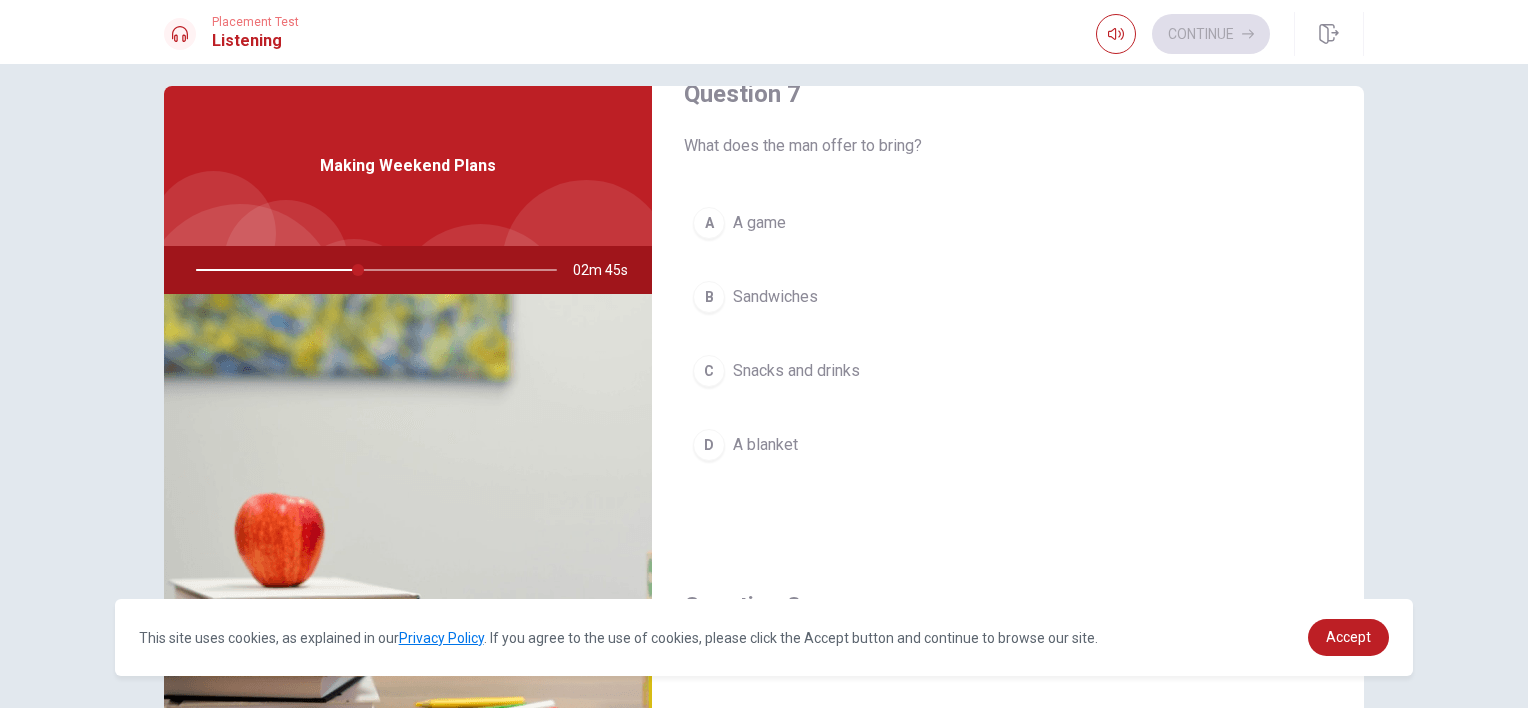 scroll, scrollTop: 560, scrollLeft: 0, axis: vertical 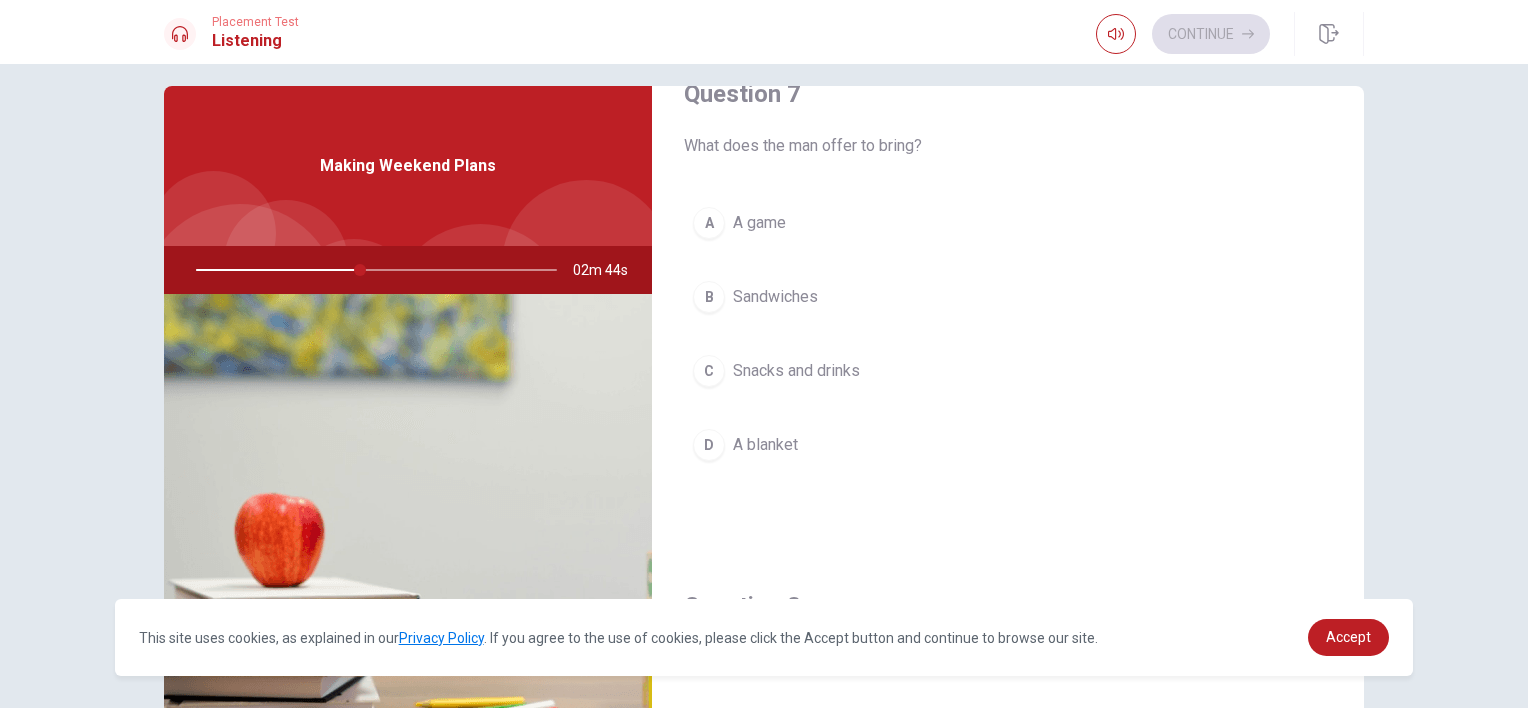 click on "C Snacks and drinks" at bounding box center (1008, 371) 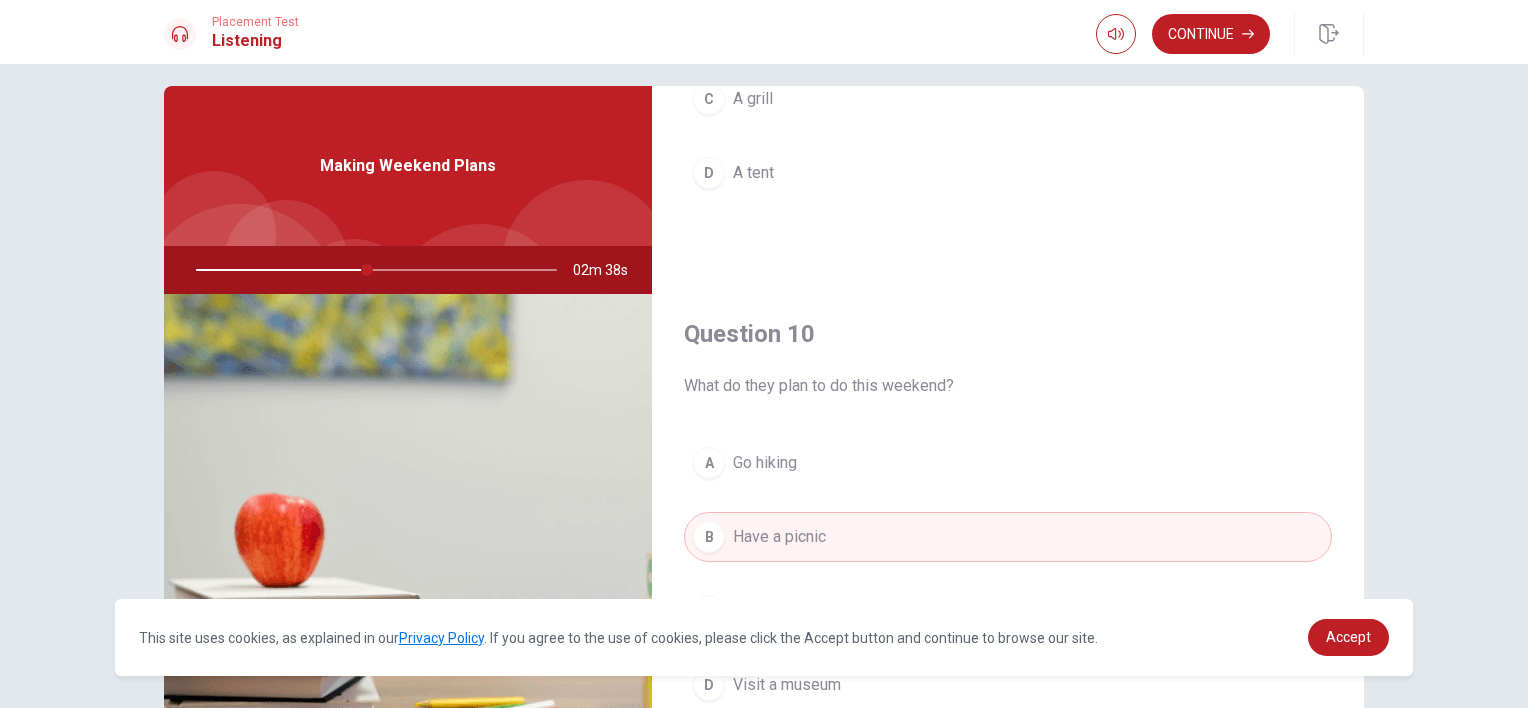 scroll, scrollTop: 1856, scrollLeft: 0, axis: vertical 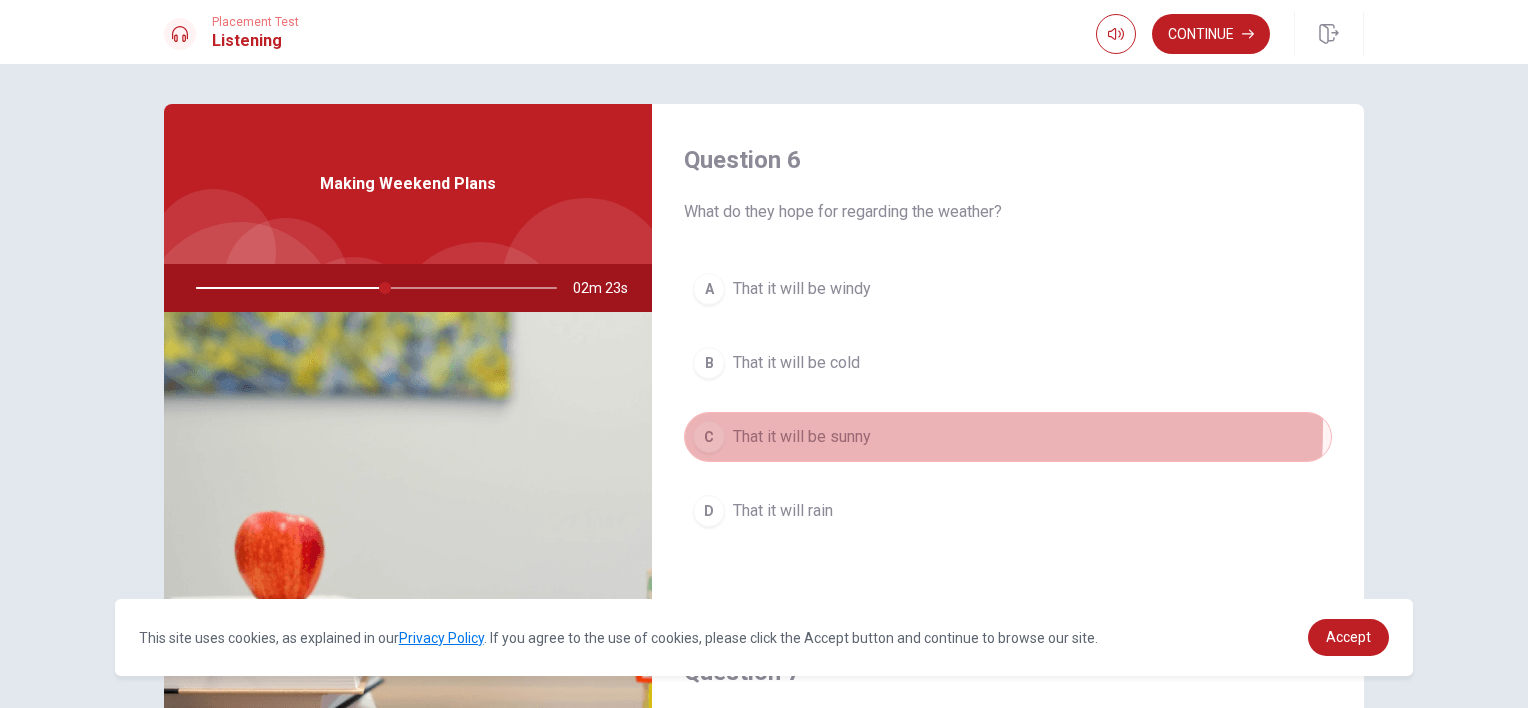 click on "That it will be sunny" at bounding box center [802, 437] 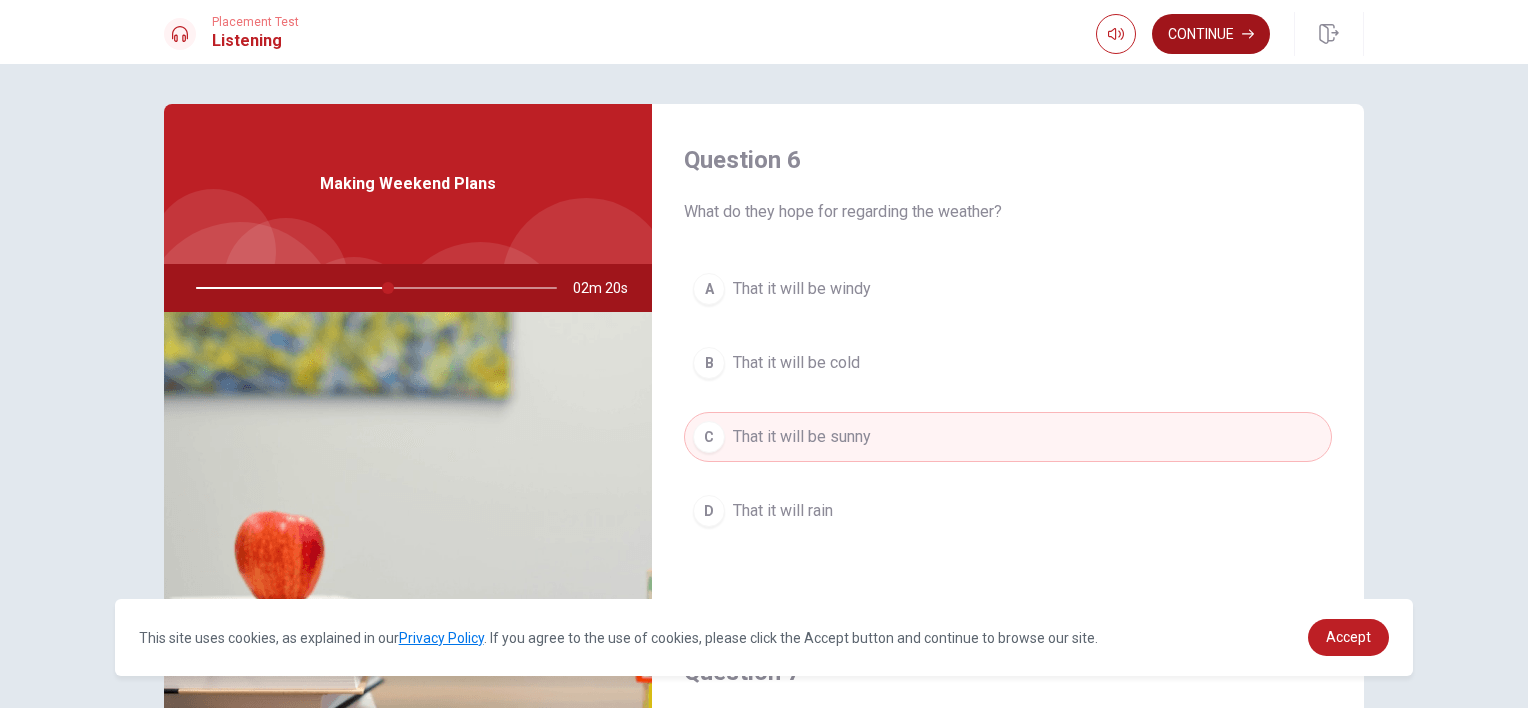 click 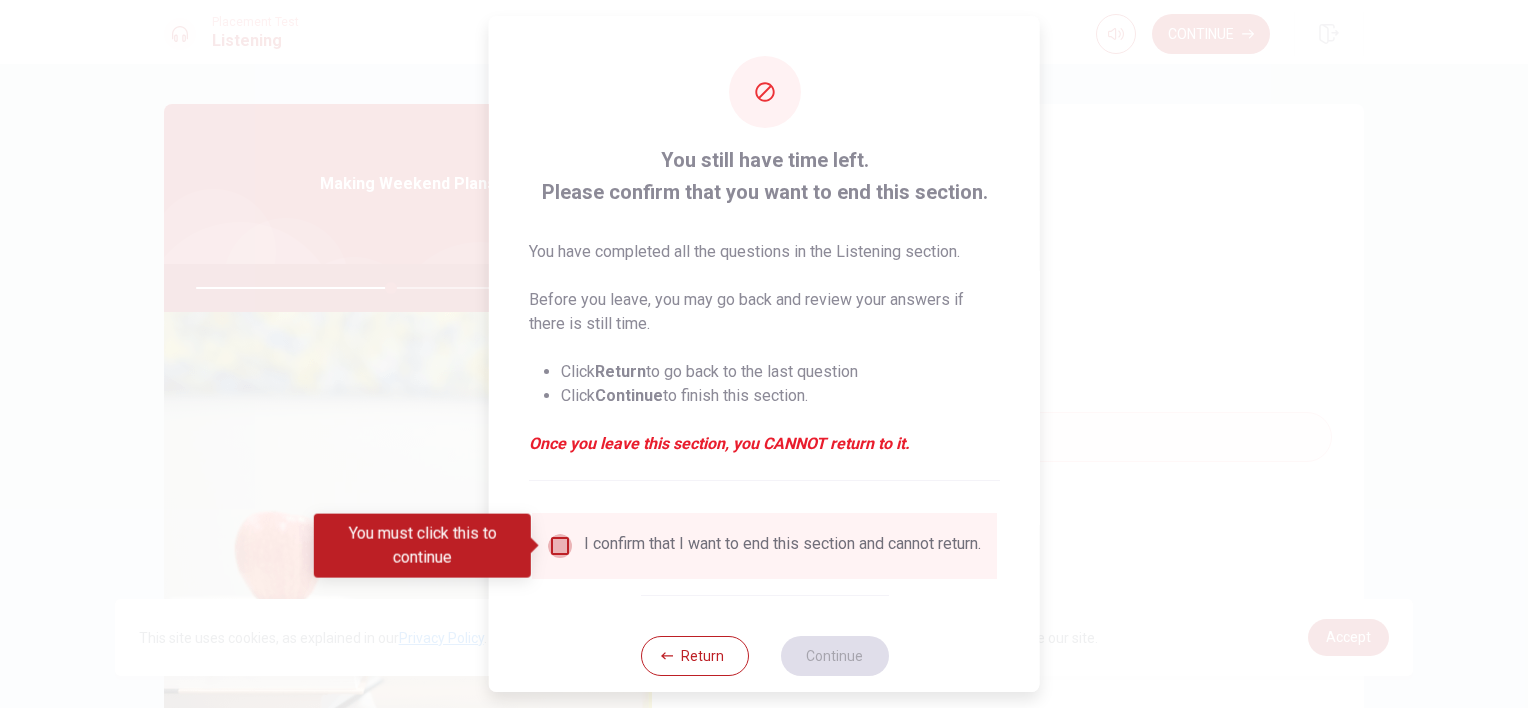 click at bounding box center (560, 546) 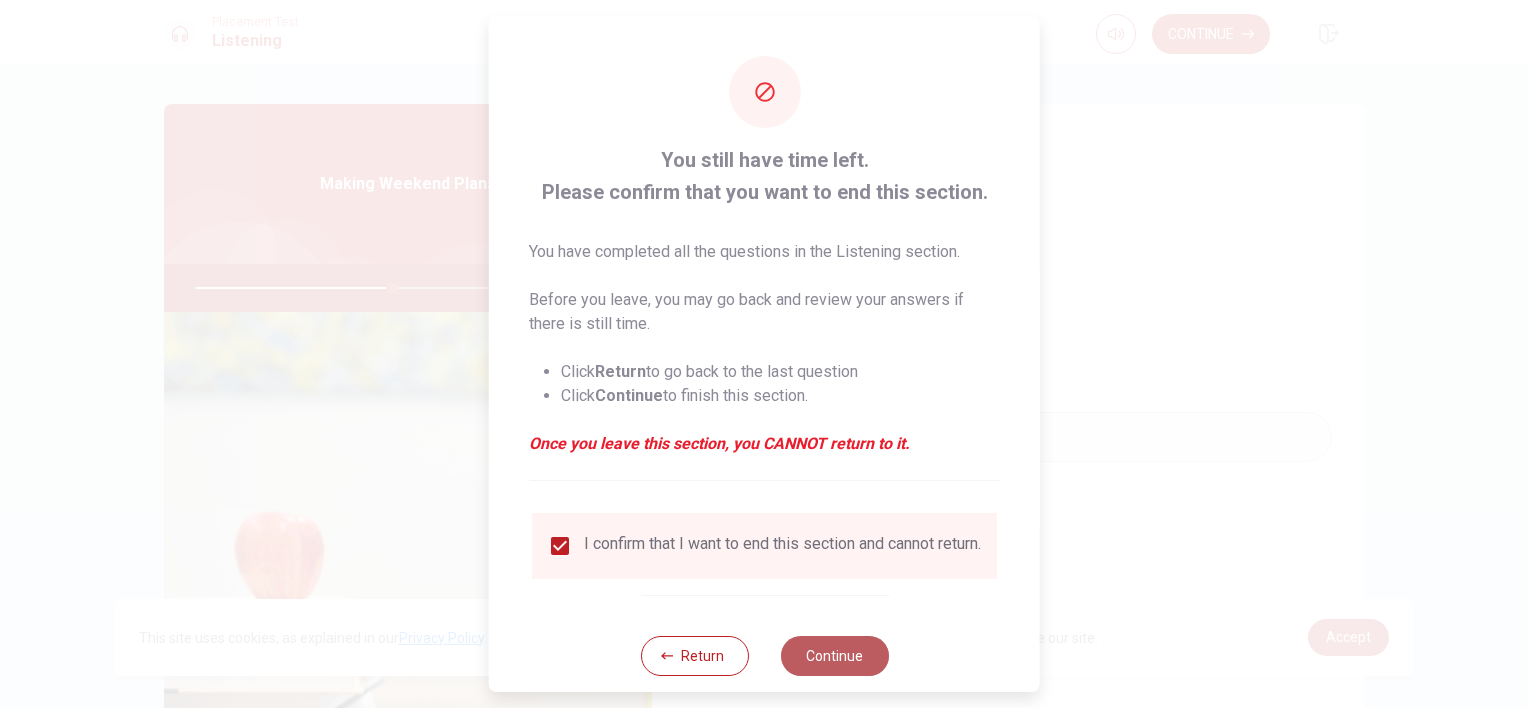click on "Continue" at bounding box center [834, 656] 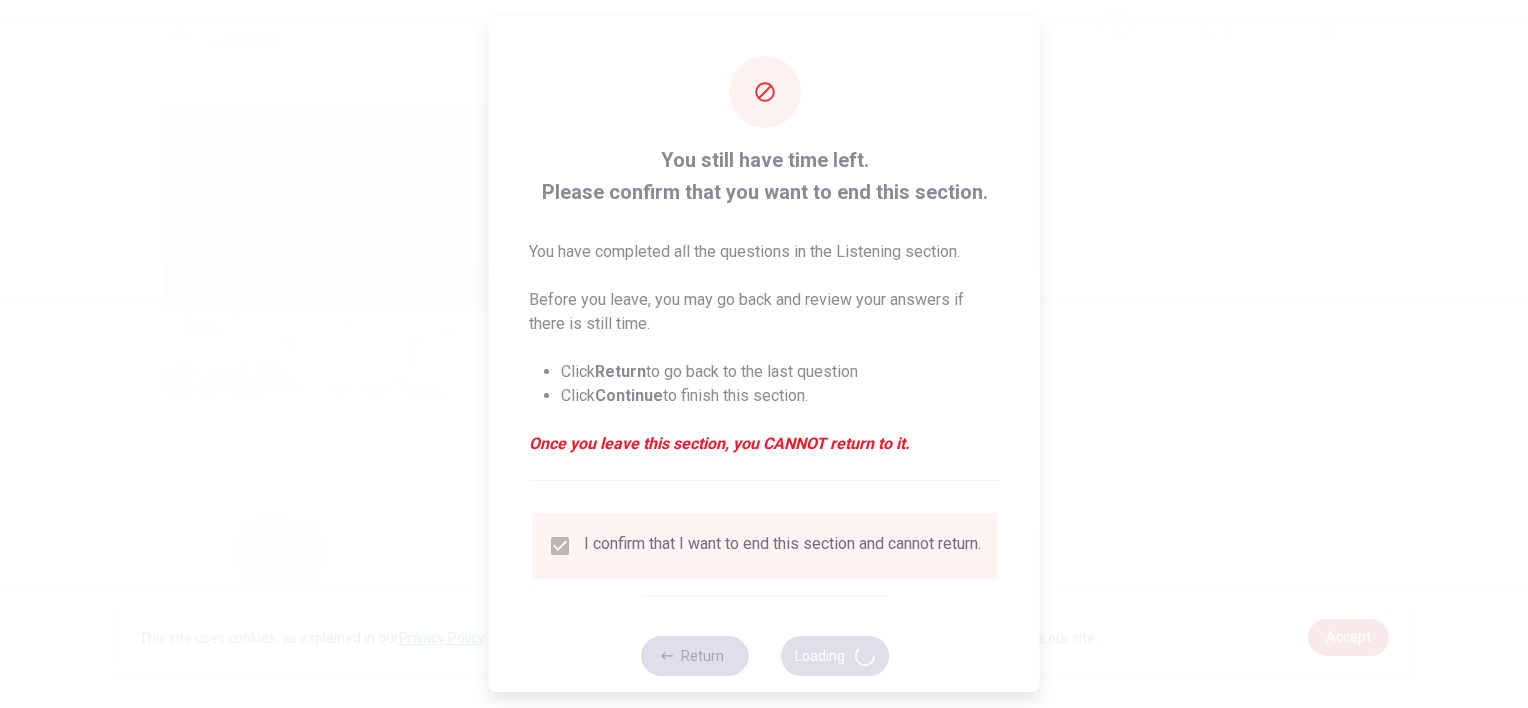 type on "55" 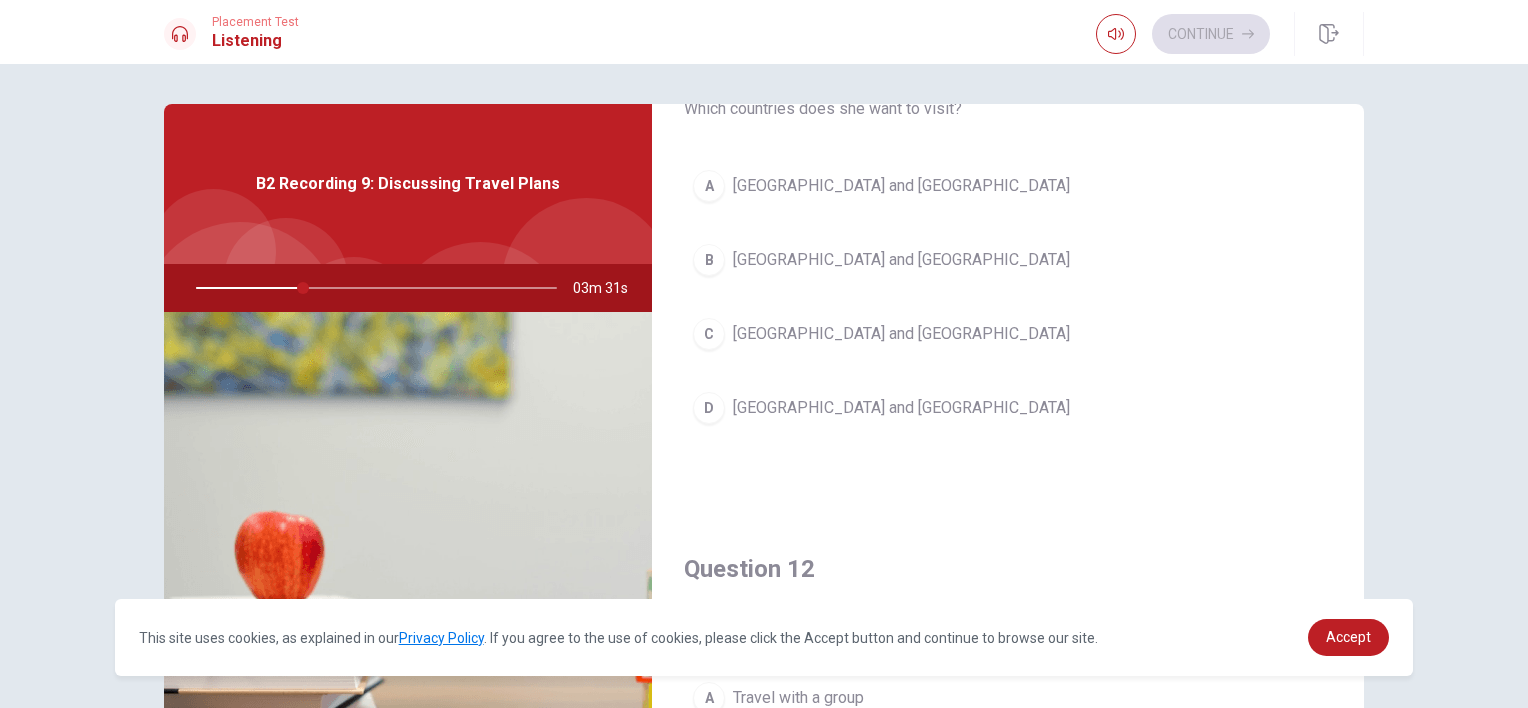 scroll, scrollTop: 96, scrollLeft: 0, axis: vertical 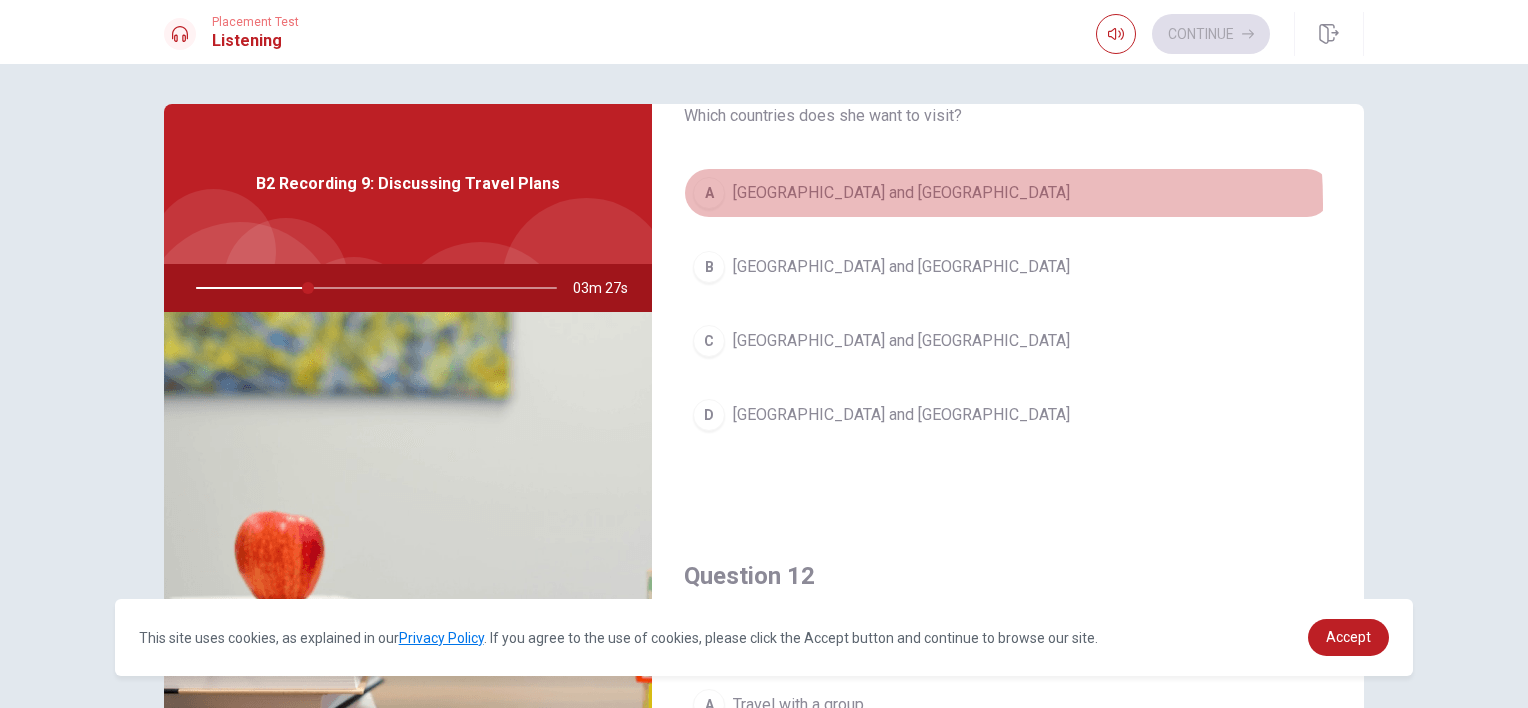 click on "[GEOGRAPHIC_DATA] and [GEOGRAPHIC_DATA]" at bounding box center [901, 193] 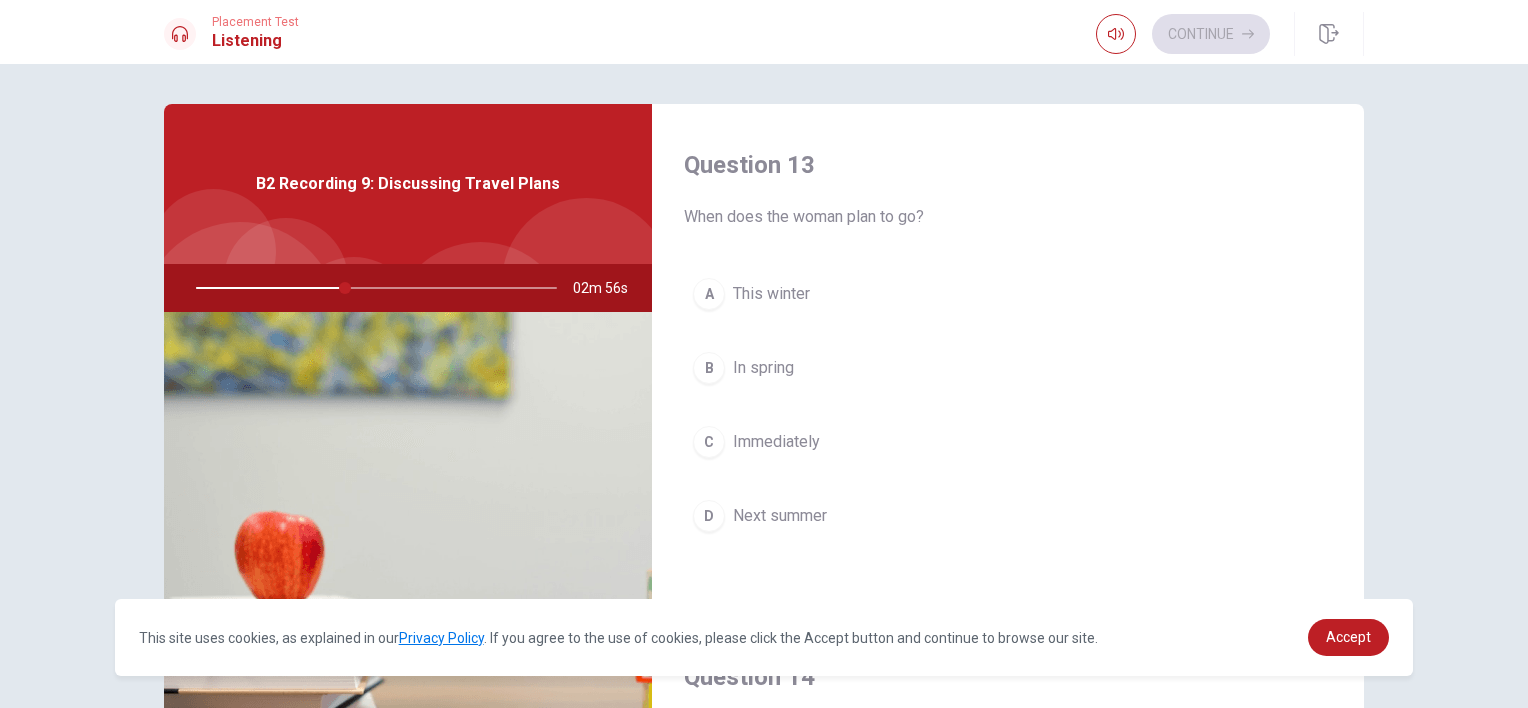 scroll, scrollTop: 1034, scrollLeft: 0, axis: vertical 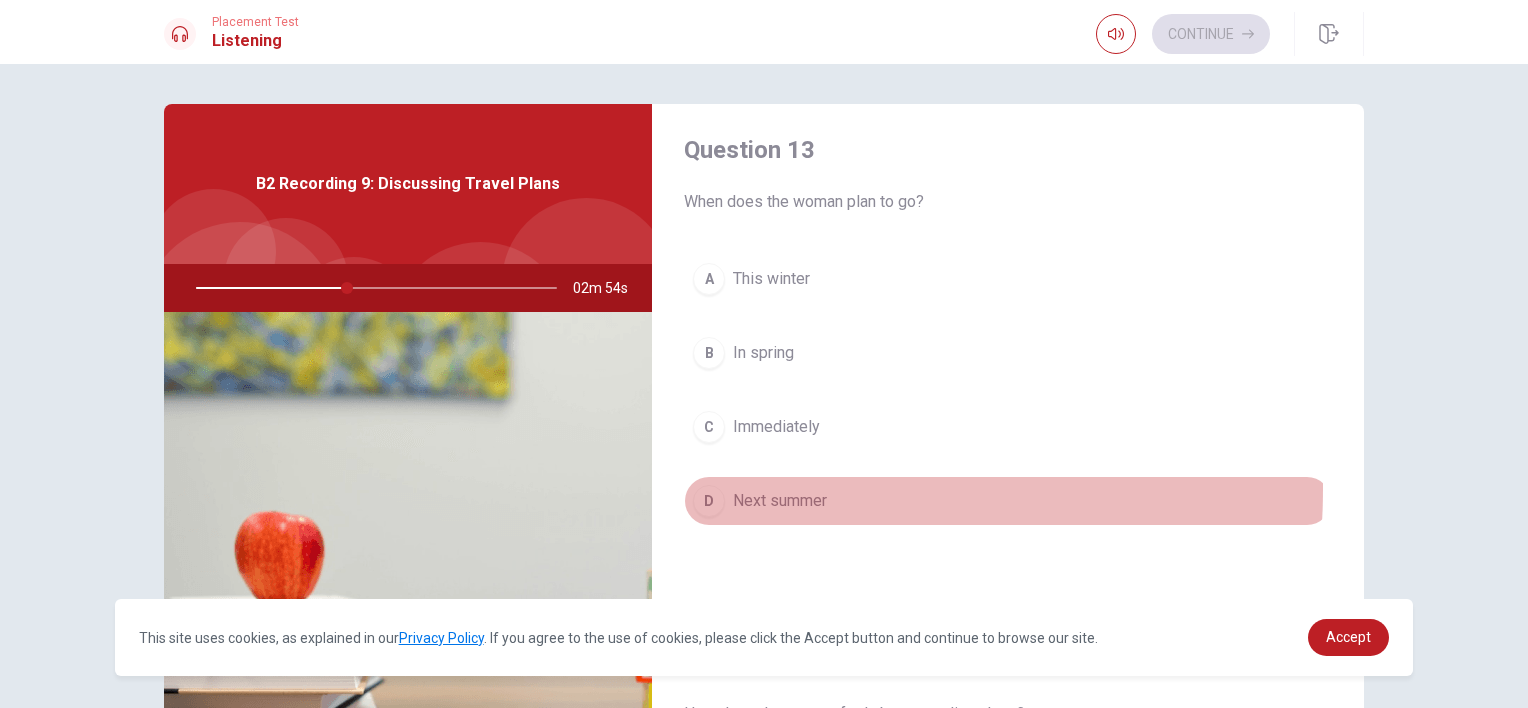 click on "Next summer" at bounding box center [780, 501] 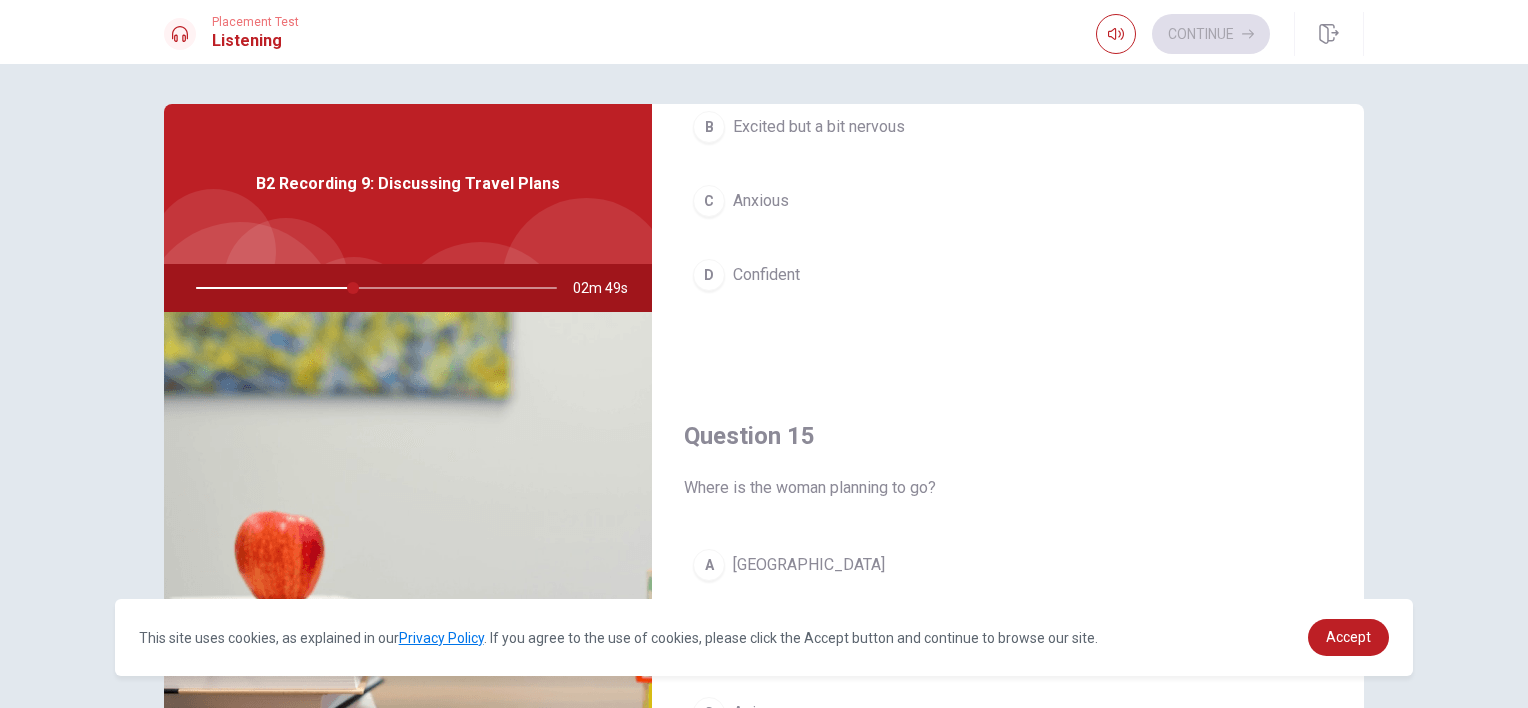 scroll, scrollTop: 1856, scrollLeft: 0, axis: vertical 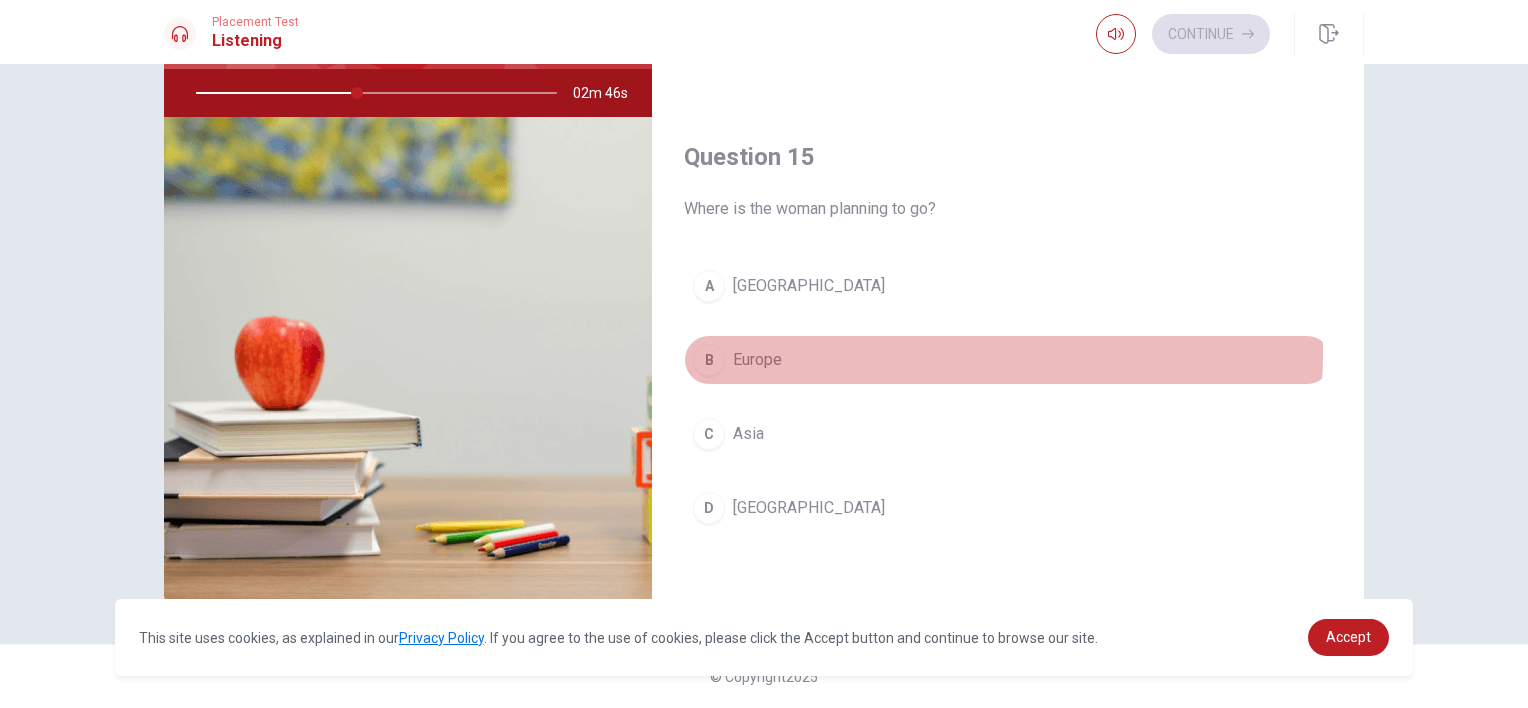 click on "B Europe" at bounding box center [1008, 360] 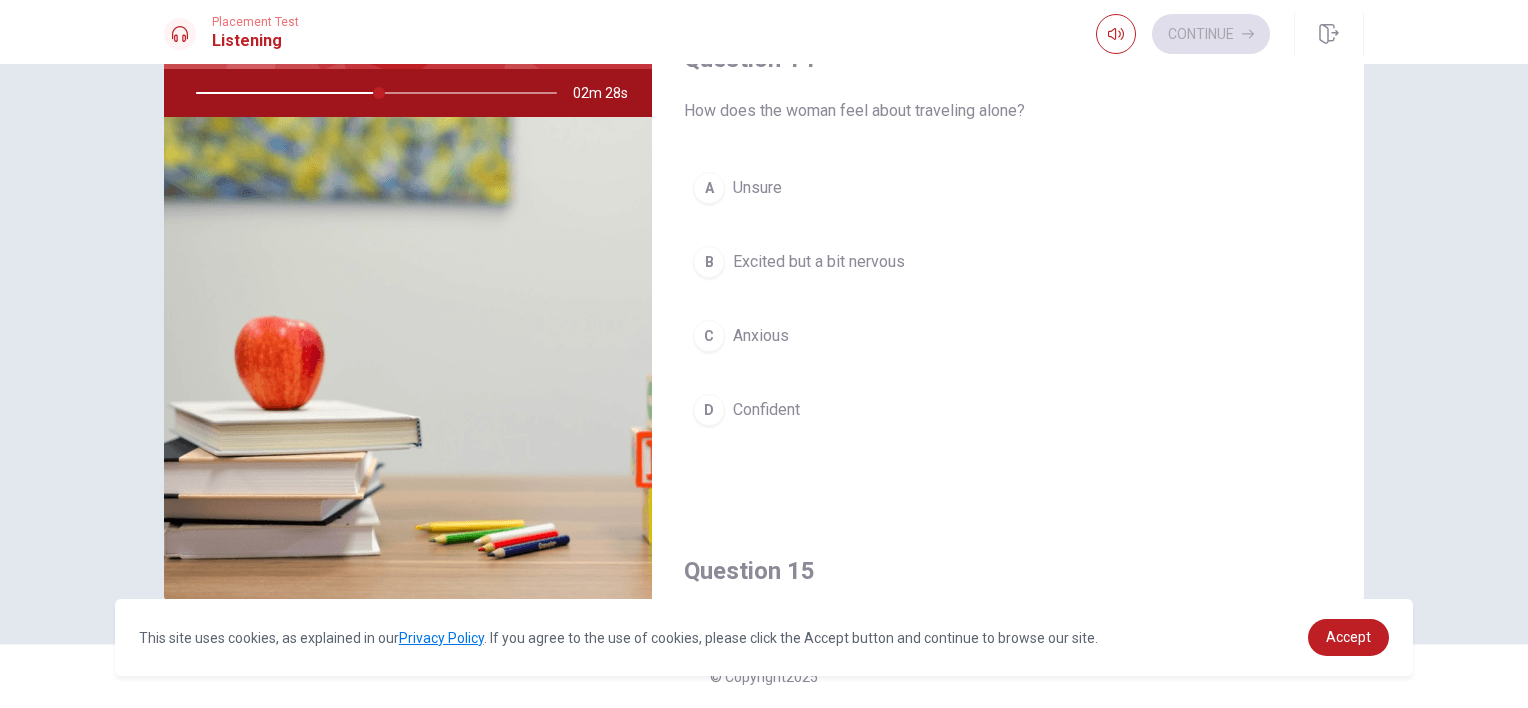 scroll, scrollTop: 1447, scrollLeft: 0, axis: vertical 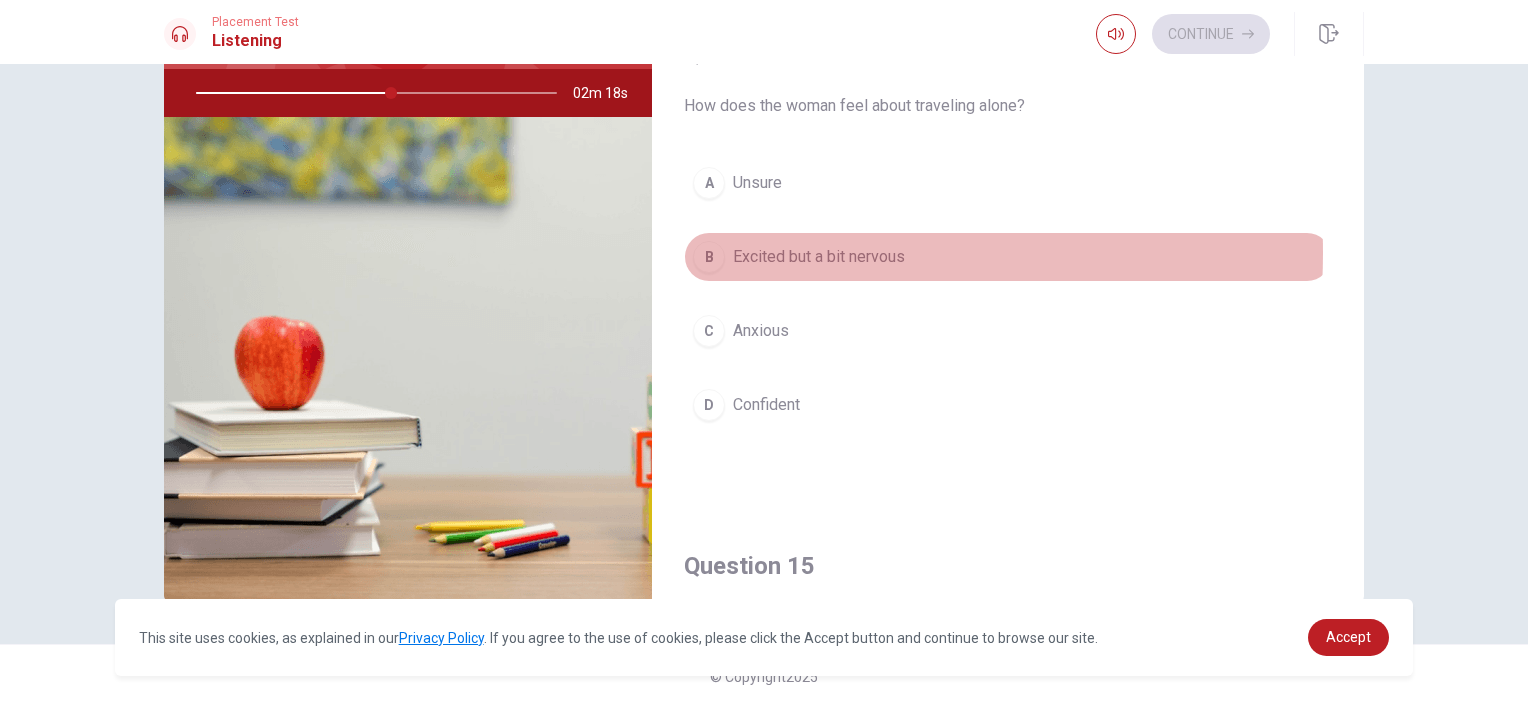 click on "Excited but a bit nervous" at bounding box center (819, 257) 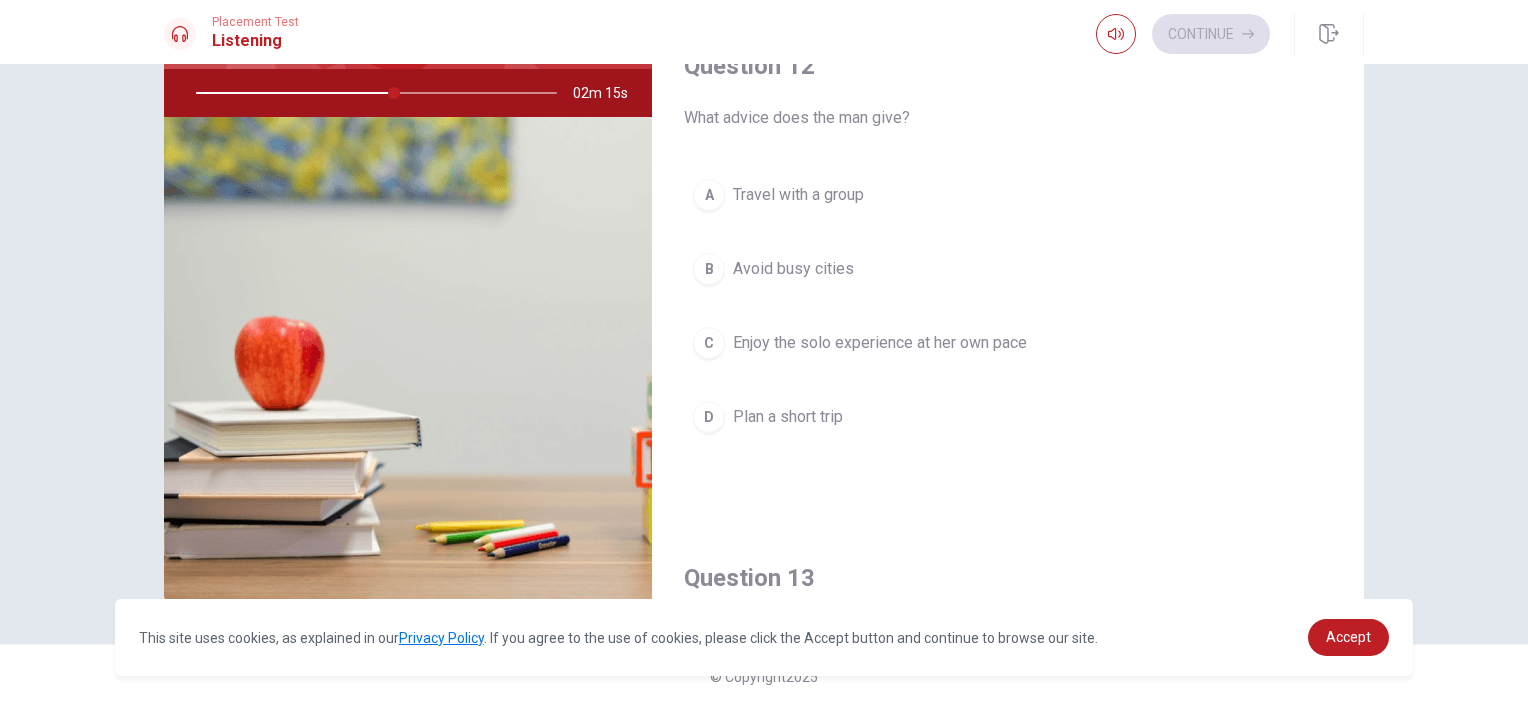 scroll, scrollTop: 407, scrollLeft: 0, axis: vertical 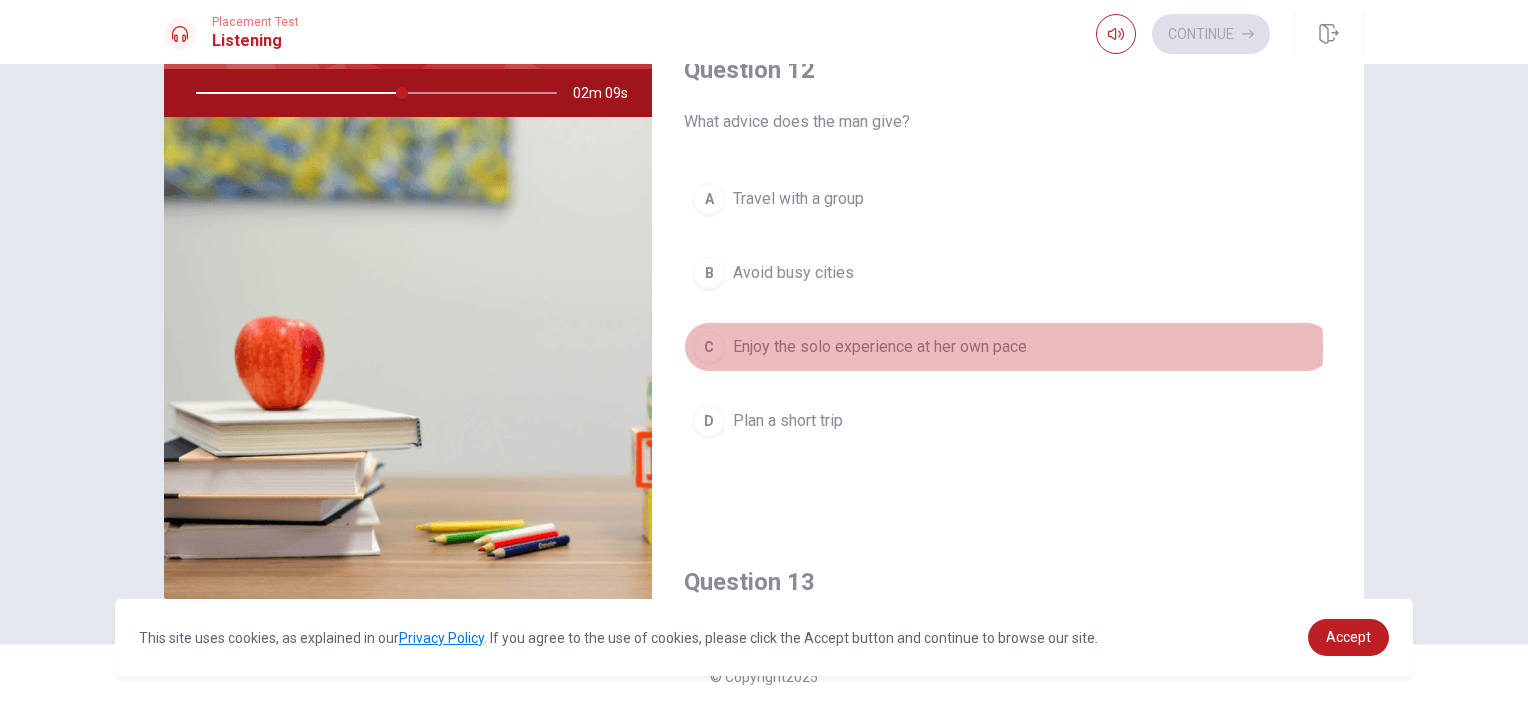 click on "Enjoy the solo experience at her own pace" at bounding box center [880, 347] 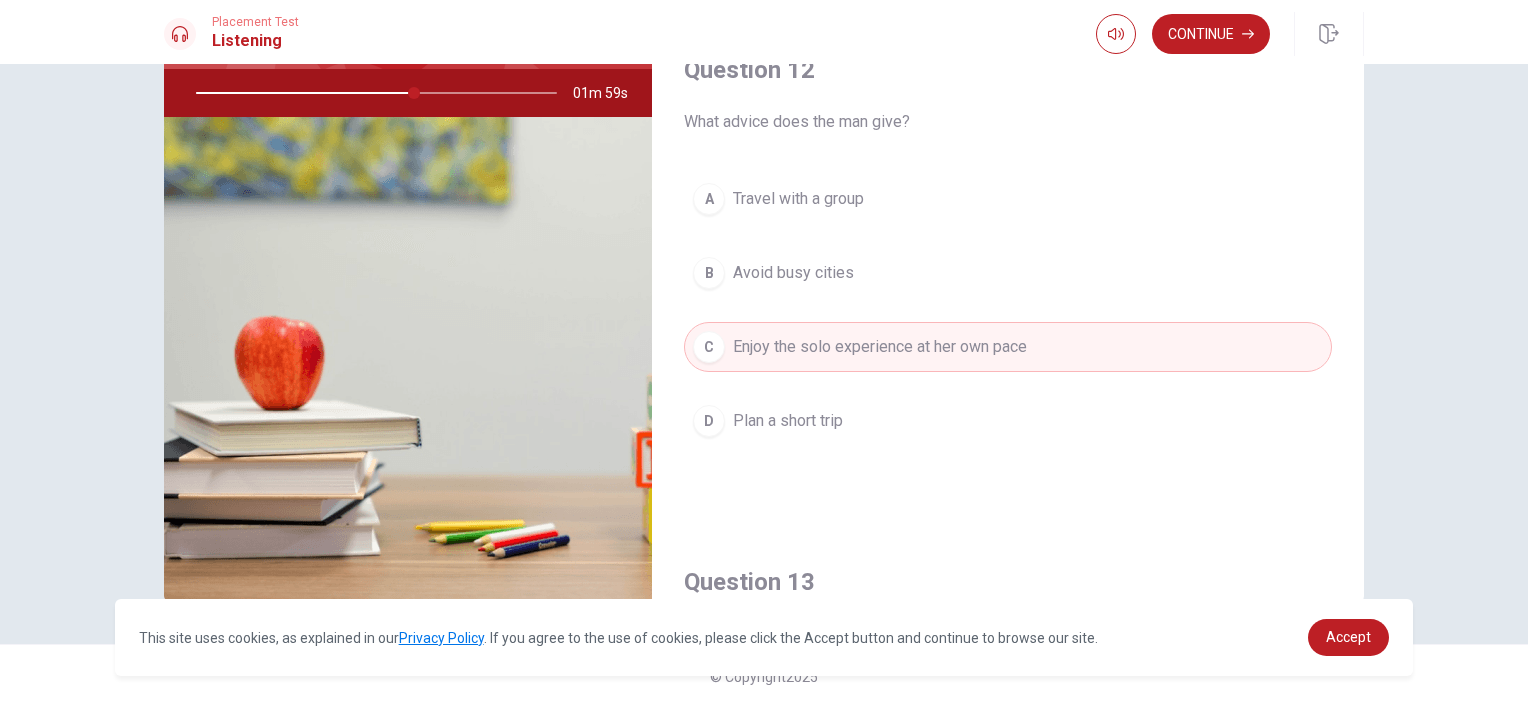 click at bounding box center (372, 93) 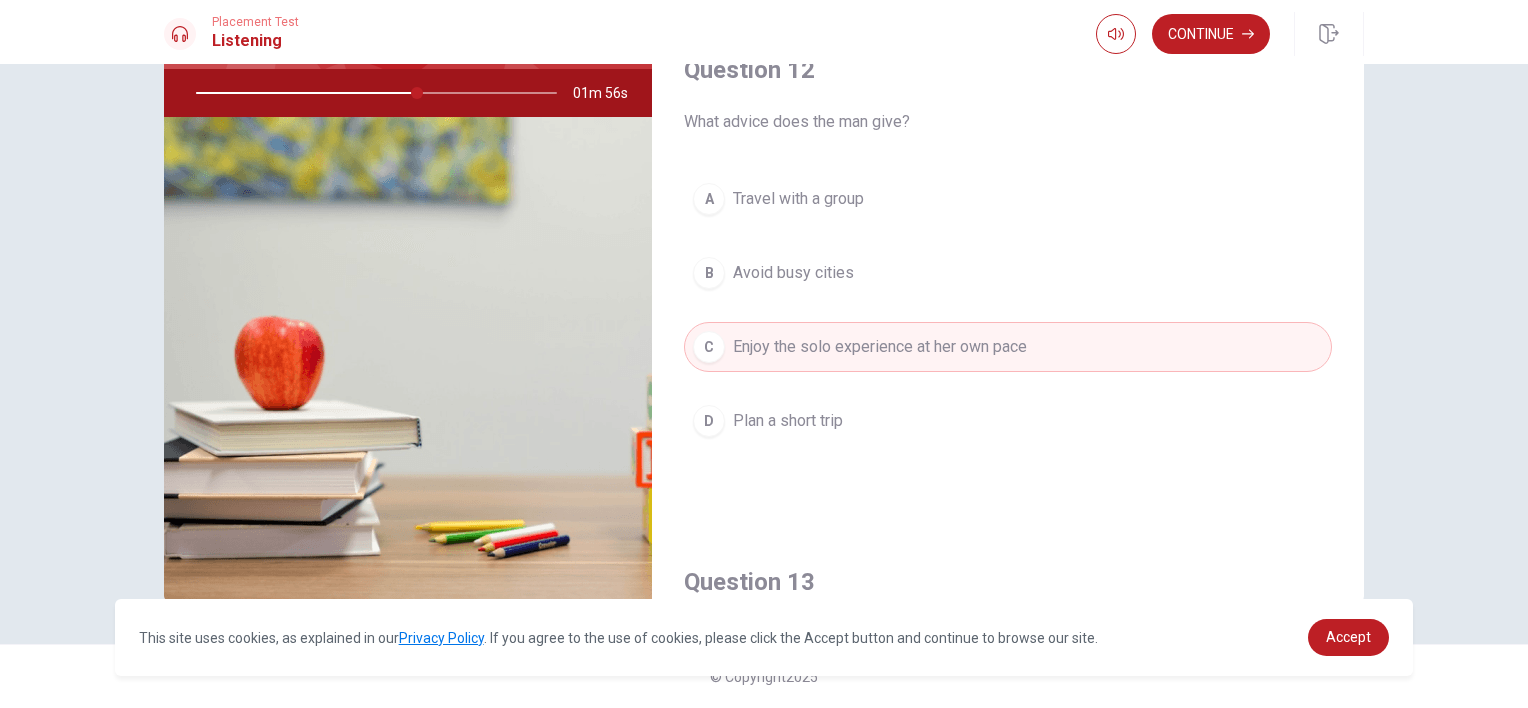 click at bounding box center (372, 93) 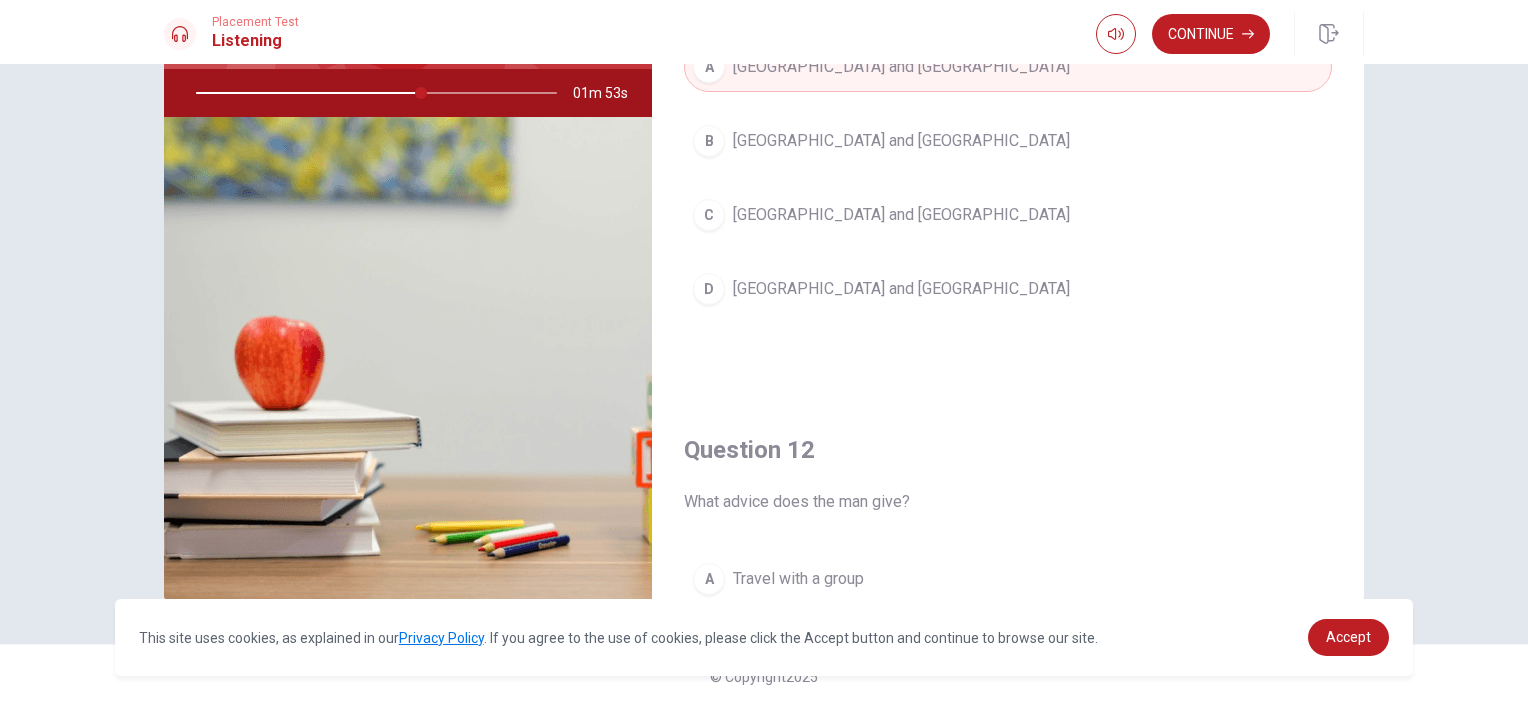 scroll, scrollTop: 0, scrollLeft: 0, axis: both 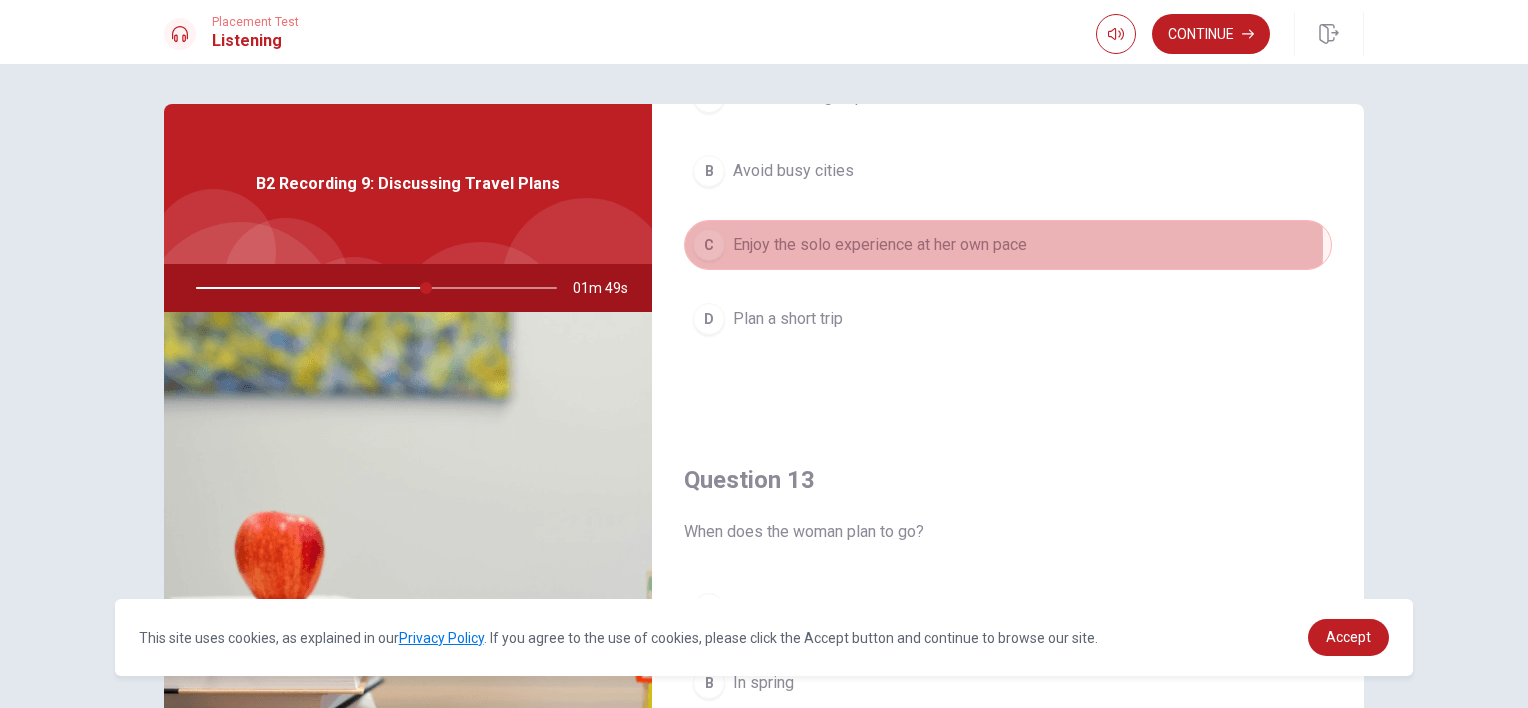 click on "C" at bounding box center [709, 245] 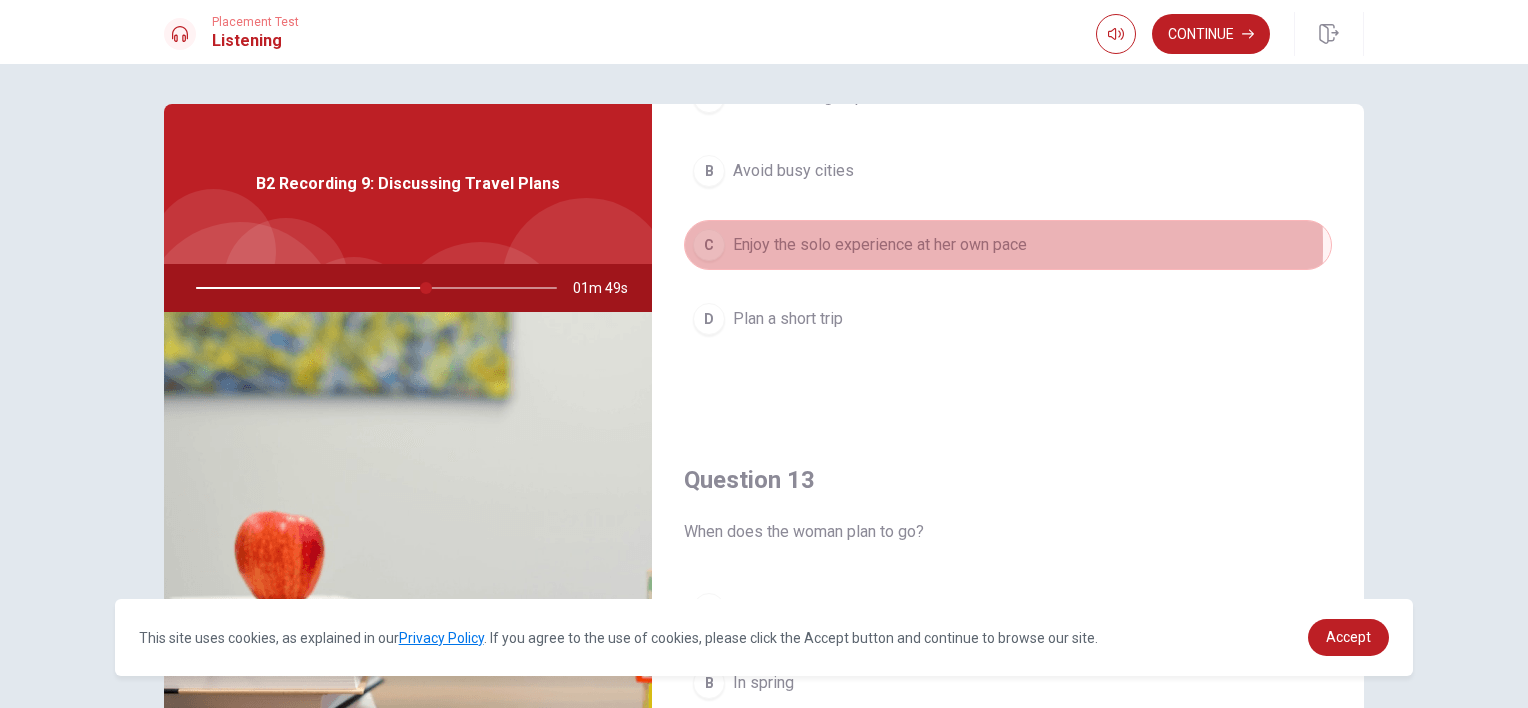 click on "C" at bounding box center (709, 245) 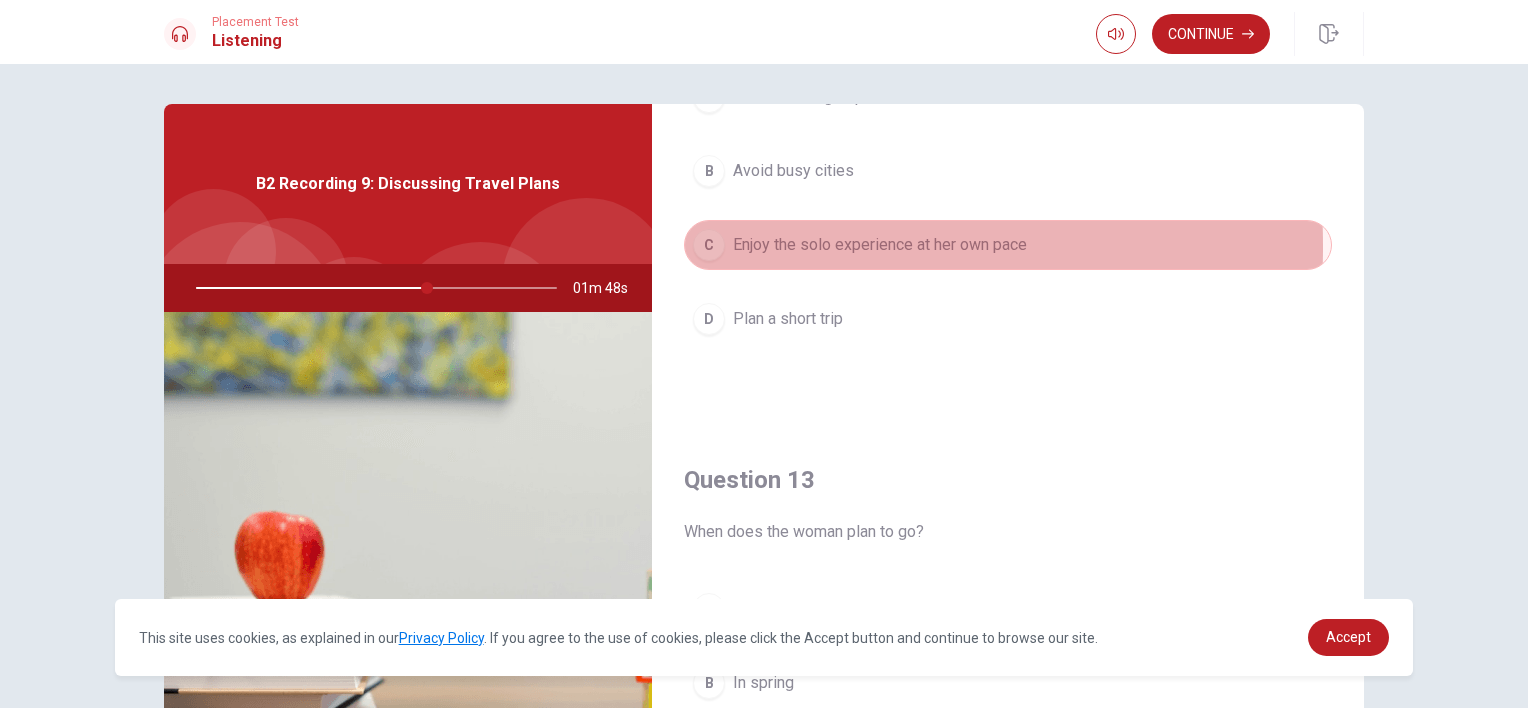 click on "C" at bounding box center [709, 245] 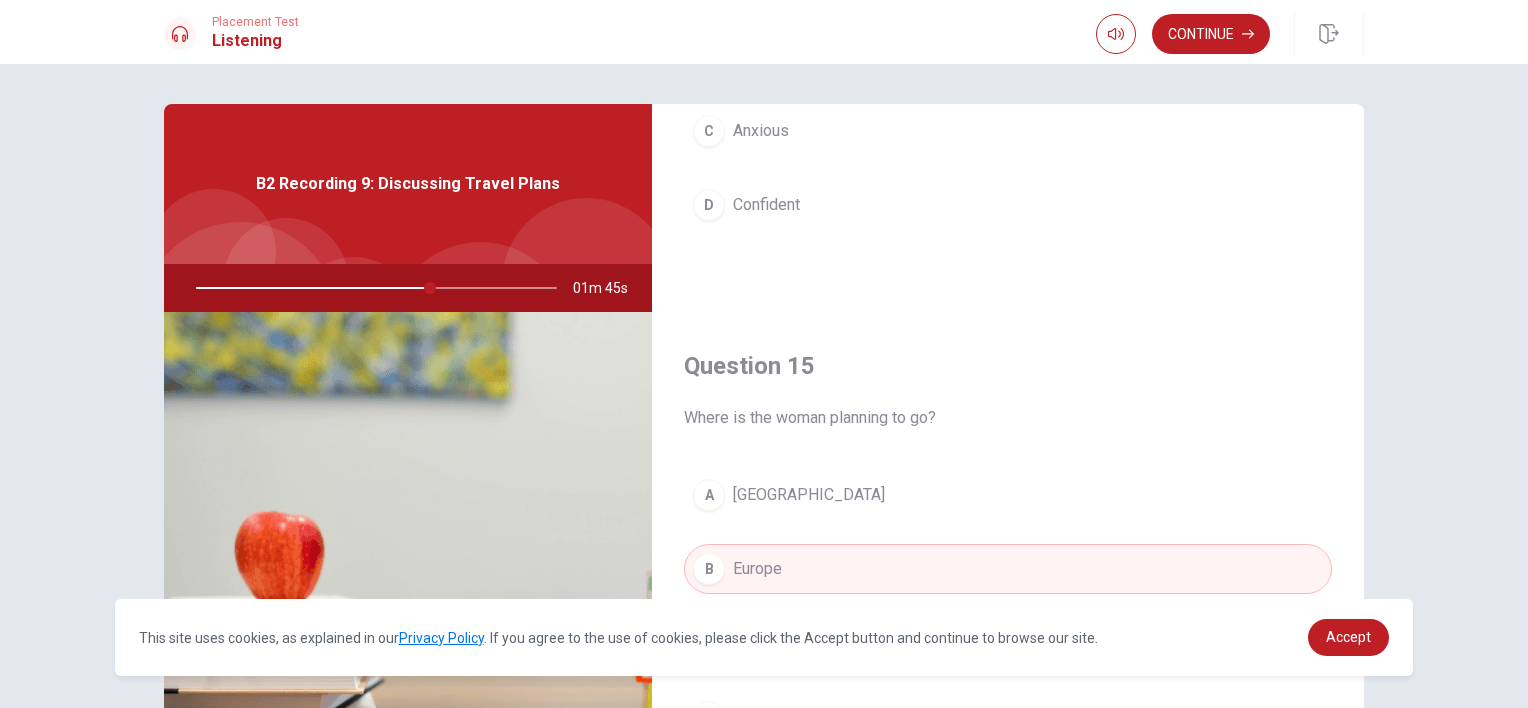 scroll, scrollTop: 1856, scrollLeft: 0, axis: vertical 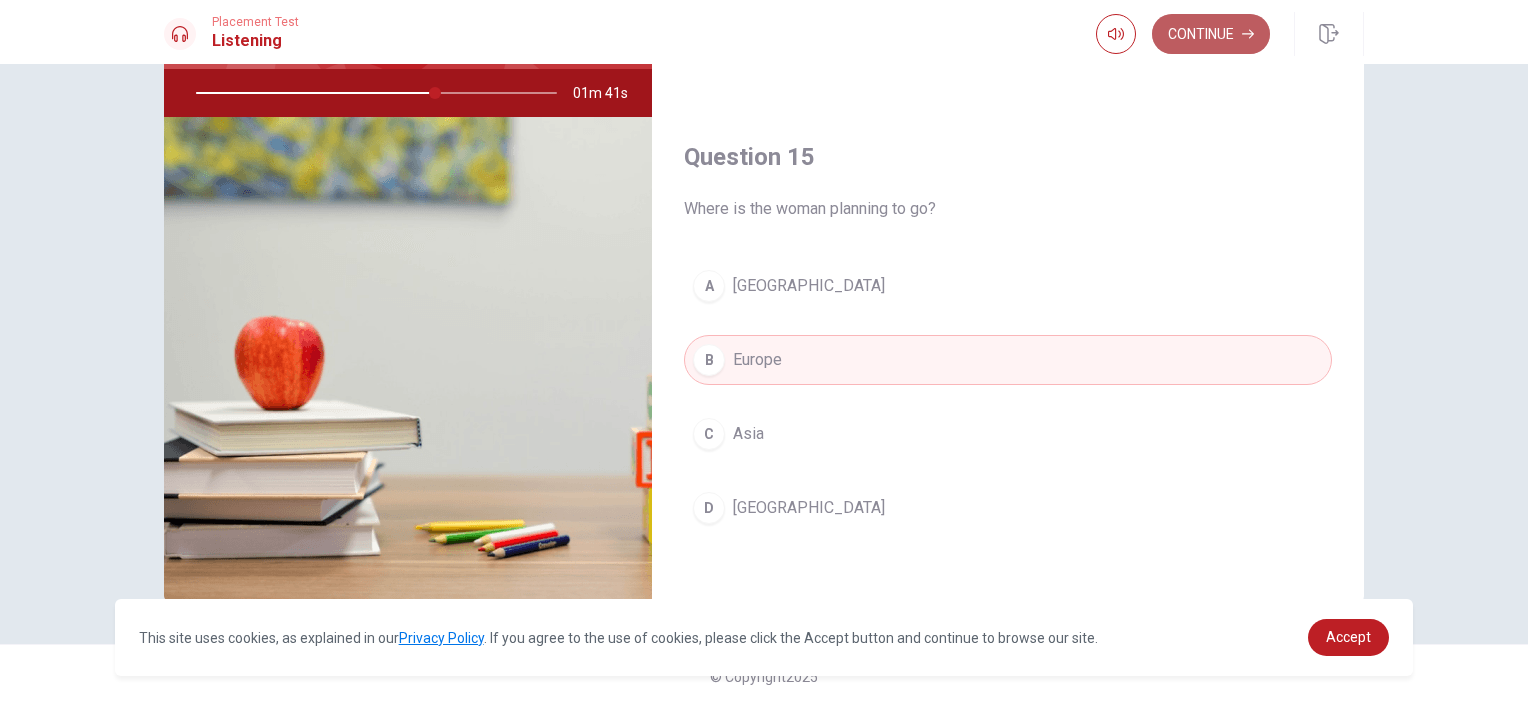 click on "Continue" at bounding box center (1211, 34) 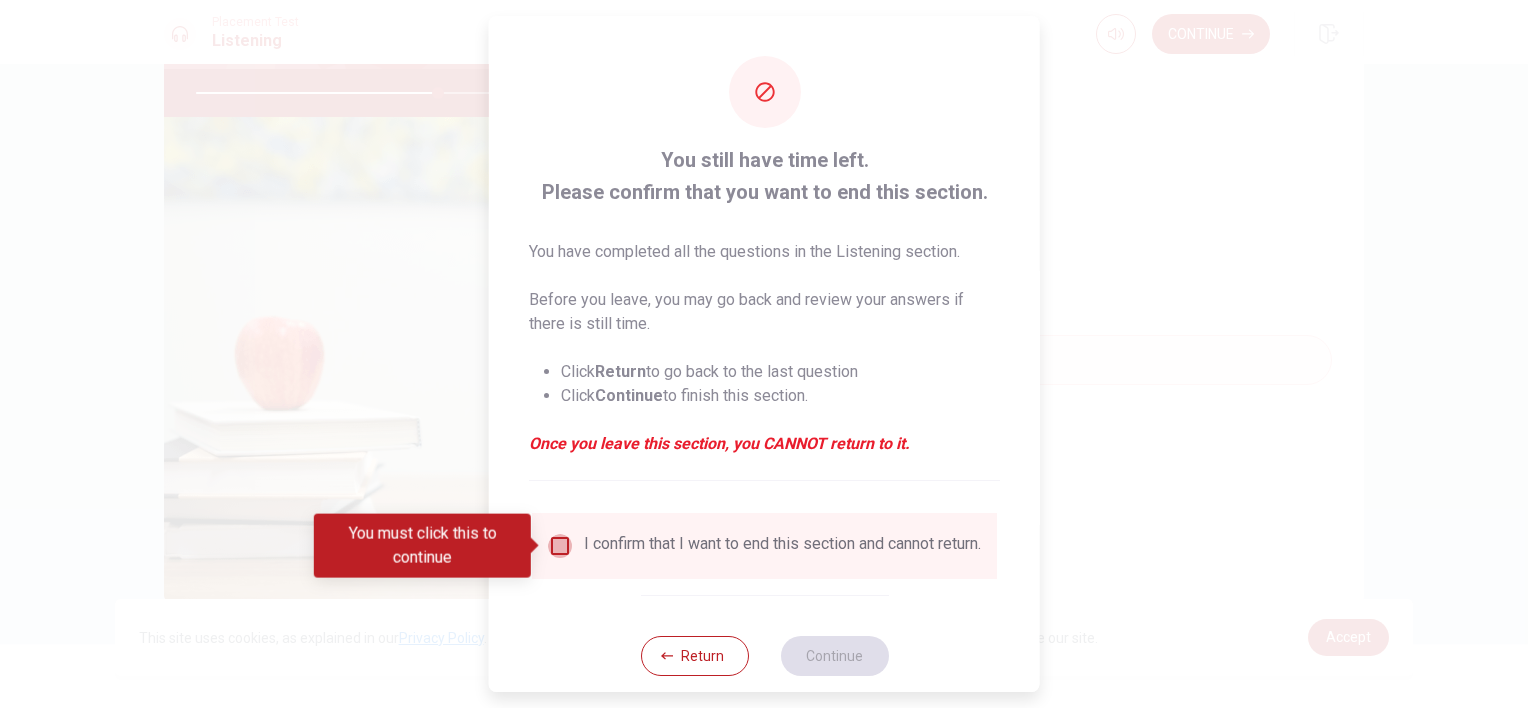 click at bounding box center [560, 546] 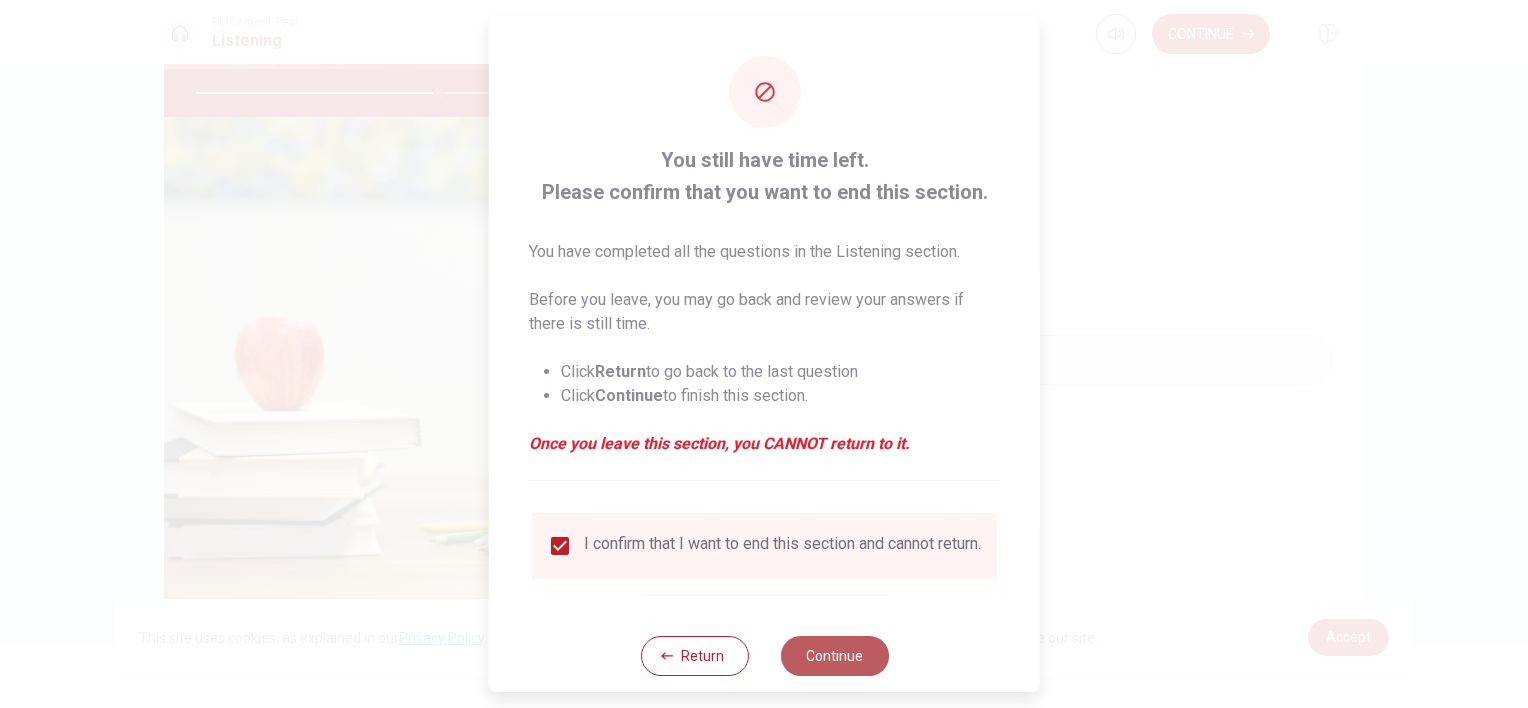 click on "Continue" at bounding box center (834, 656) 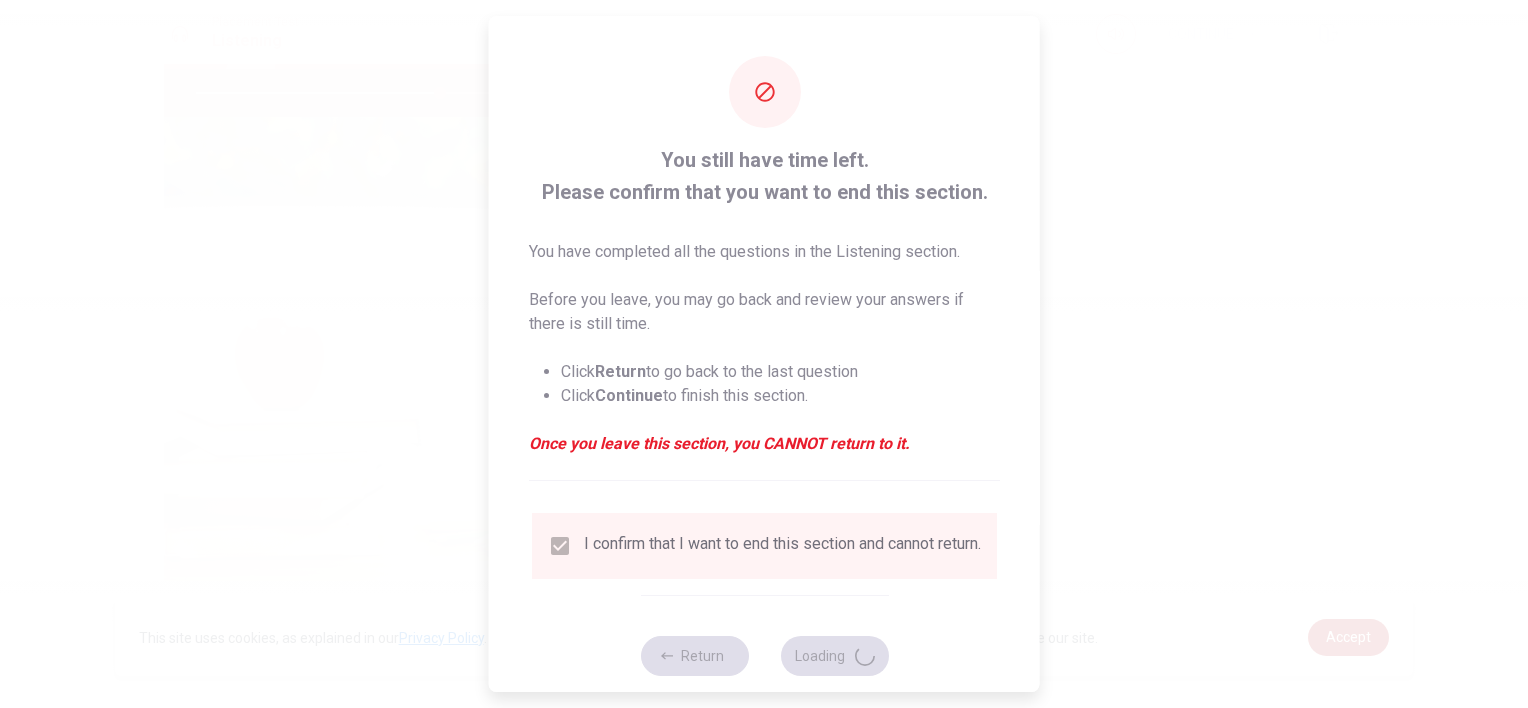 type on "68" 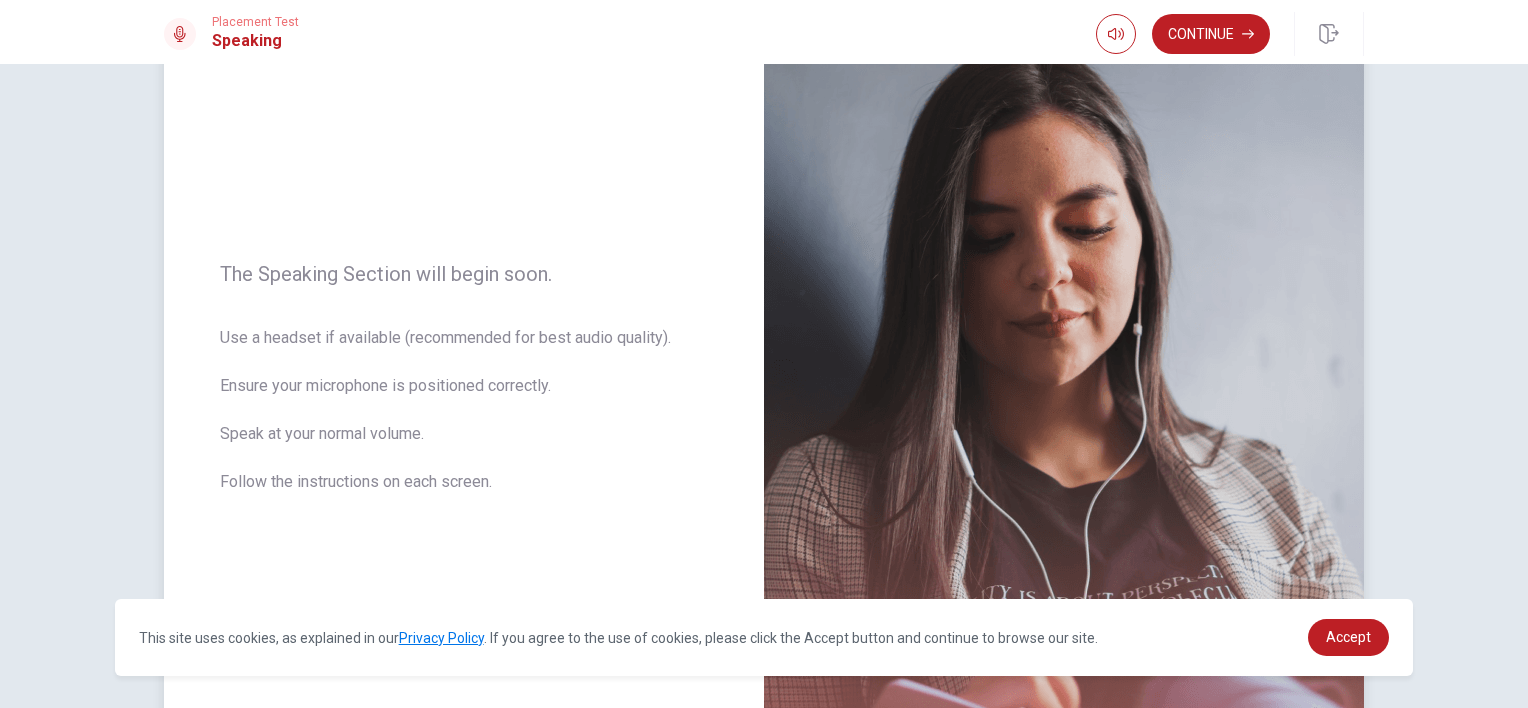 scroll, scrollTop: 136, scrollLeft: 0, axis: vertical 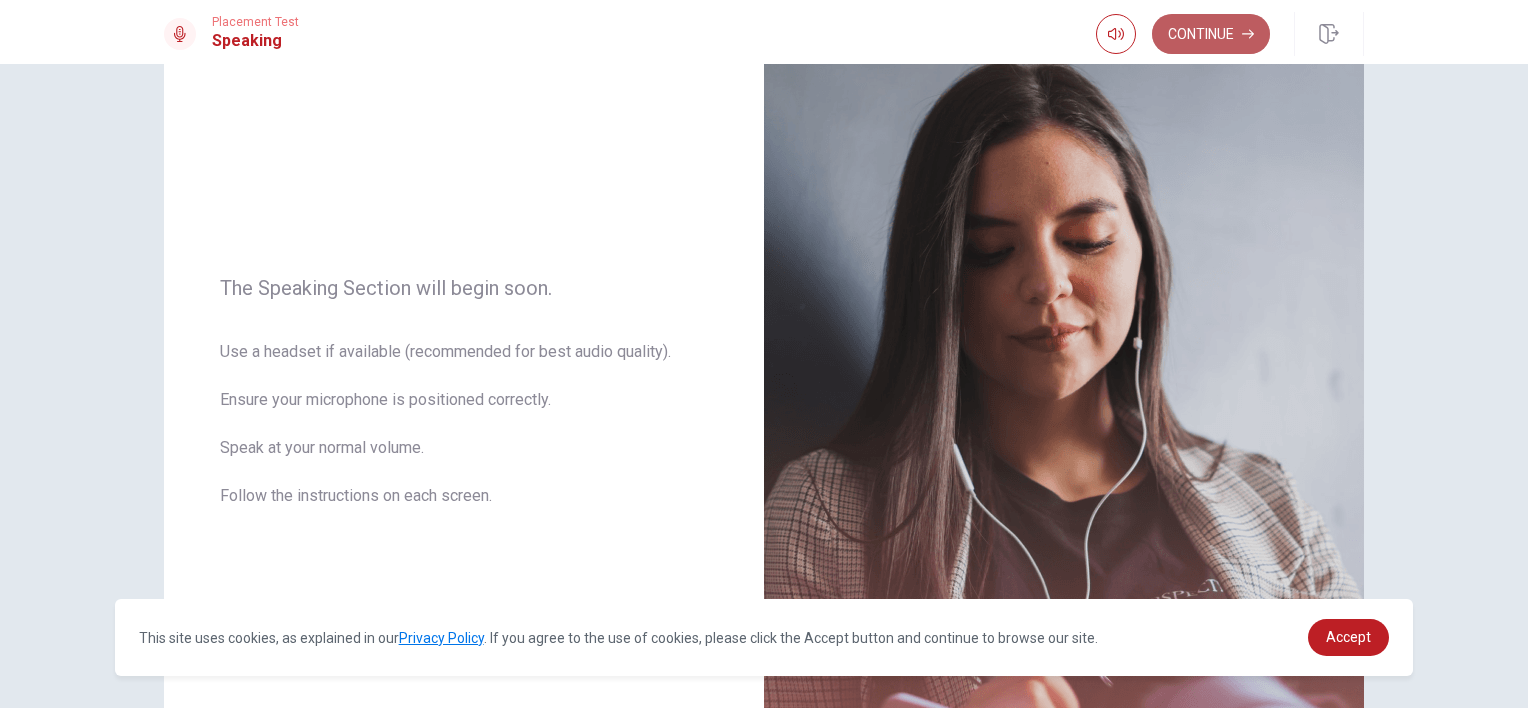 click on "Continue" at bounding box center [1211, 34] 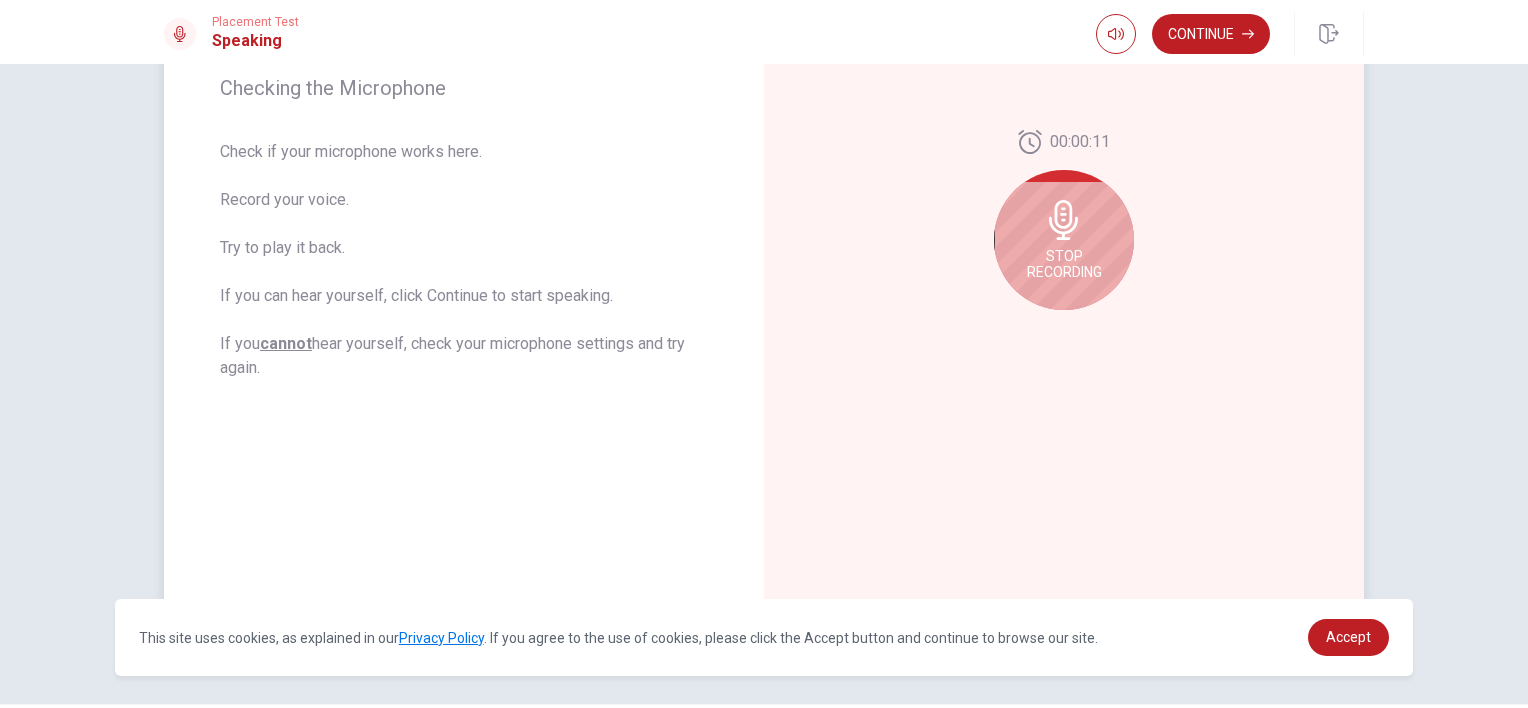 scroll, scrollTop: 315, scrollLeft: 0, axis: vertical 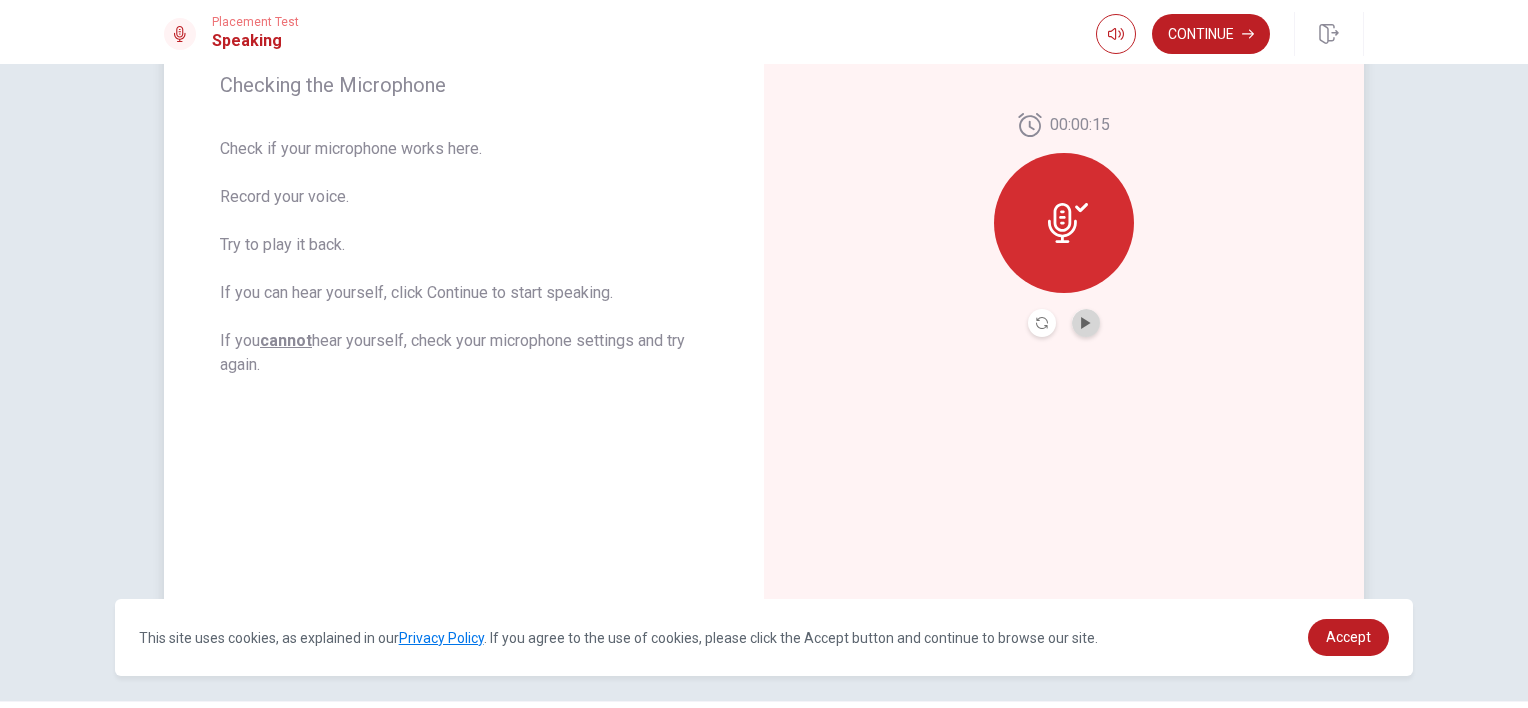click at bounding box center (1086, 323) 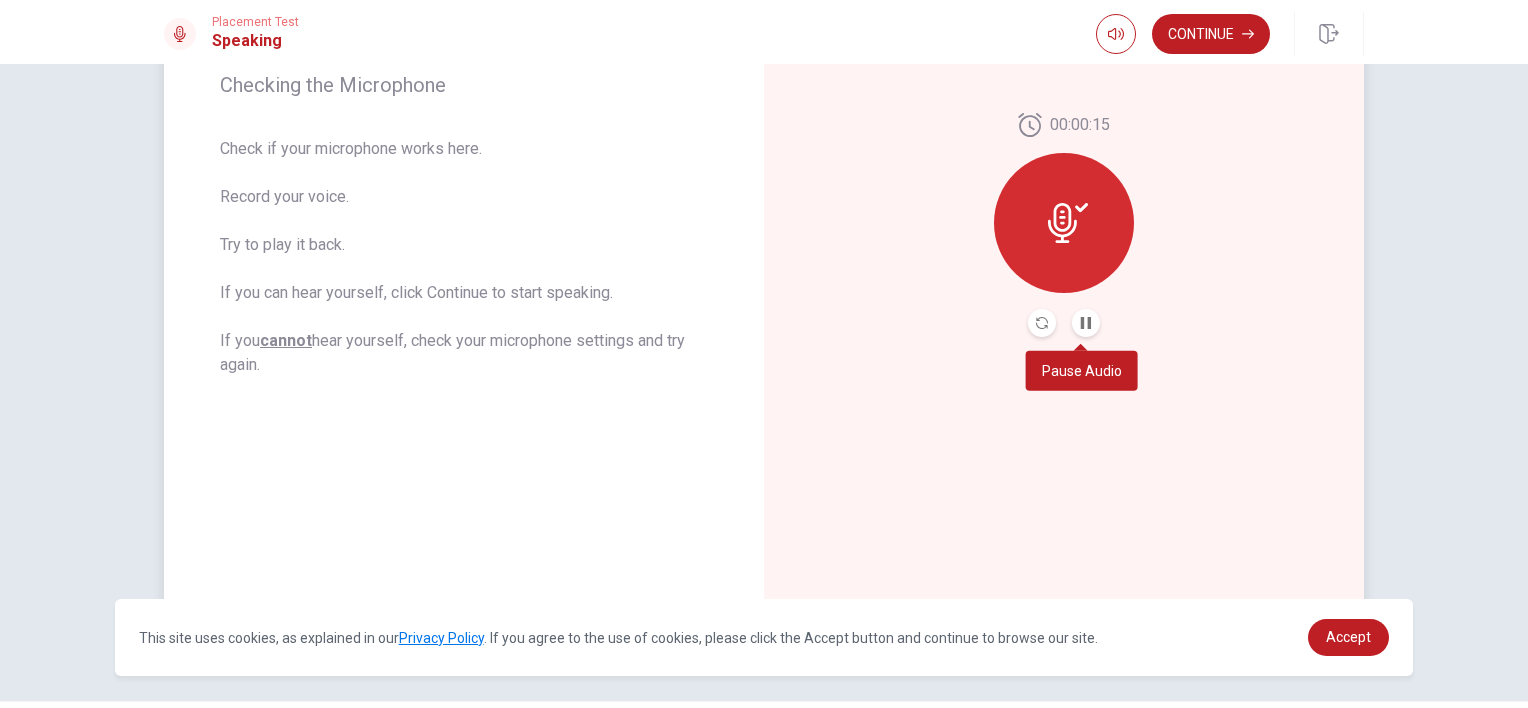 click at bounding box center [1086, 323] 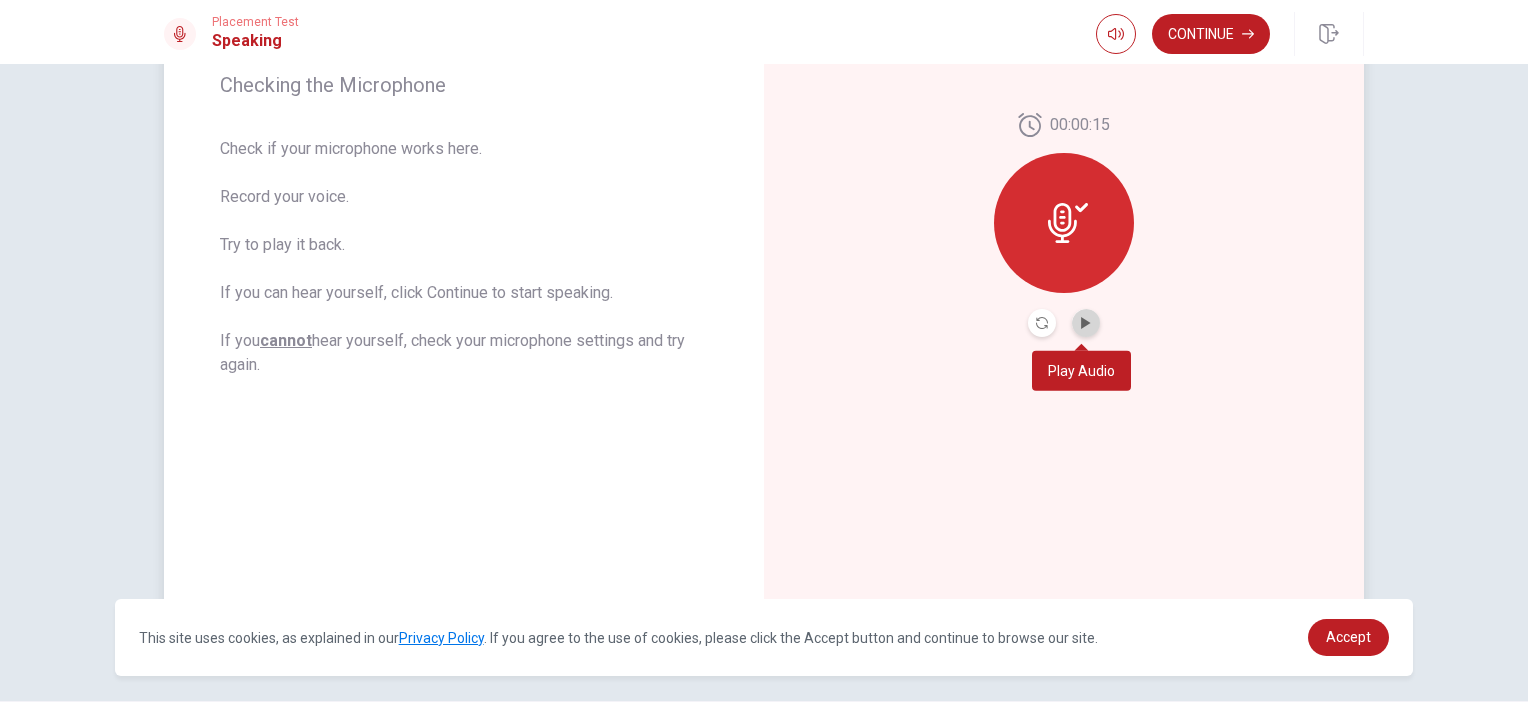 click at bounding box center [1086, 323] 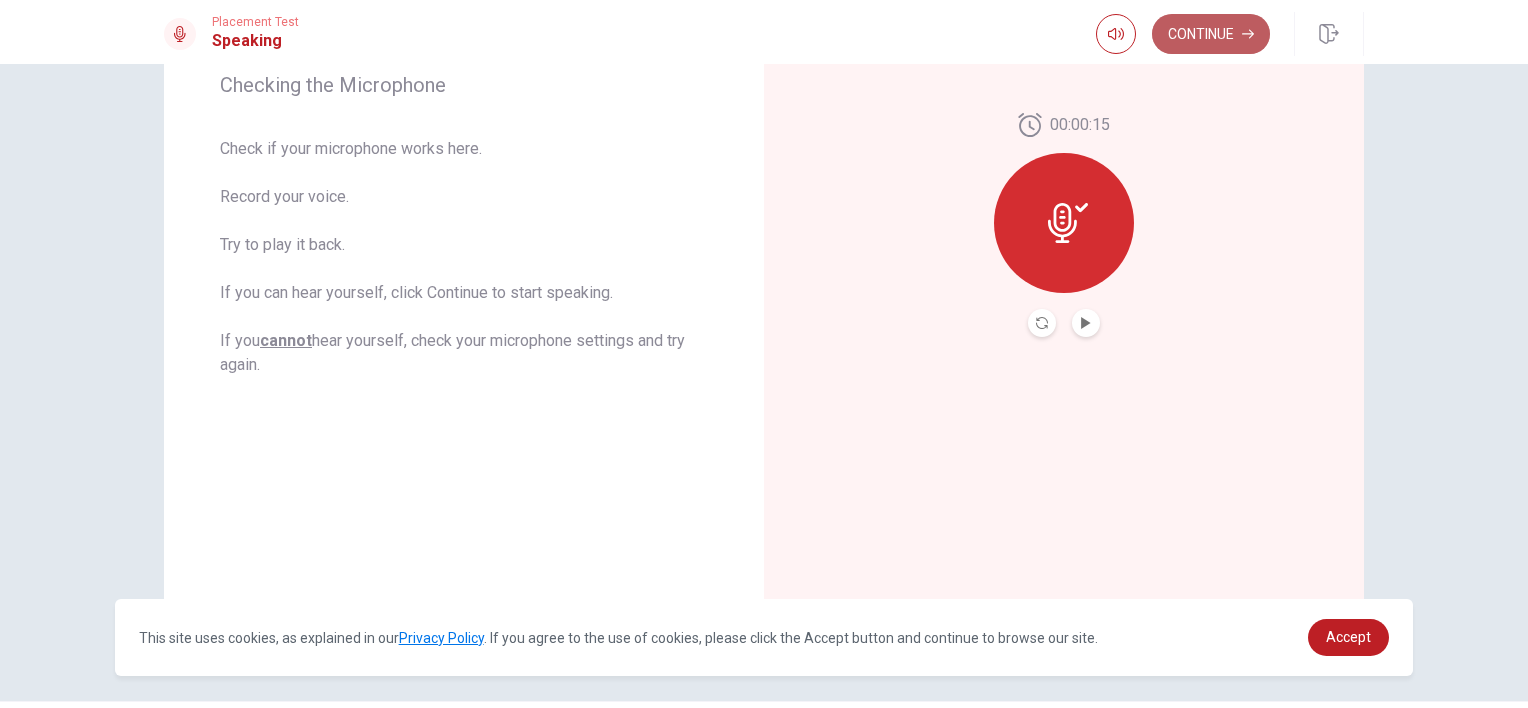 click on "Continue" at bounding box center (1211, 34) 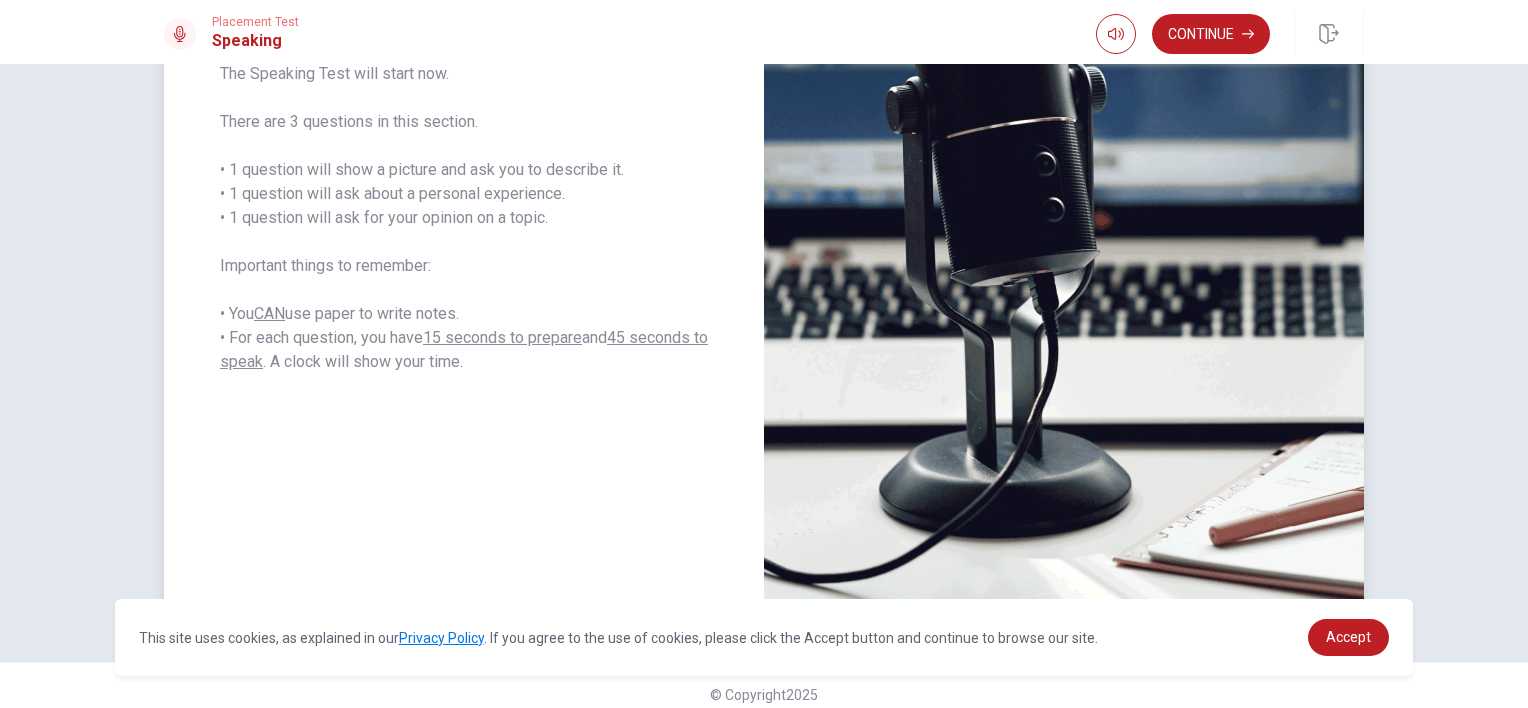 scroll, scrollTop: 372, scrollLeft: 0, axis: vertical 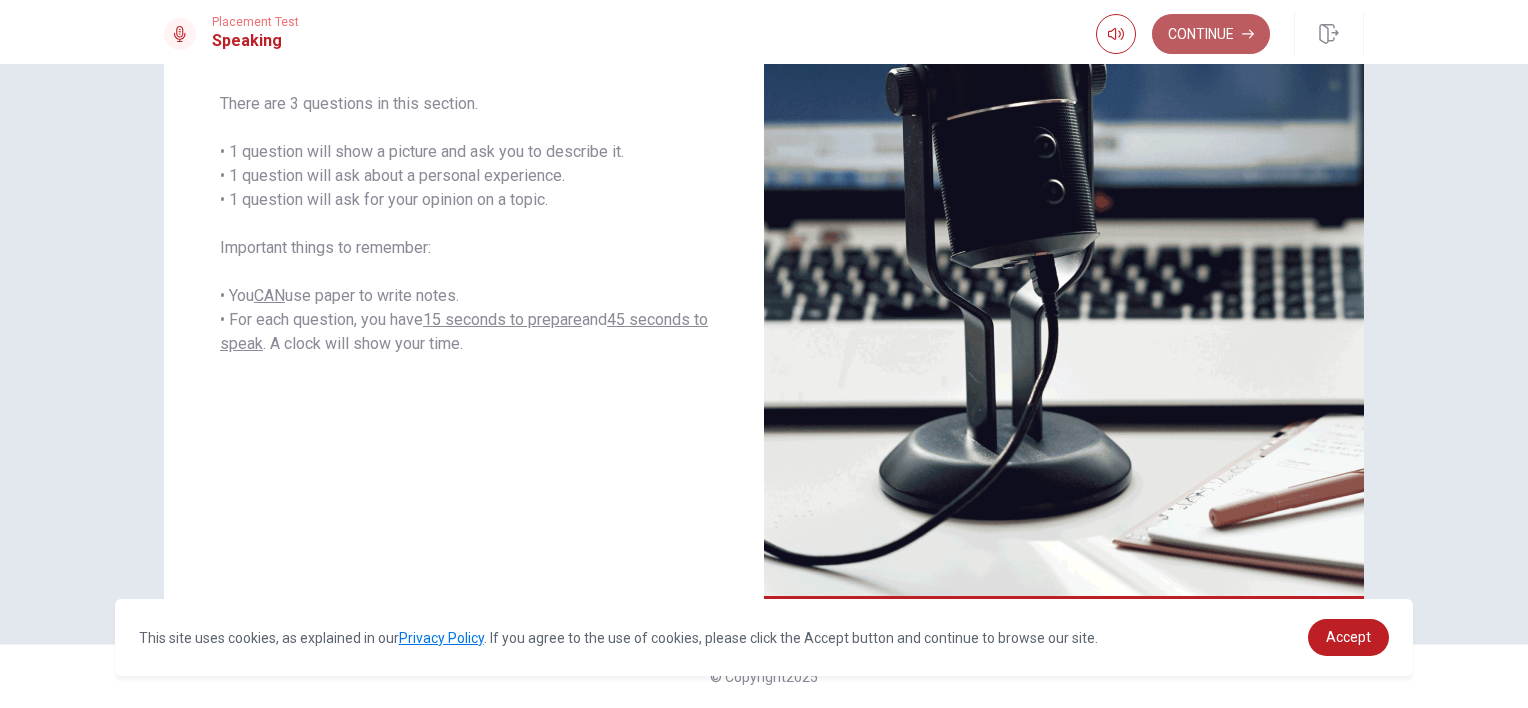 click on "Continue" at bounding box center (1211, 34) 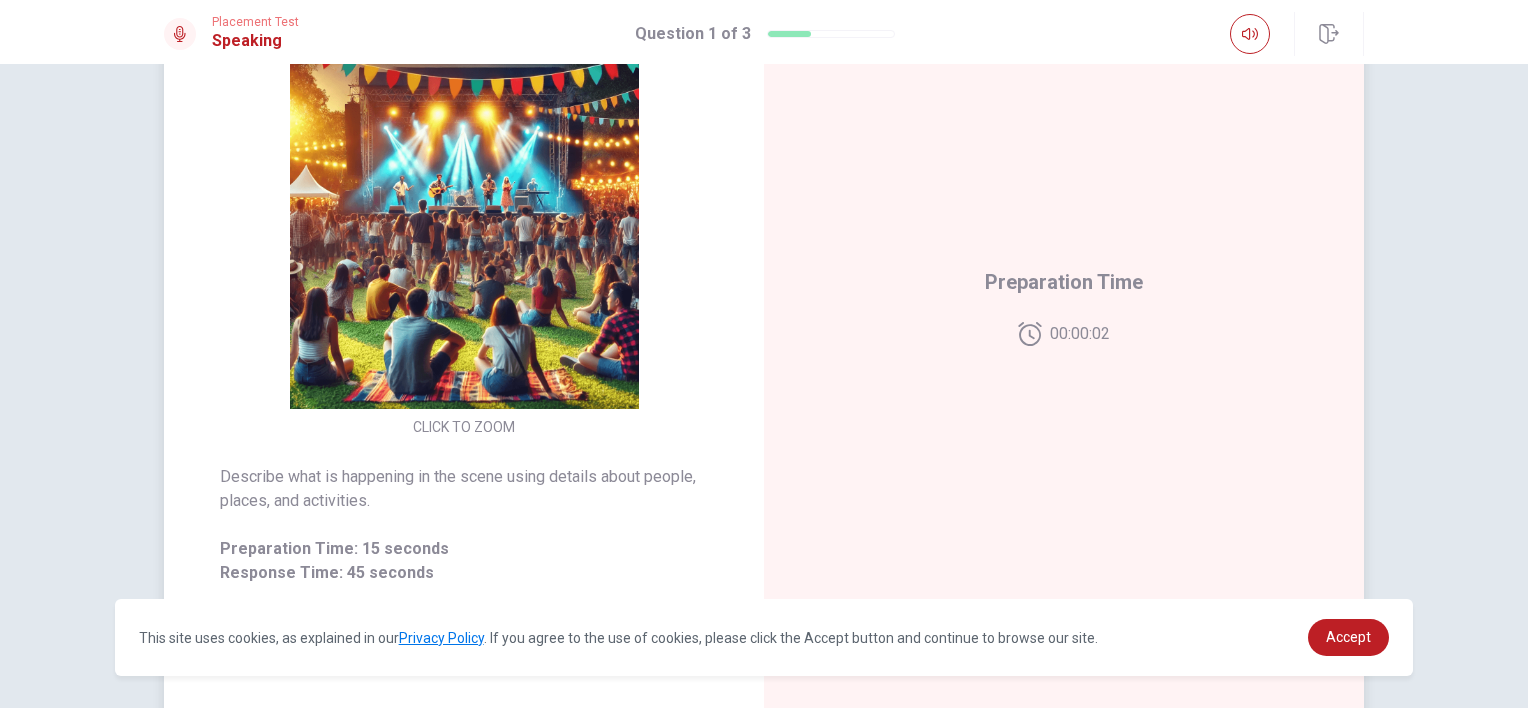 scroll, scrollTop: 232, scrollLeft: 0, axis: vertical 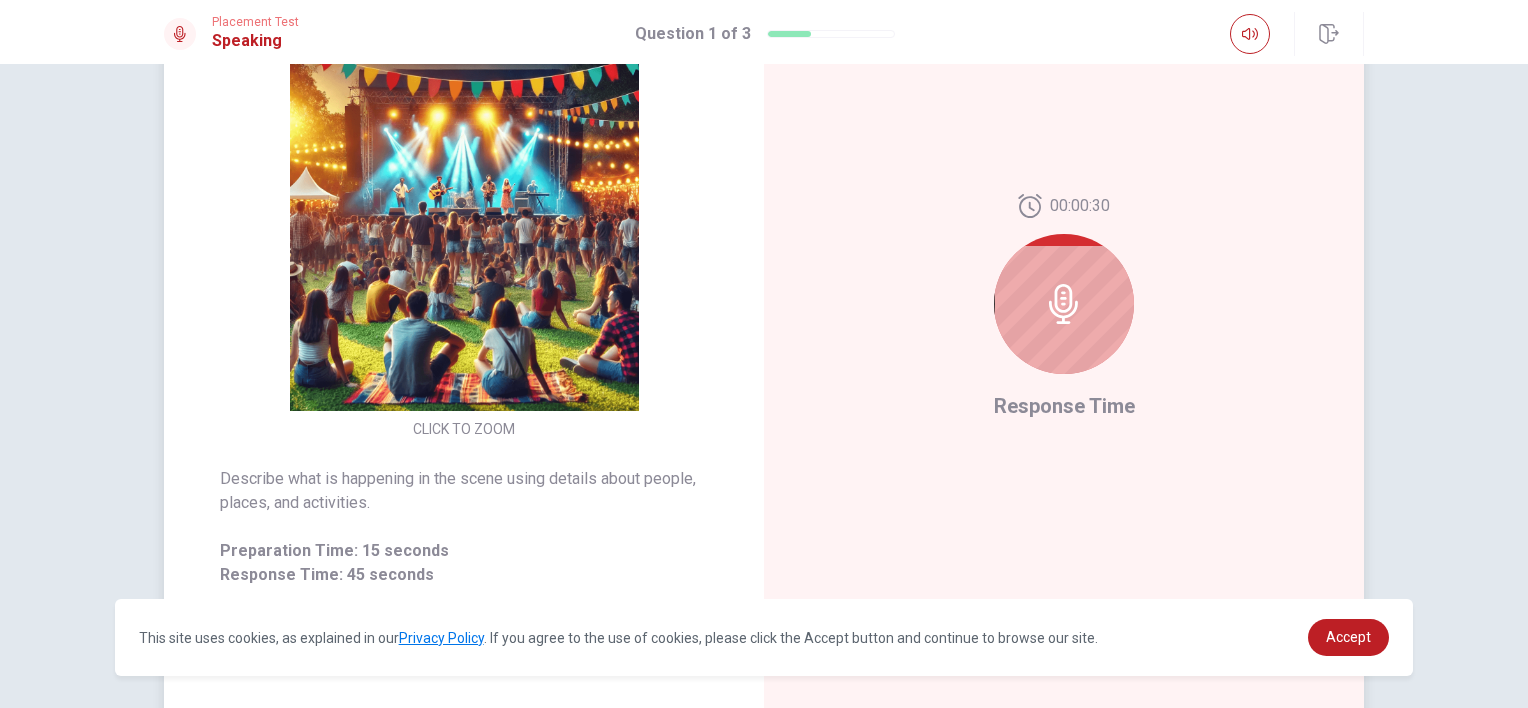click at bounding box center [1064, 304] 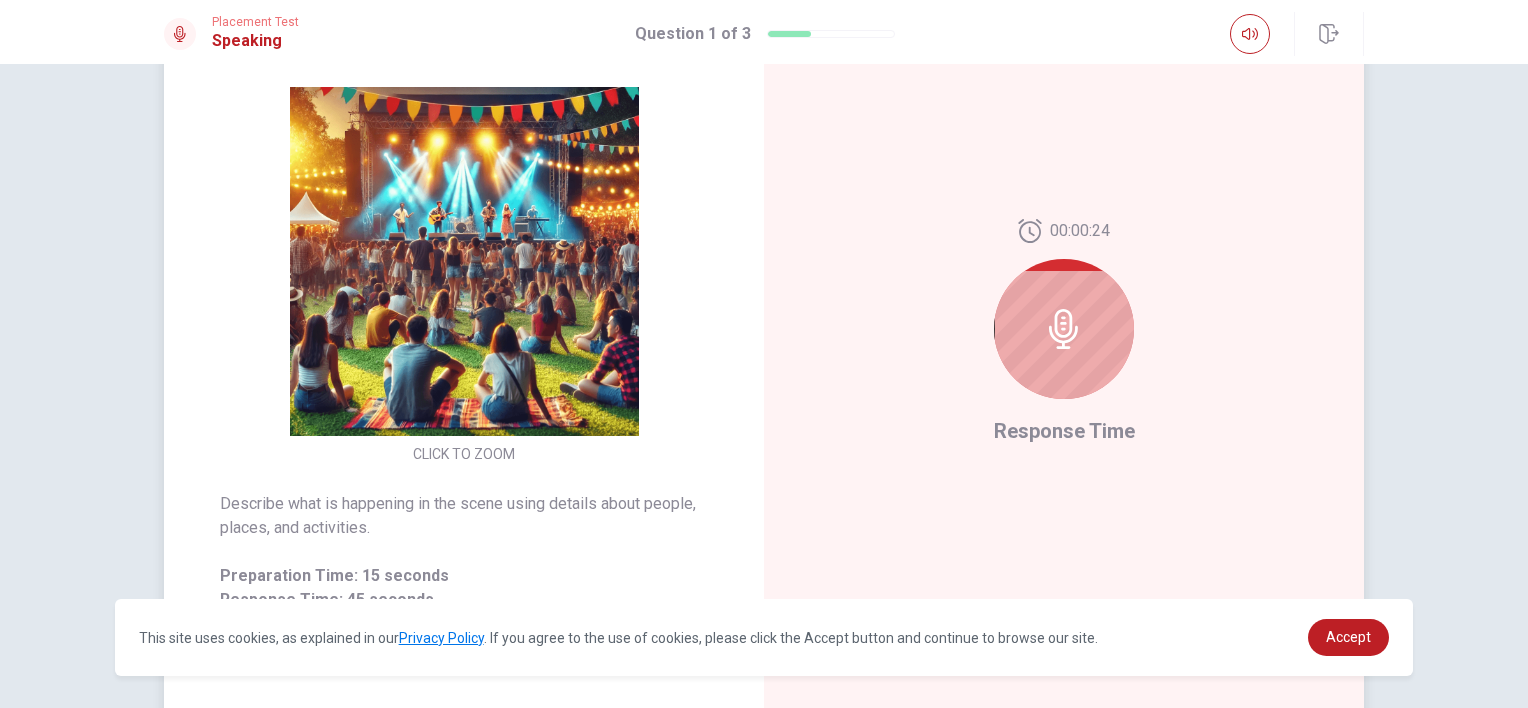 scroll, scrollTop: 206, scrollLeft: 0, axis: vertical 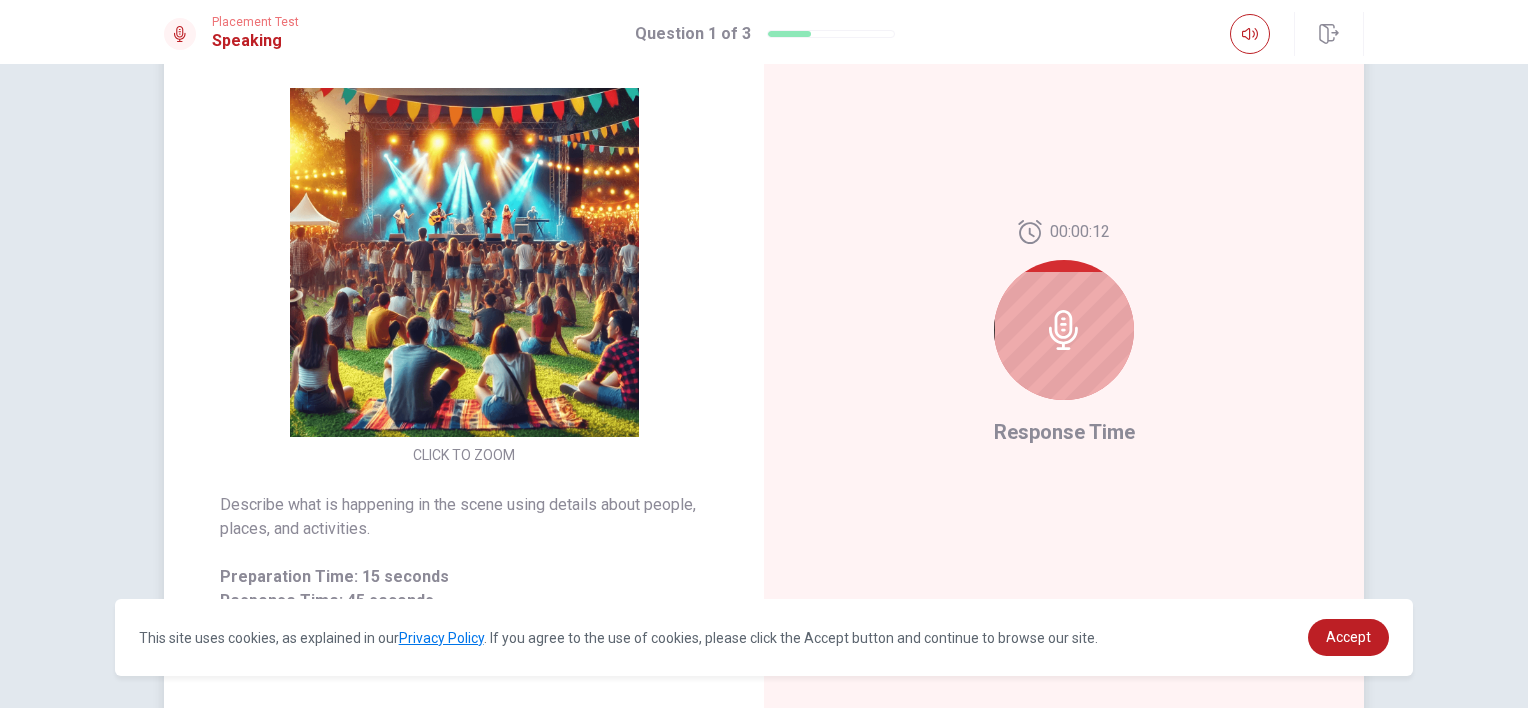 click at bounding box center (1064, 330) 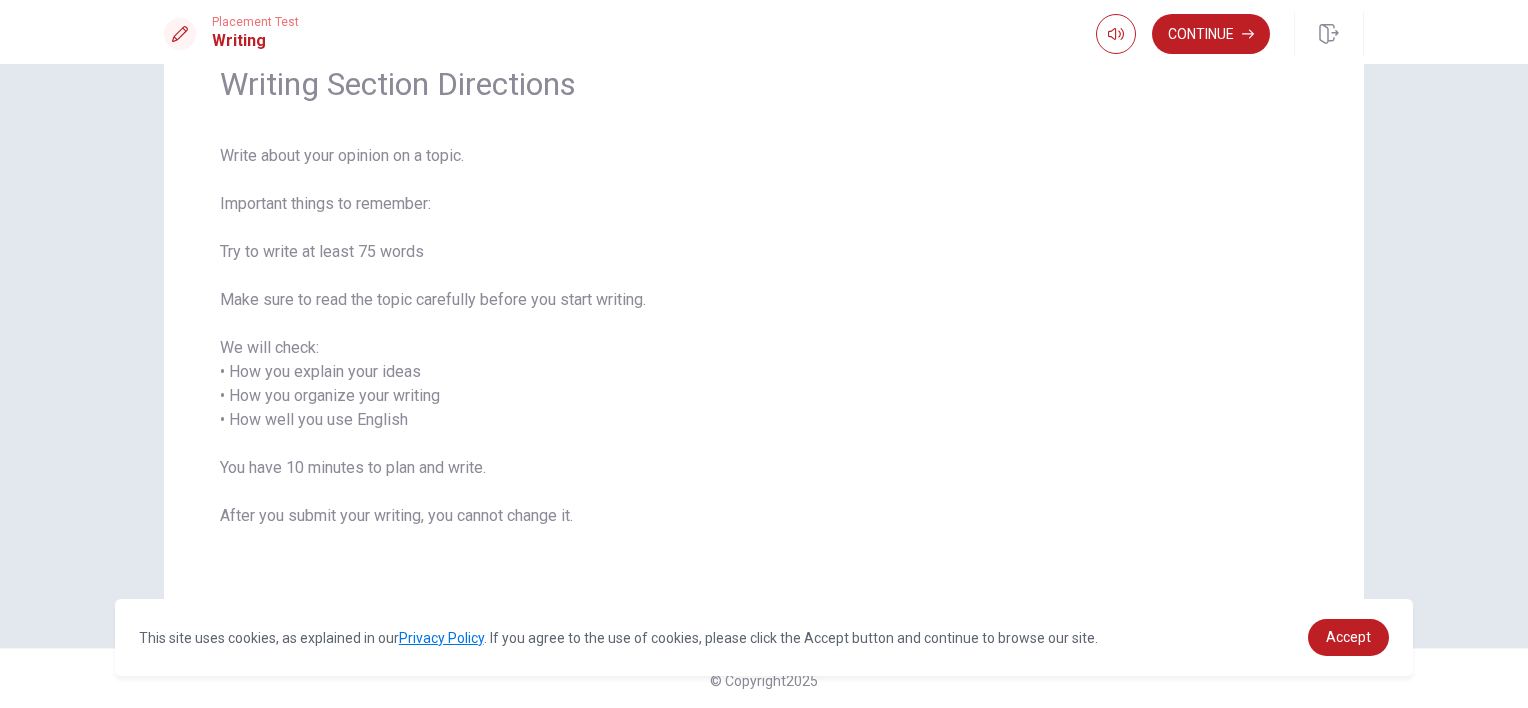 scroll, scrollTop: 100, scrollLeft: 0, axis: vertical 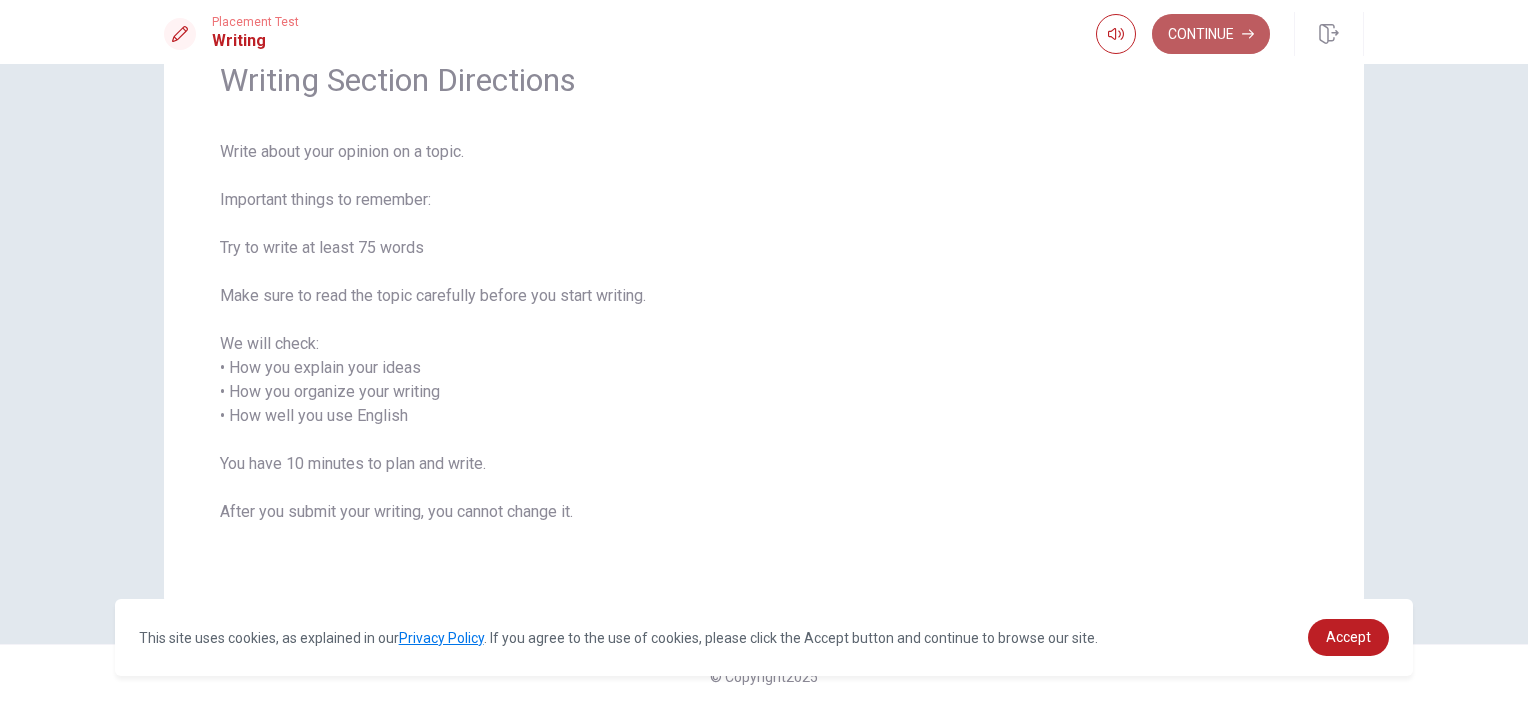 click on "Continue" at bounding box center (1211, 34) 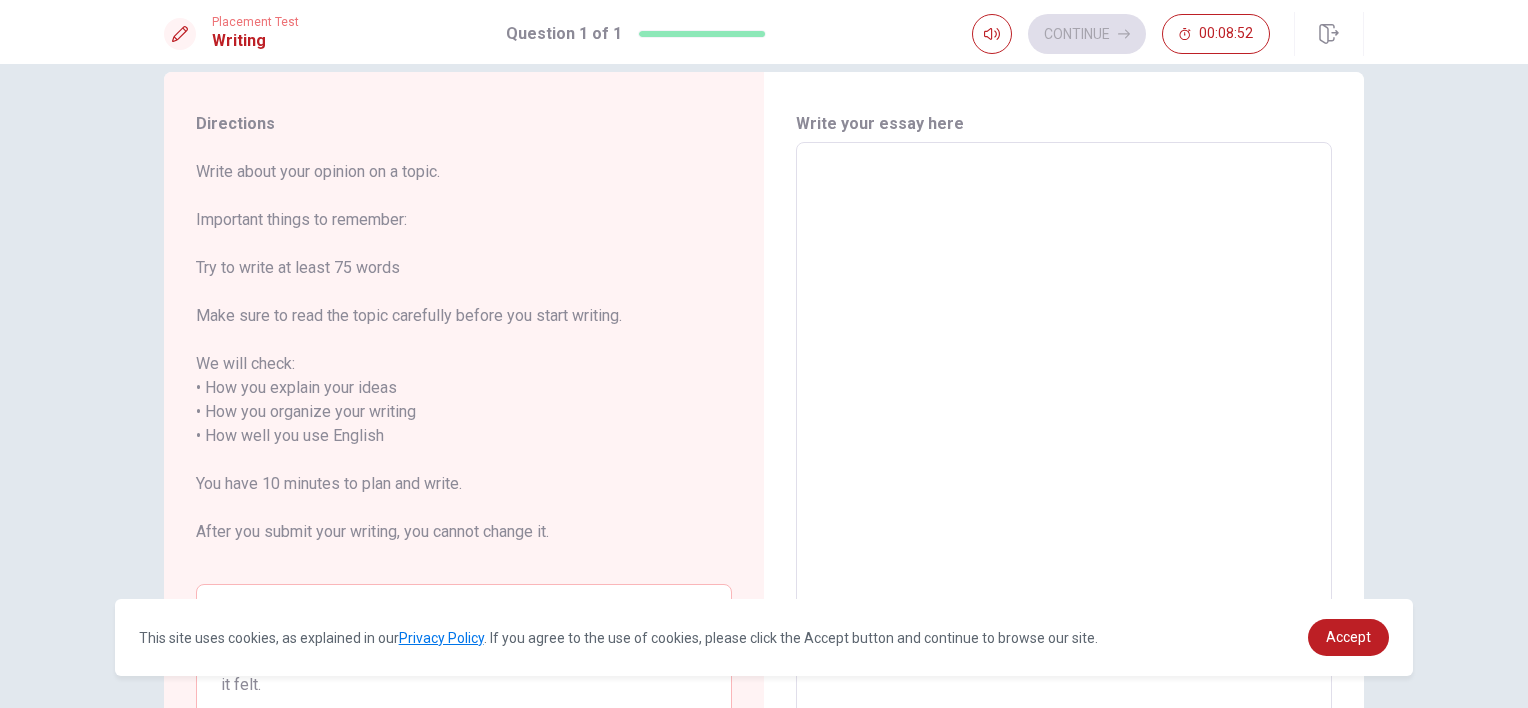 scroll, scrollTop: 0, scrollLeft: 0, axis: both 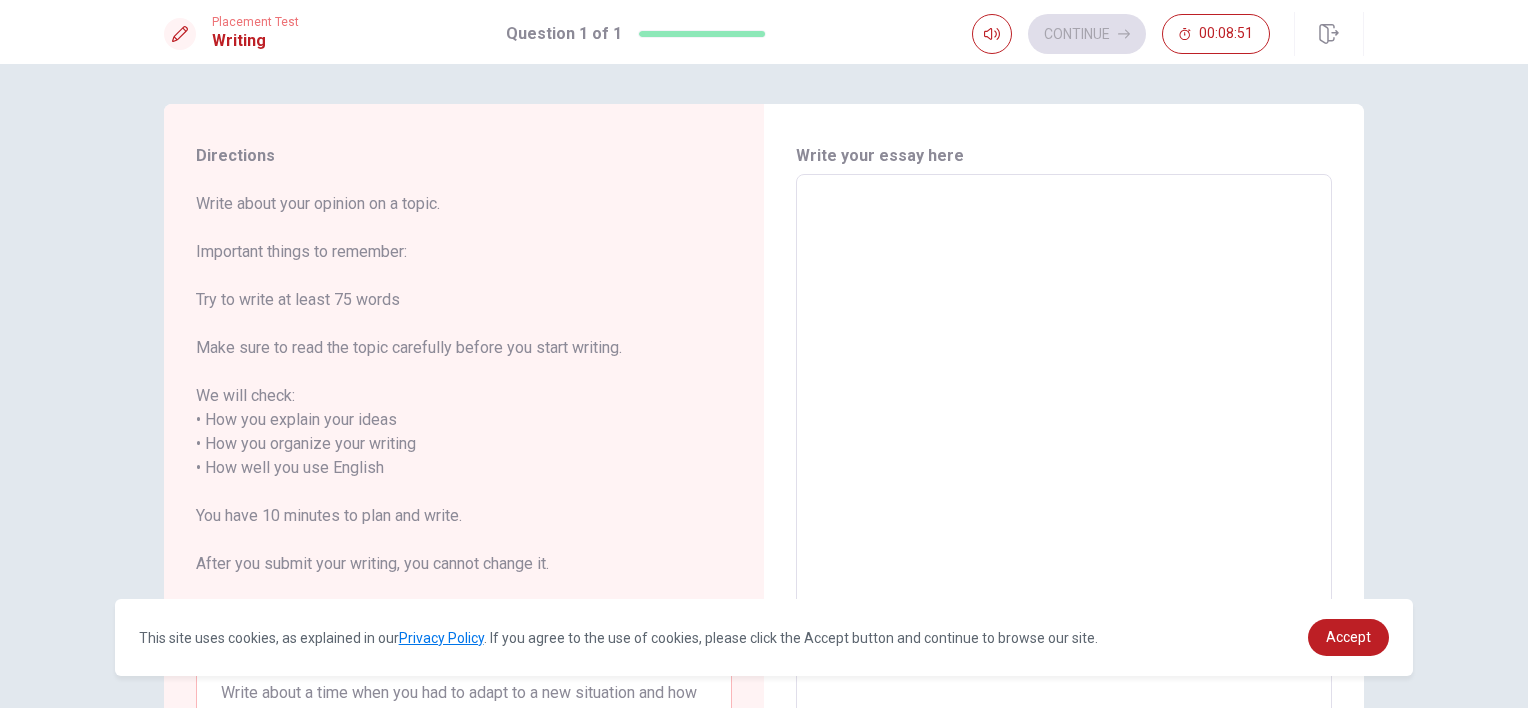 click at bounding box center [1064, 468] 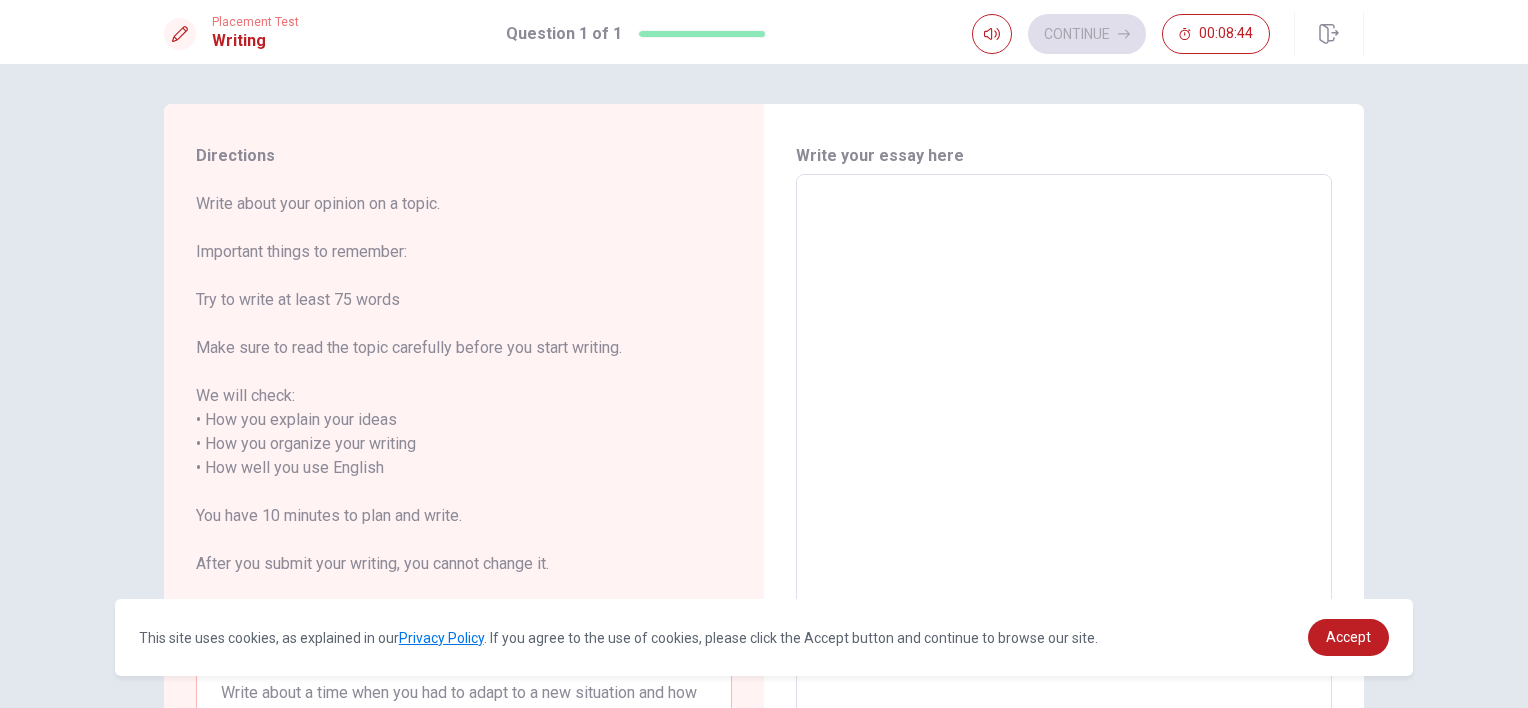 type on "I" 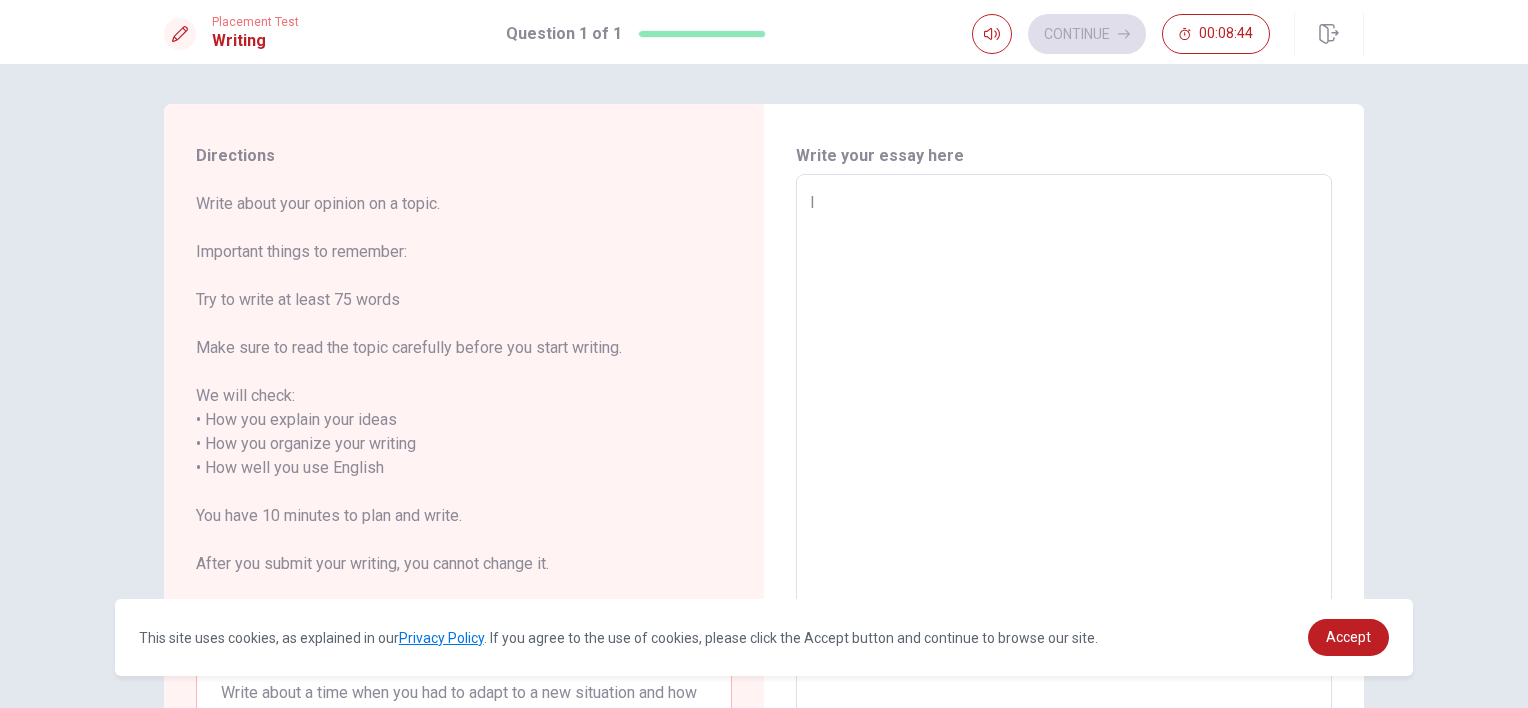 type on "x" 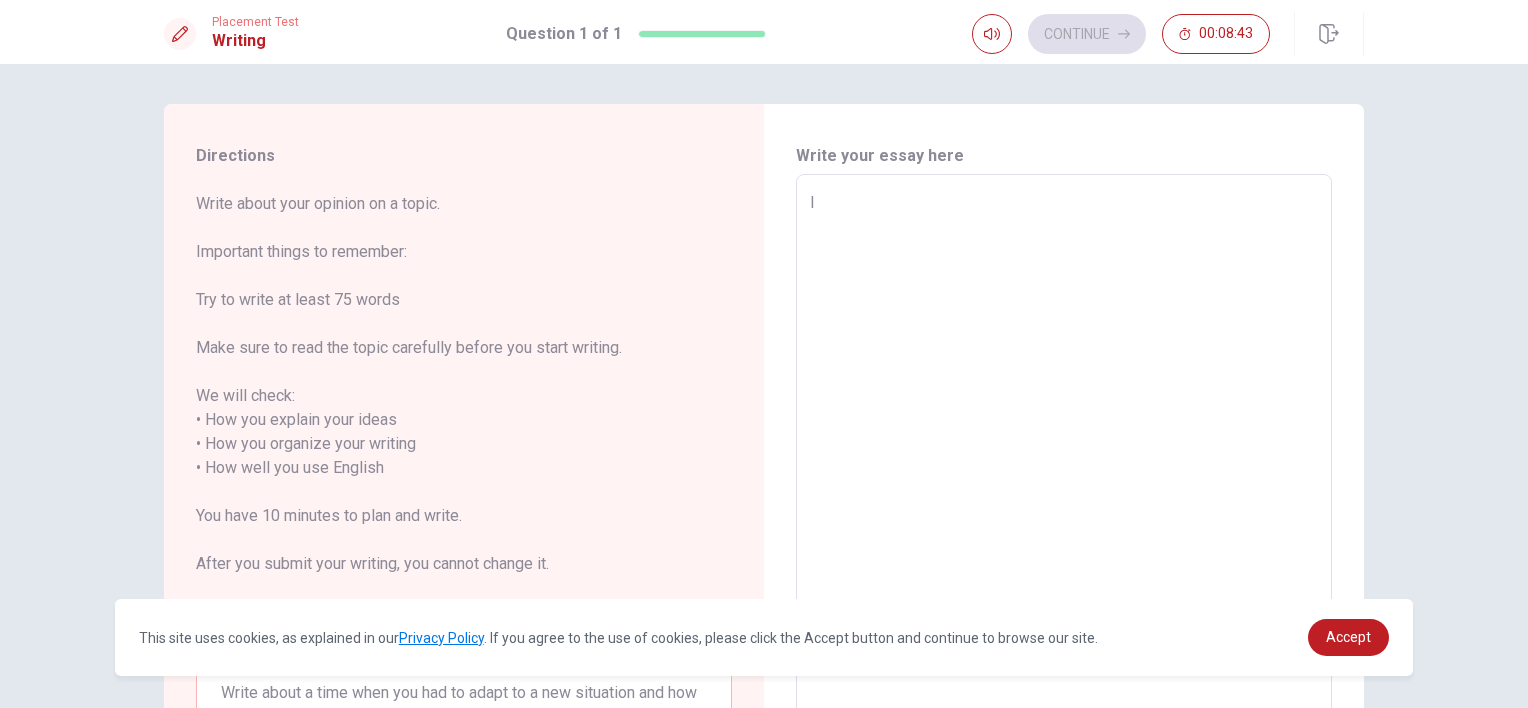 type on "I" 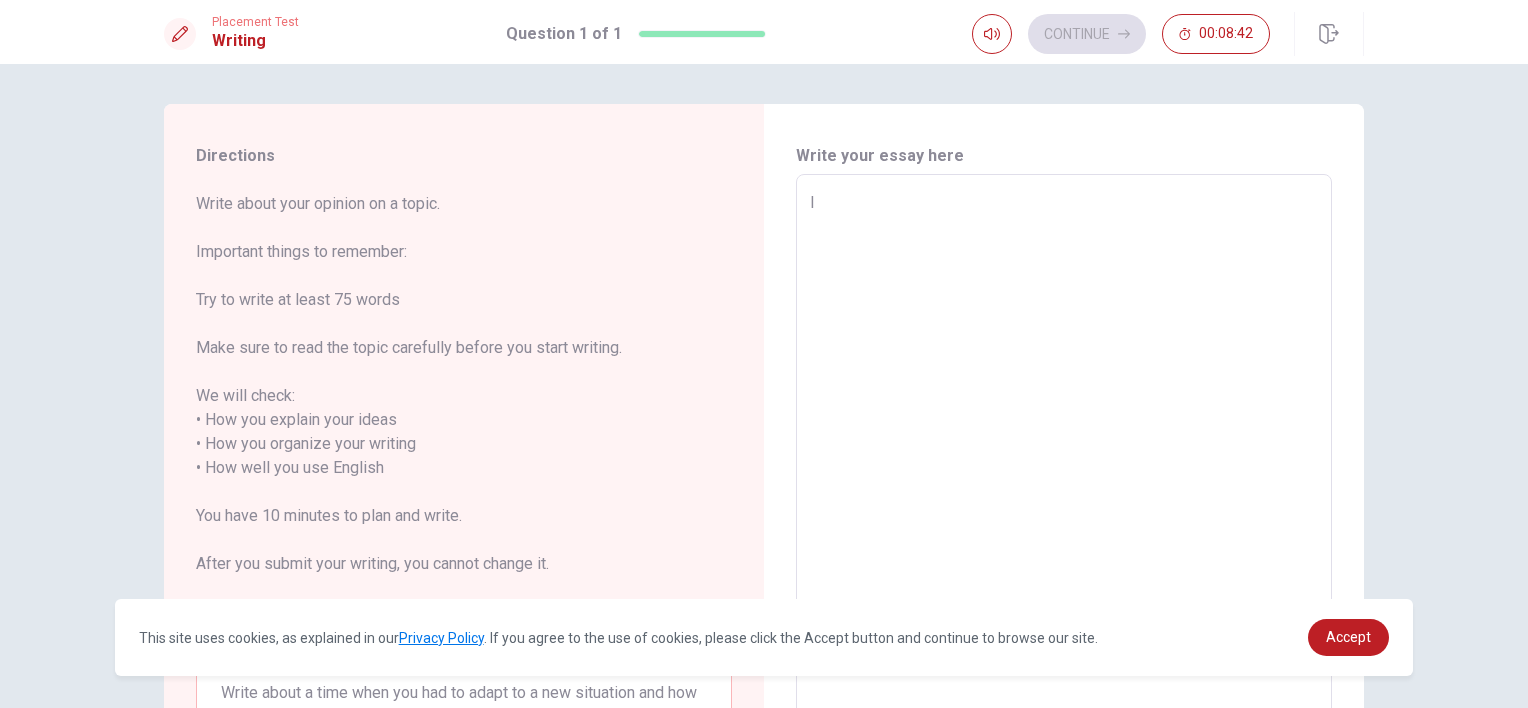 type on "I f" 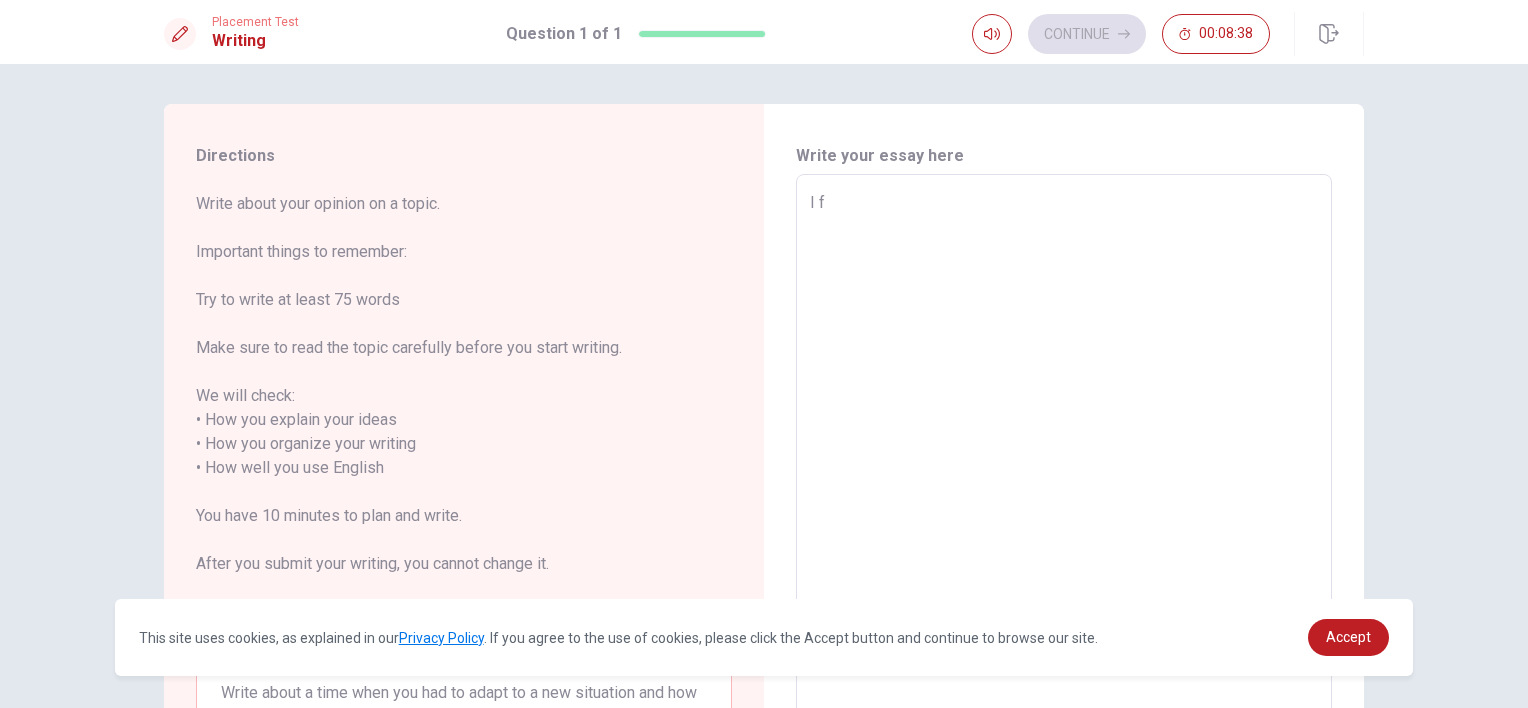type on "x" 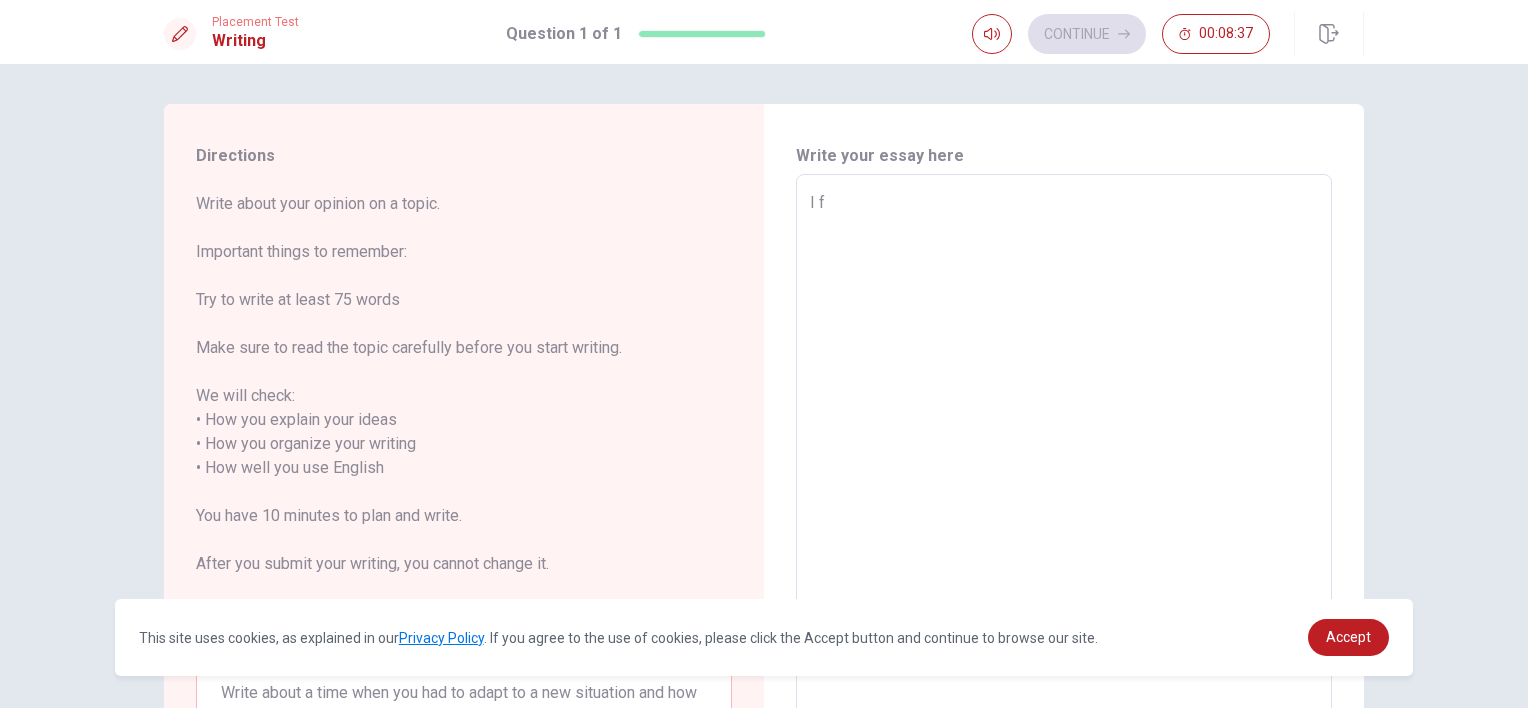 type on "I fe" 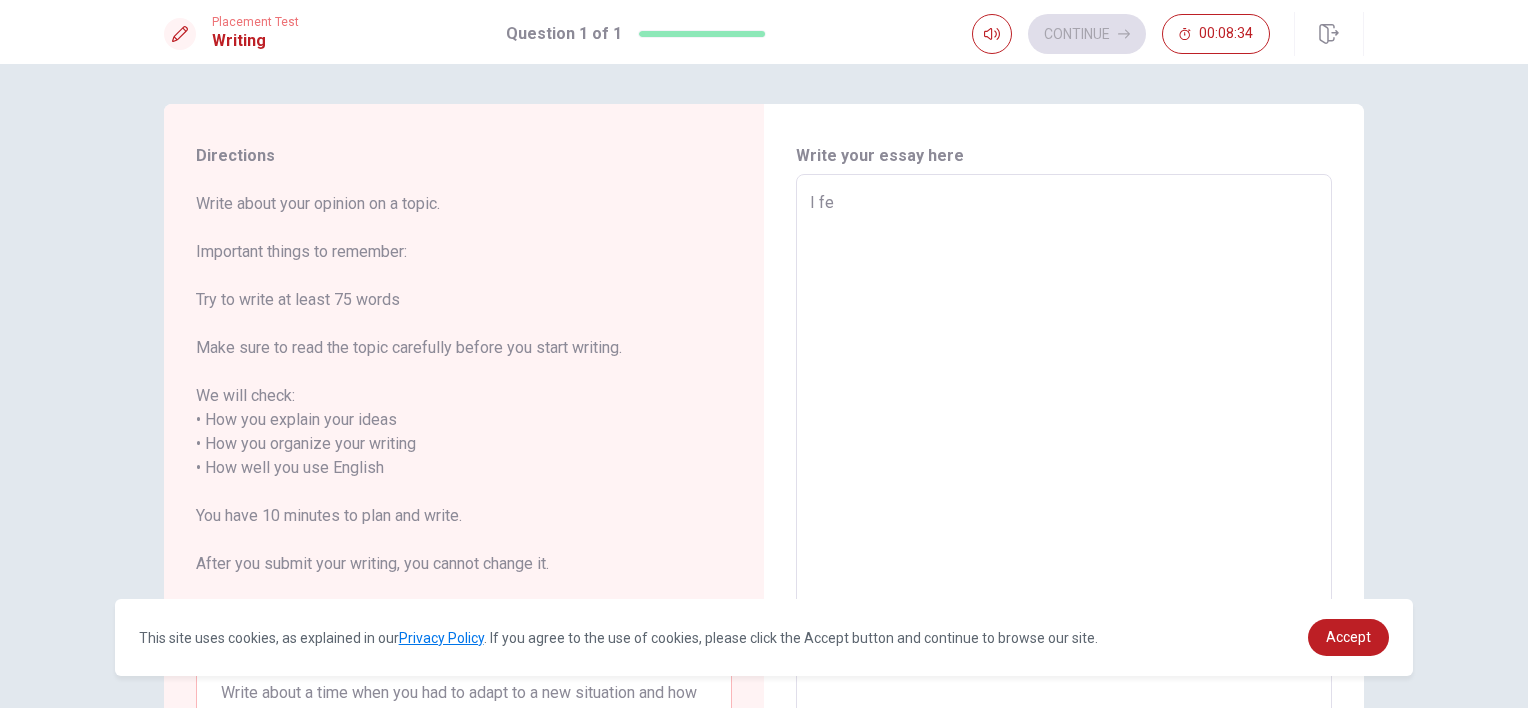 type on "x" 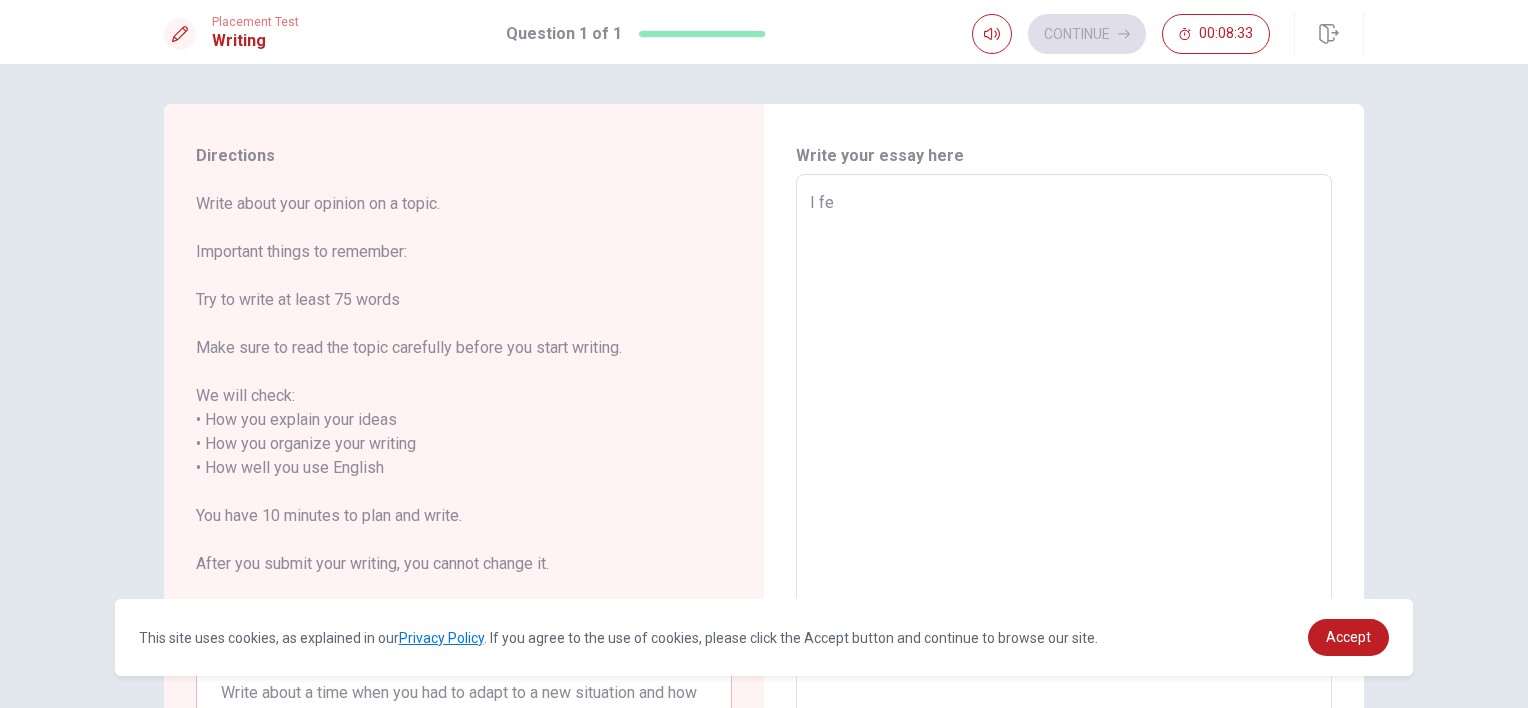 type on "I fel" 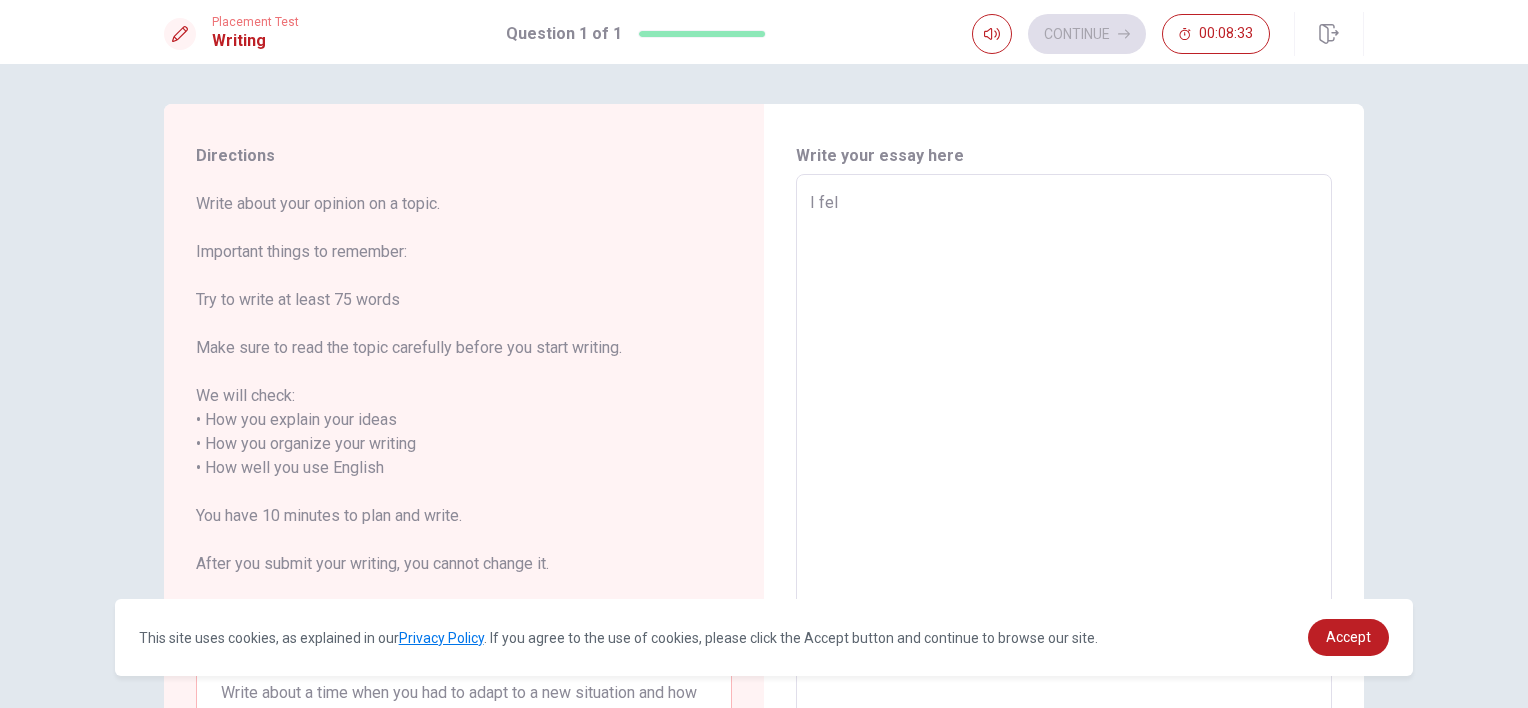 type on "x" 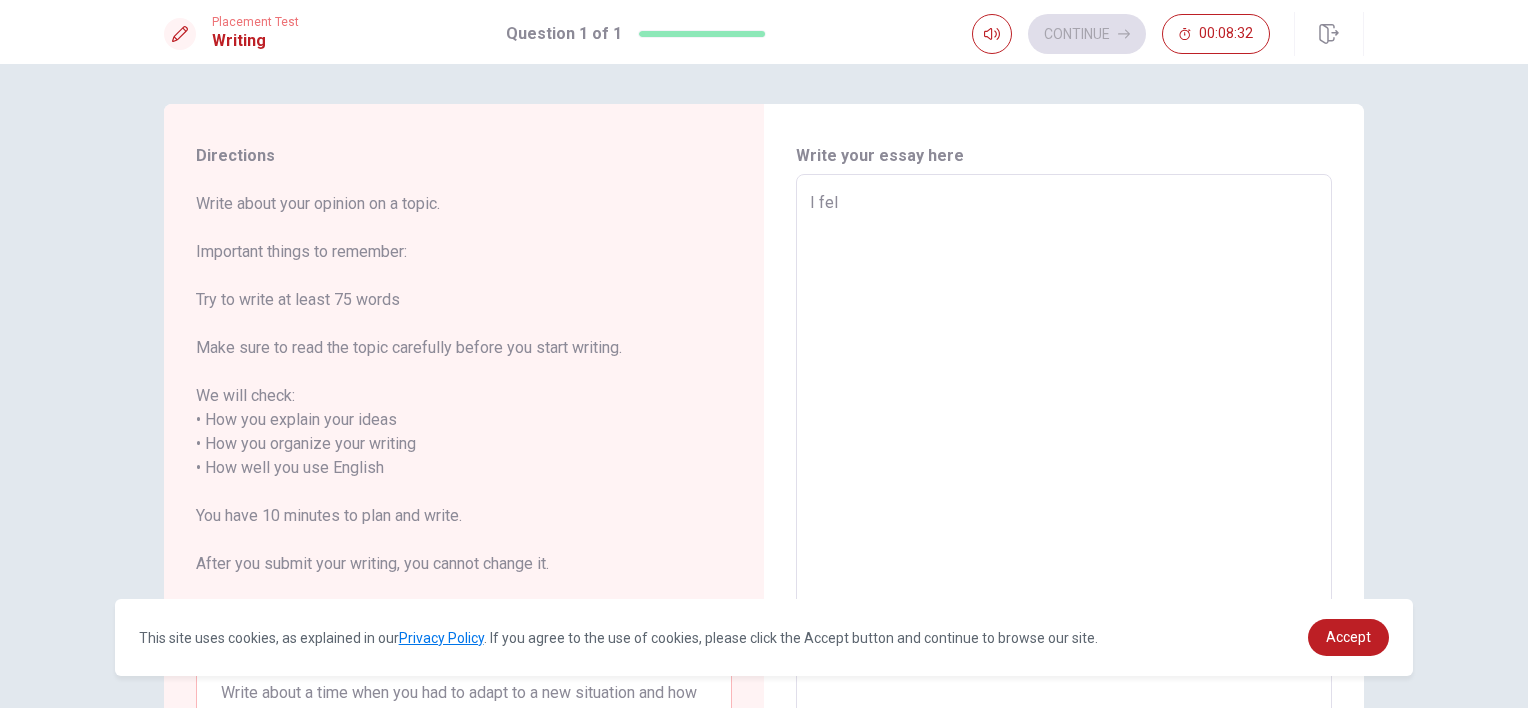 type on "I felt" 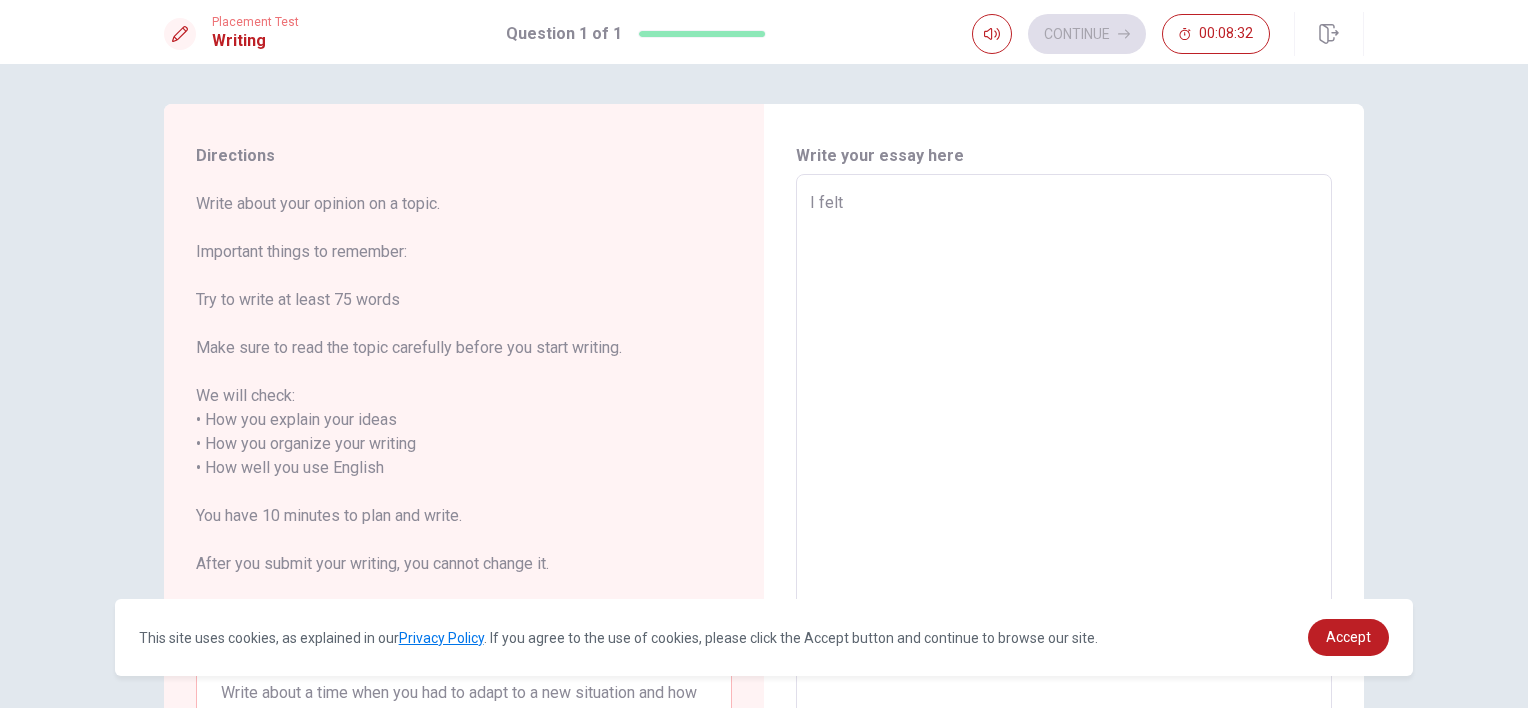 type on "x" 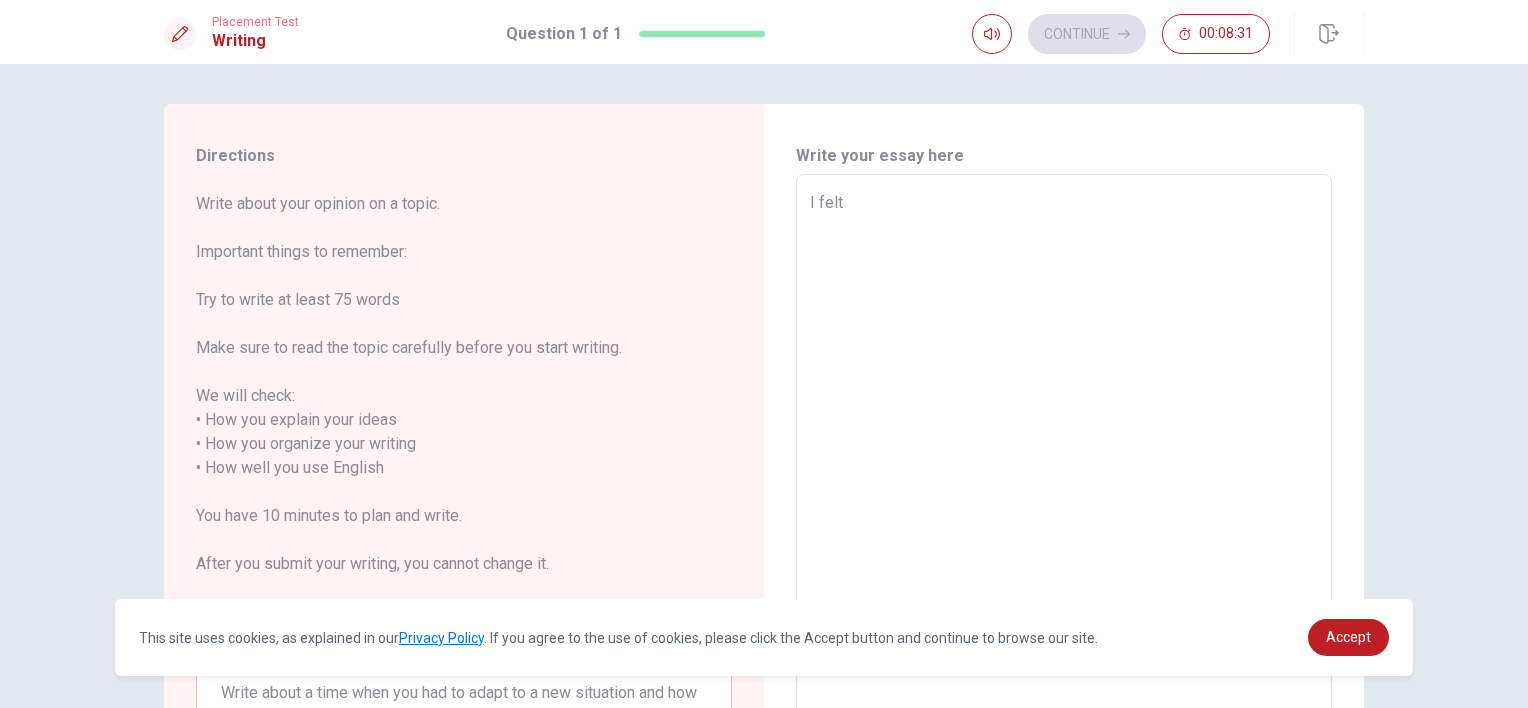 type on "I felt" 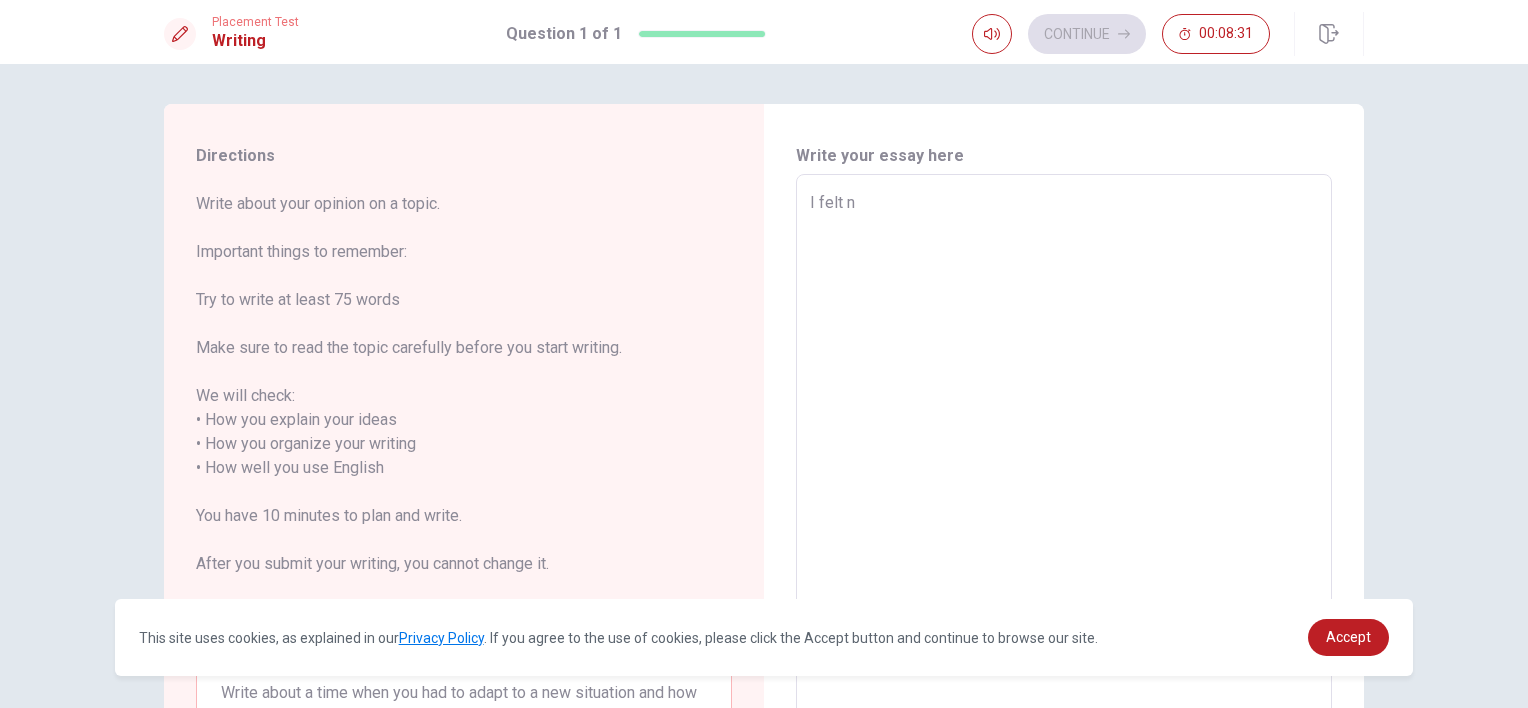type on "x" 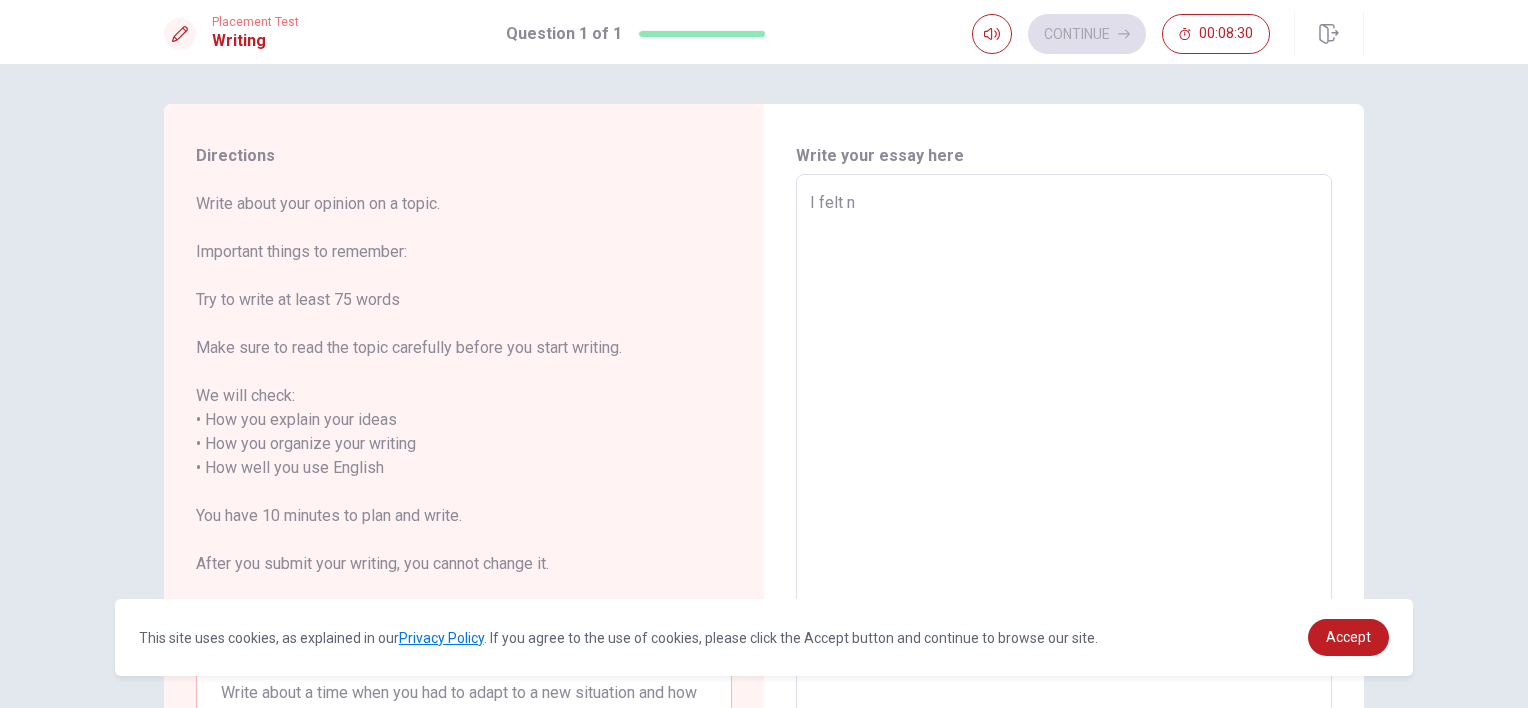 type on "I felt nw" 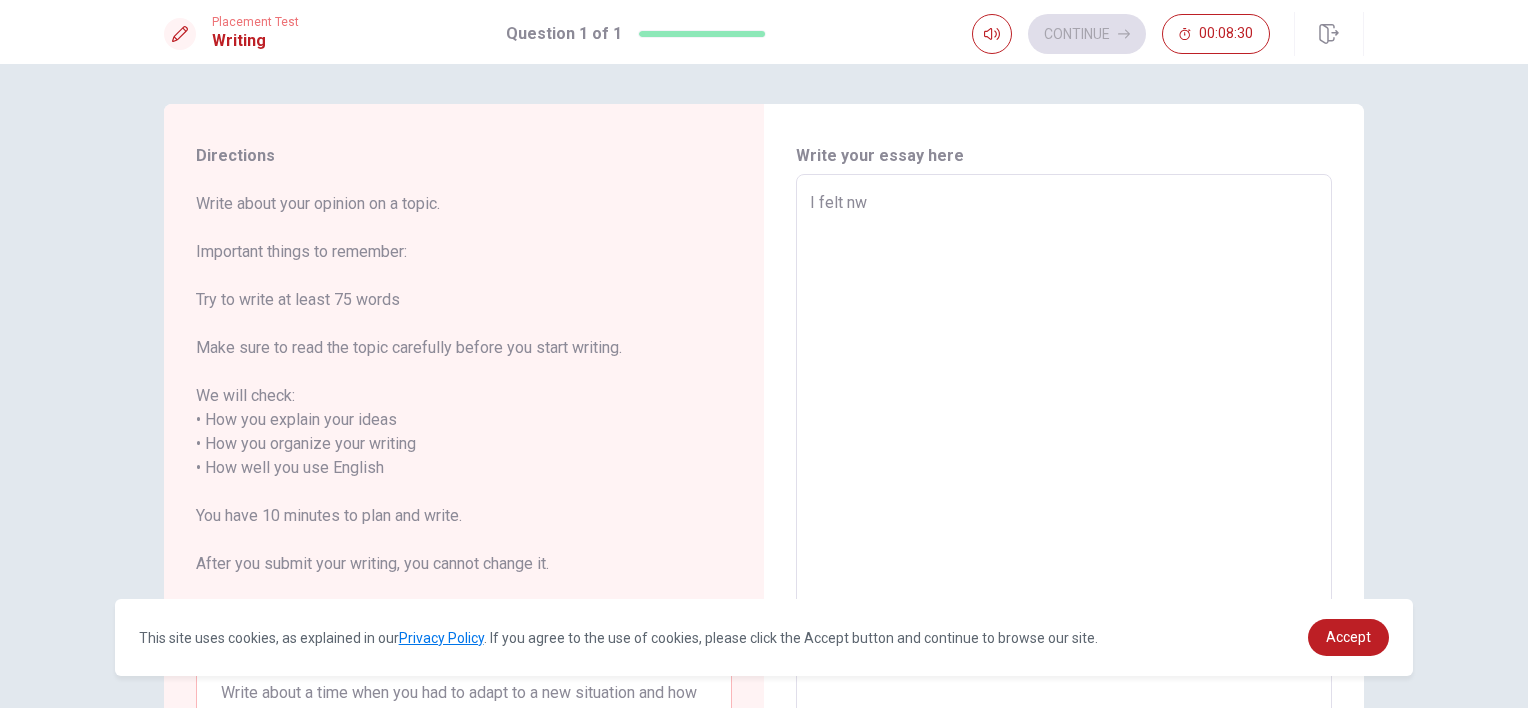 type on "x" 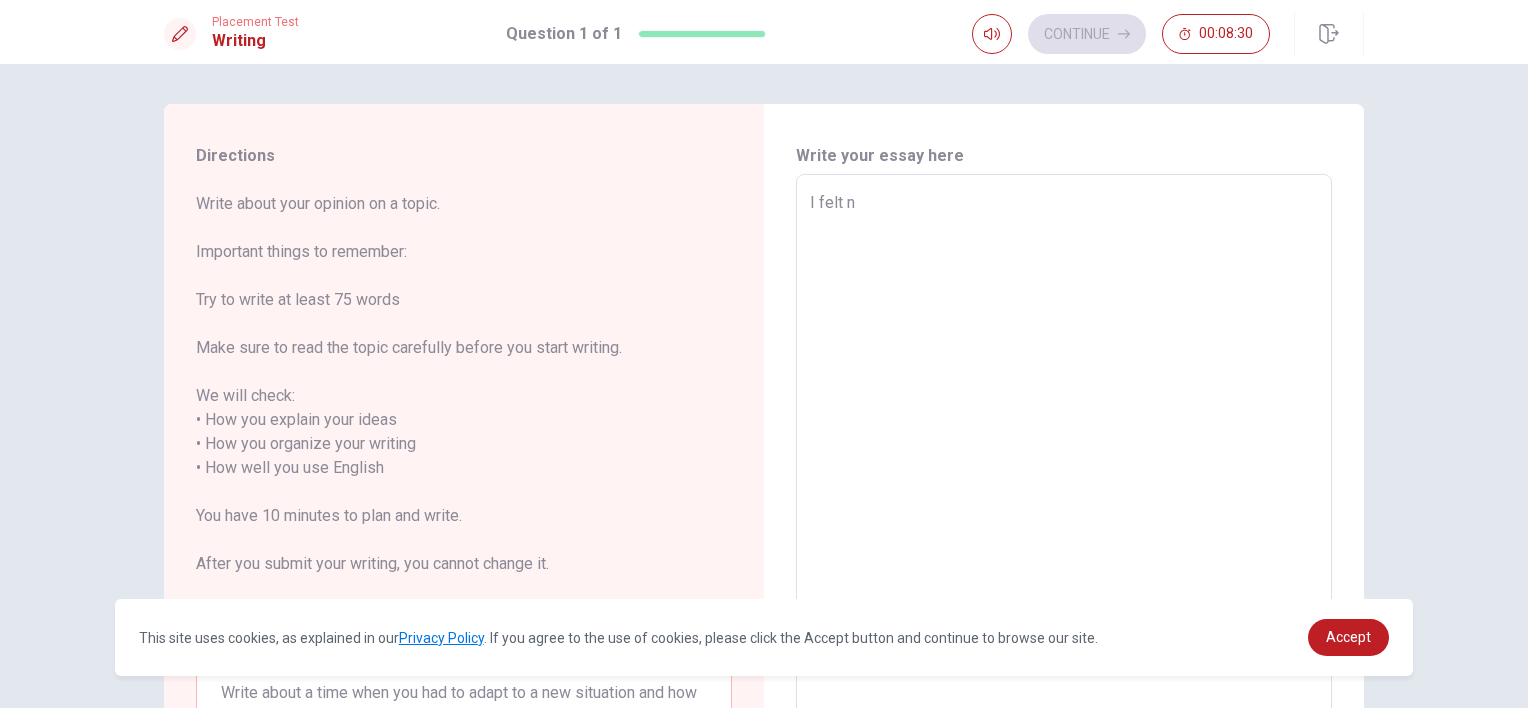 type on "x" 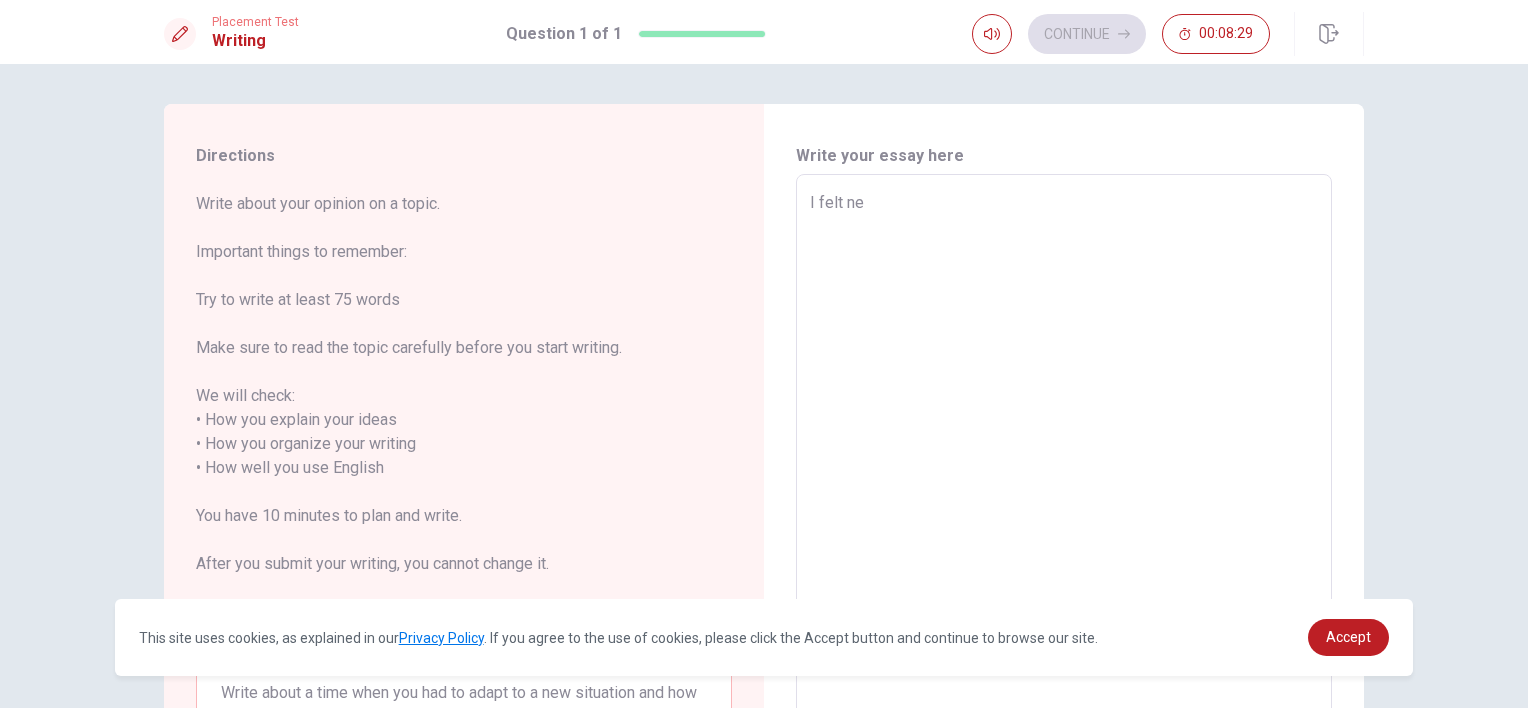 type on "x" 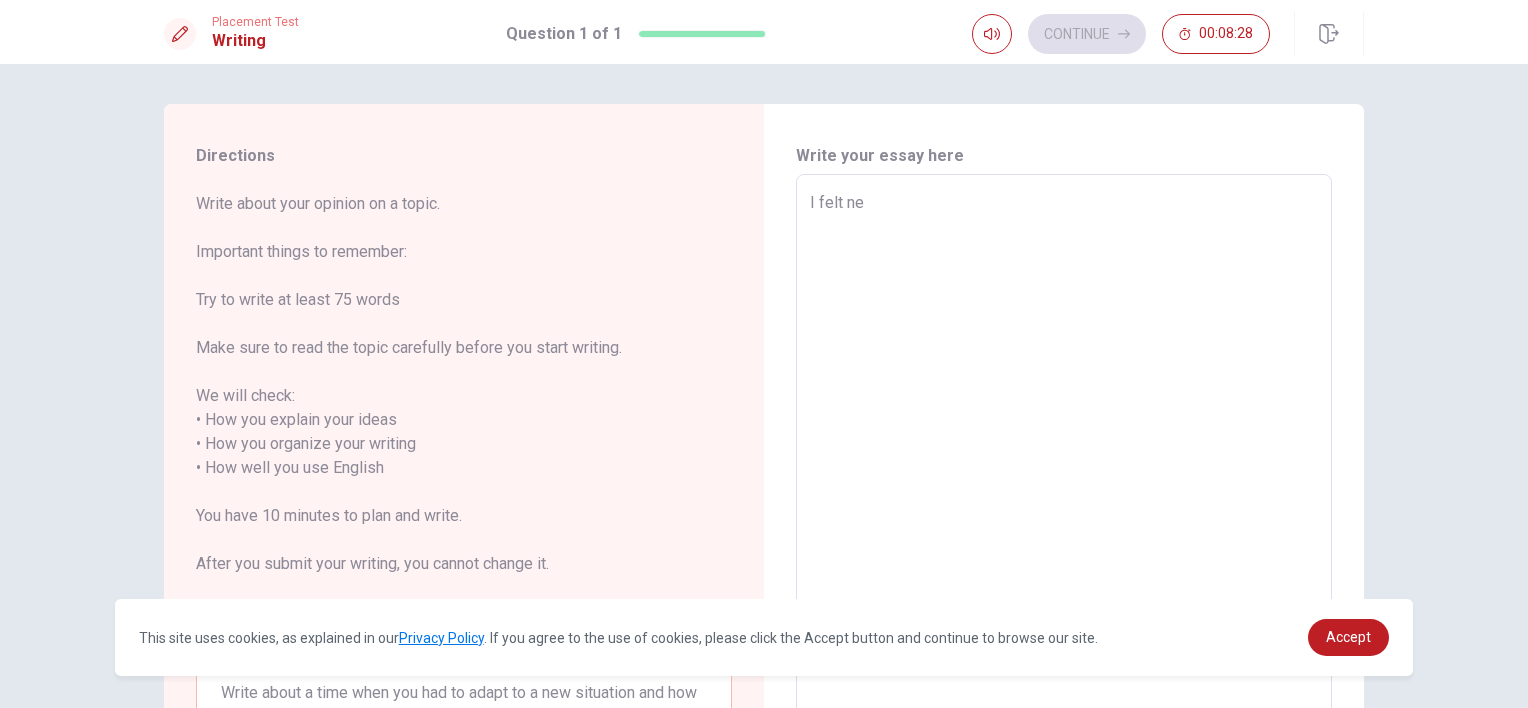 type on "I felt ner" 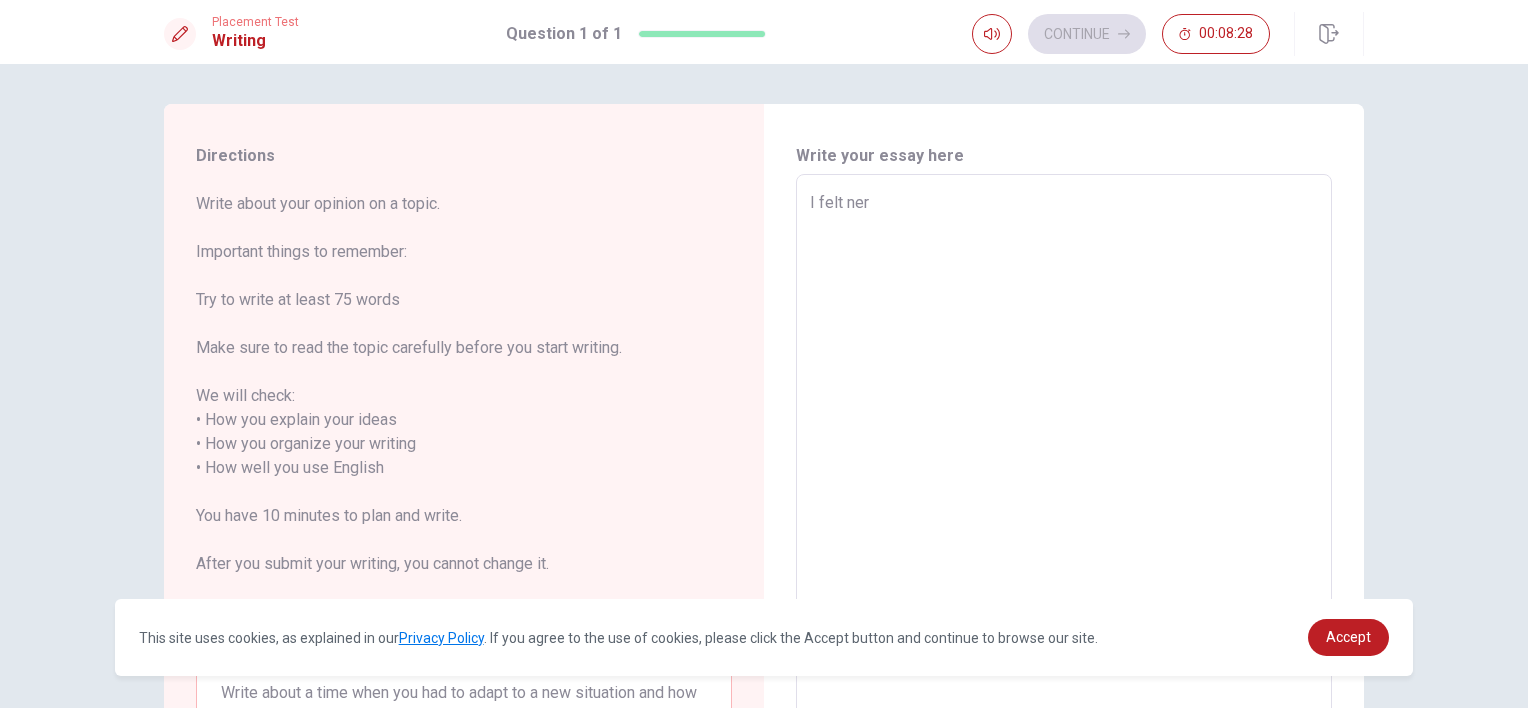 type on "x" 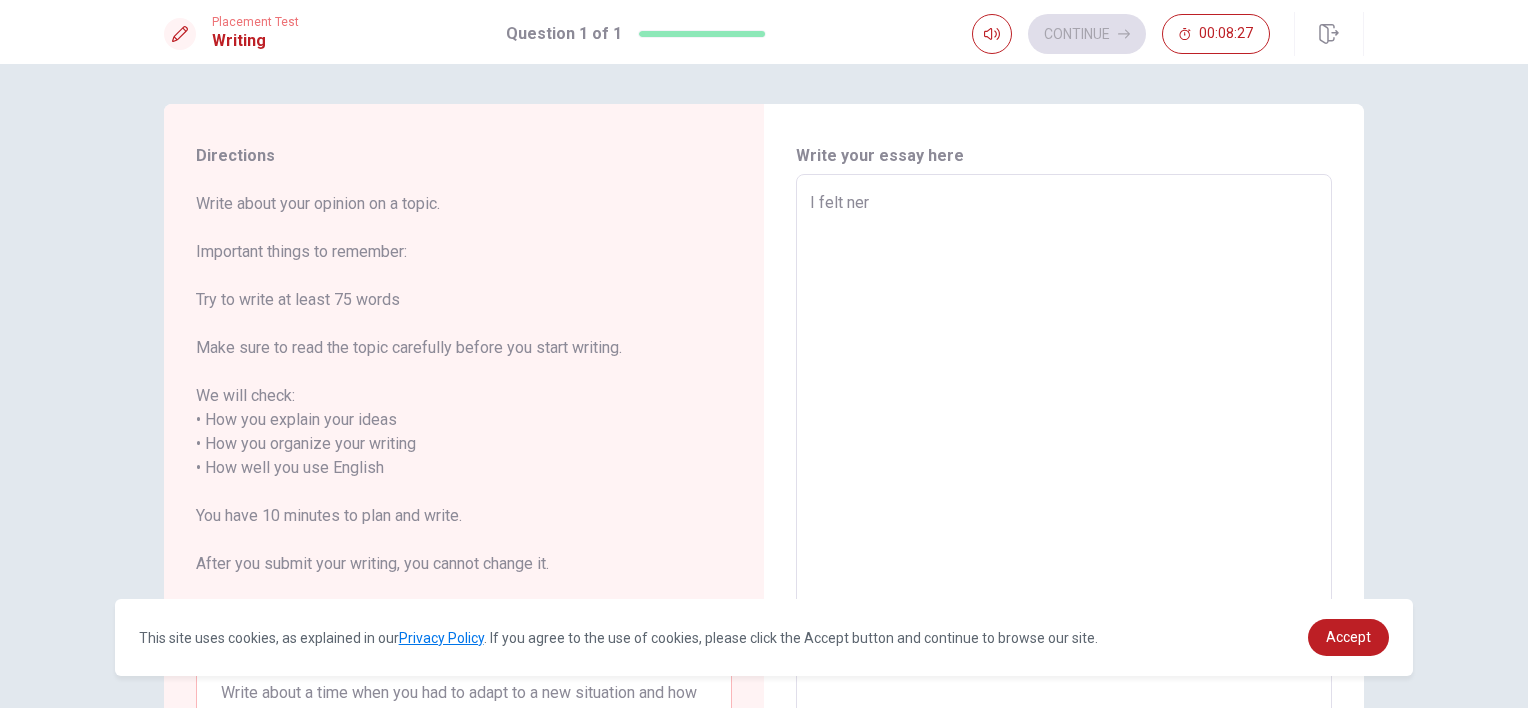 type on "I felt nerv" 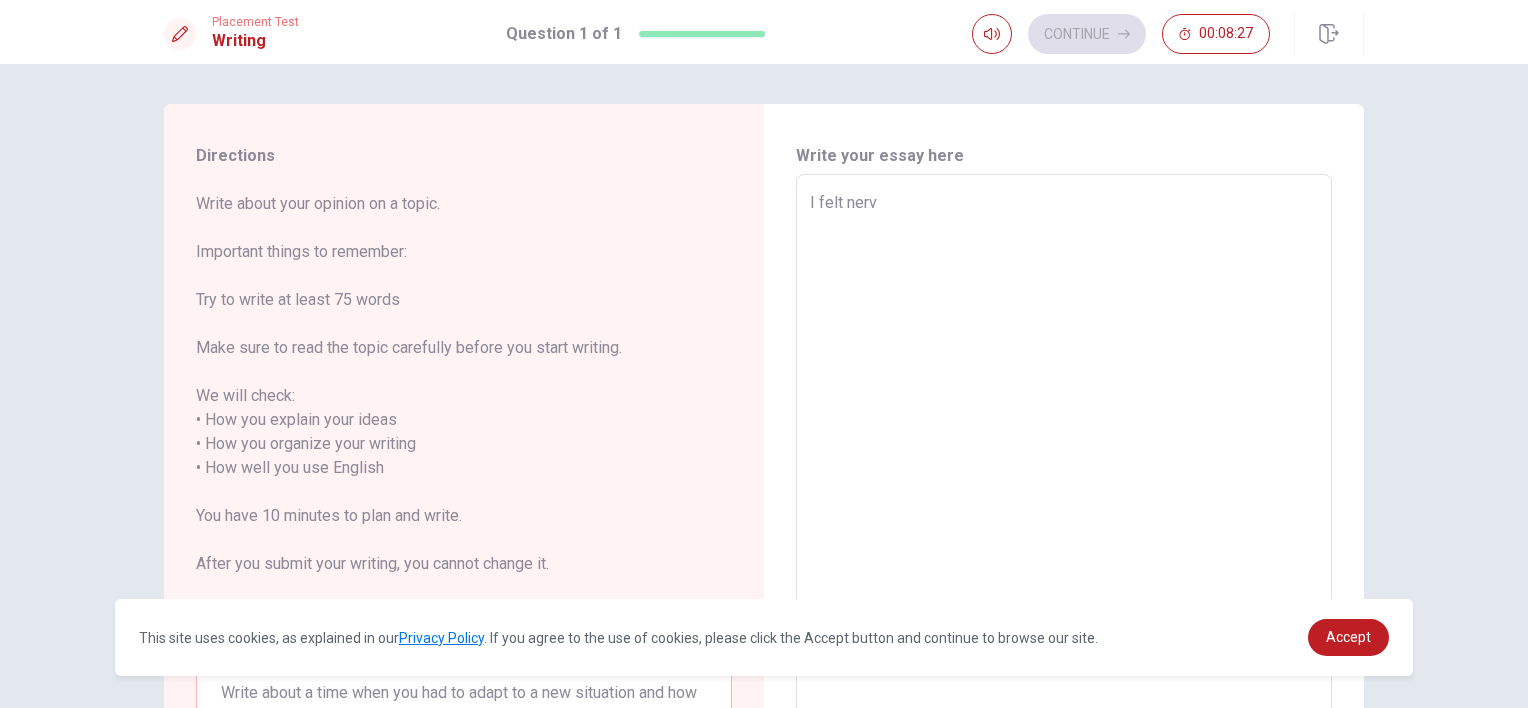 type on "x" 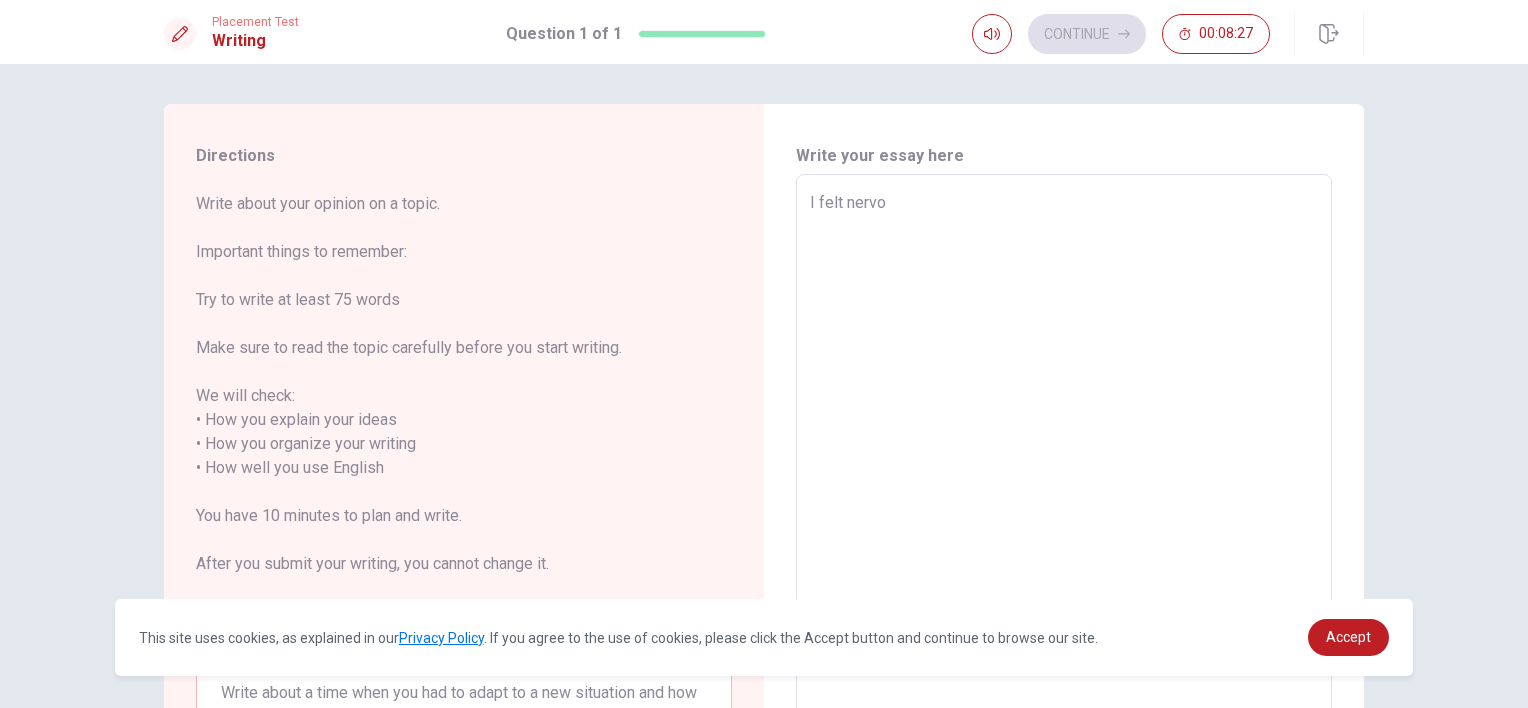 type on "x" 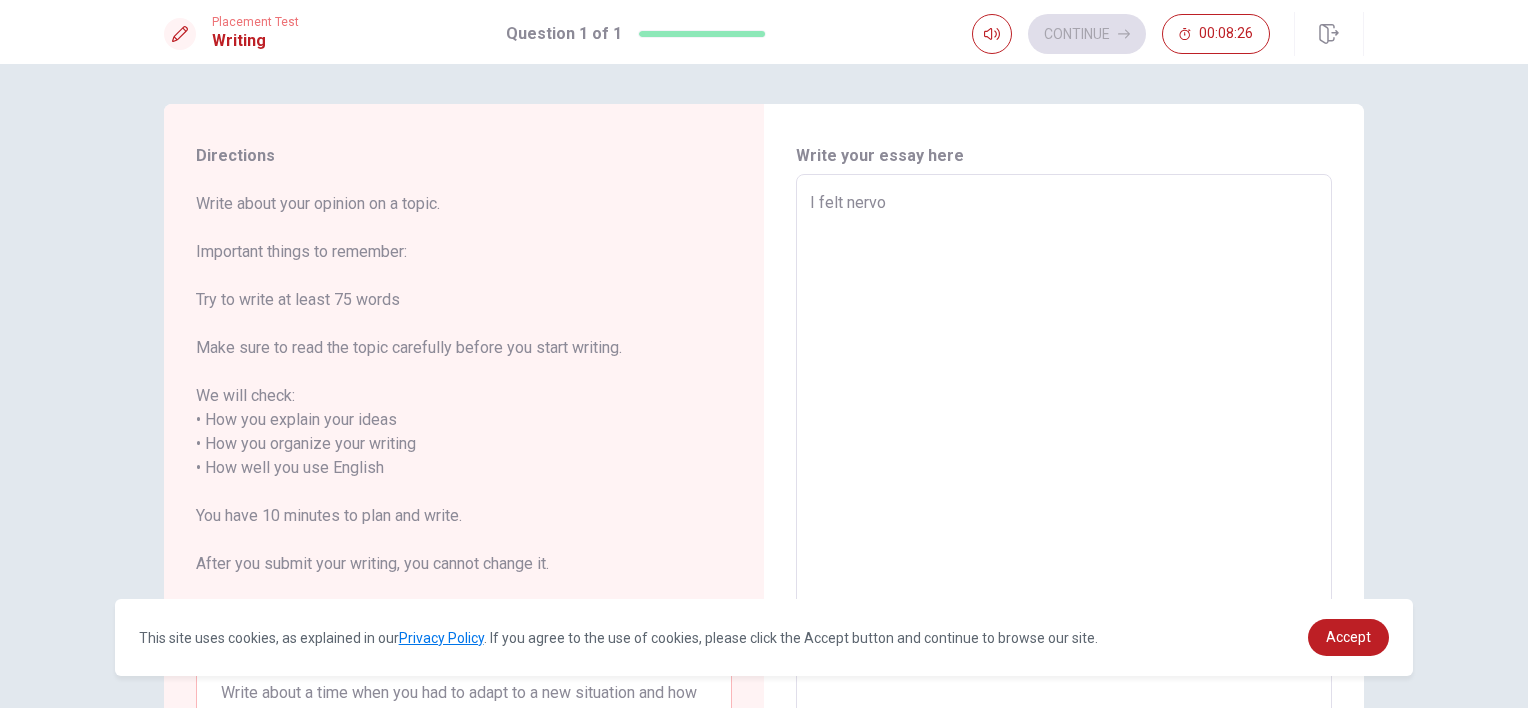 type on "I felt nervou" 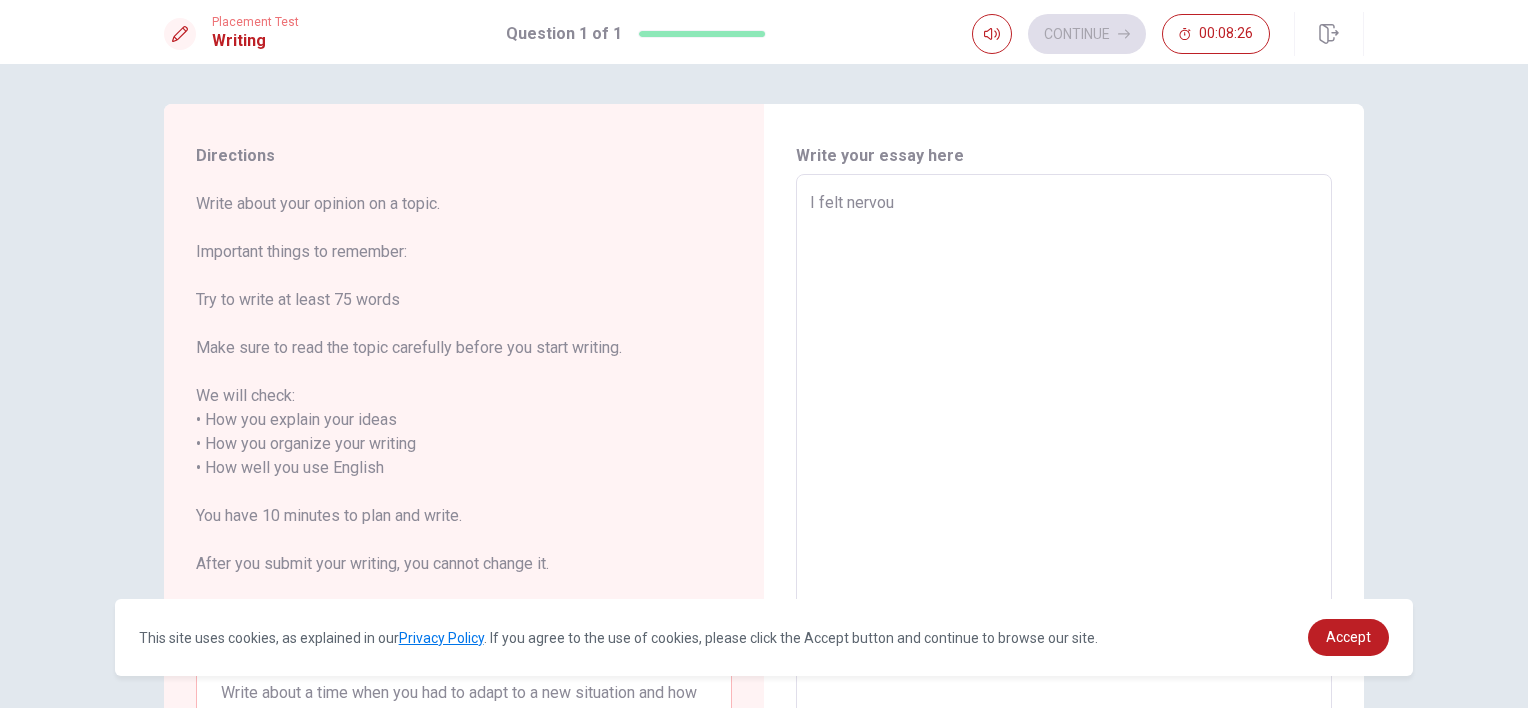 type on "x" 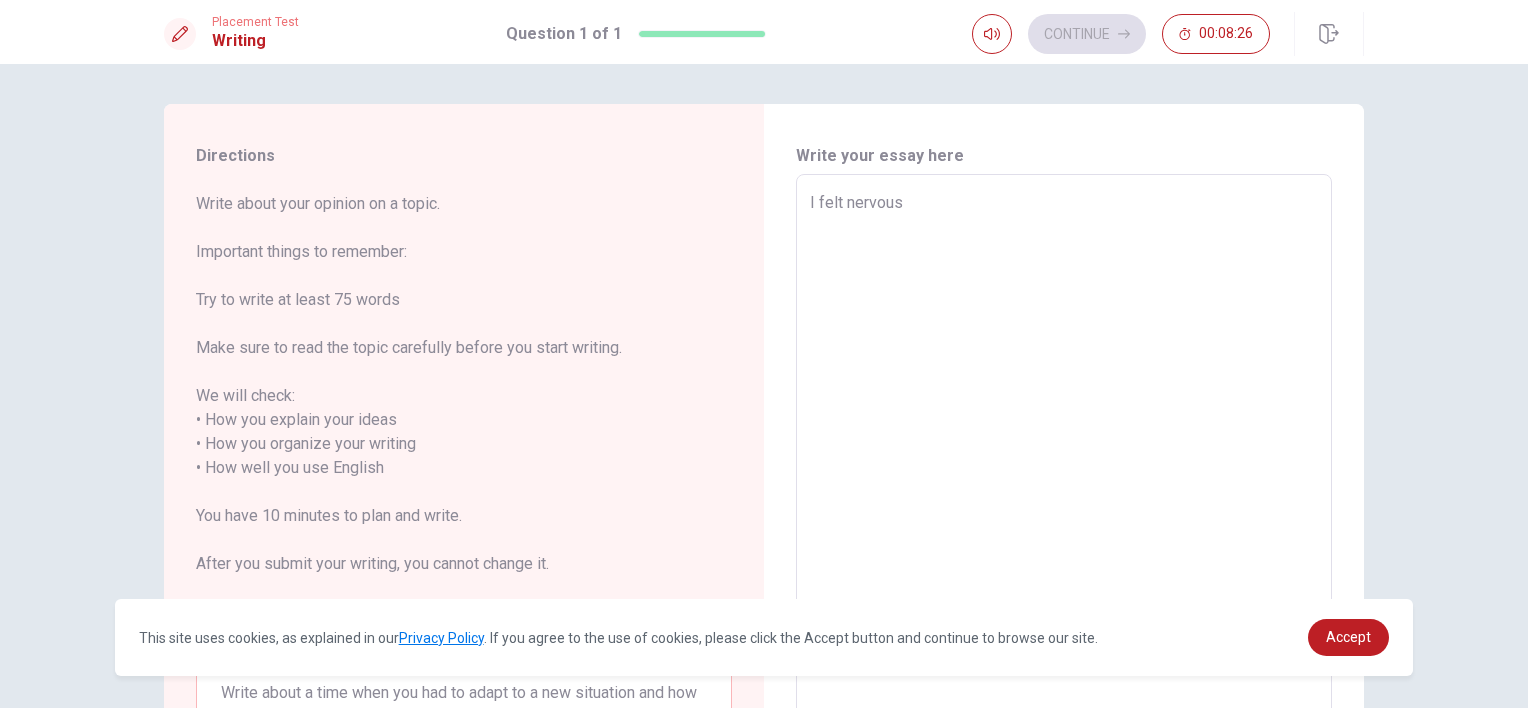 type on "x" 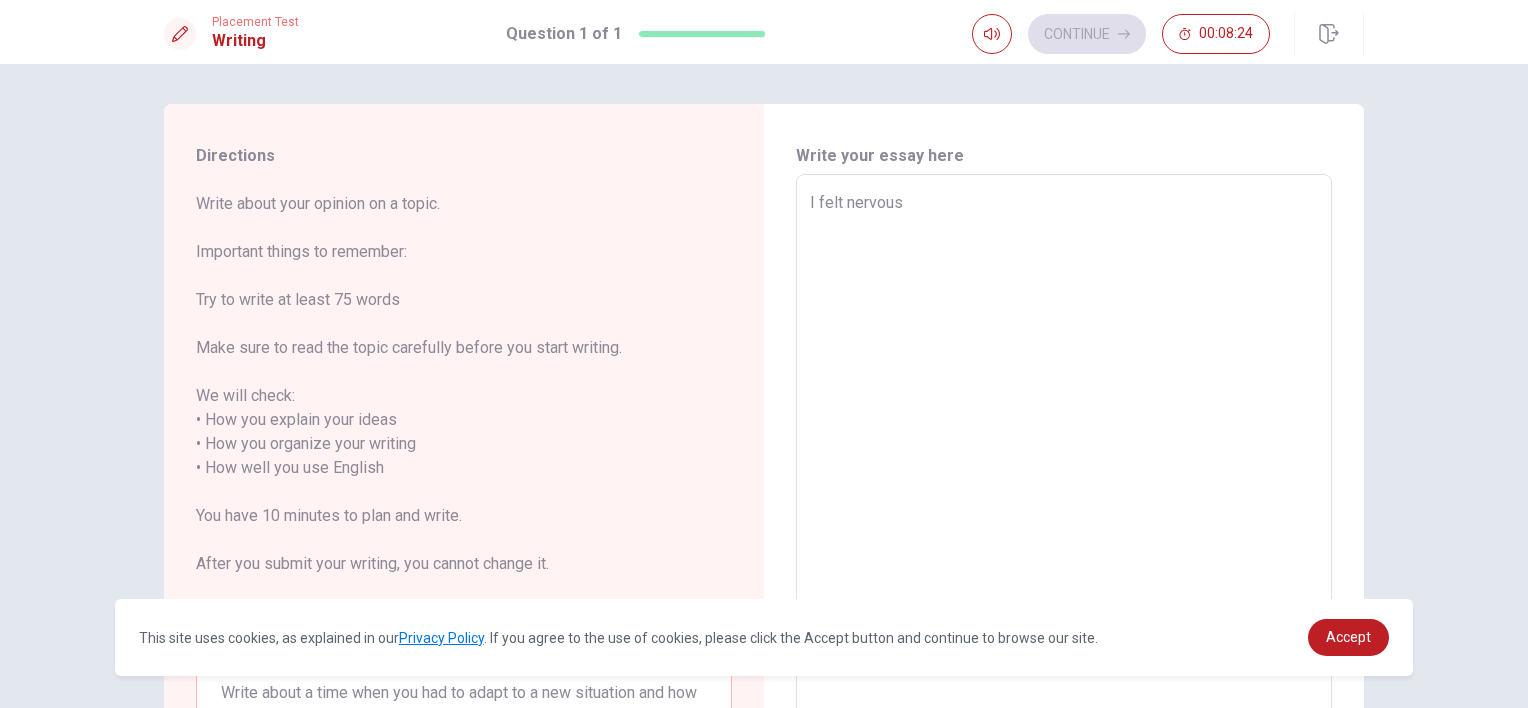 type on "x" 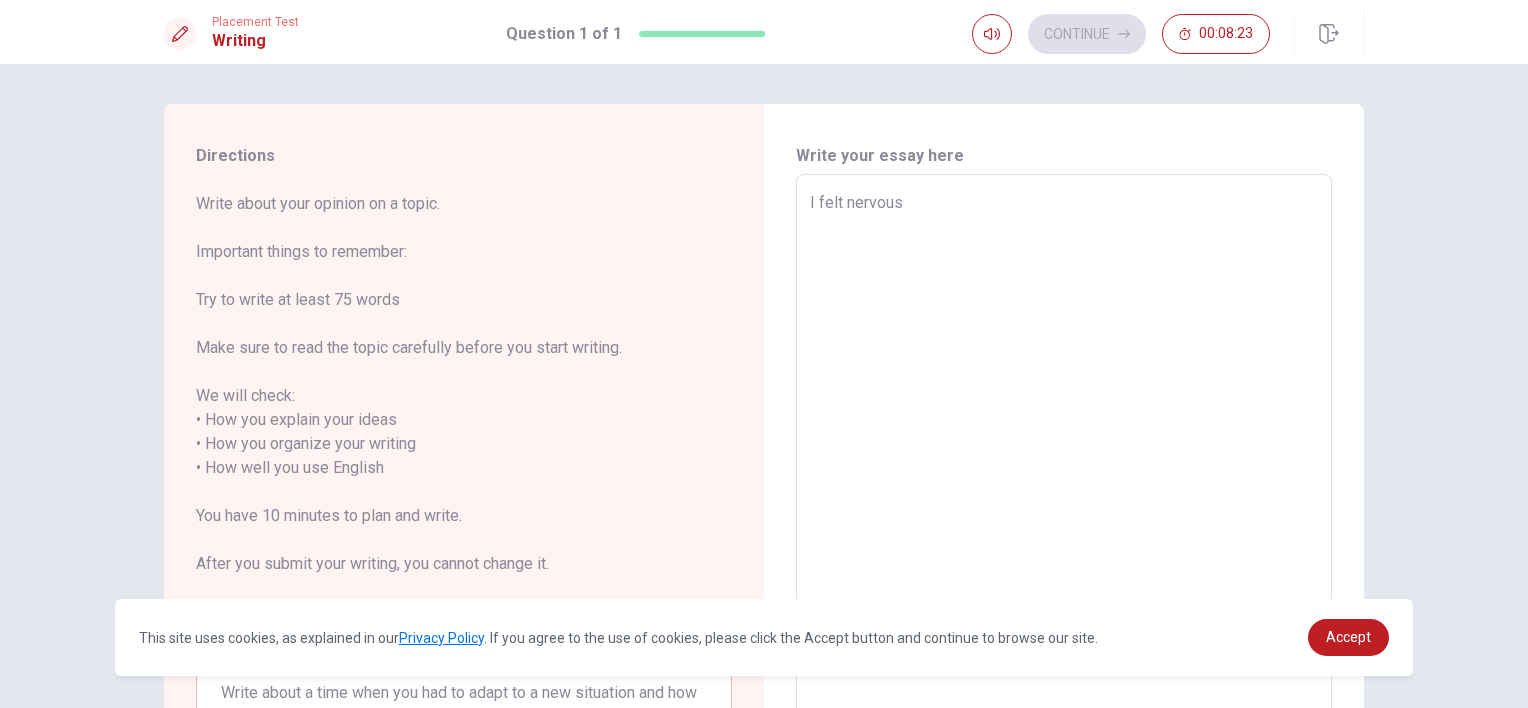type on "I felt nervous w" 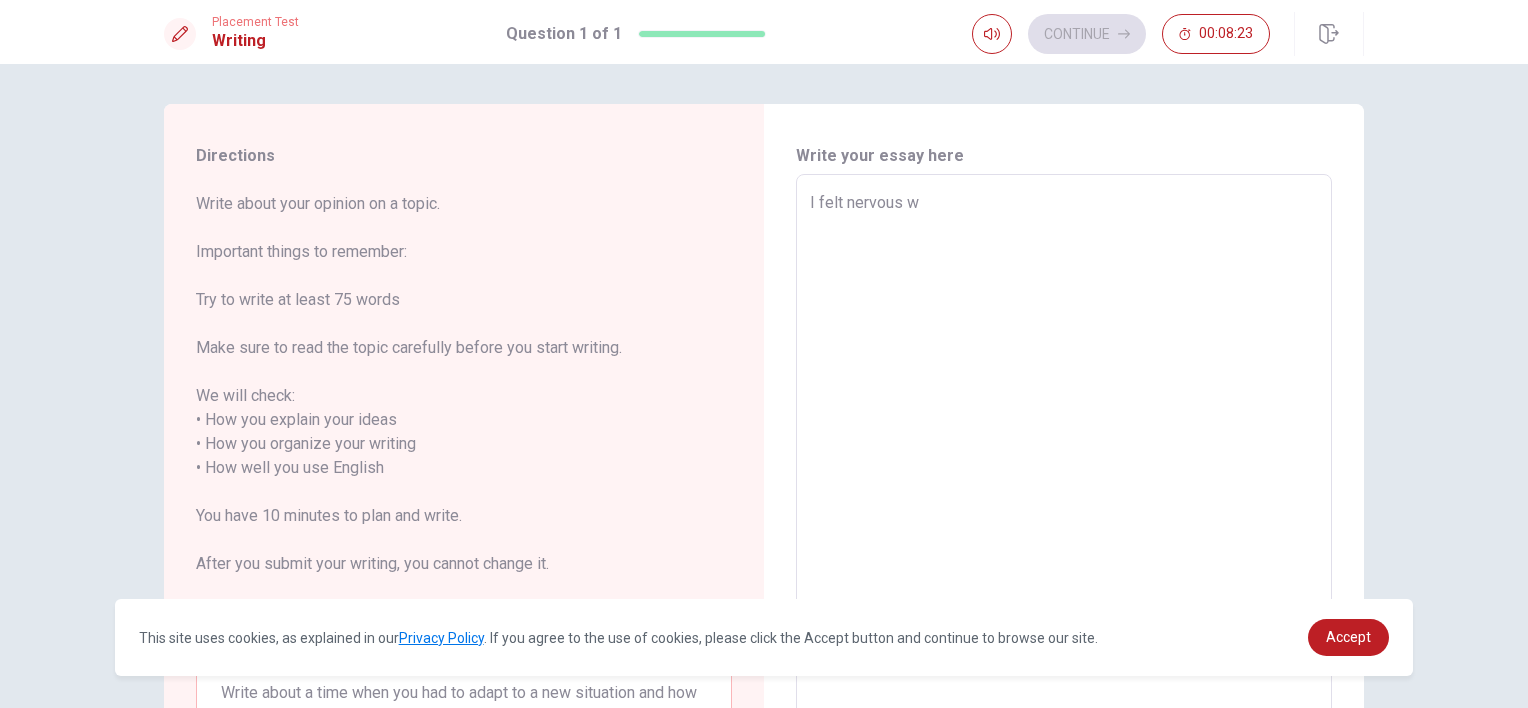 type on "x" 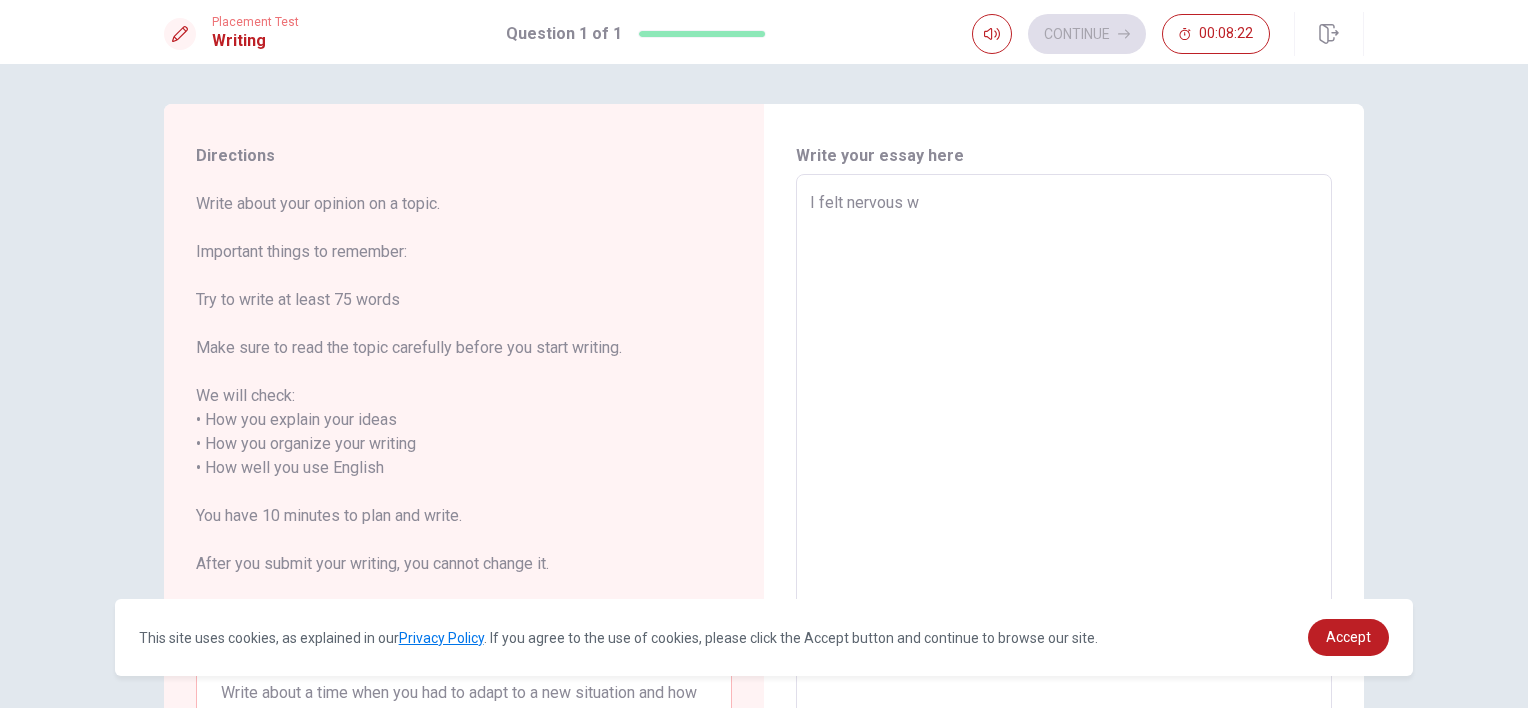 type on "I felt nervous wh" 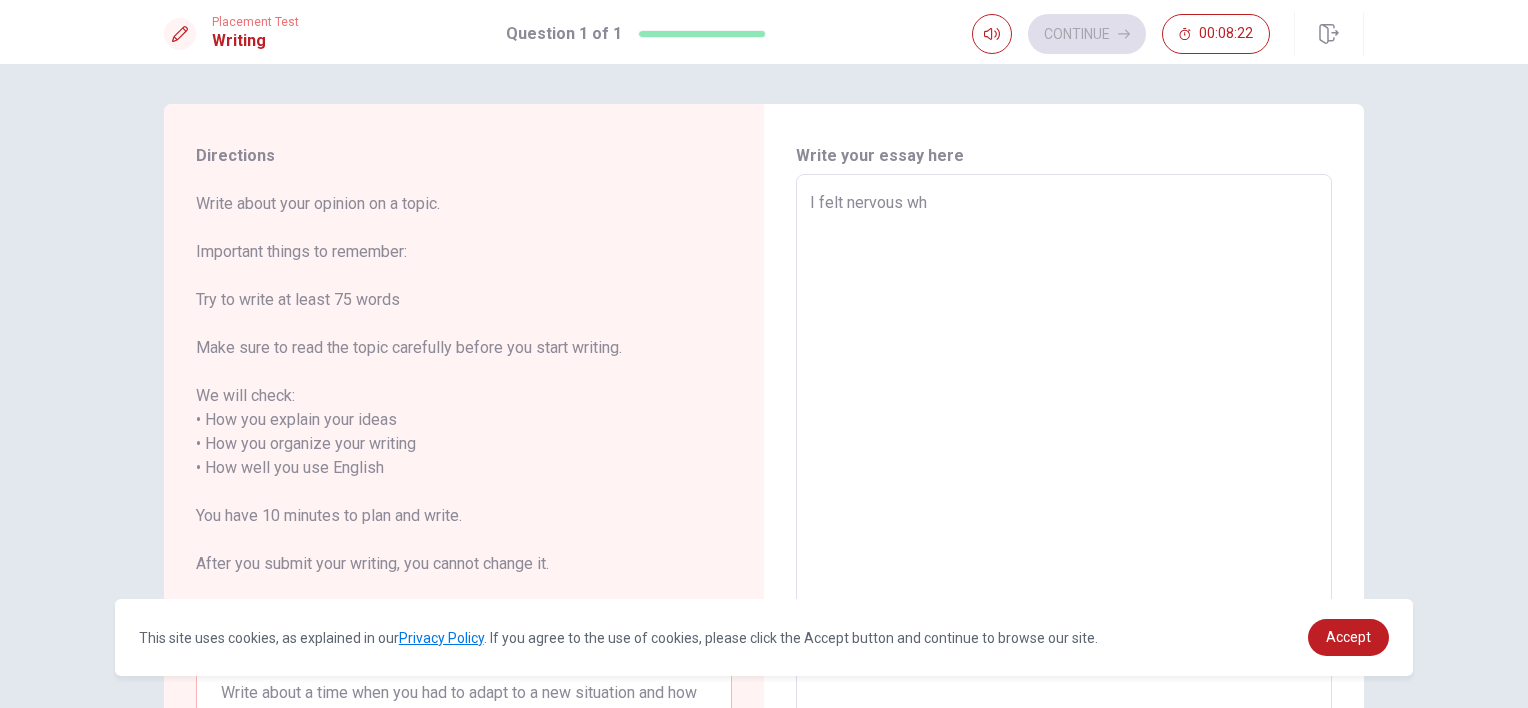 type on "x" 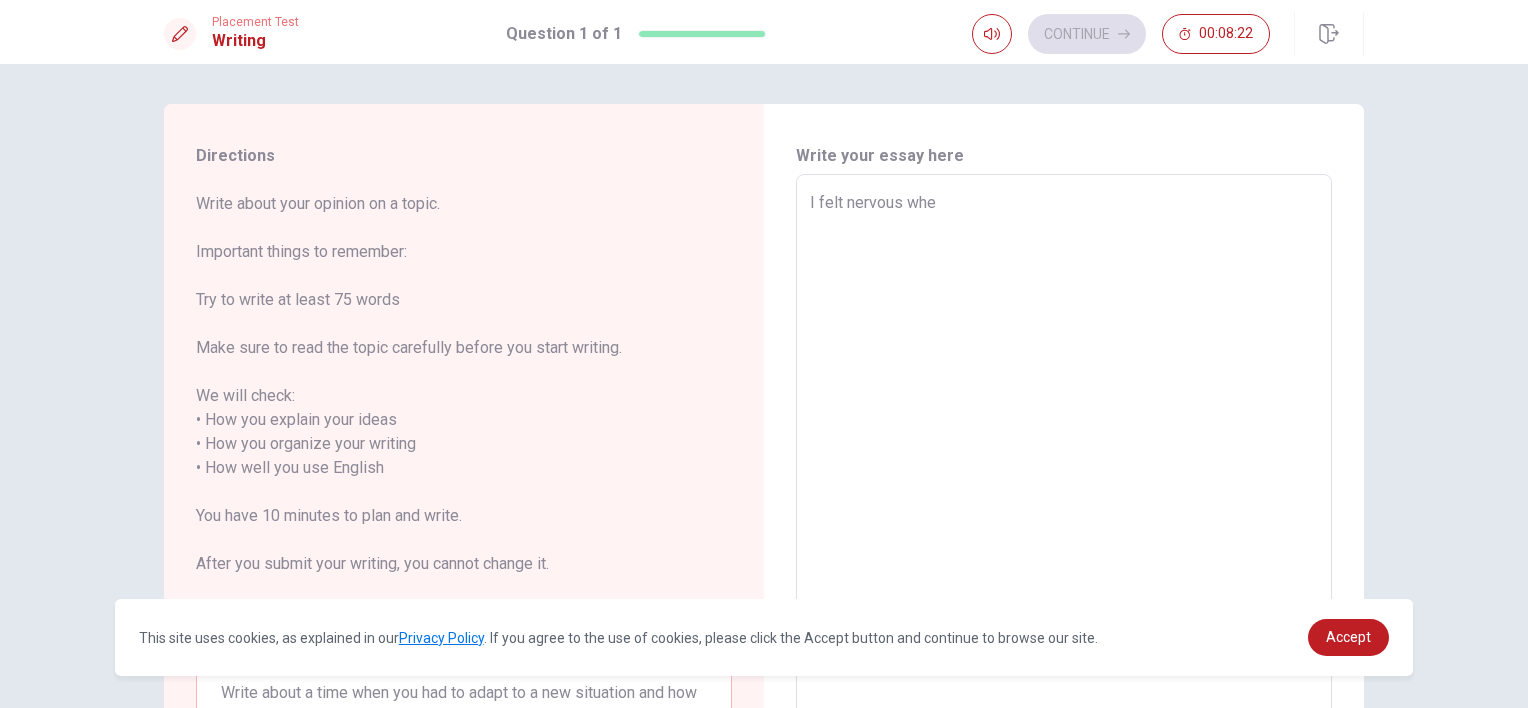 type on "x" 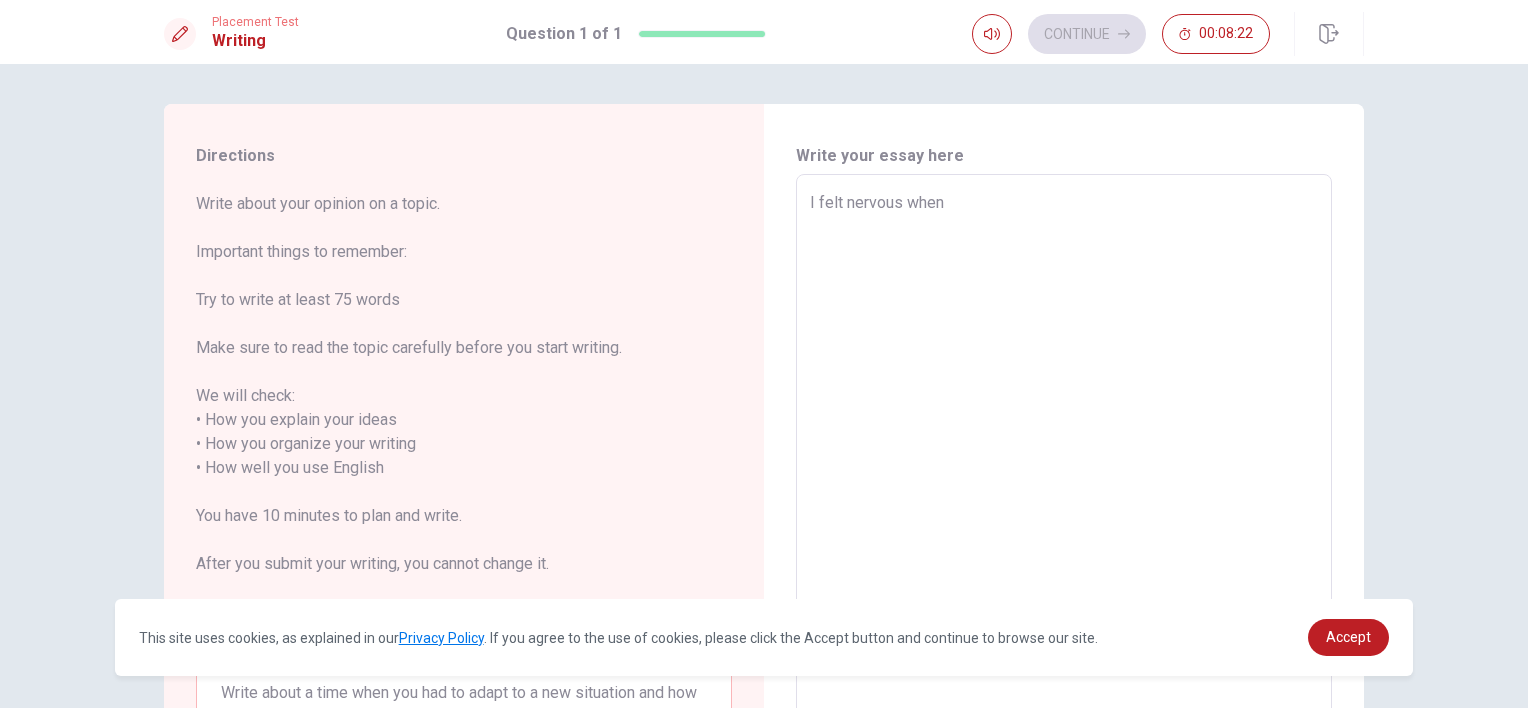 type on "x" 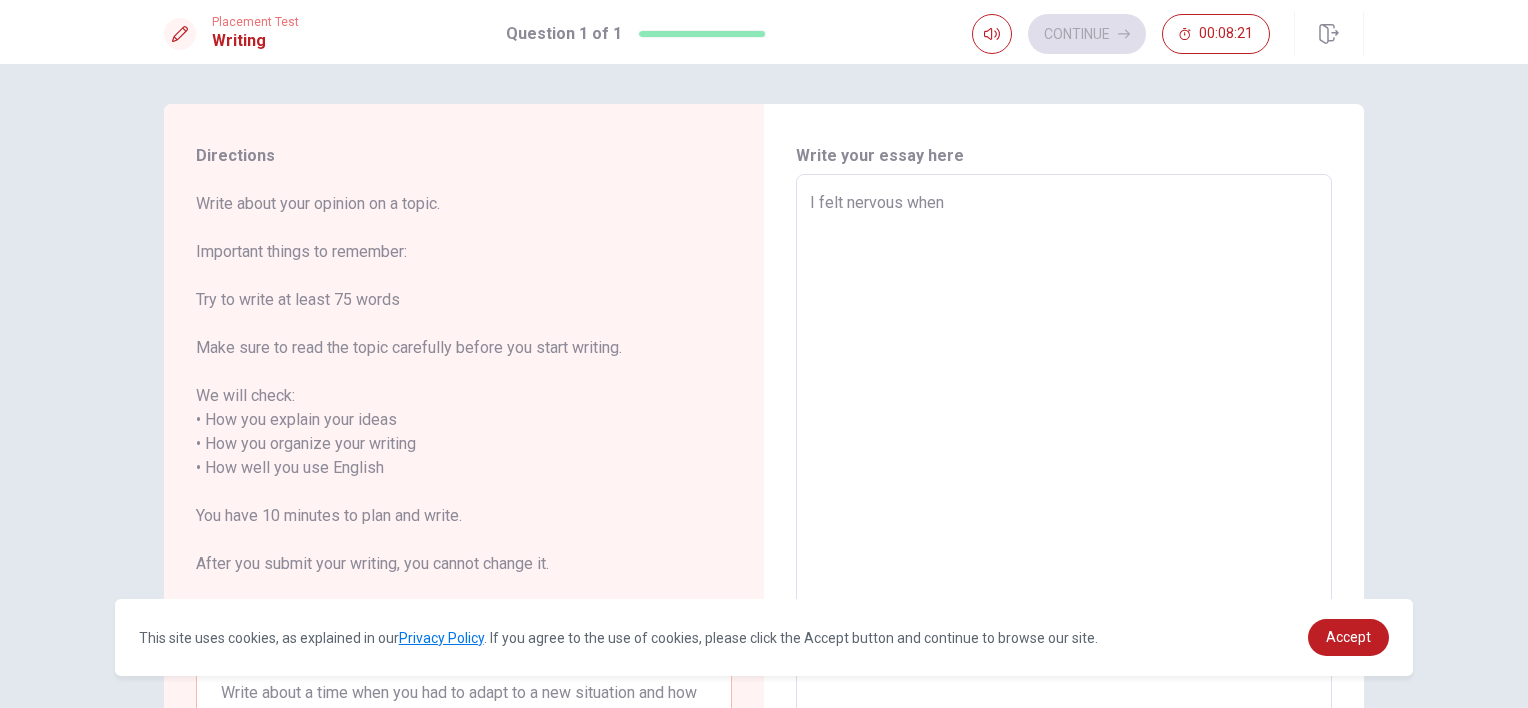 type on "I felt nervous when I" 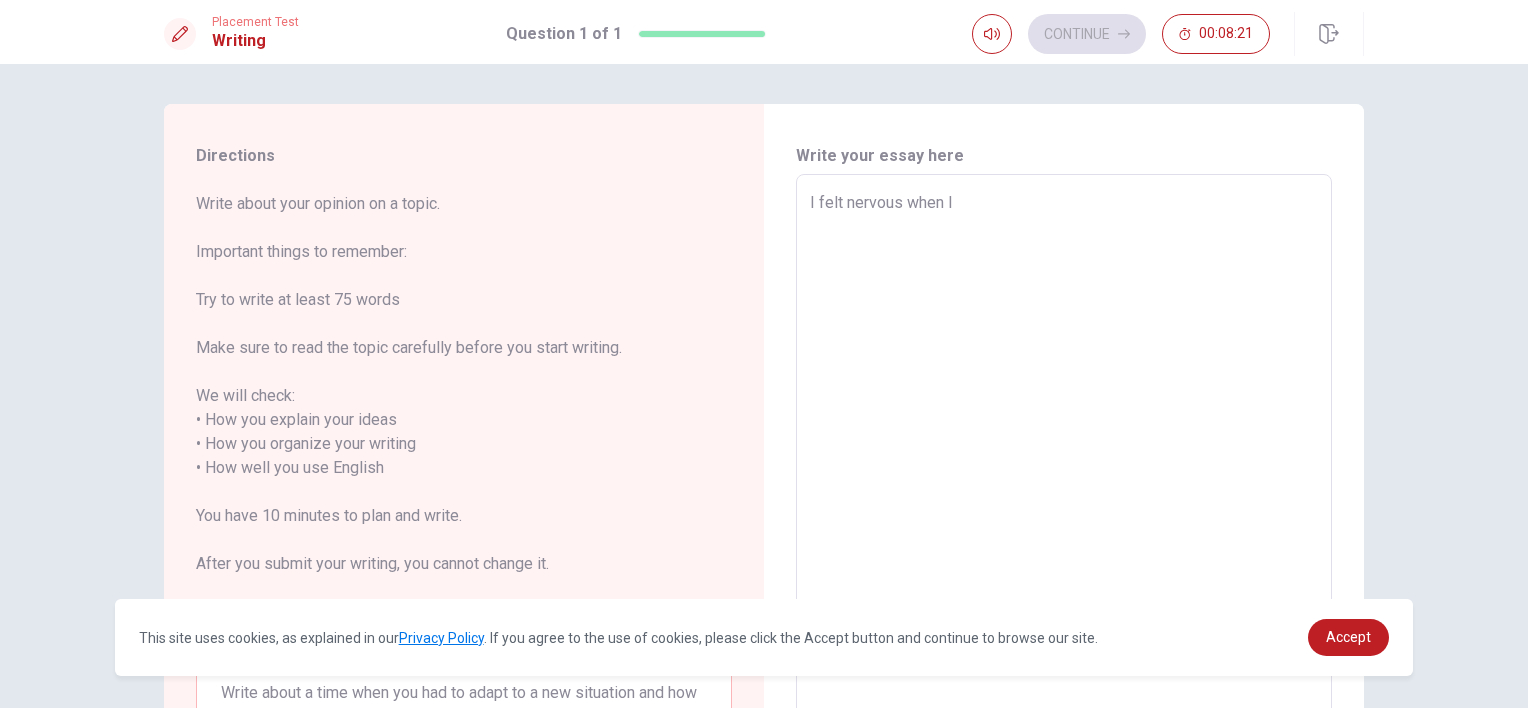 type on "x" 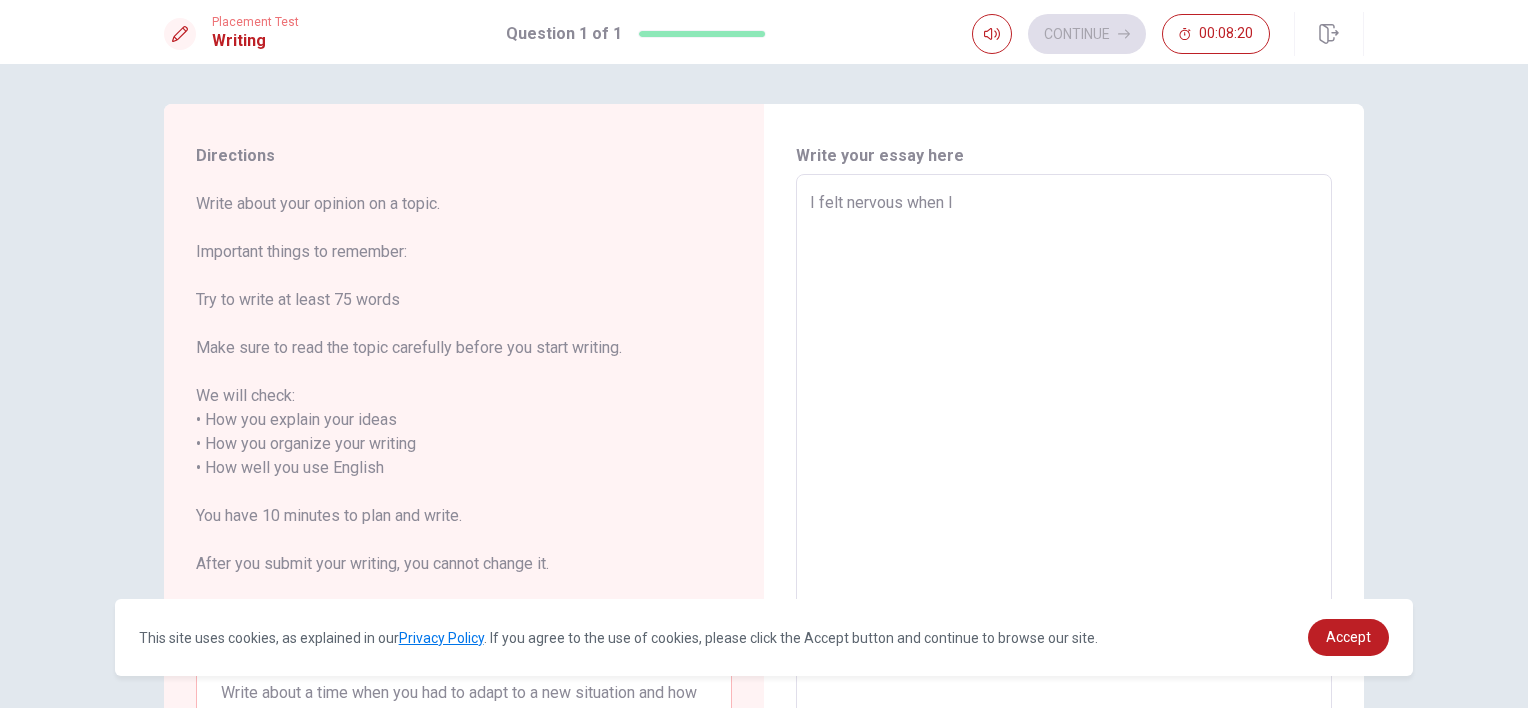 type on "I felt nervous when I" 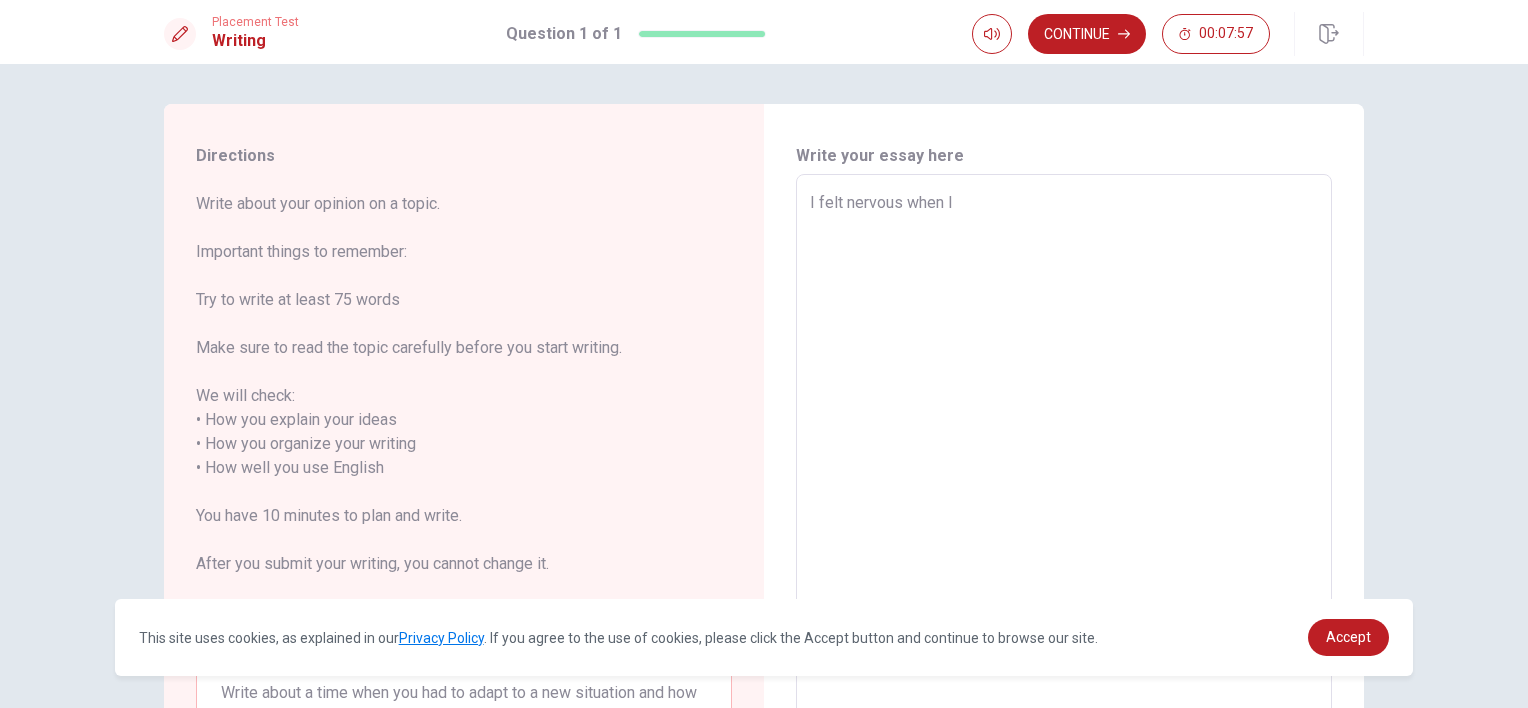 type on "x" 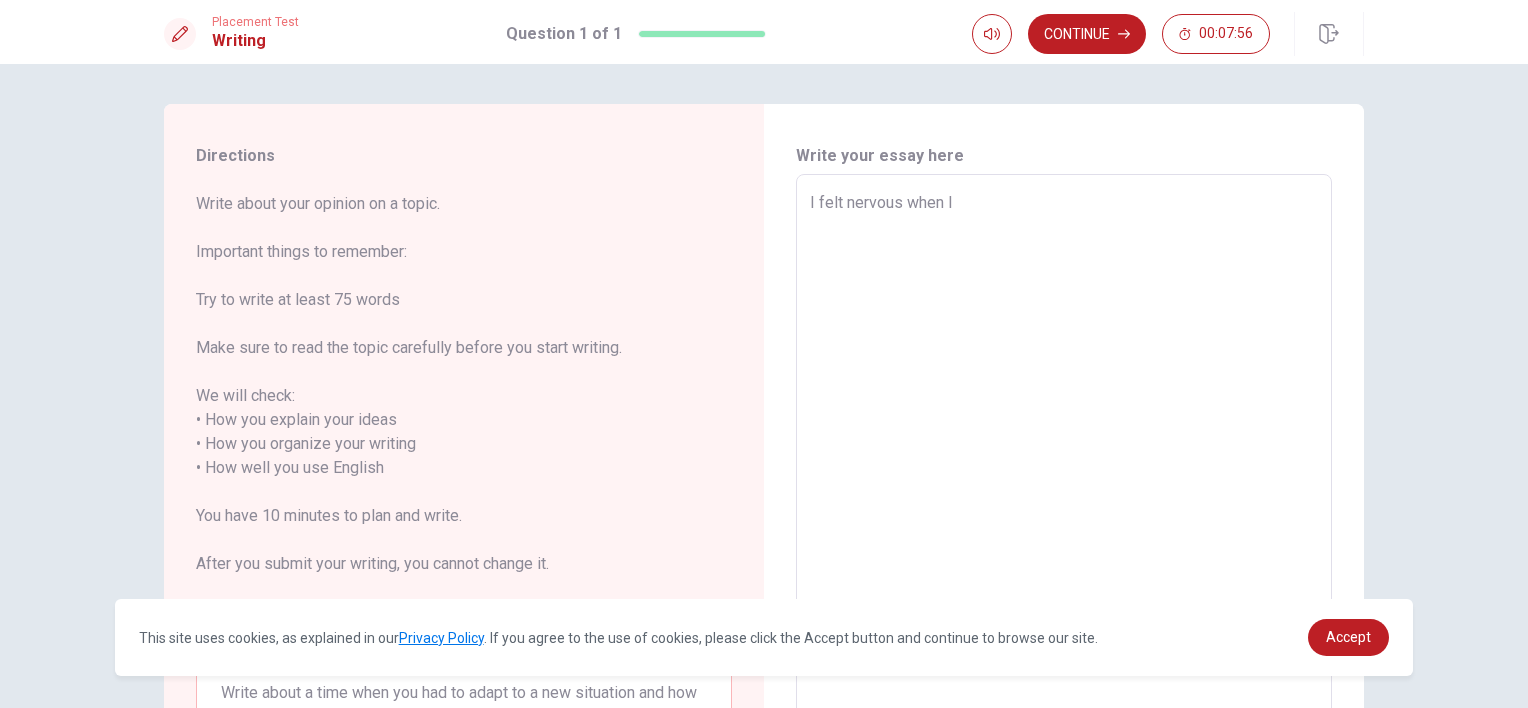 type on "I felt nervous when I E" 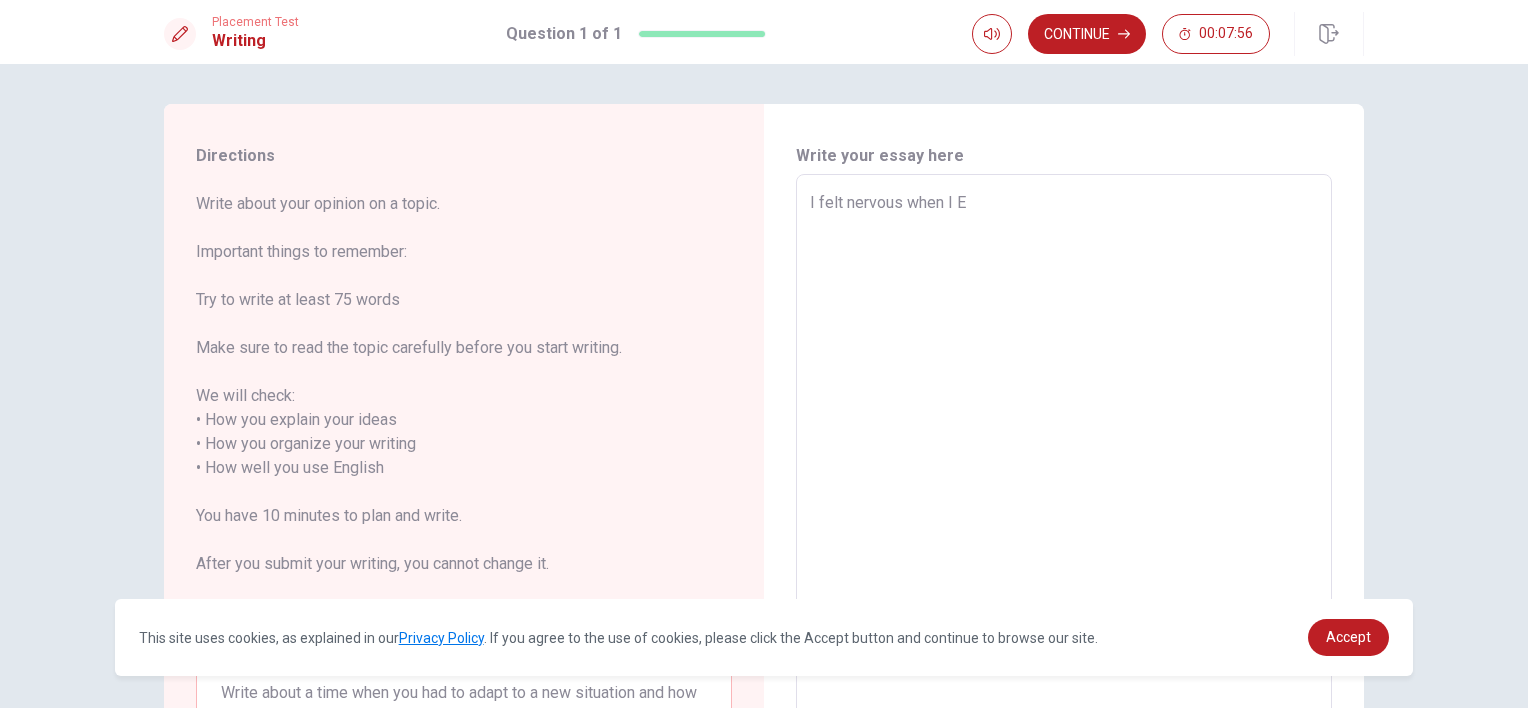 type on "x" 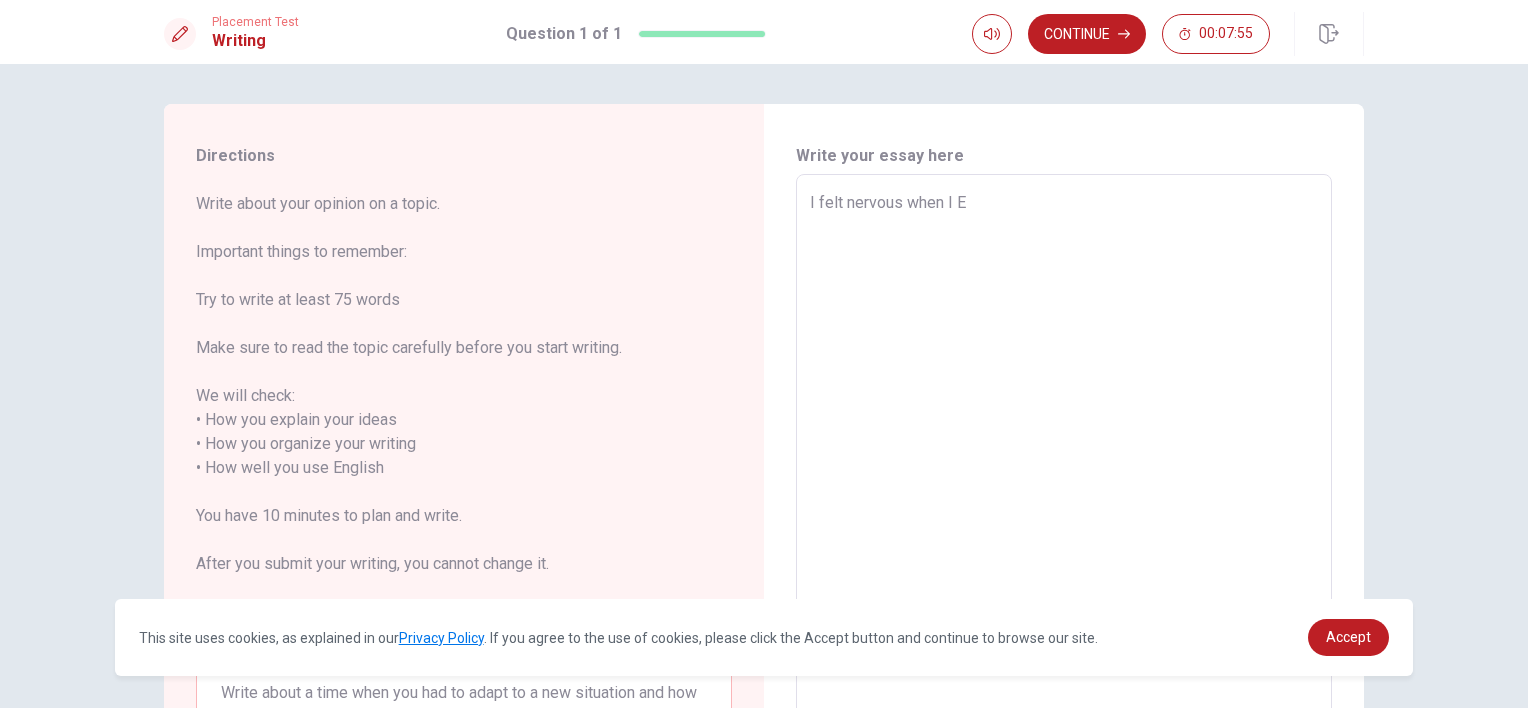 type on "I felt nervous when I" 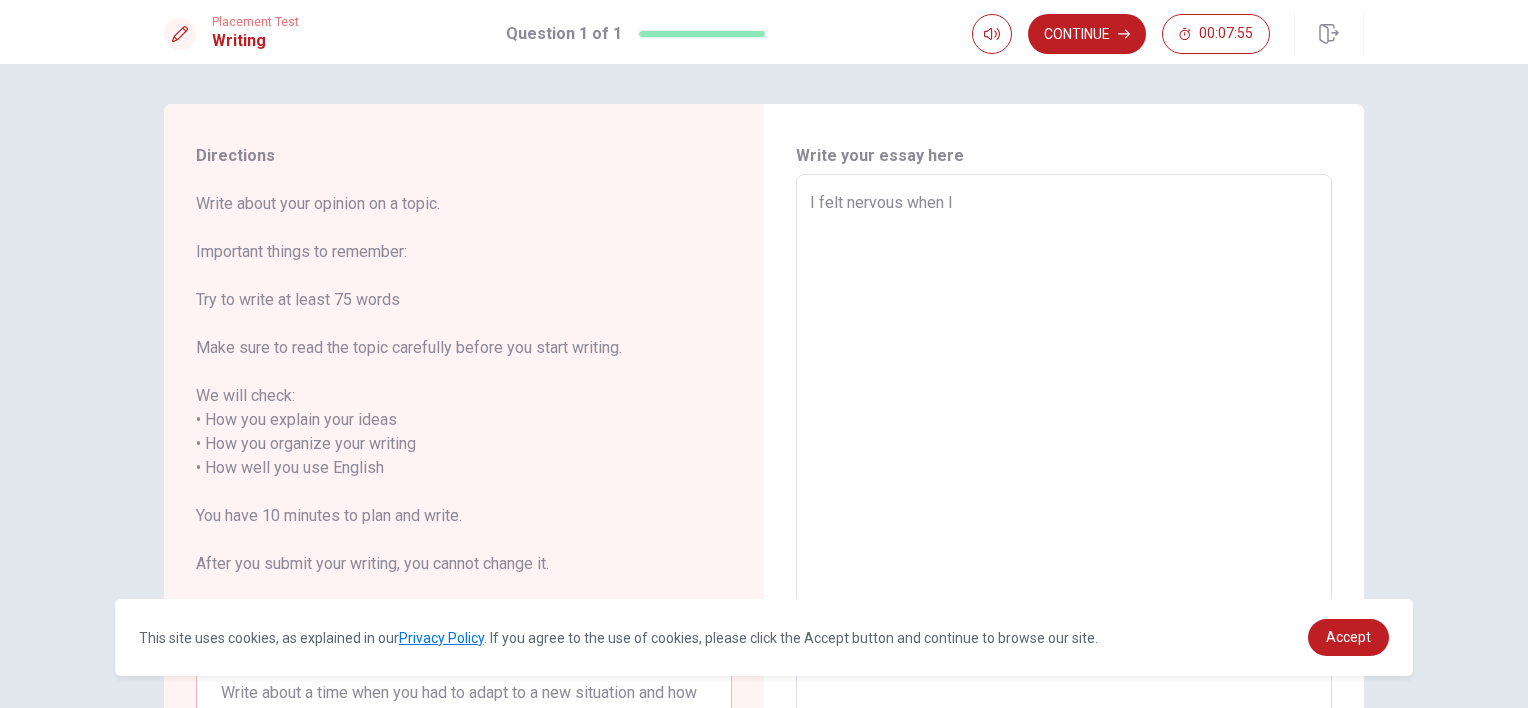 type on "x" 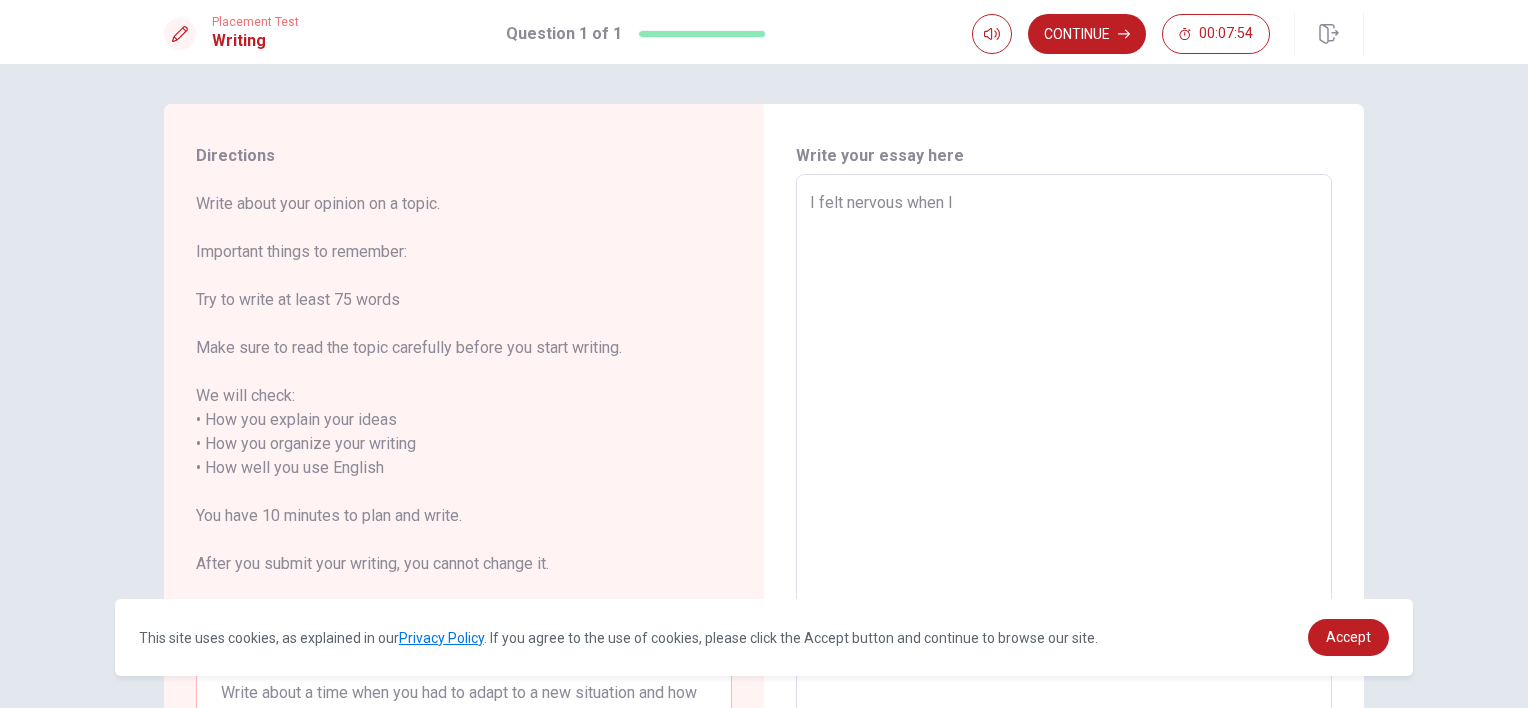 type on "I felt nervous when I e" 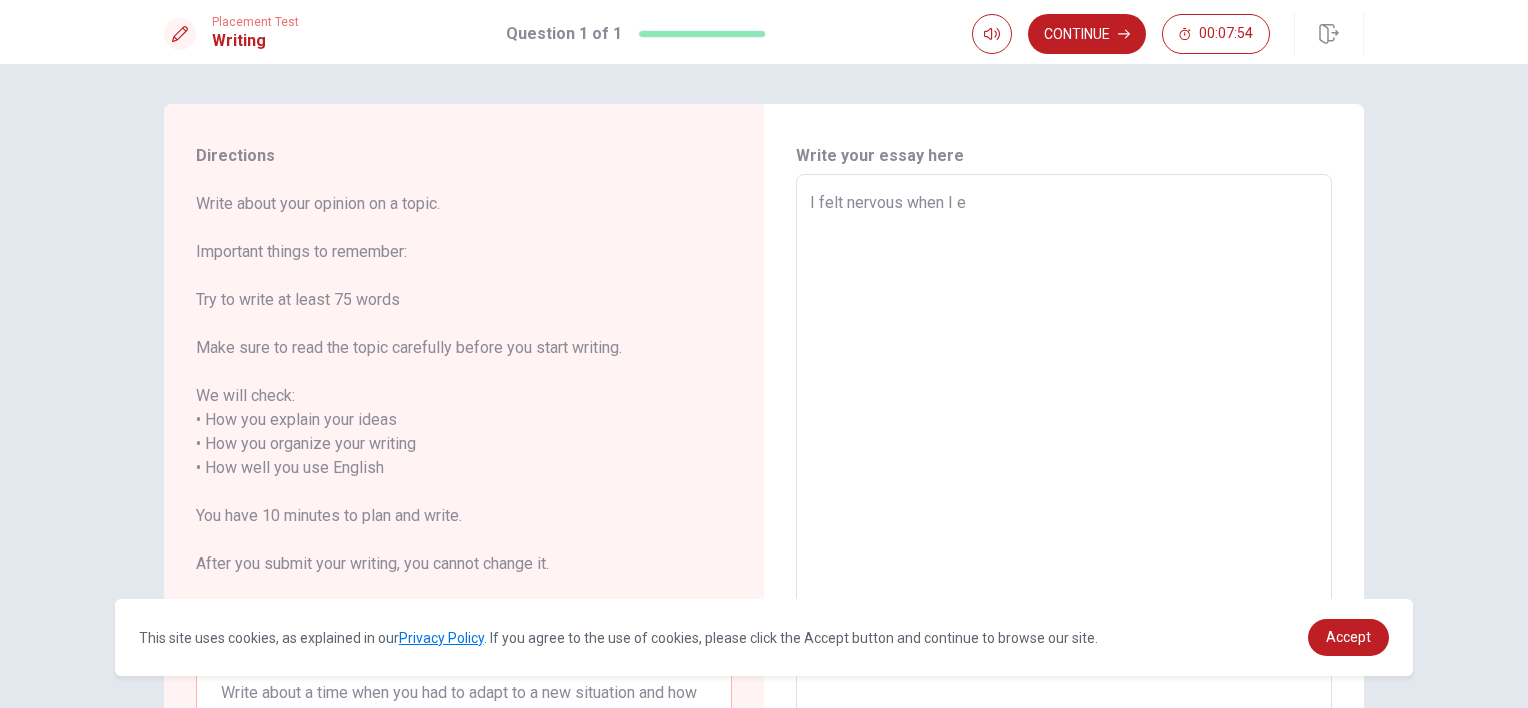 type on "x" 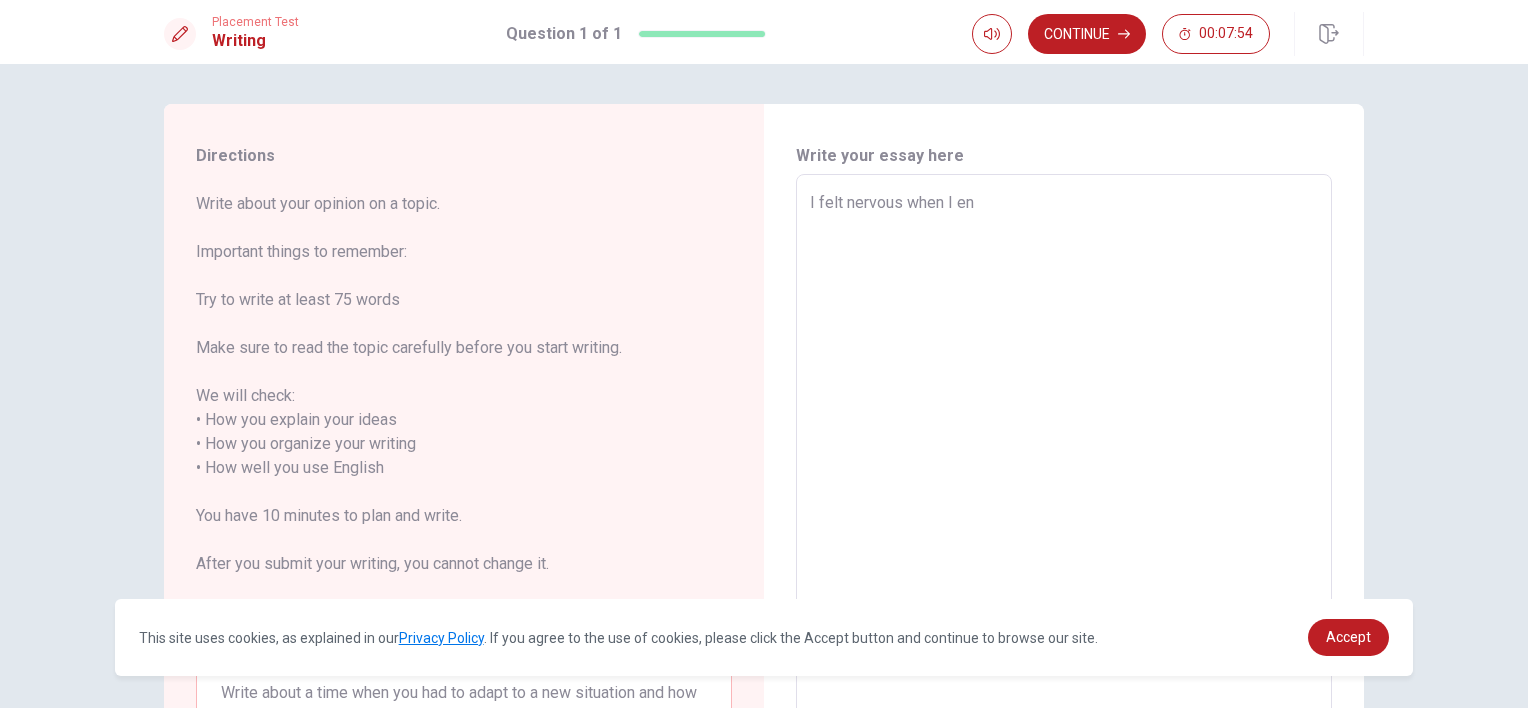 type on "x" 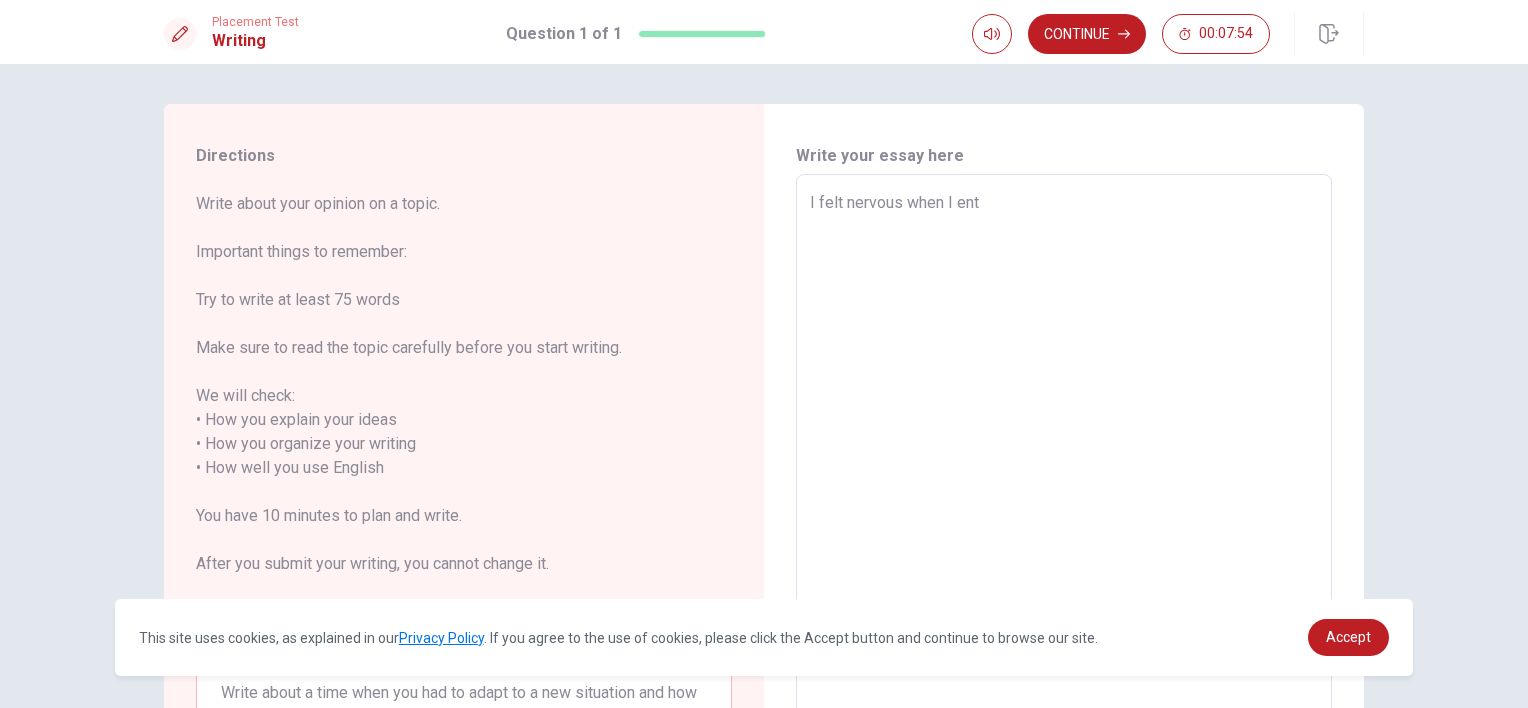 type on "x" 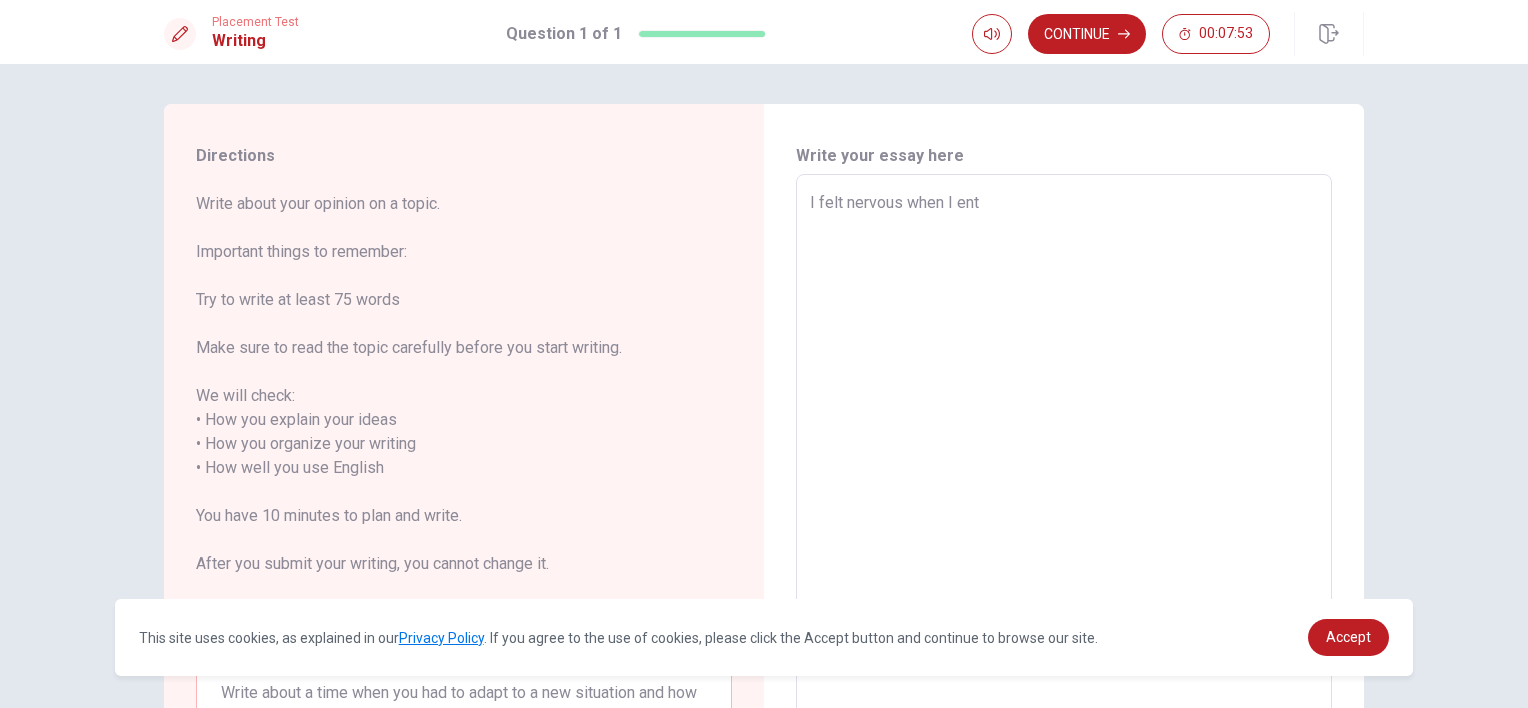 type on "I felt nervous when I ente" 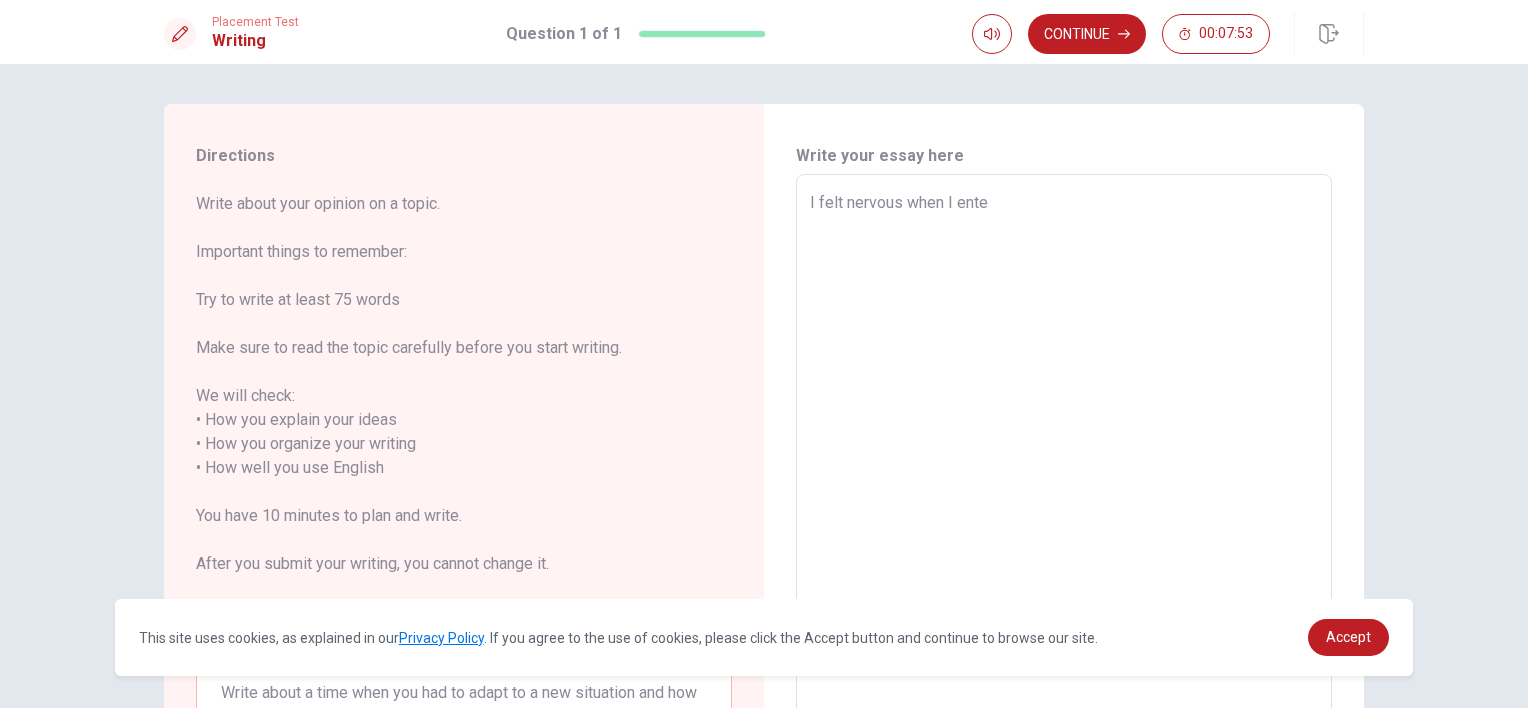 type on "x" 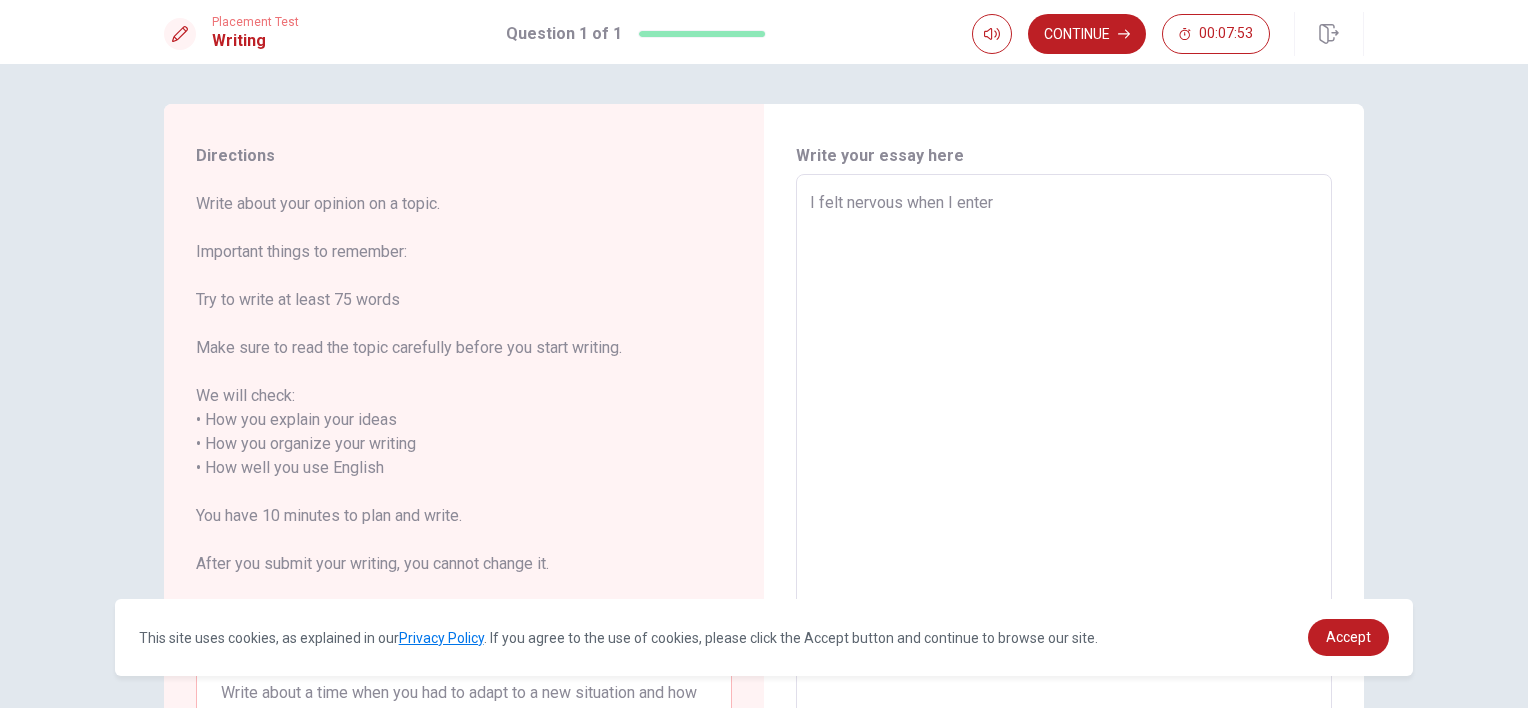 type on "x" 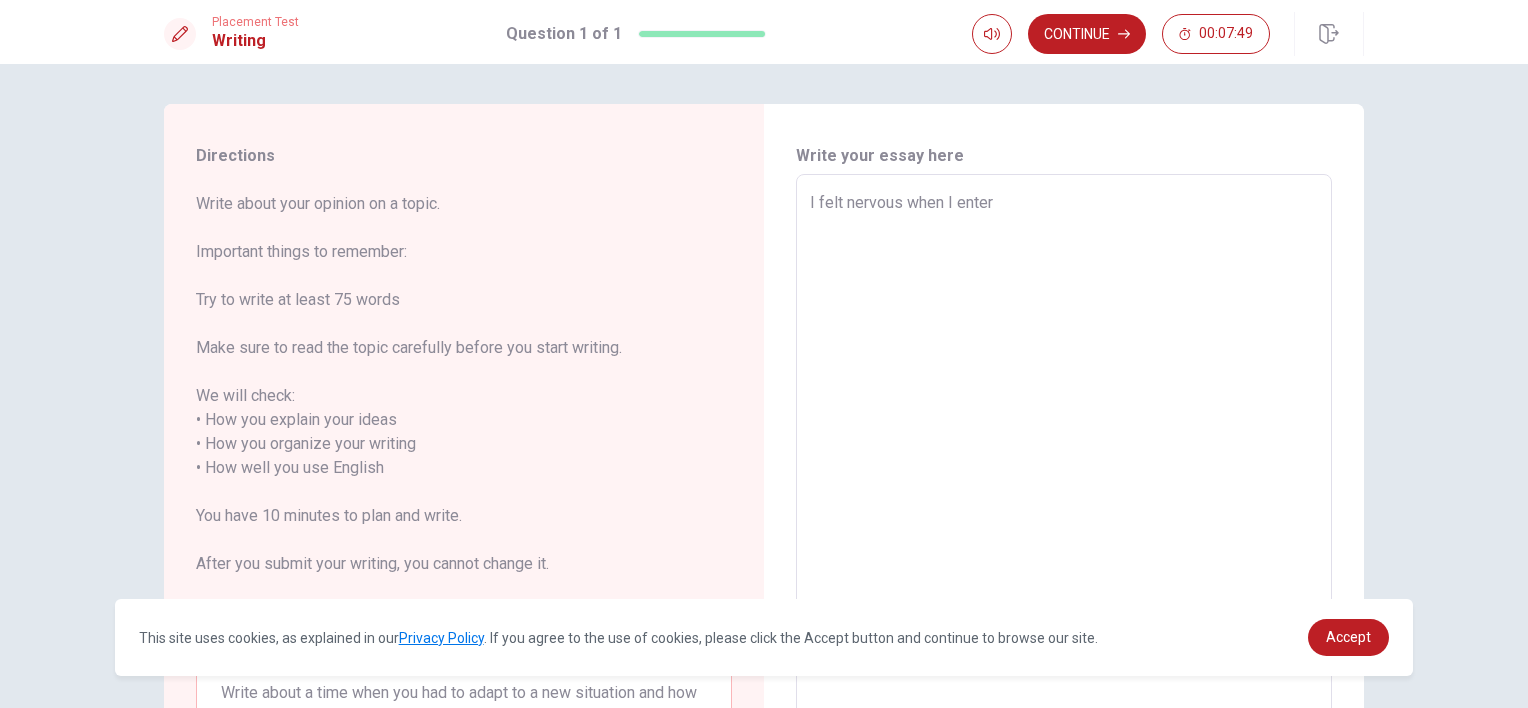 type on "x" 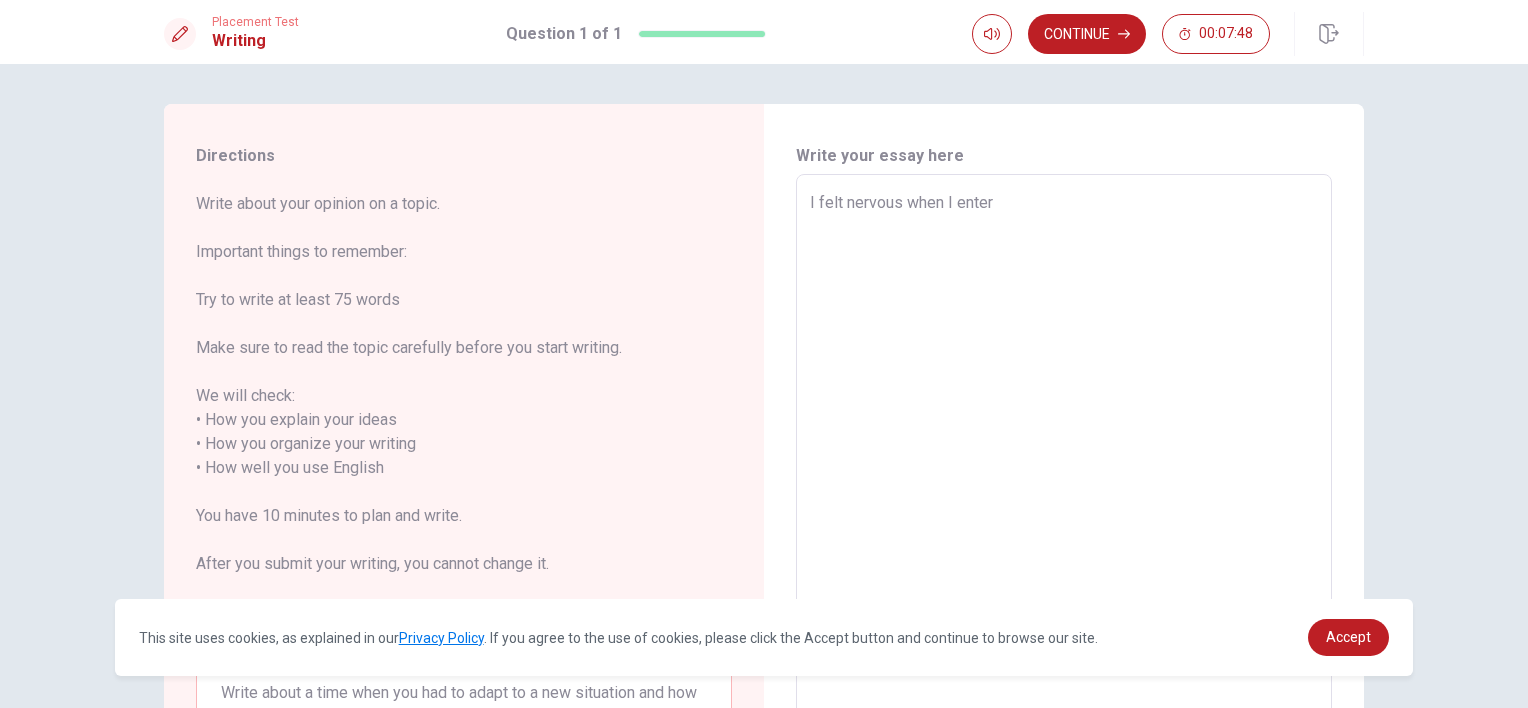 type on "I felt nervous when I enter m" 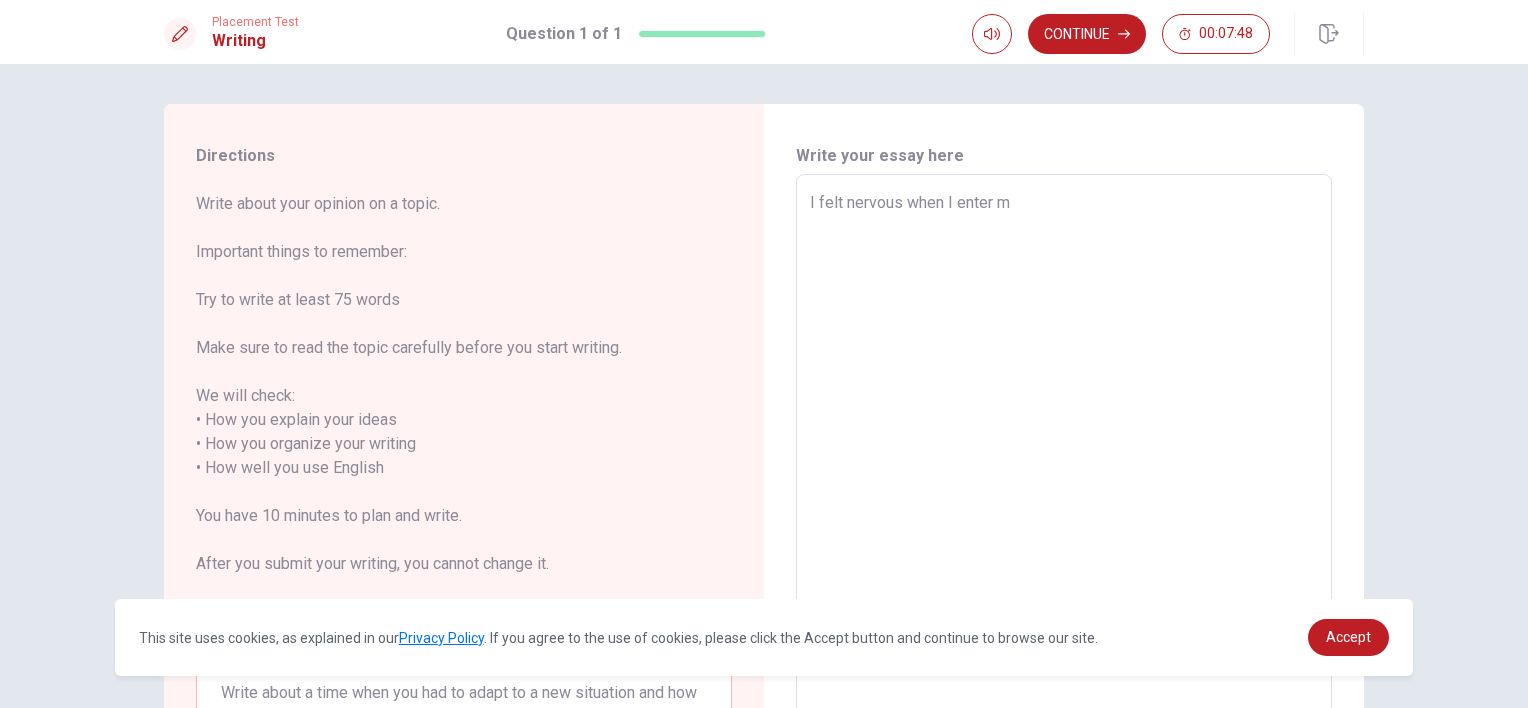 type on "x" 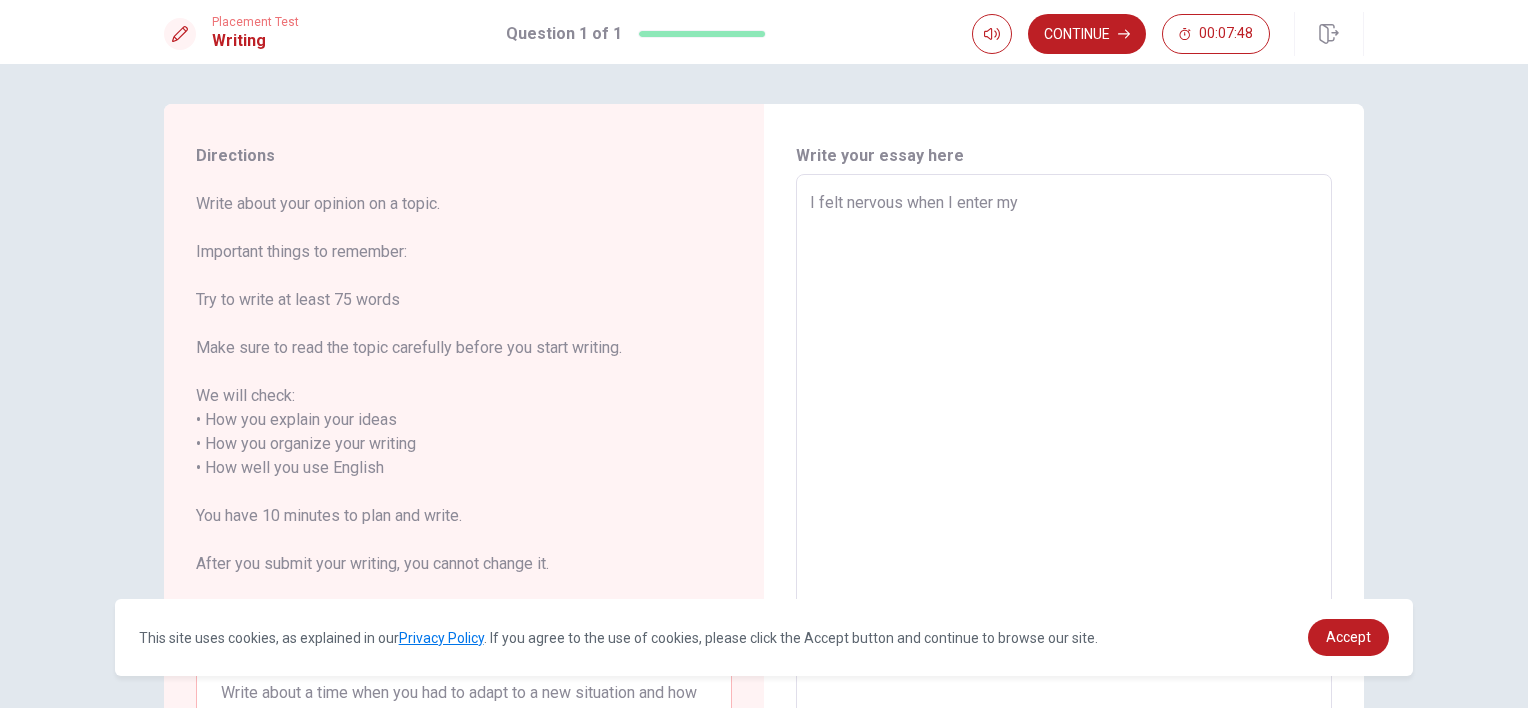 type on "x" 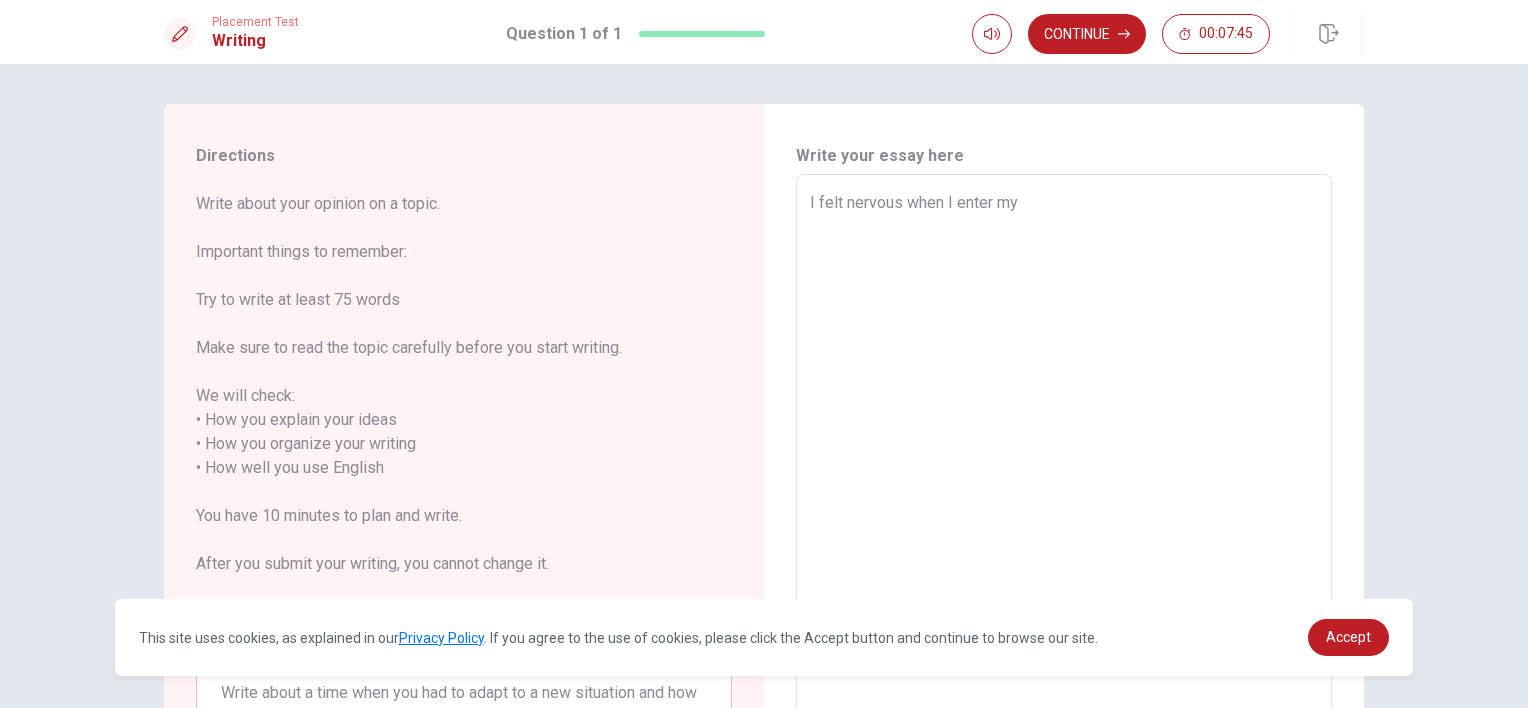 type on "x" 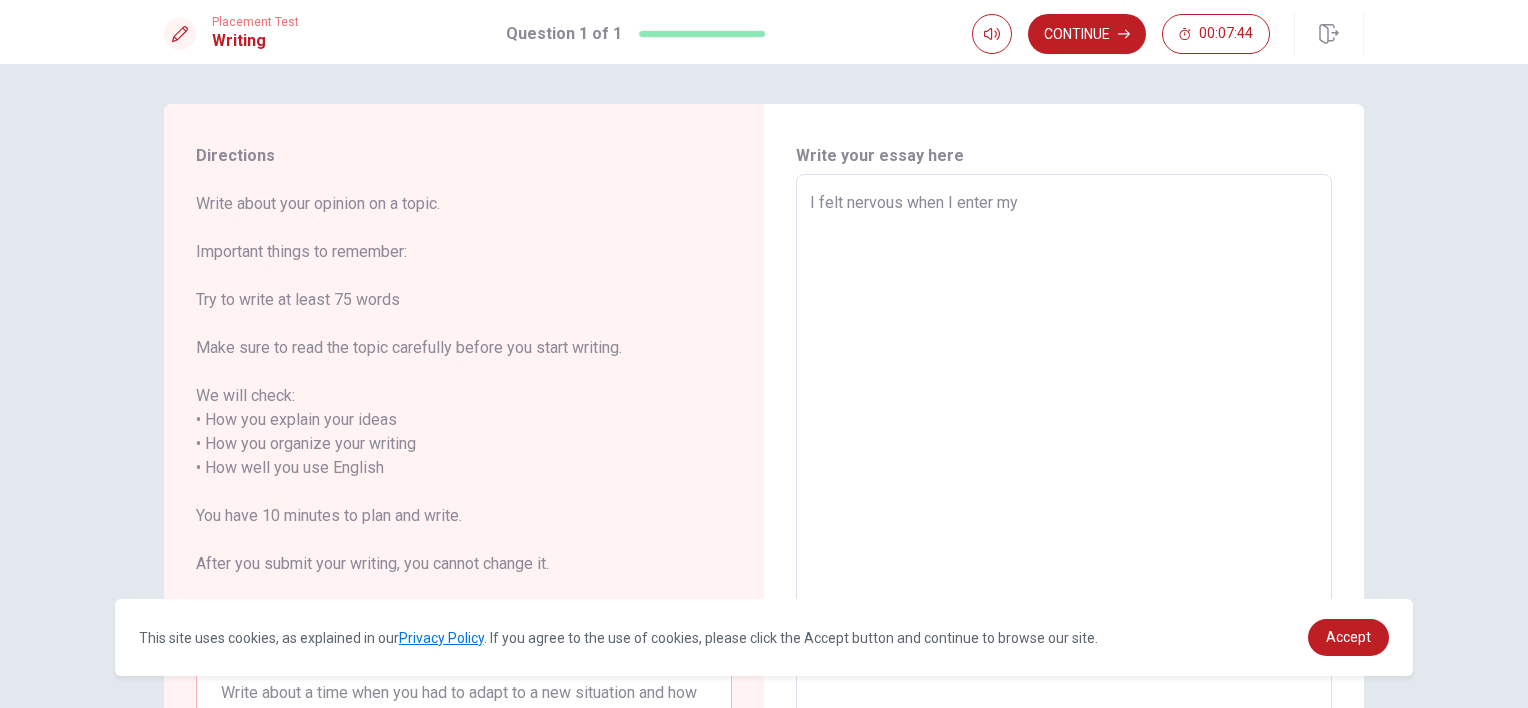 type on "I felt nervous when I enter my j" 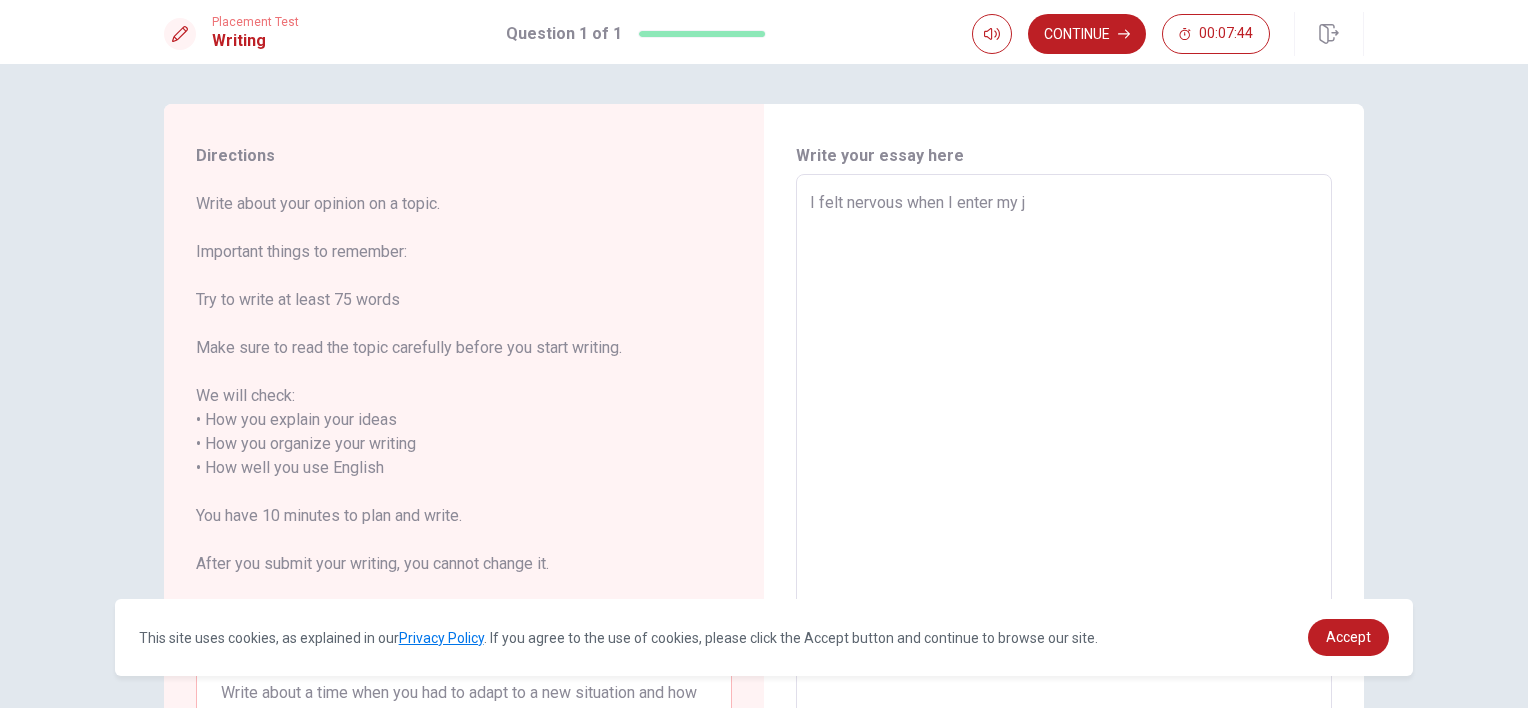 type on "x" 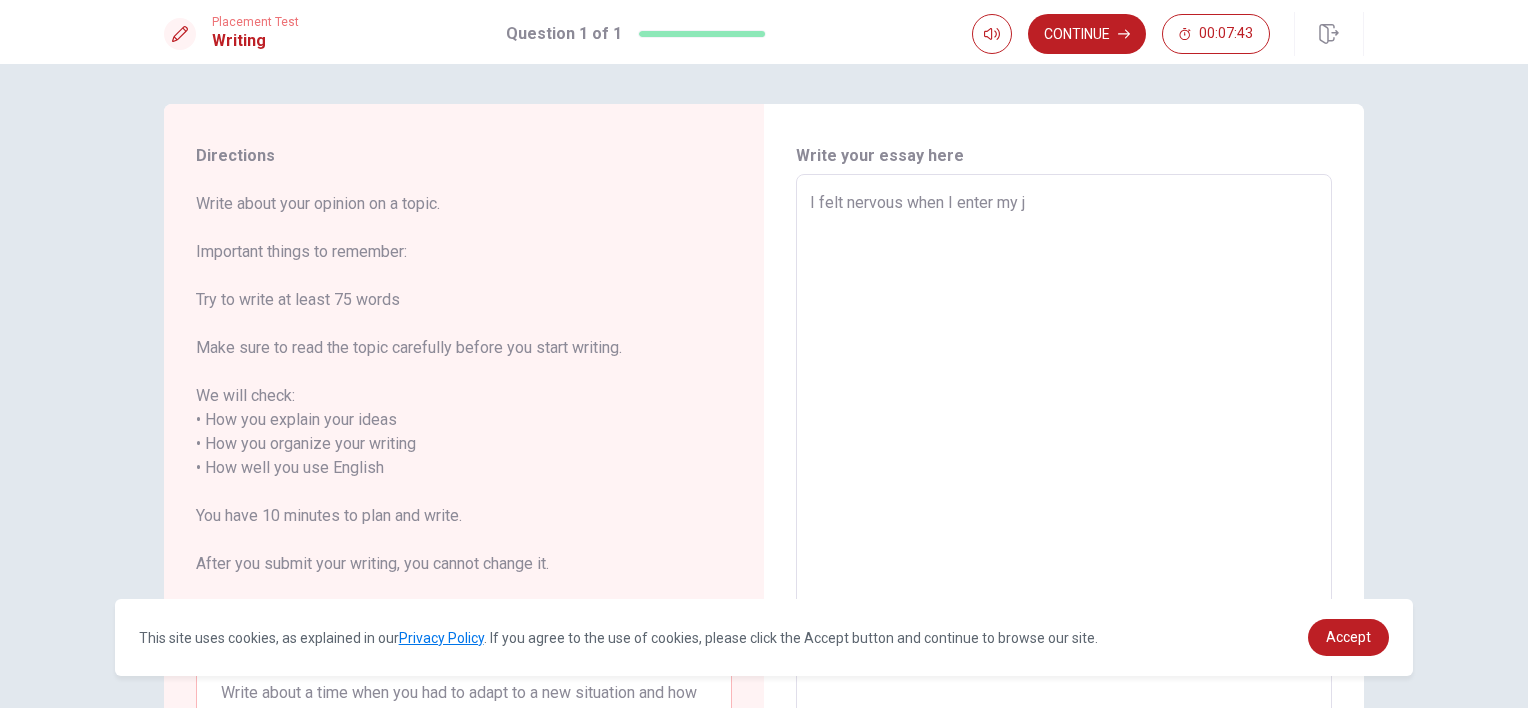type on "I felt nervous when I enter my jo" 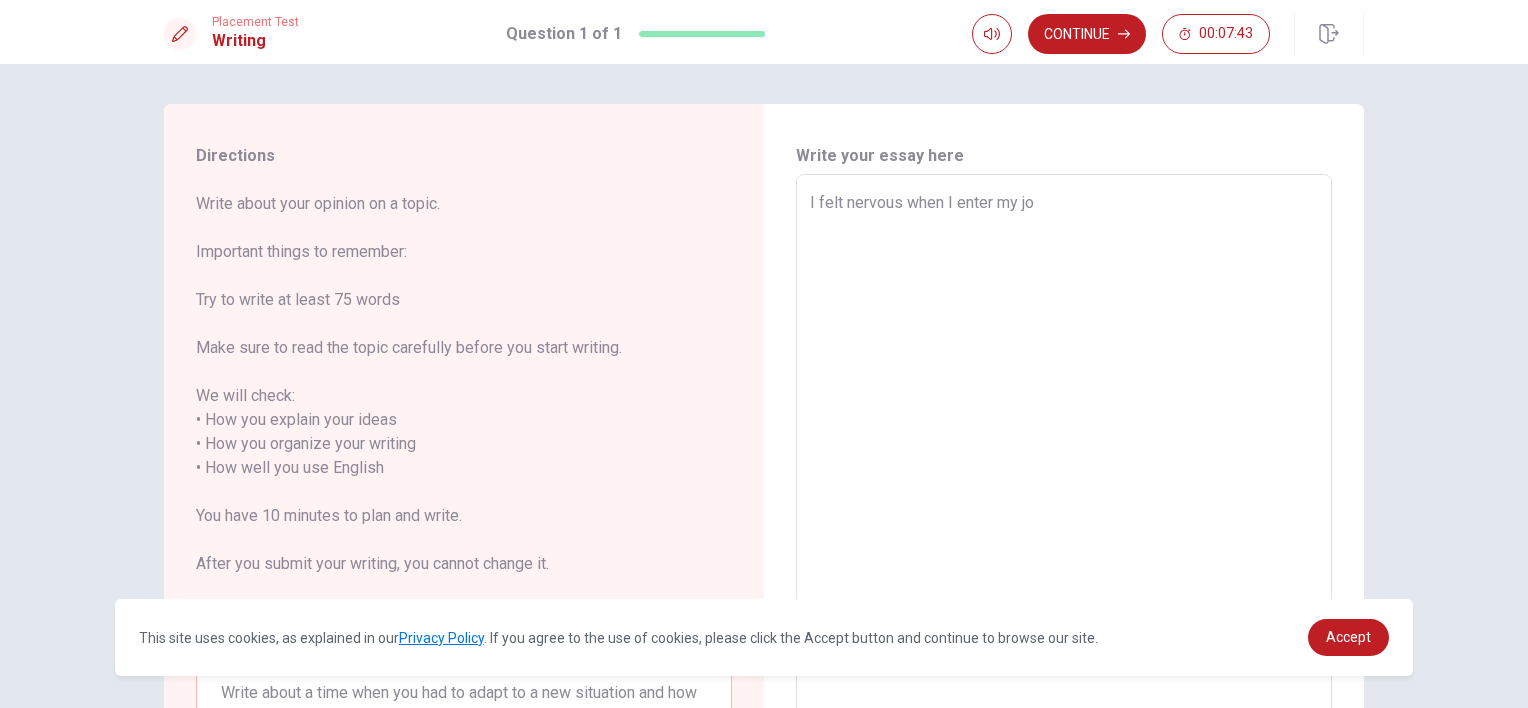 type on "x" 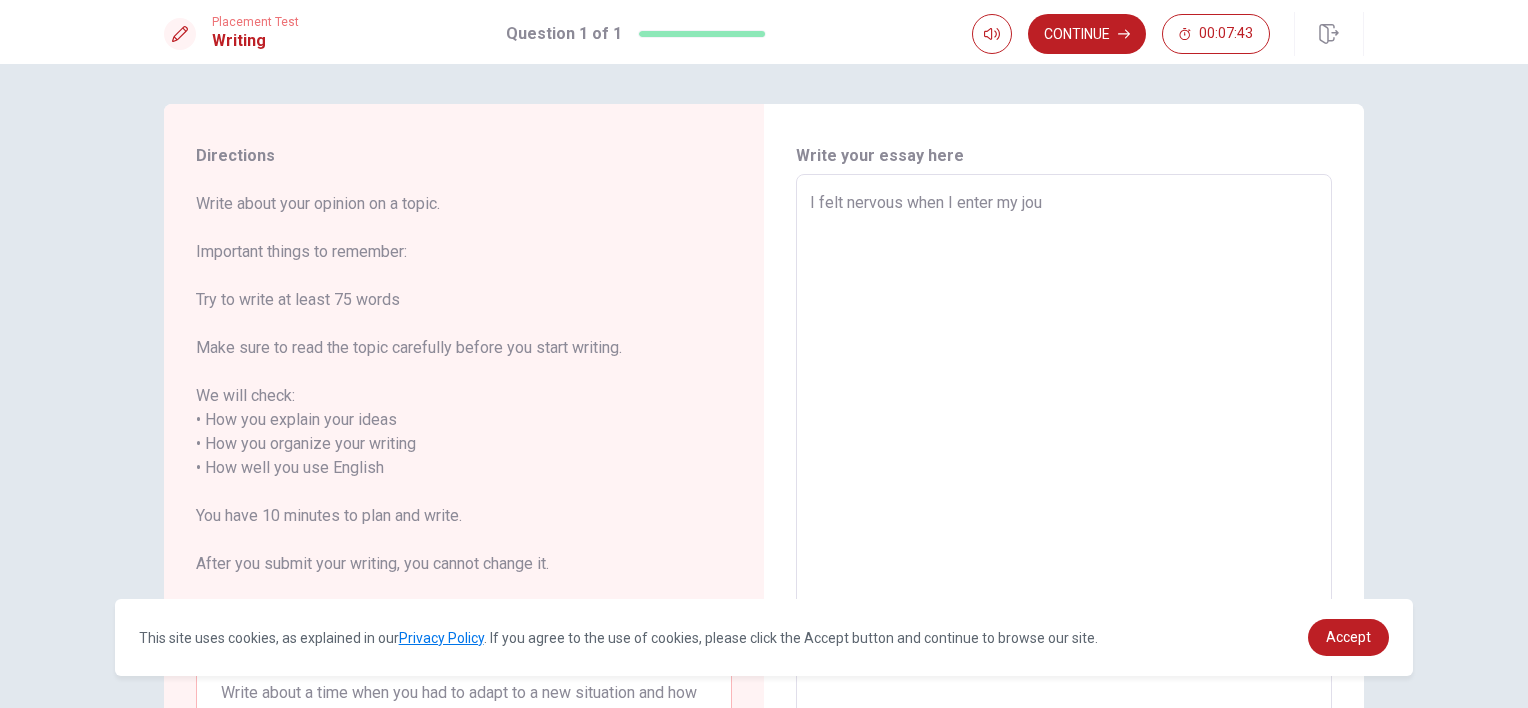 type on "x" 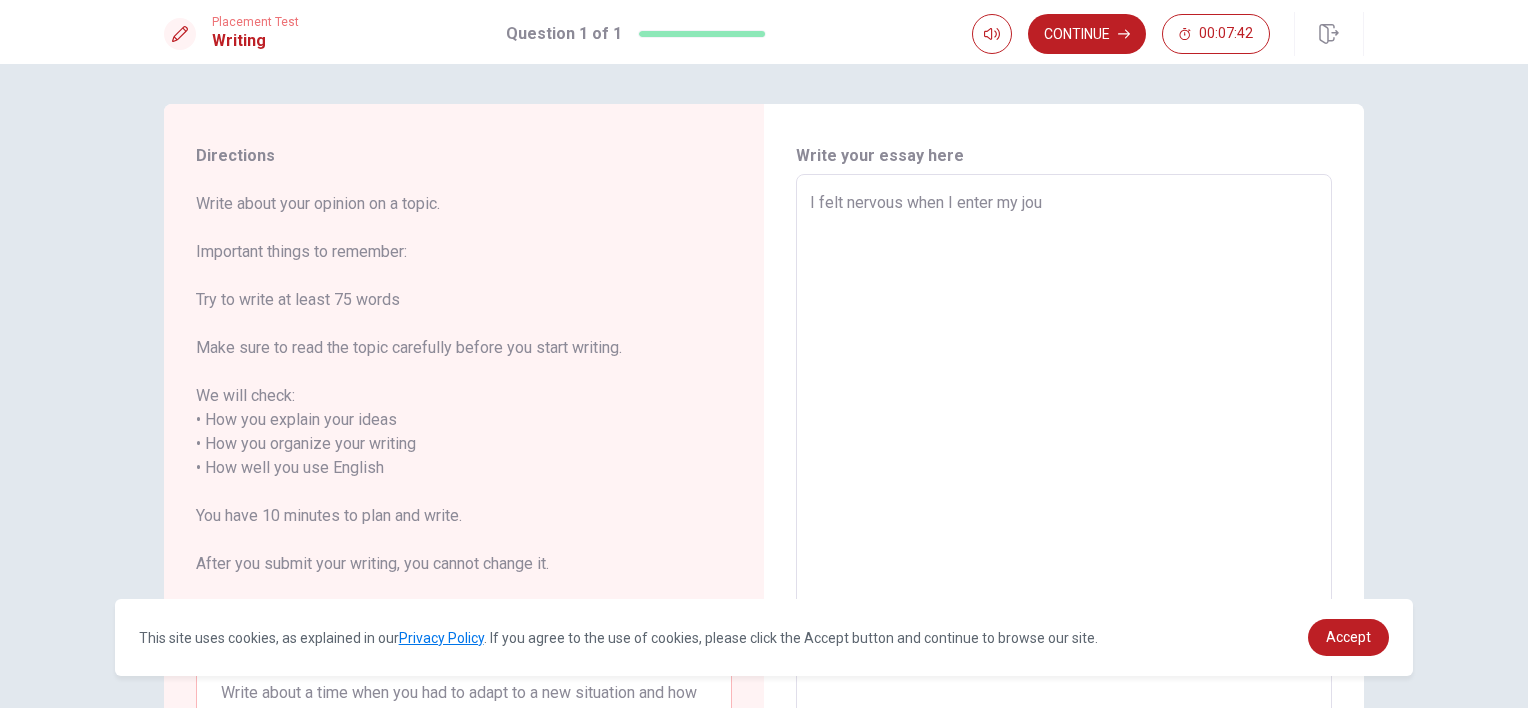 type on "I felt nervous when I enter my joun" 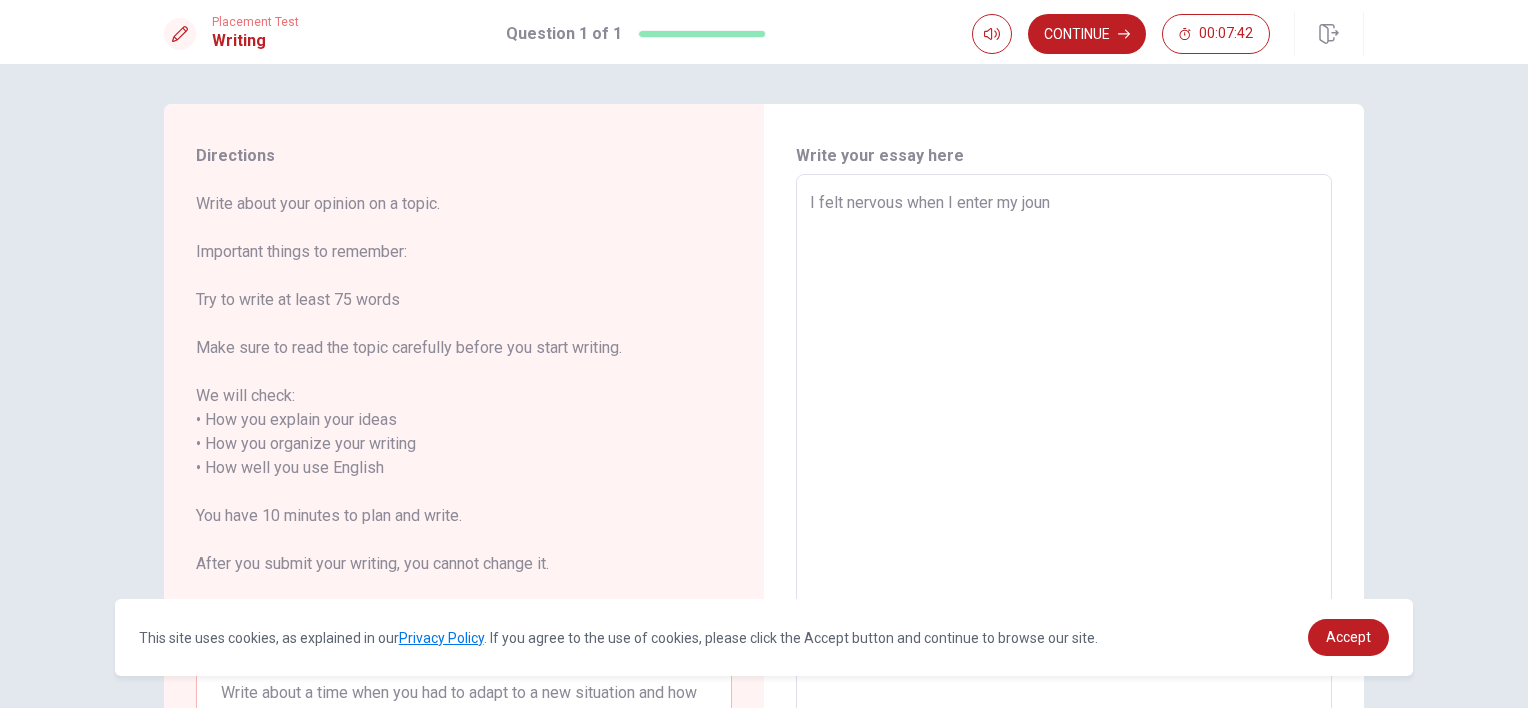 type on "x" 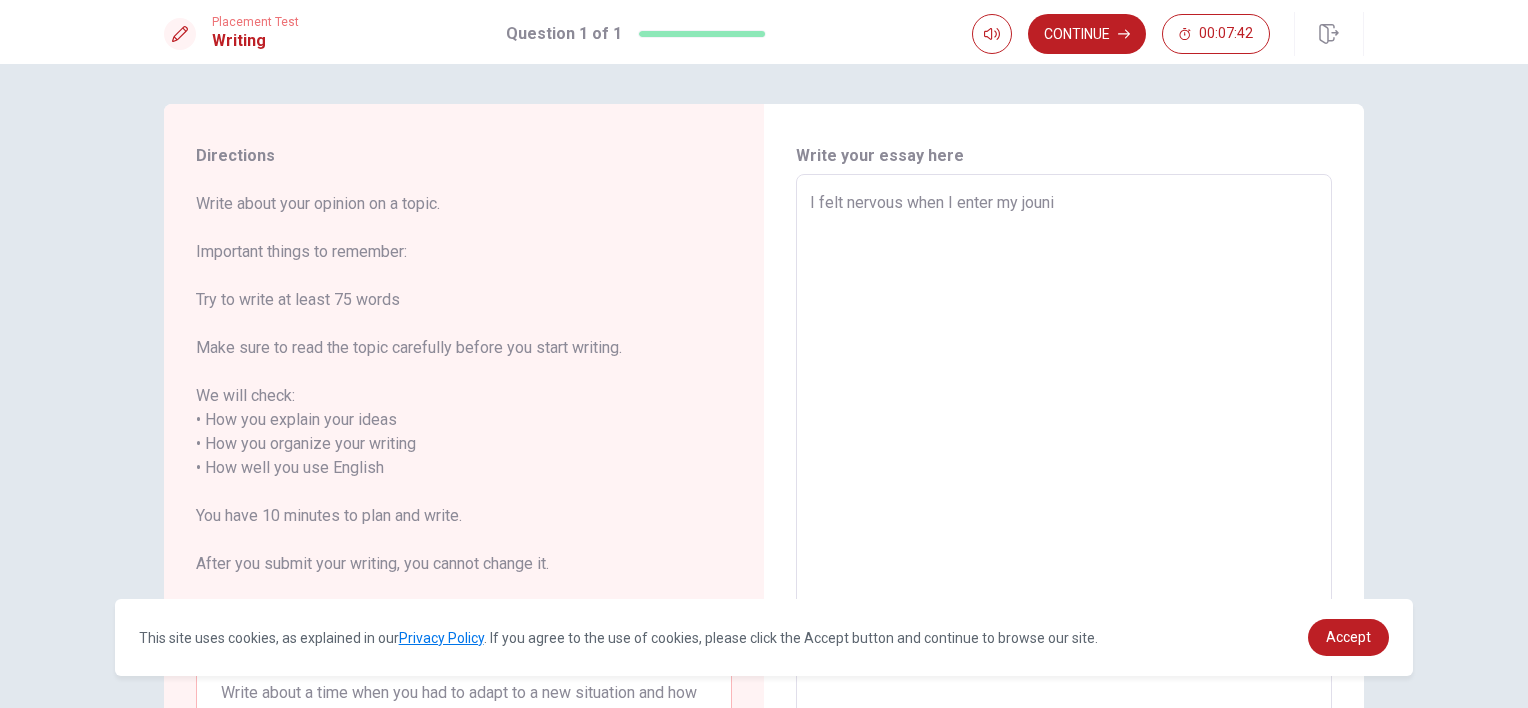 type on "x" 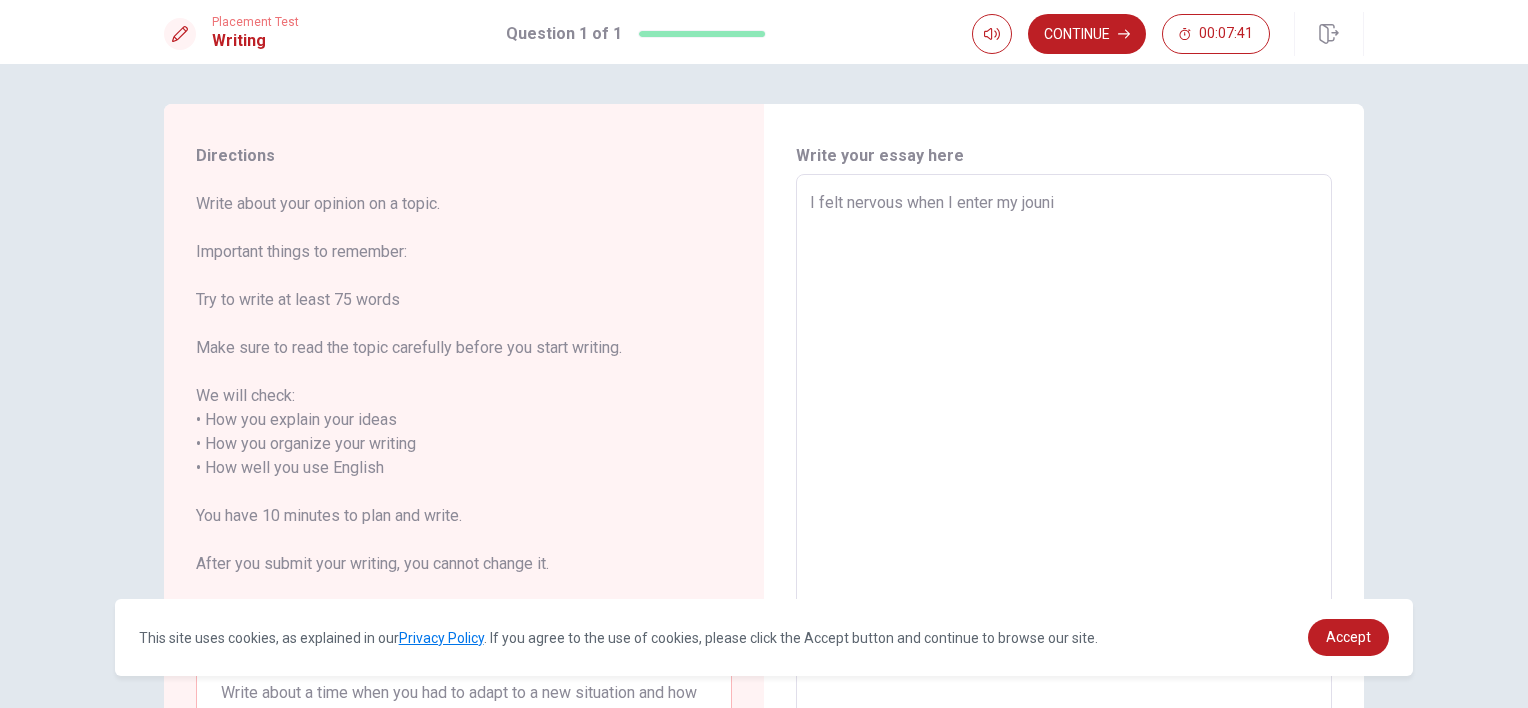 type on "I felt nervous when I enter my jounio" 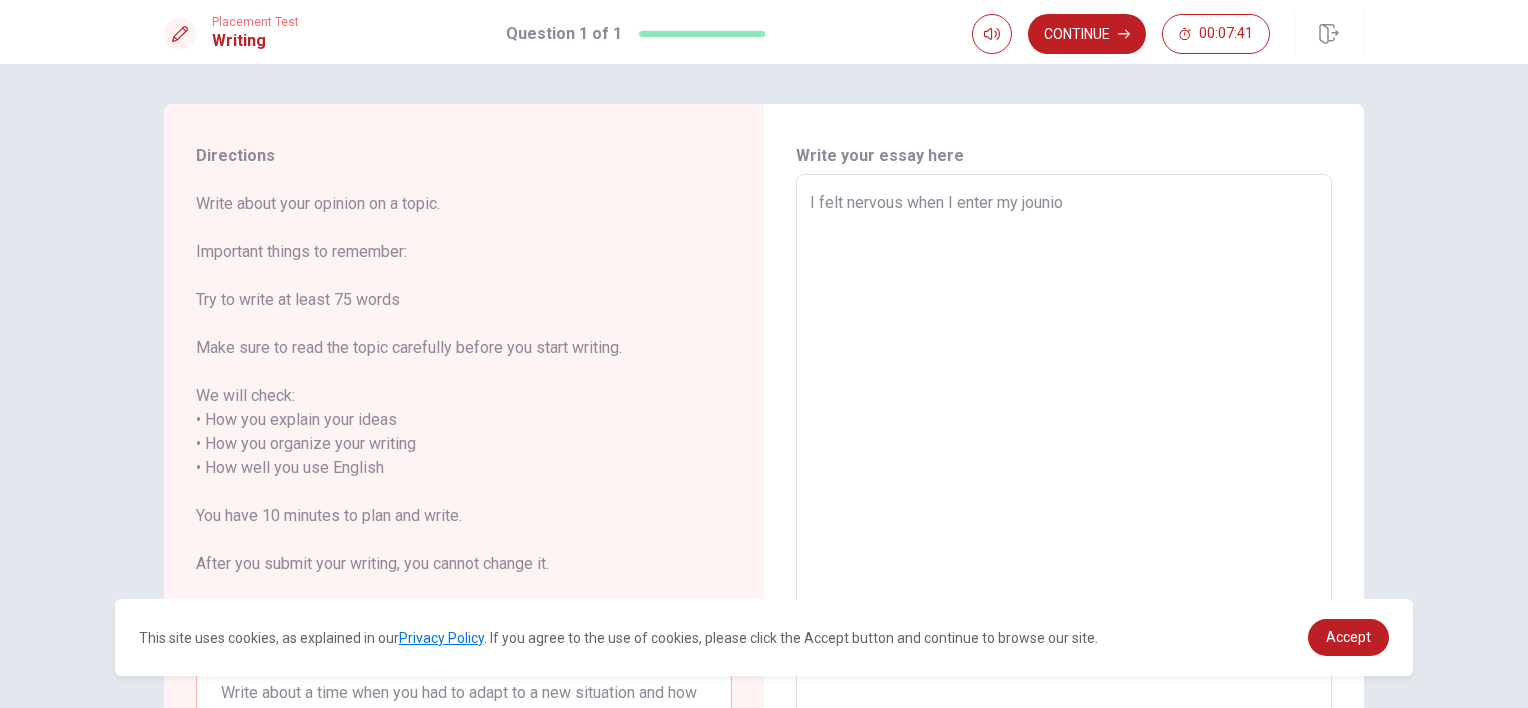 type on "x" 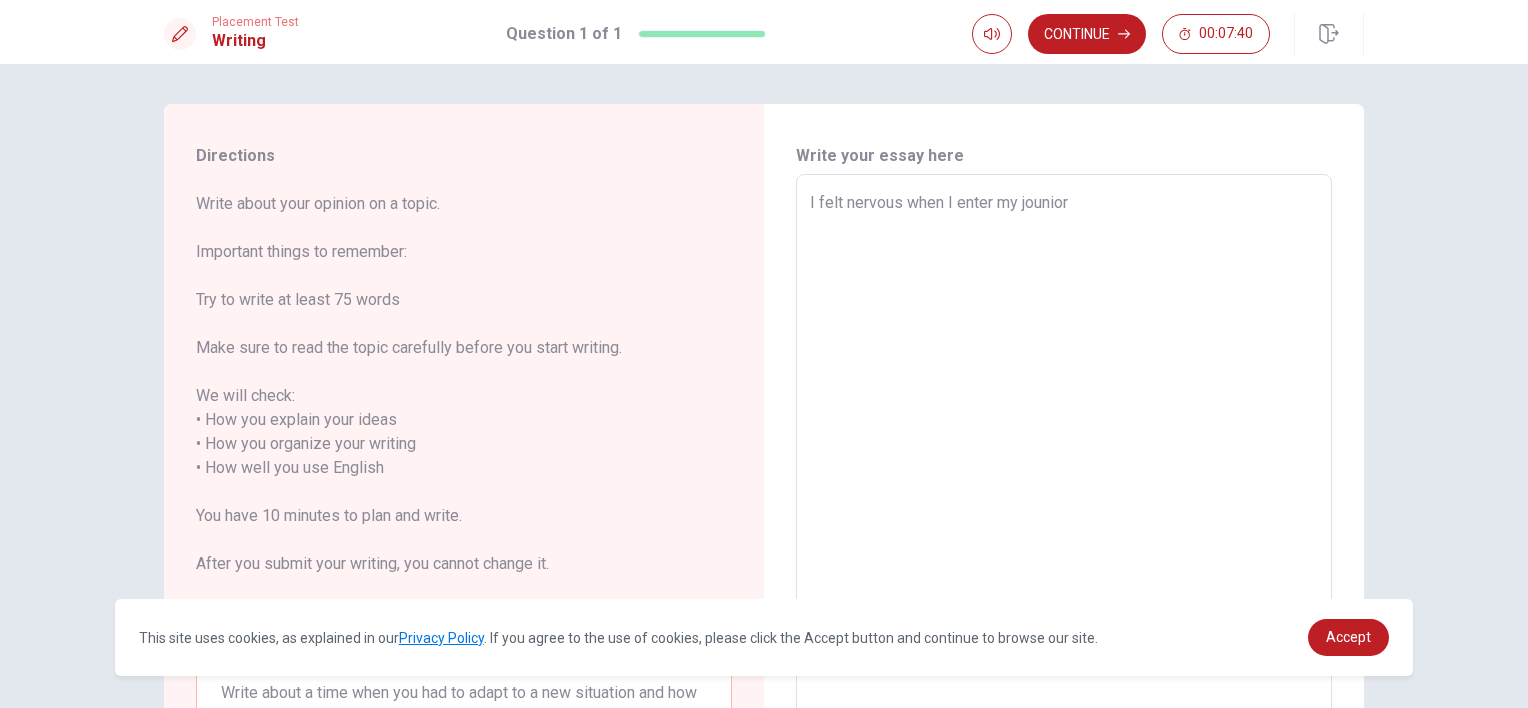 type on "x" 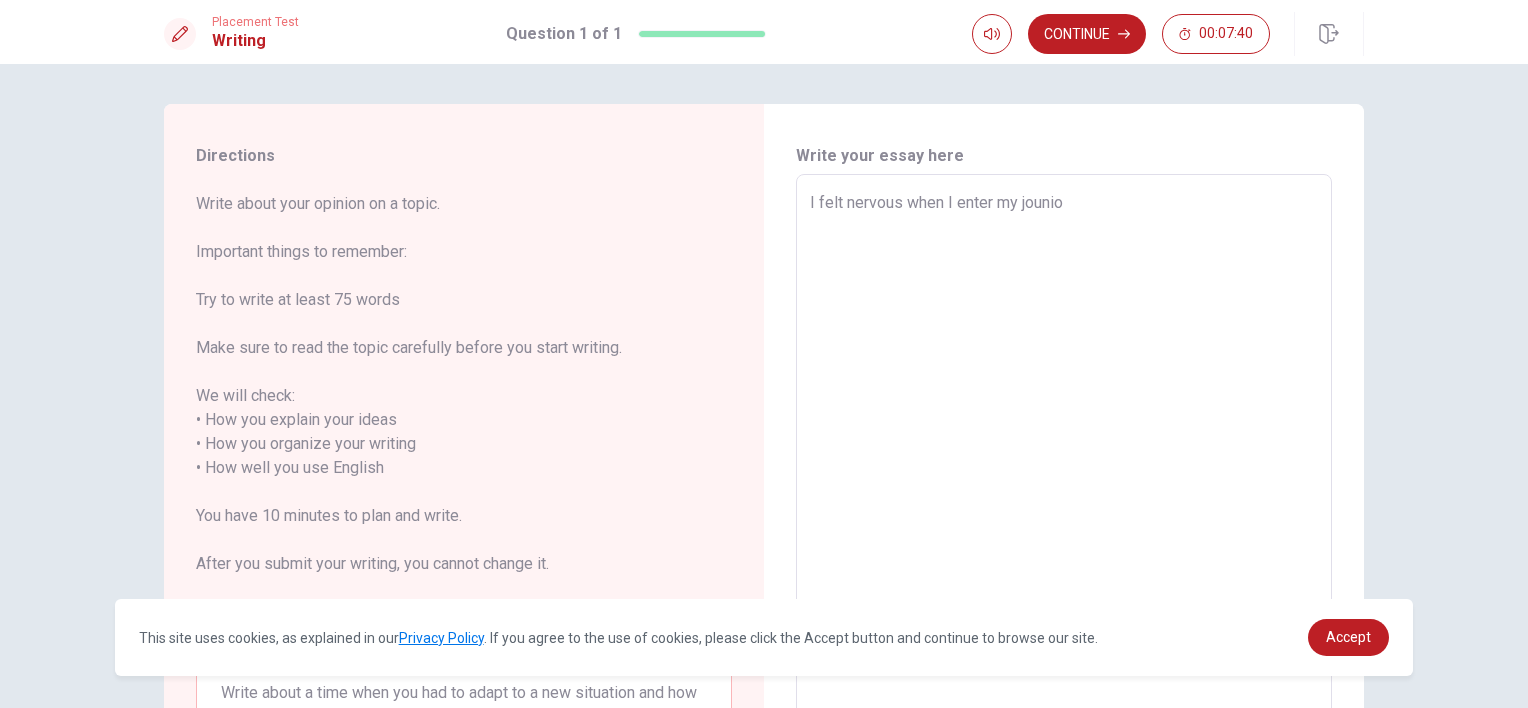 type on "x" 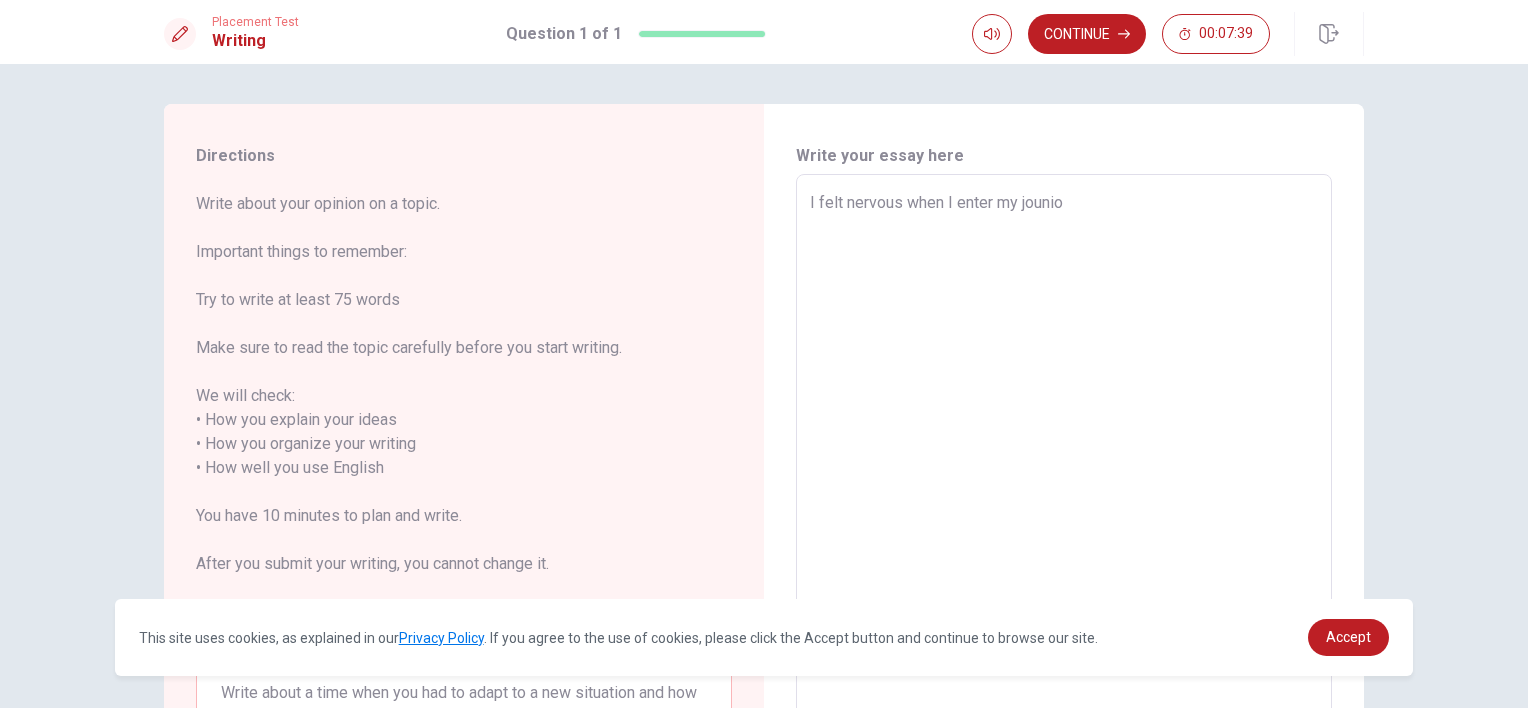 type on "I felt nervous when I enter my jouni" 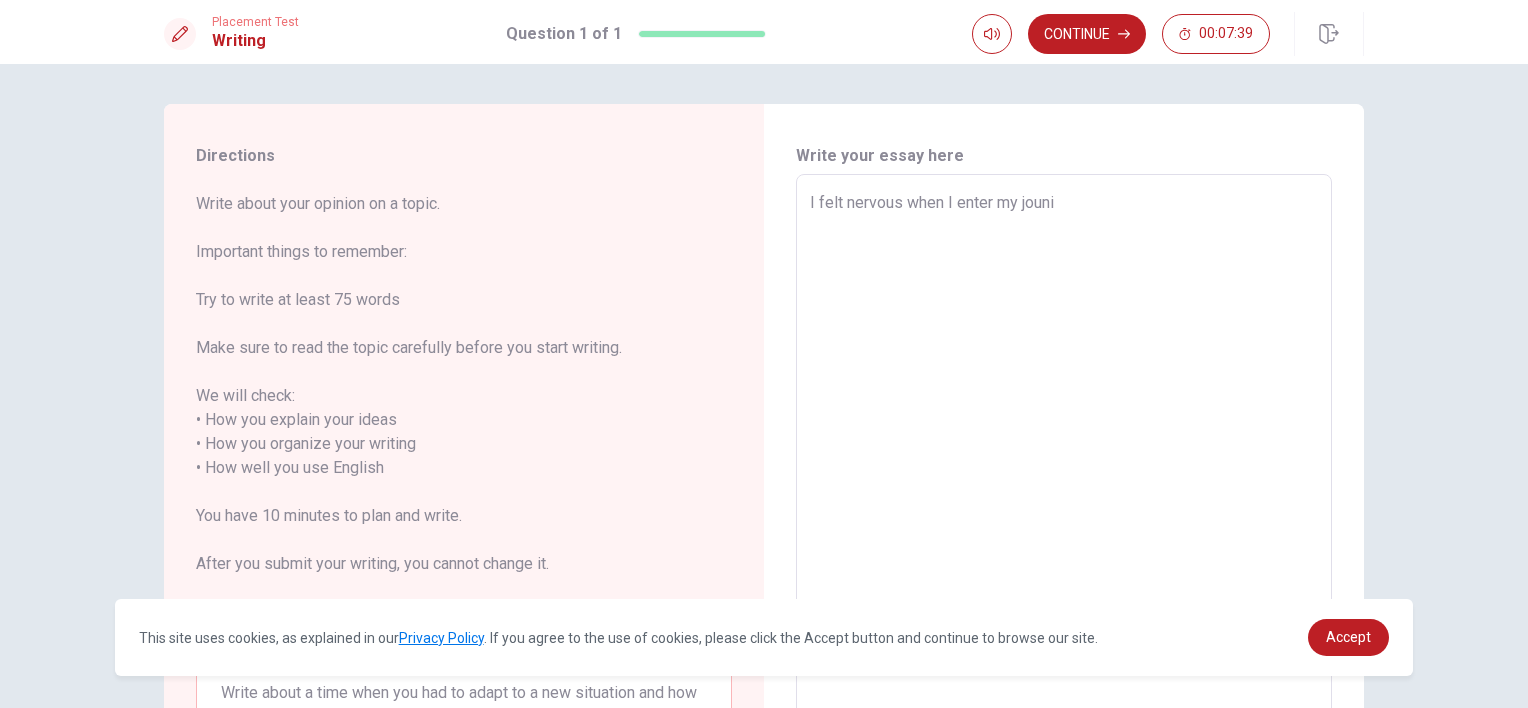 type on "x" 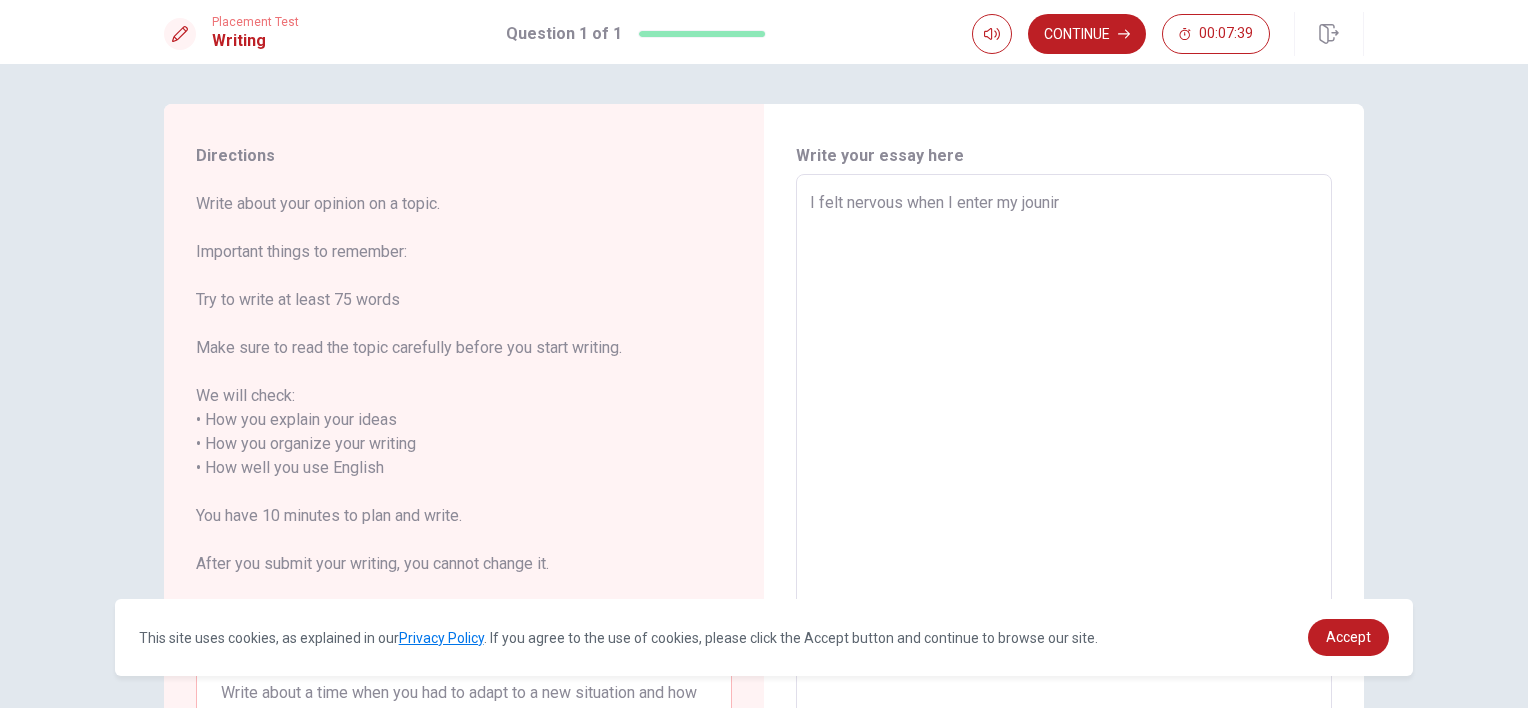 type on "x" 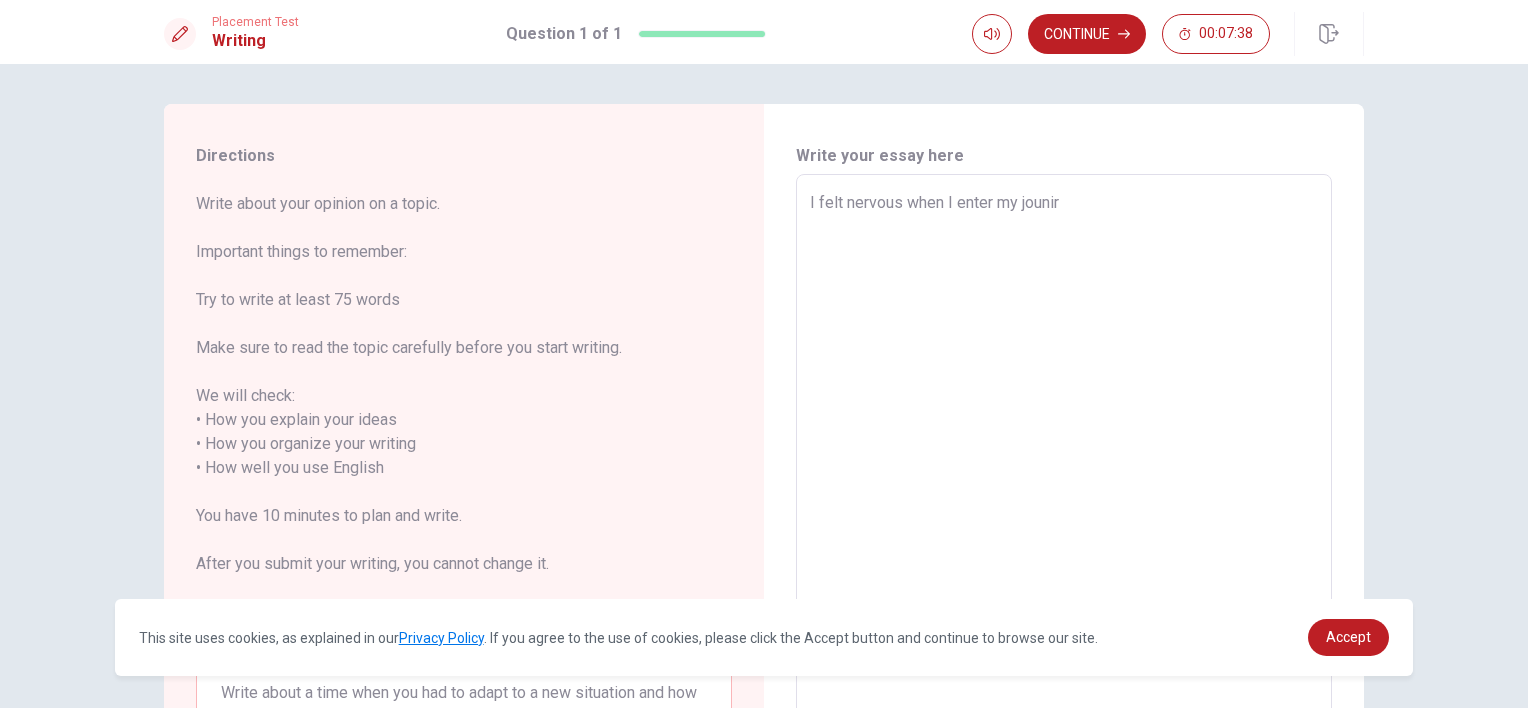 type on "I felt nervous when I enter my jouni" 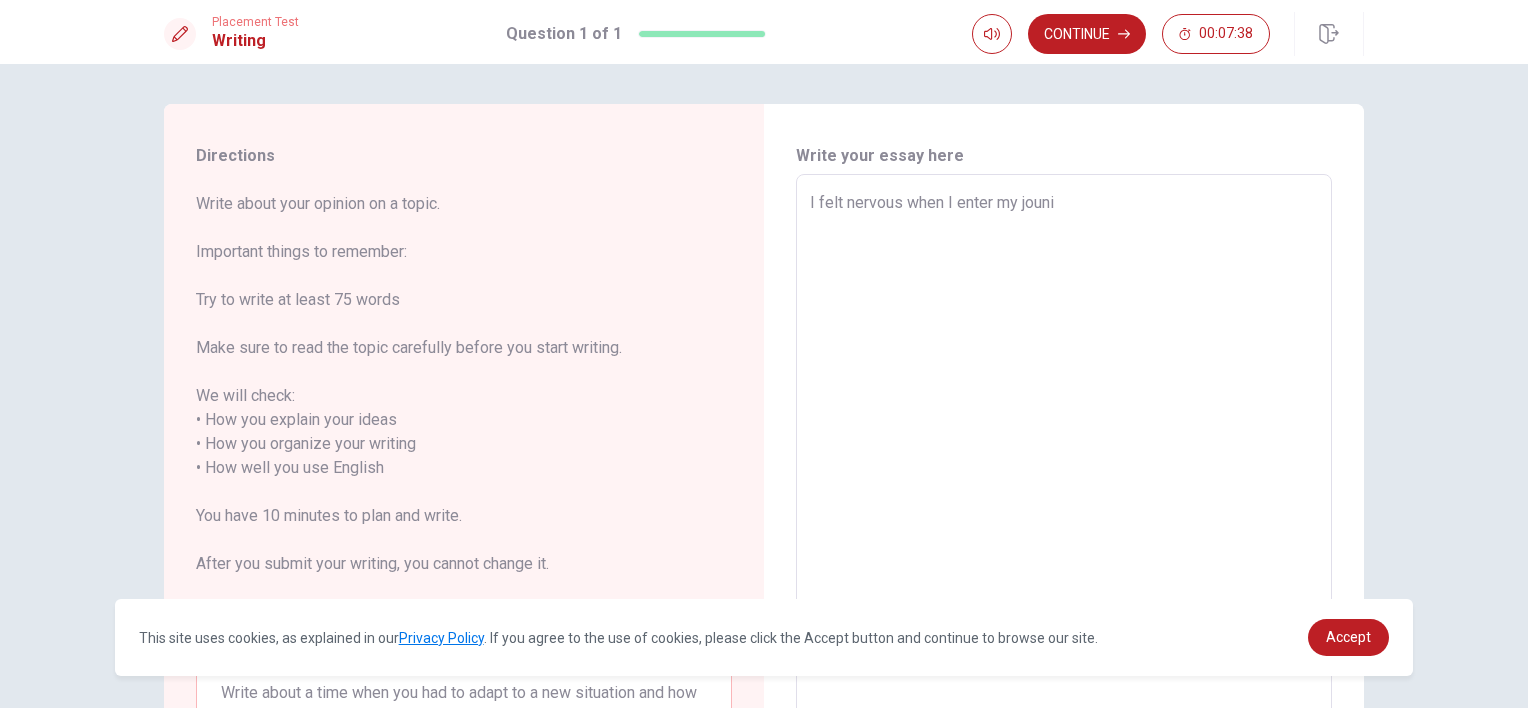 type on "x" 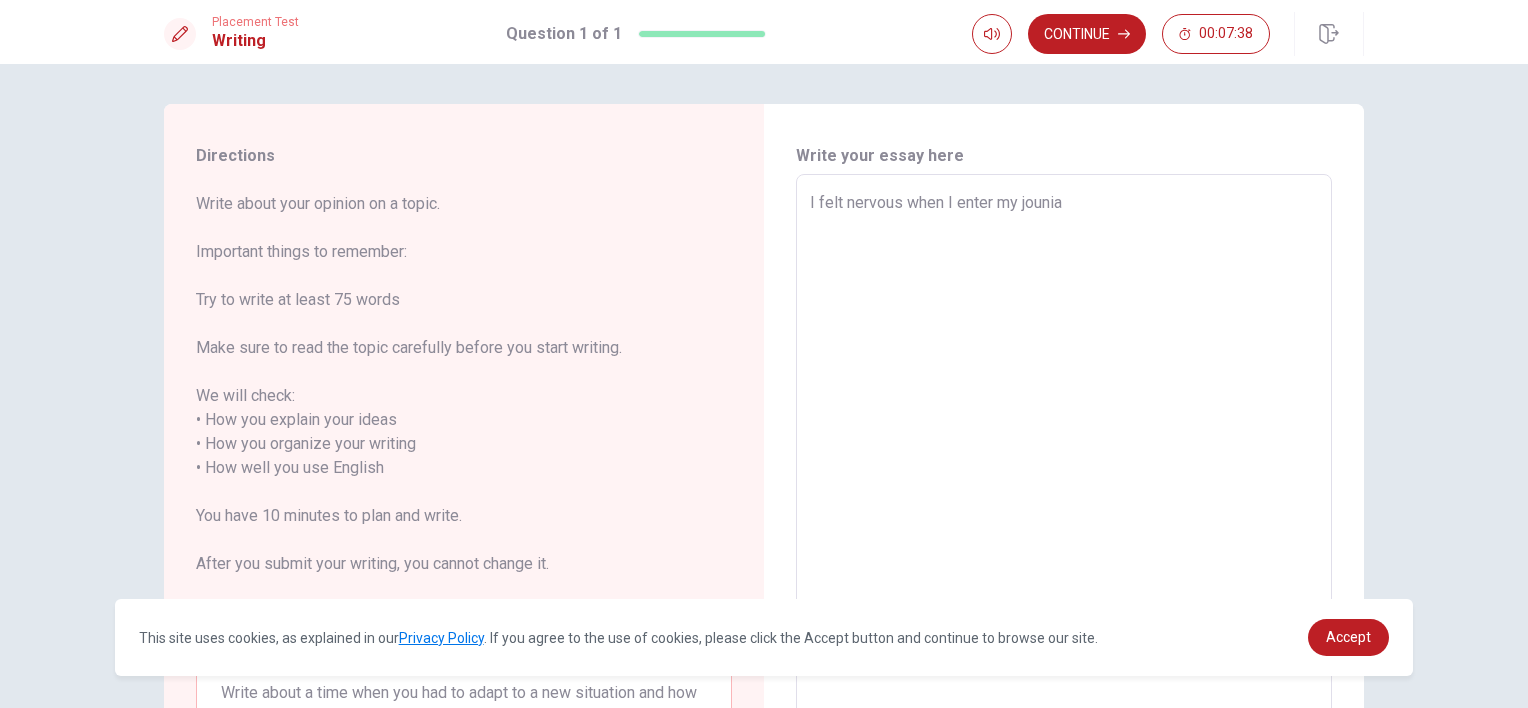 type on "x" 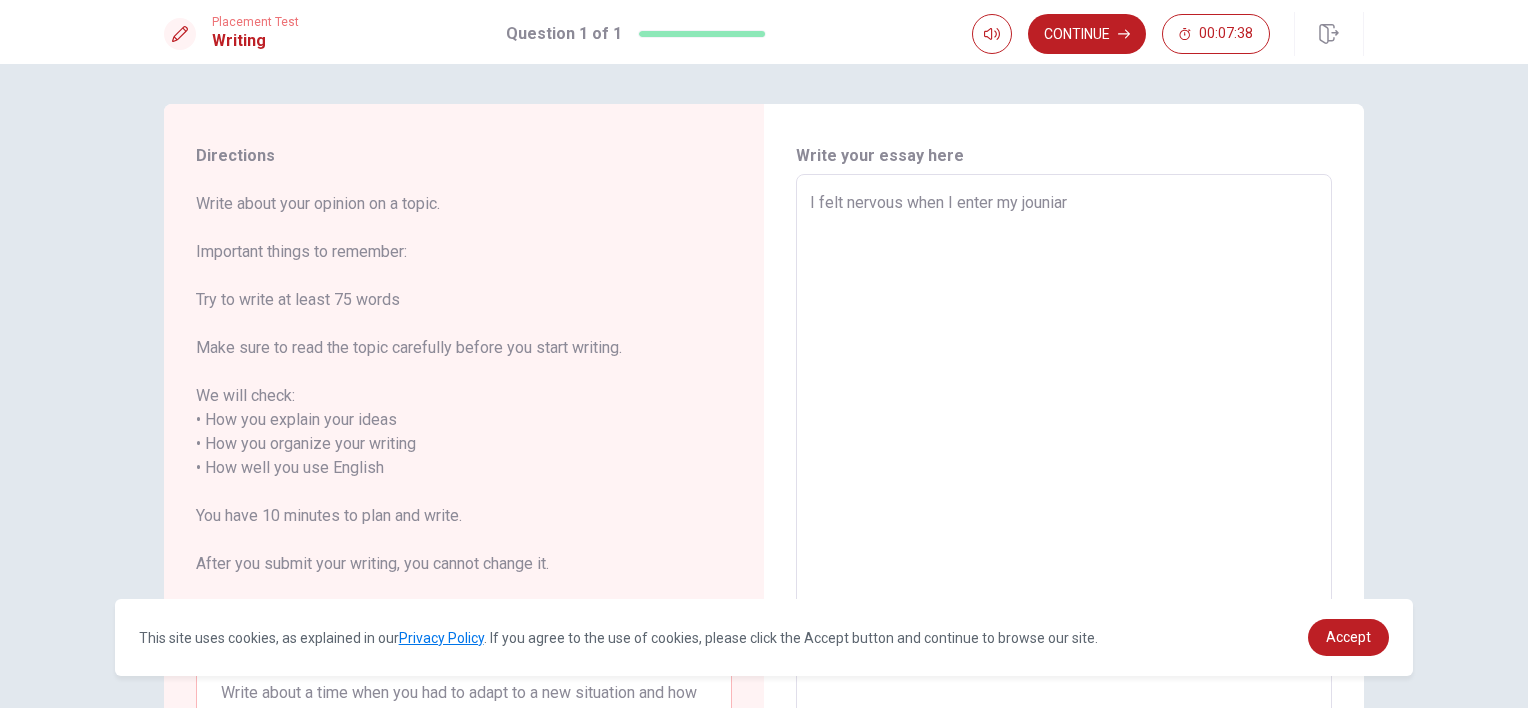 type on "x" 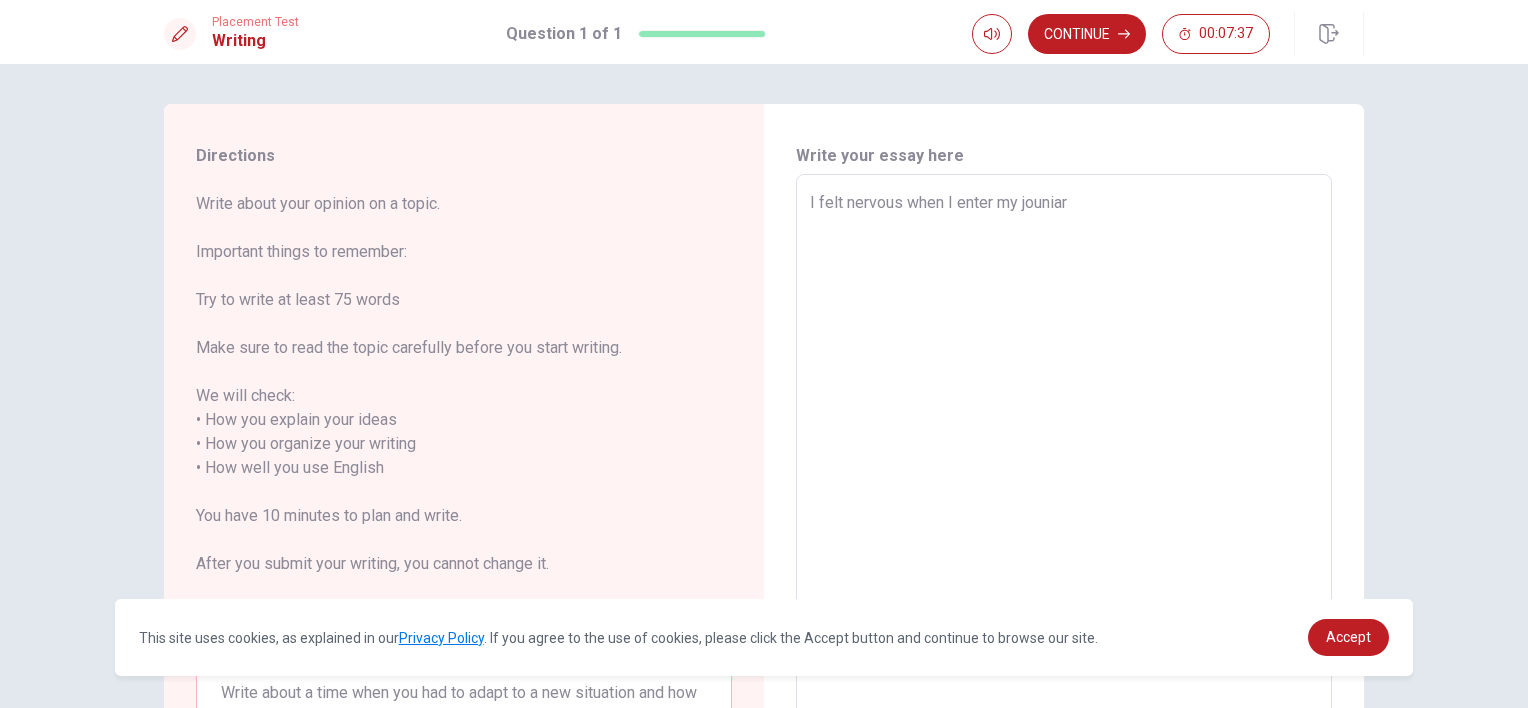 type on "I felt nervous when I enter my jounia" 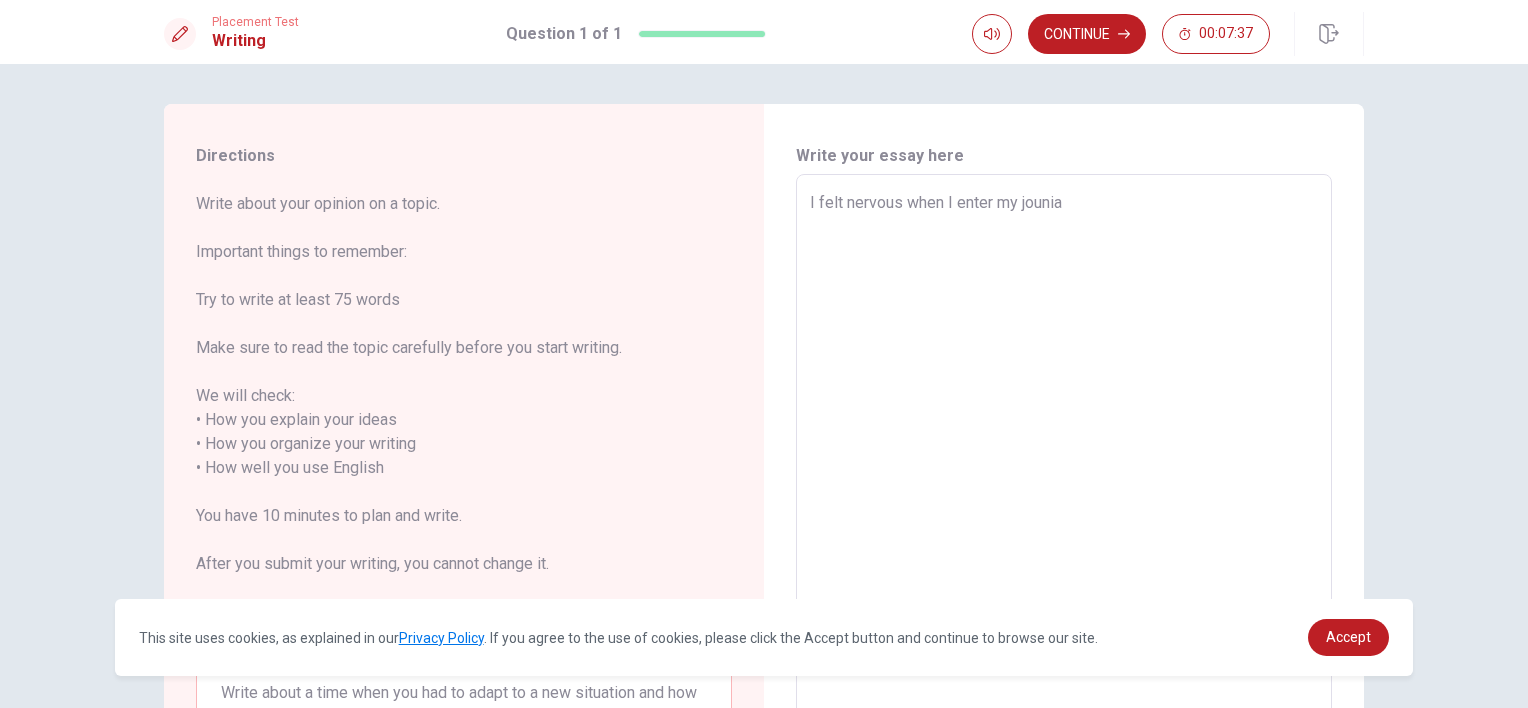 type on "x" 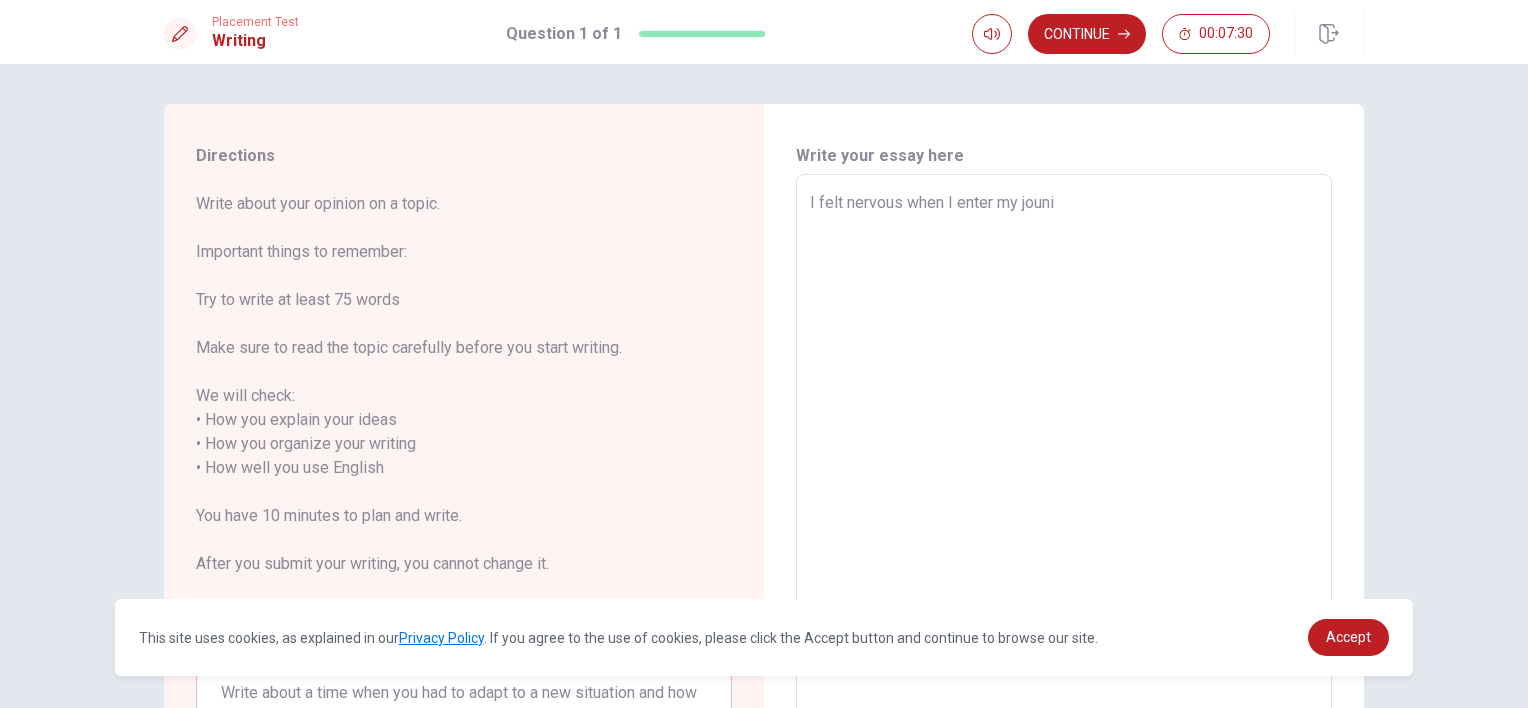 type on "x" 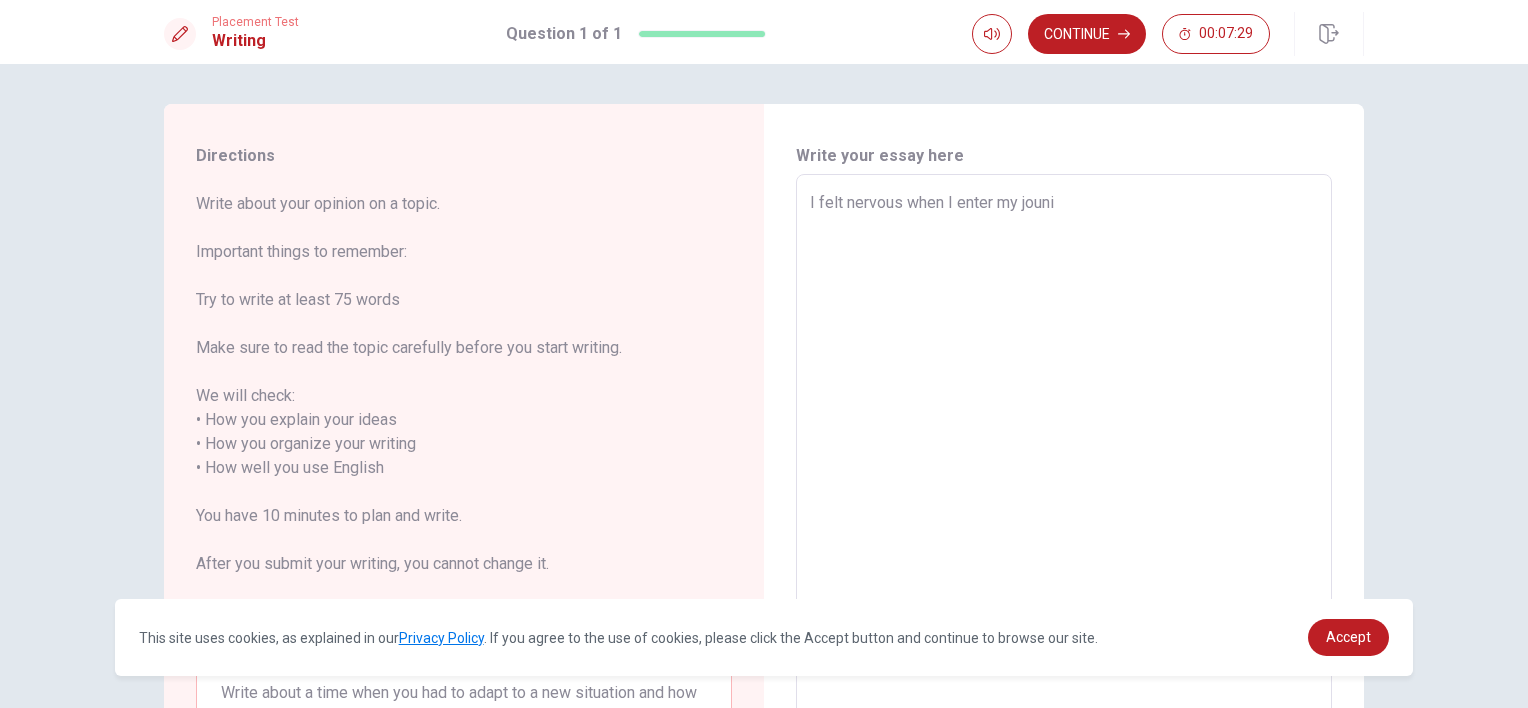 type on "I felt nervous when I enter my jounir" 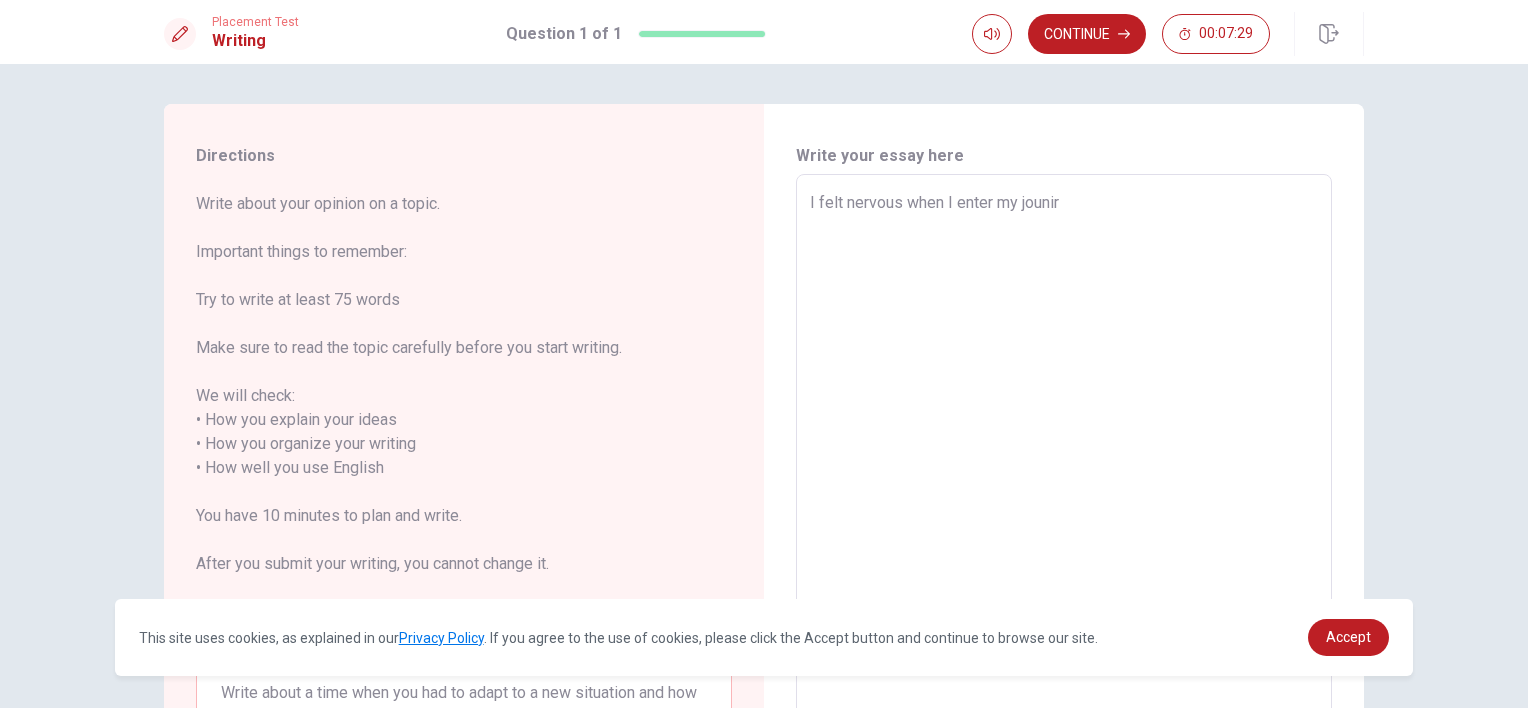 type on "x" 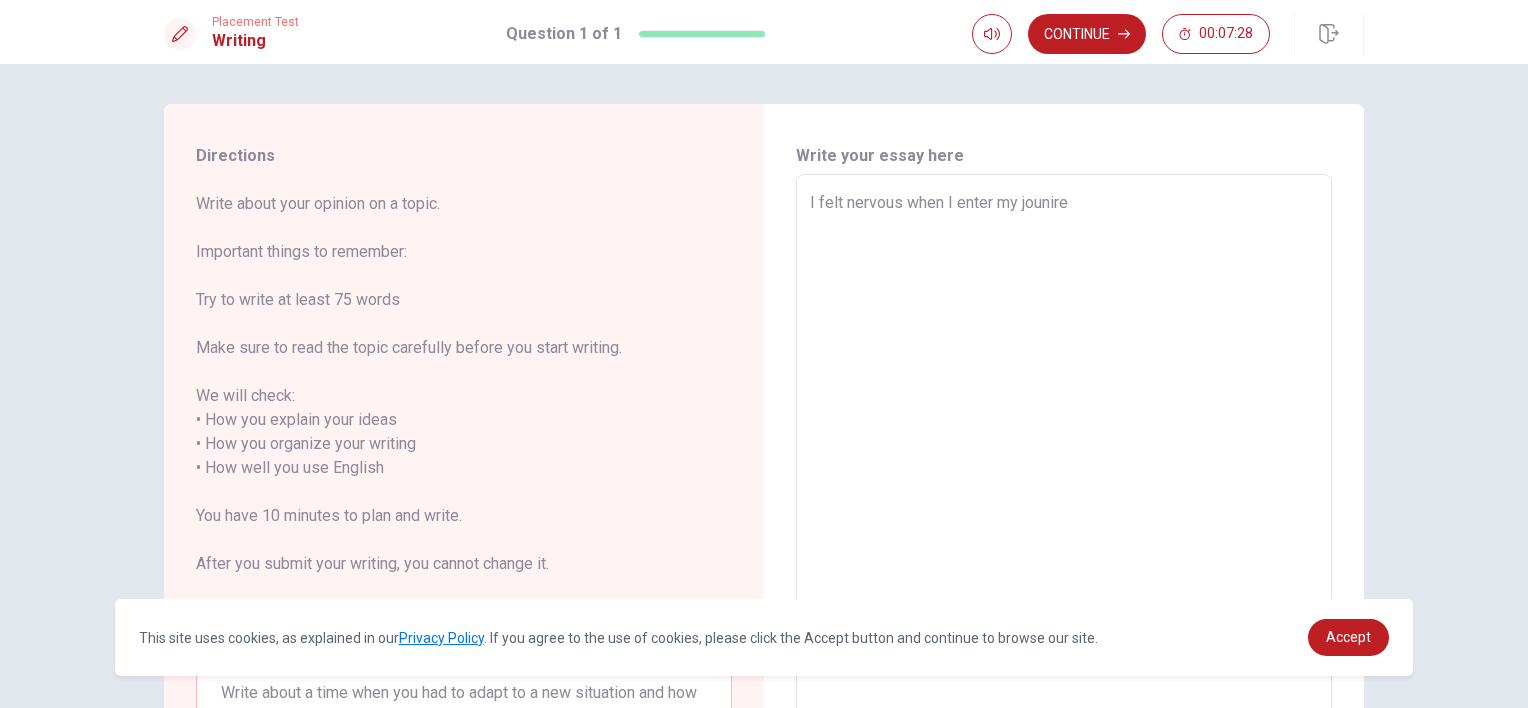 type on "x" 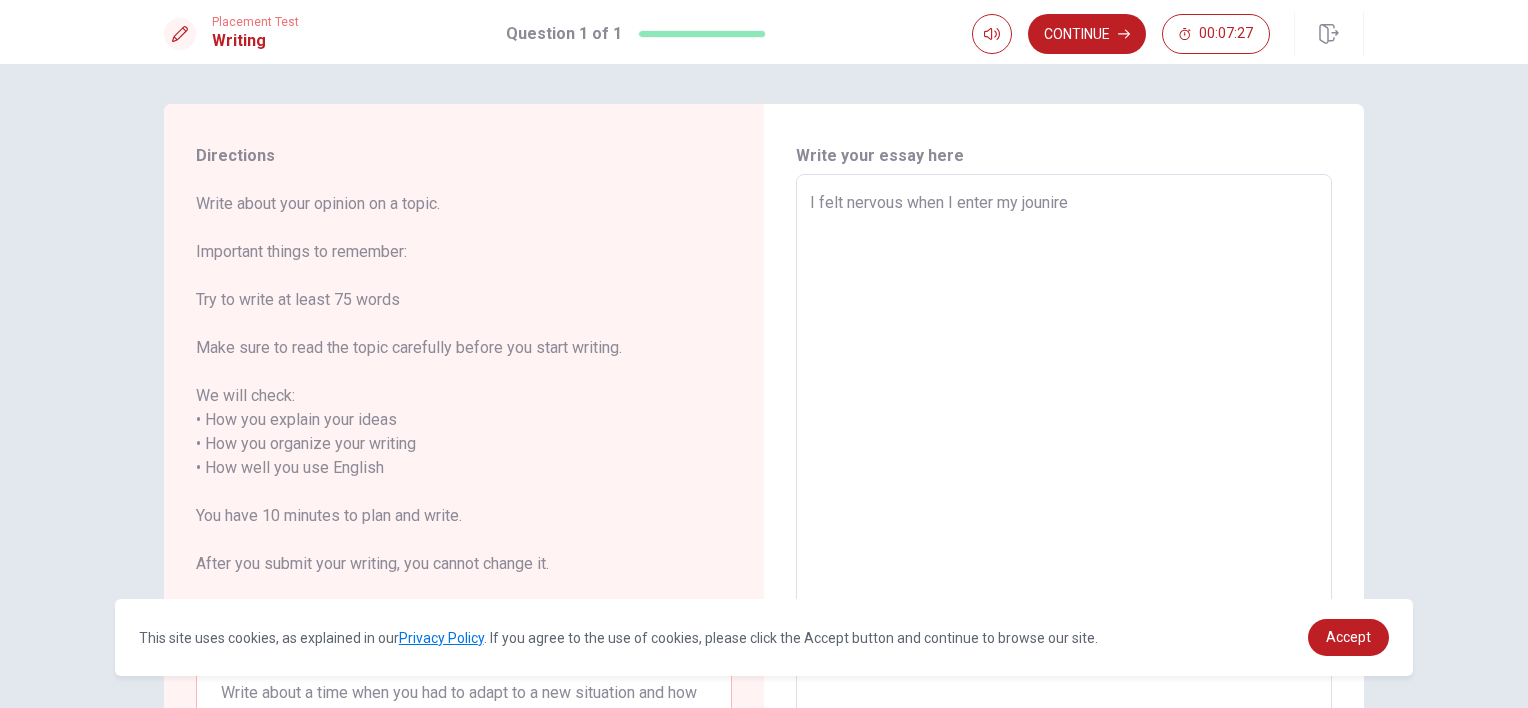 type on "I felt nervous when I enter my jounir" 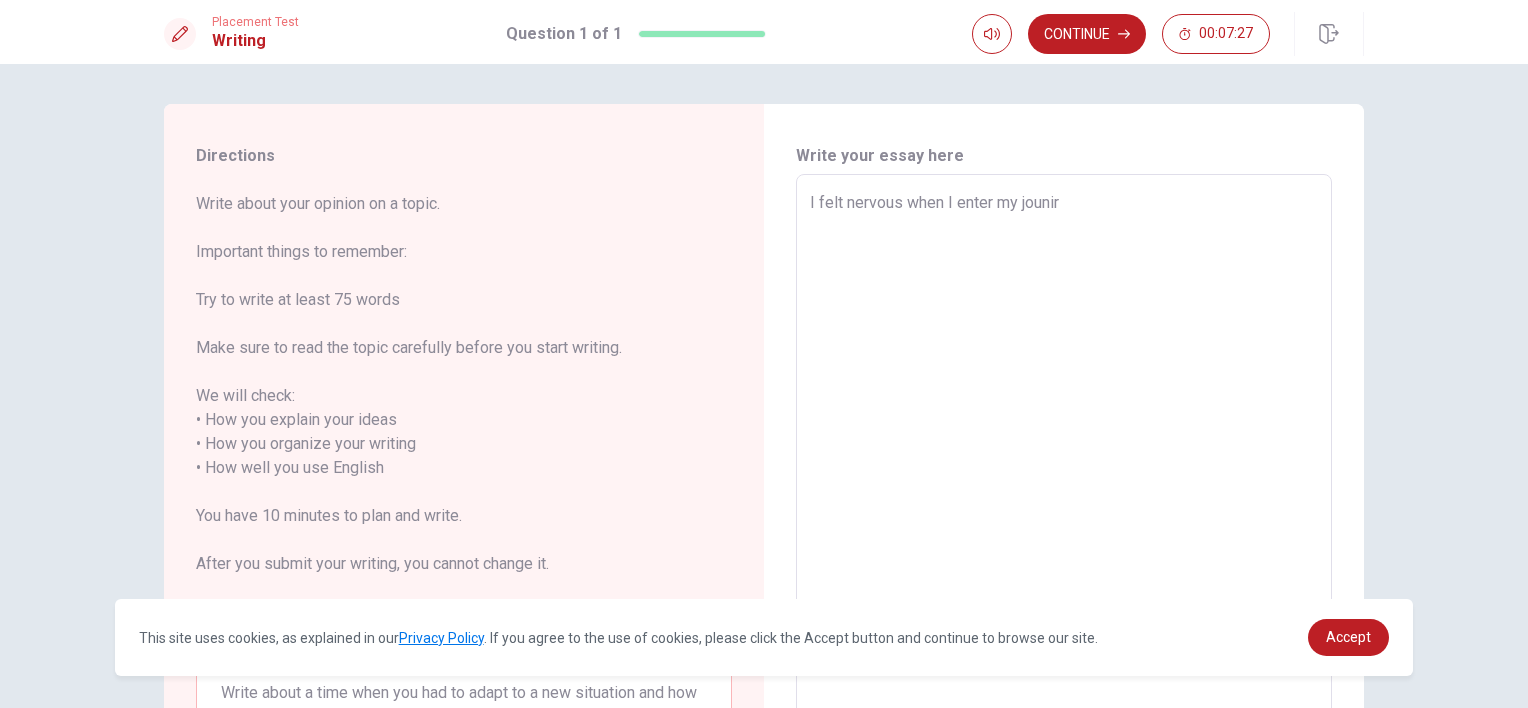 type on "x" 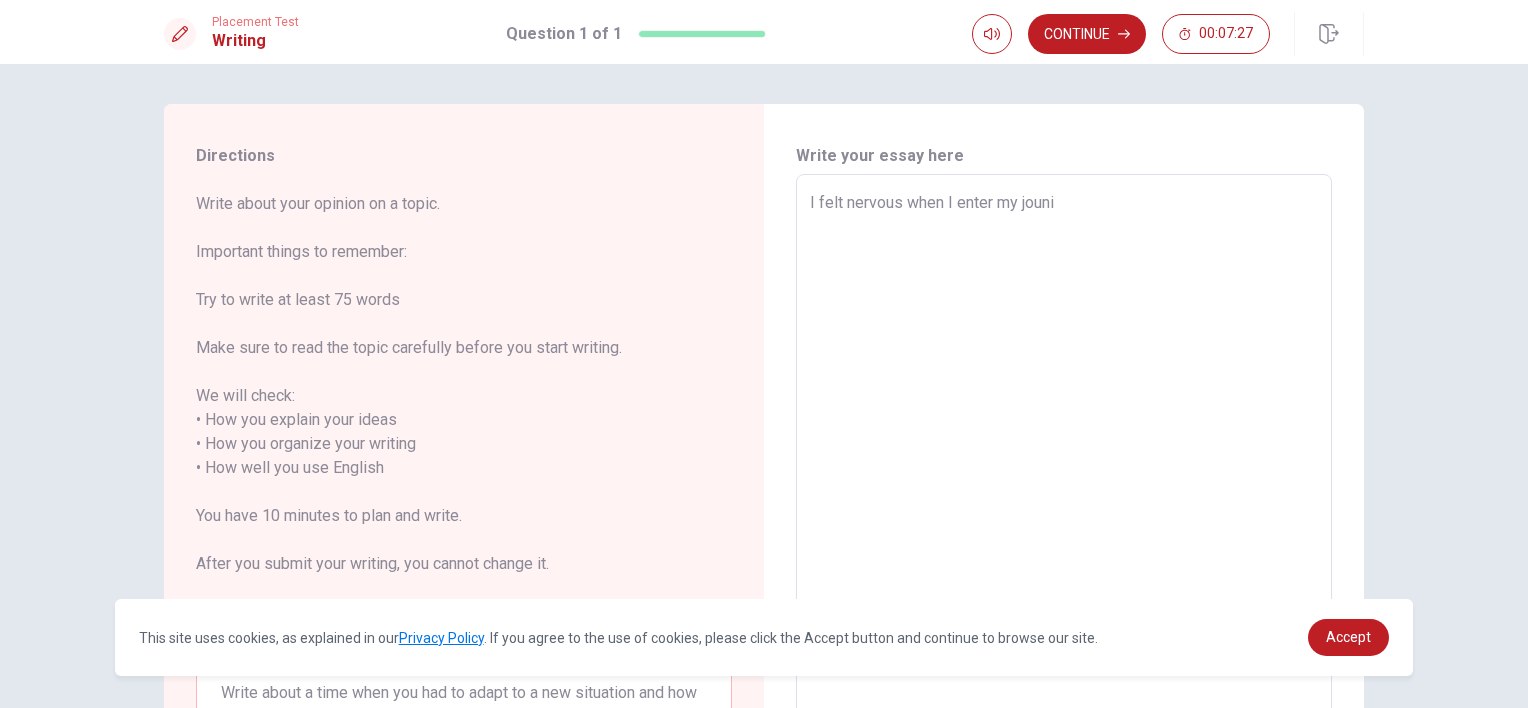 type on "x" 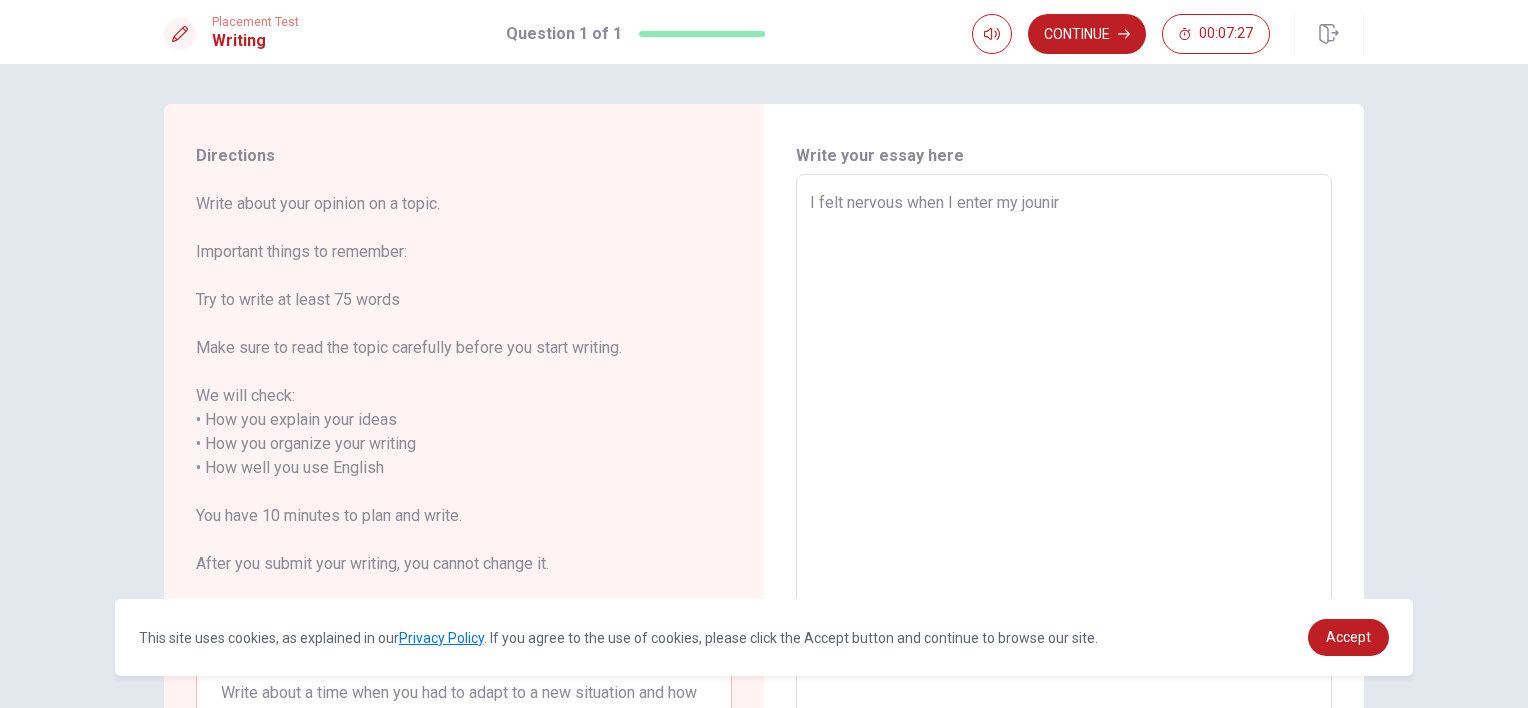 type on "x" 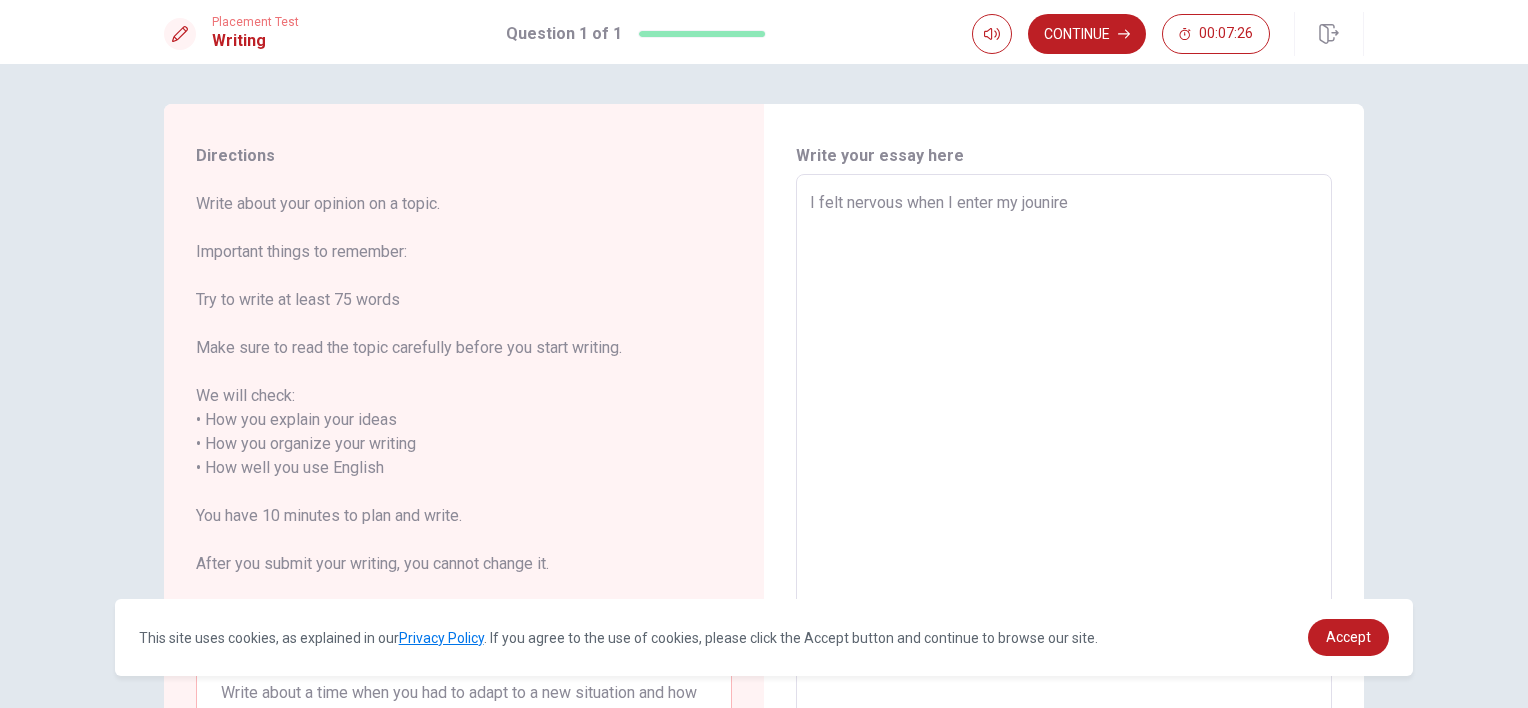 type on "x" 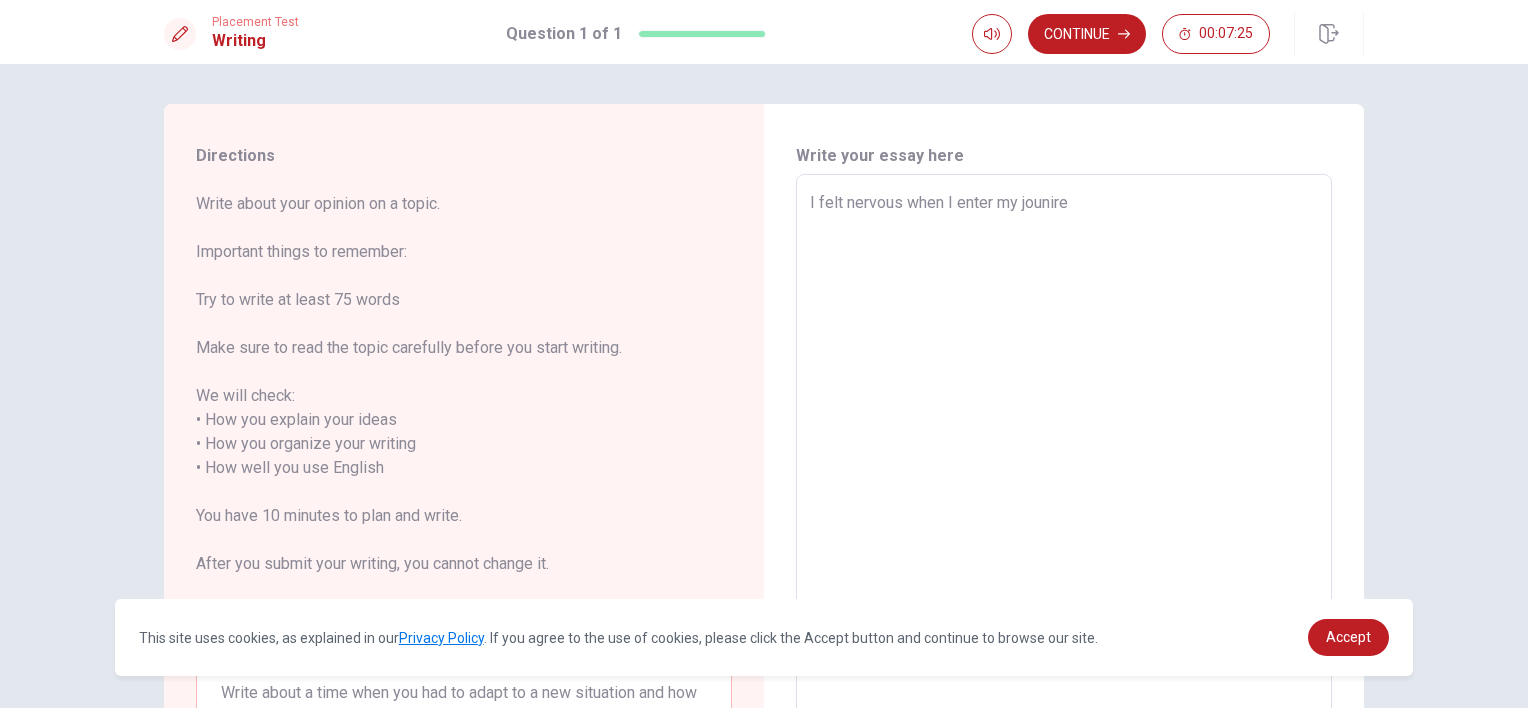 type on "I felt nervous when I enter my jounir" 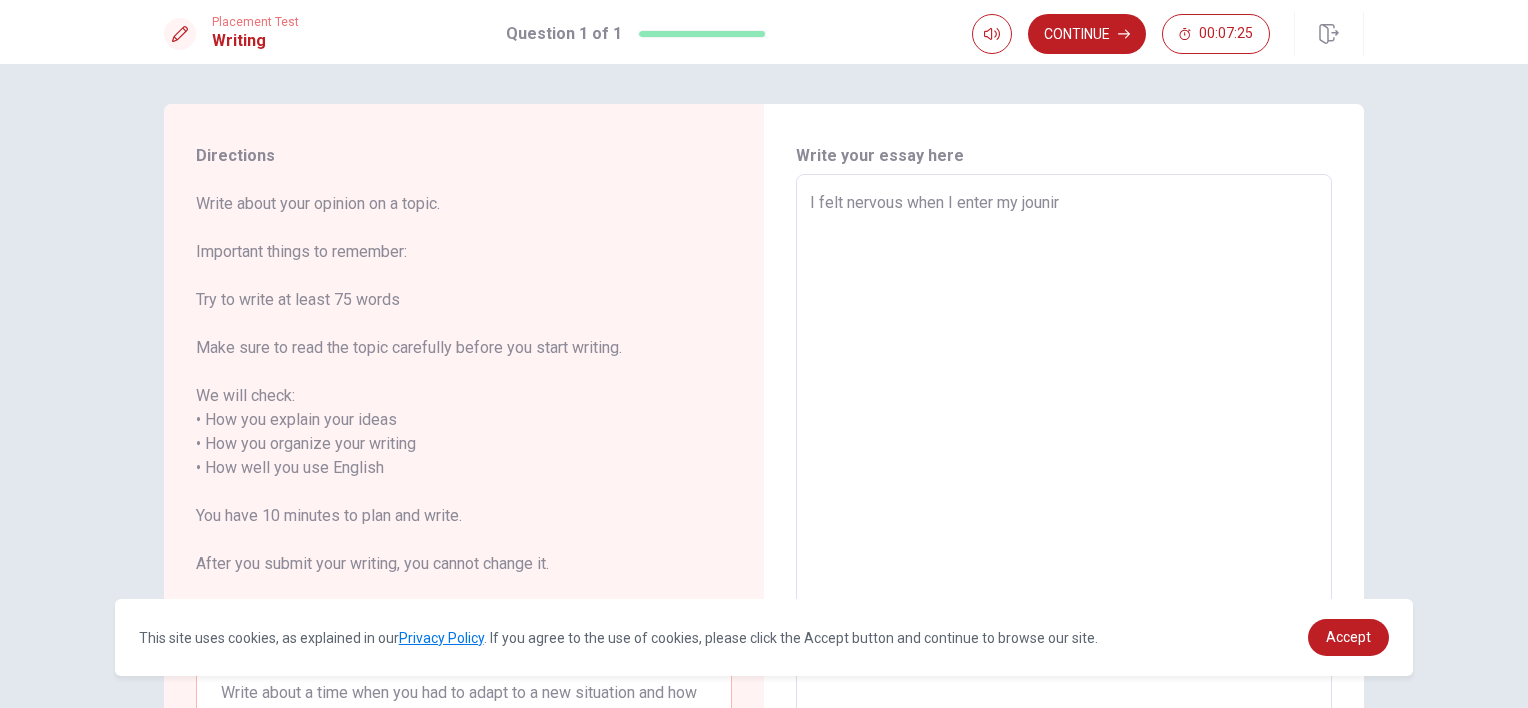 type on "x" 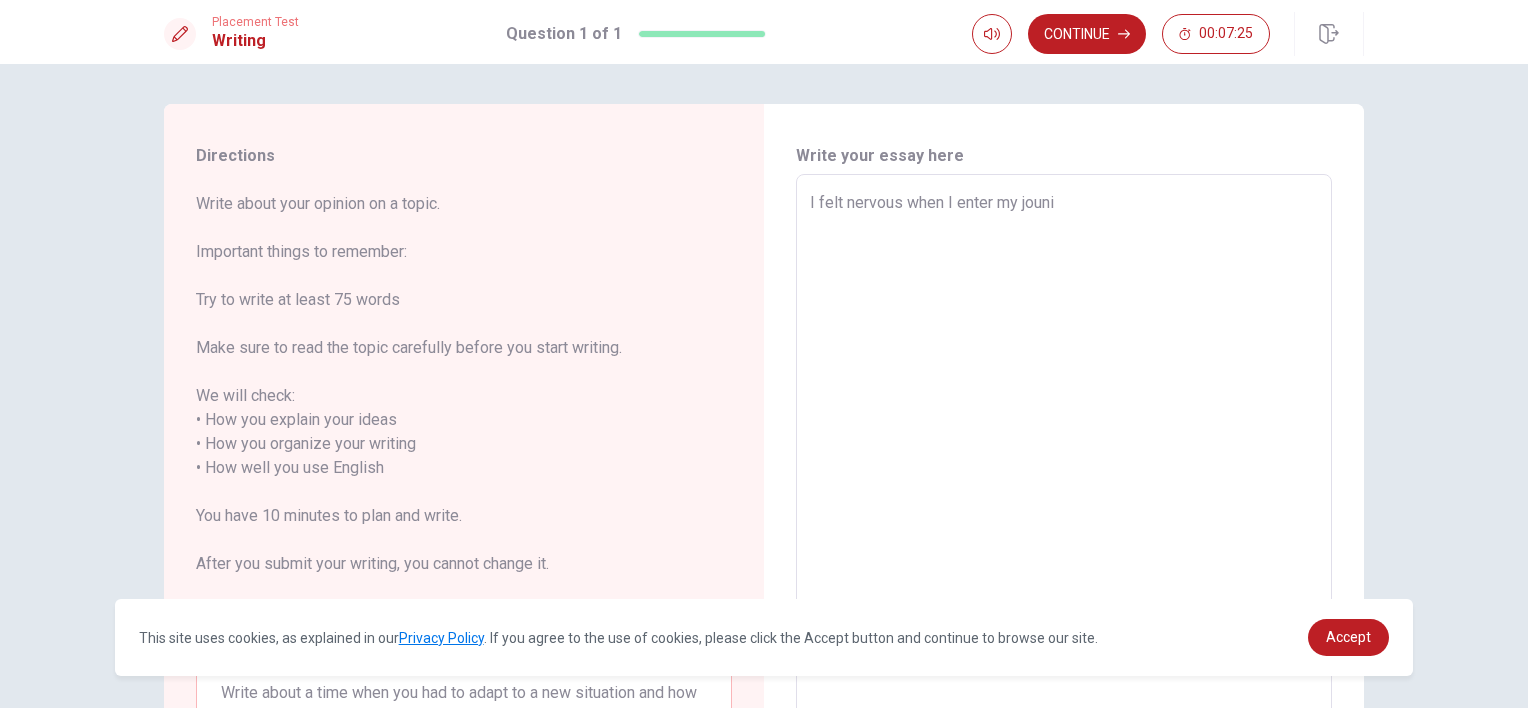 type on "x" 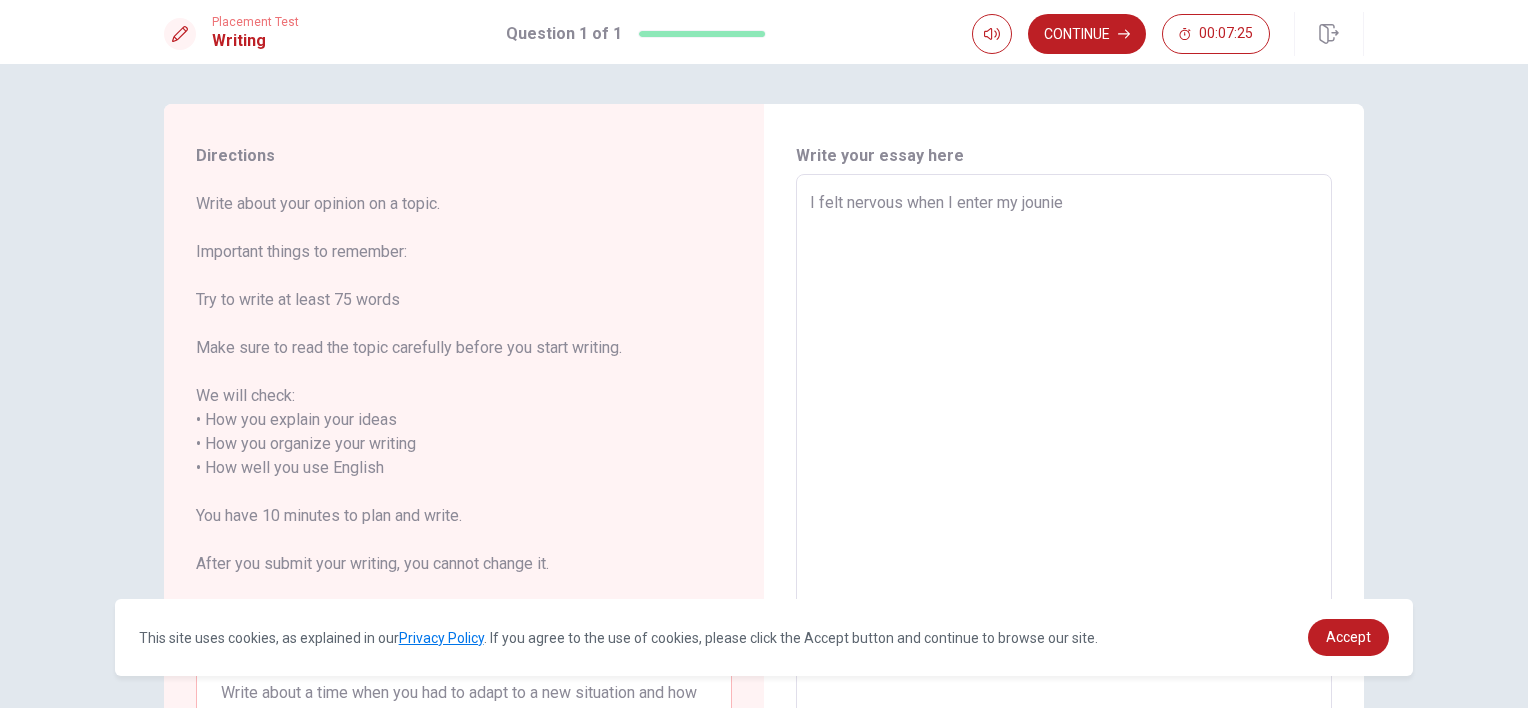 type on "x" 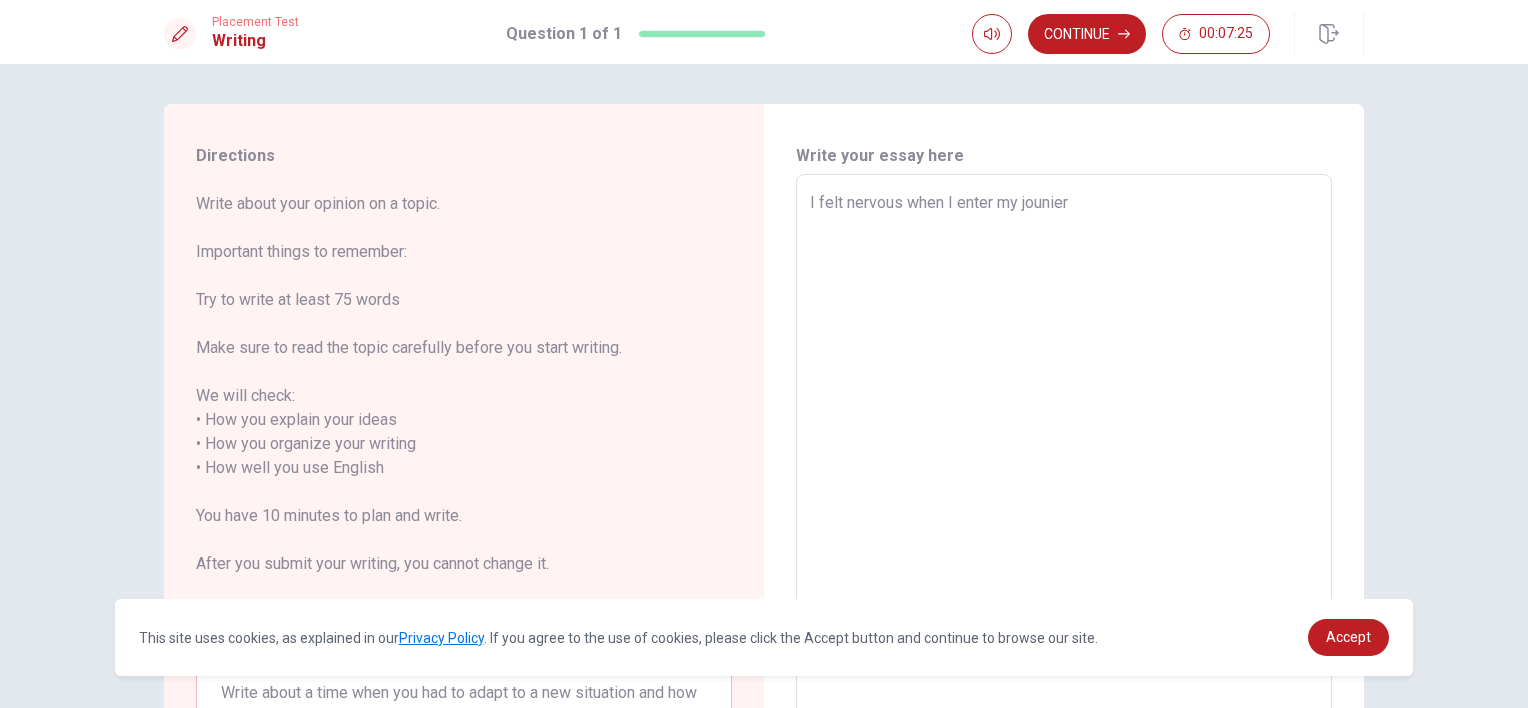 type on "x" 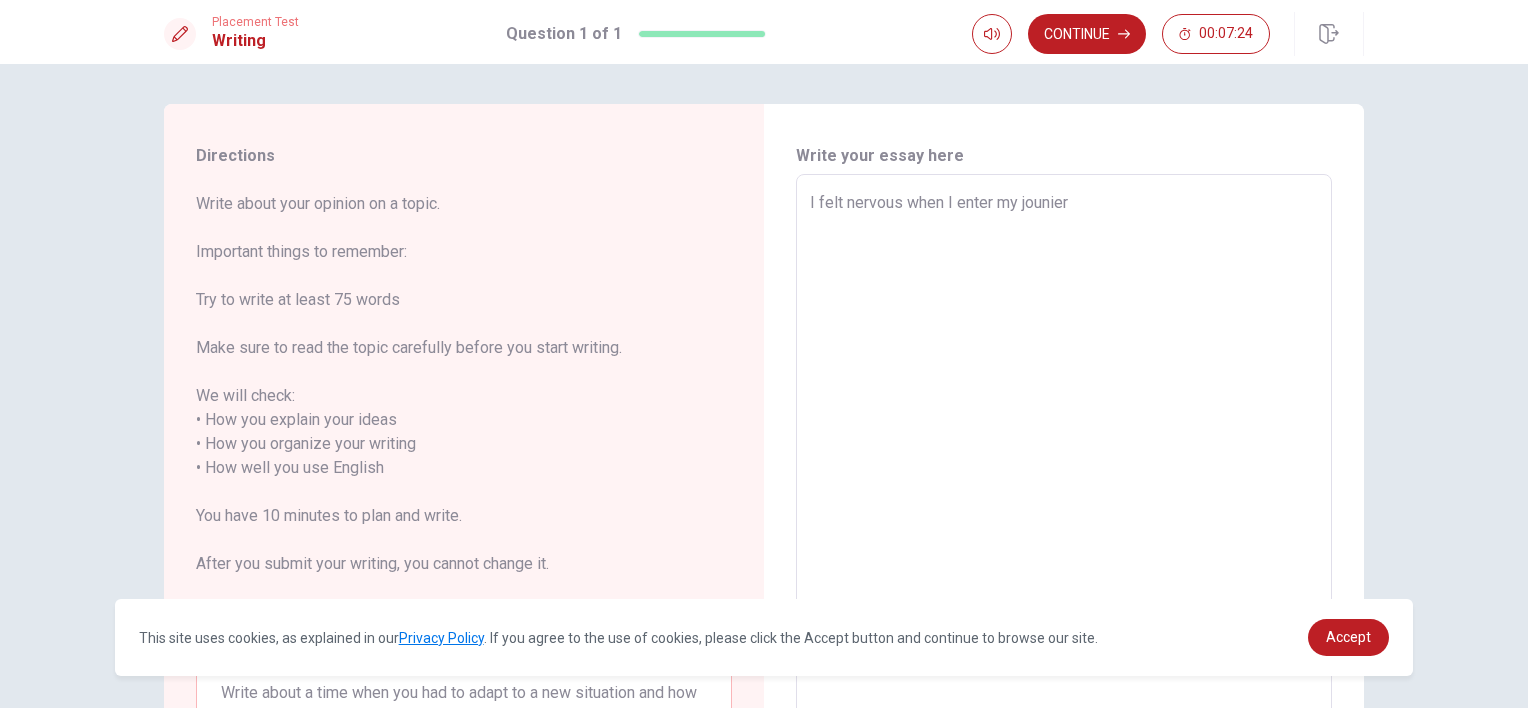 type on "I felt nervous when I enter my jounier" 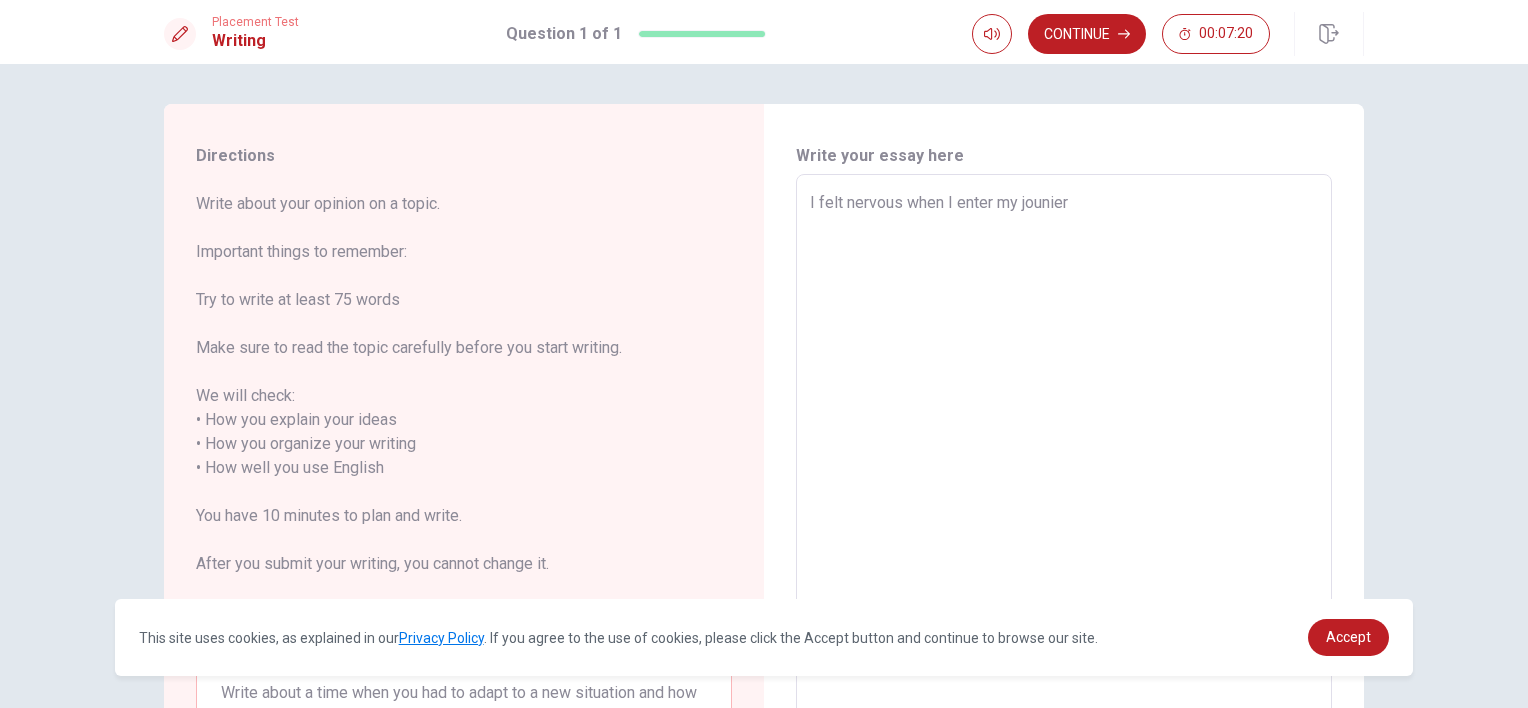 type on "x" 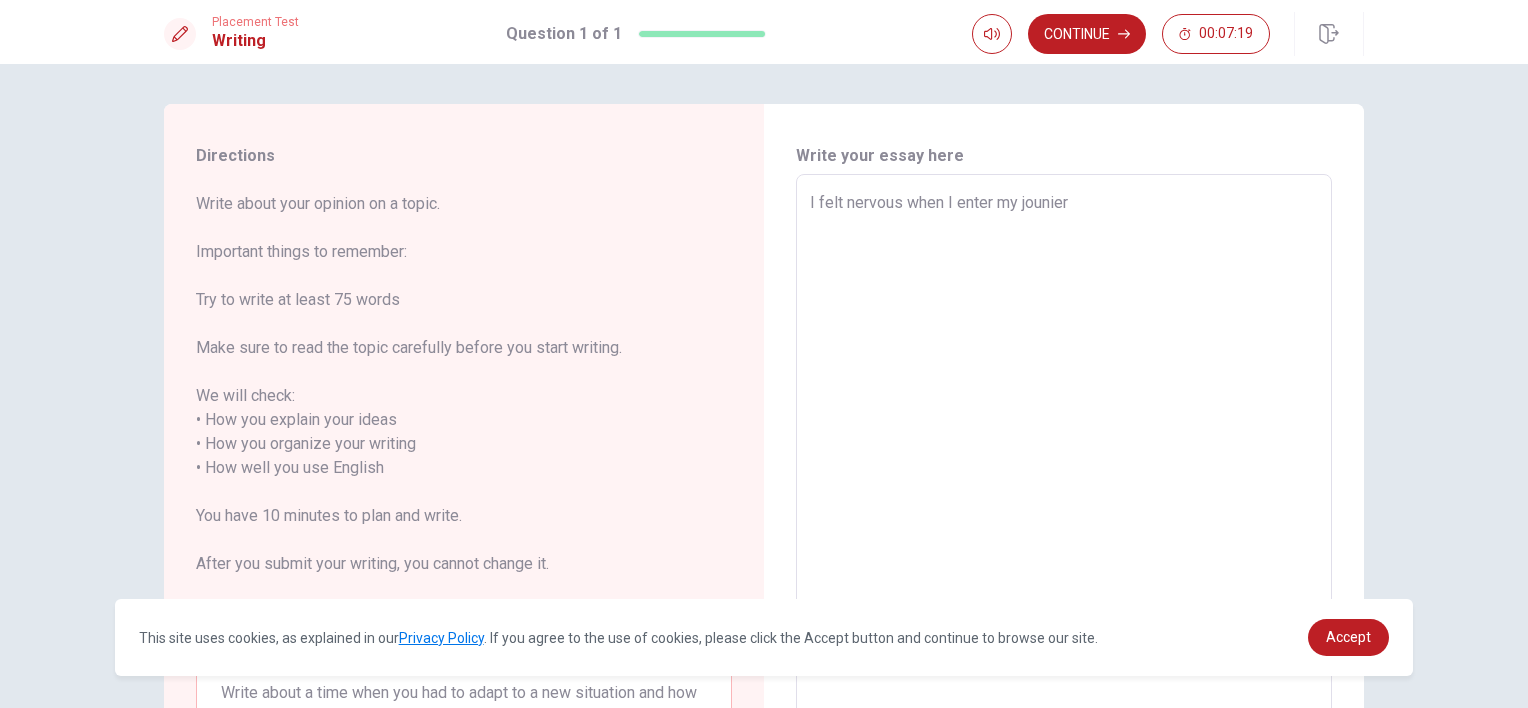 type on "I felt nervous when I enter my jounier h" 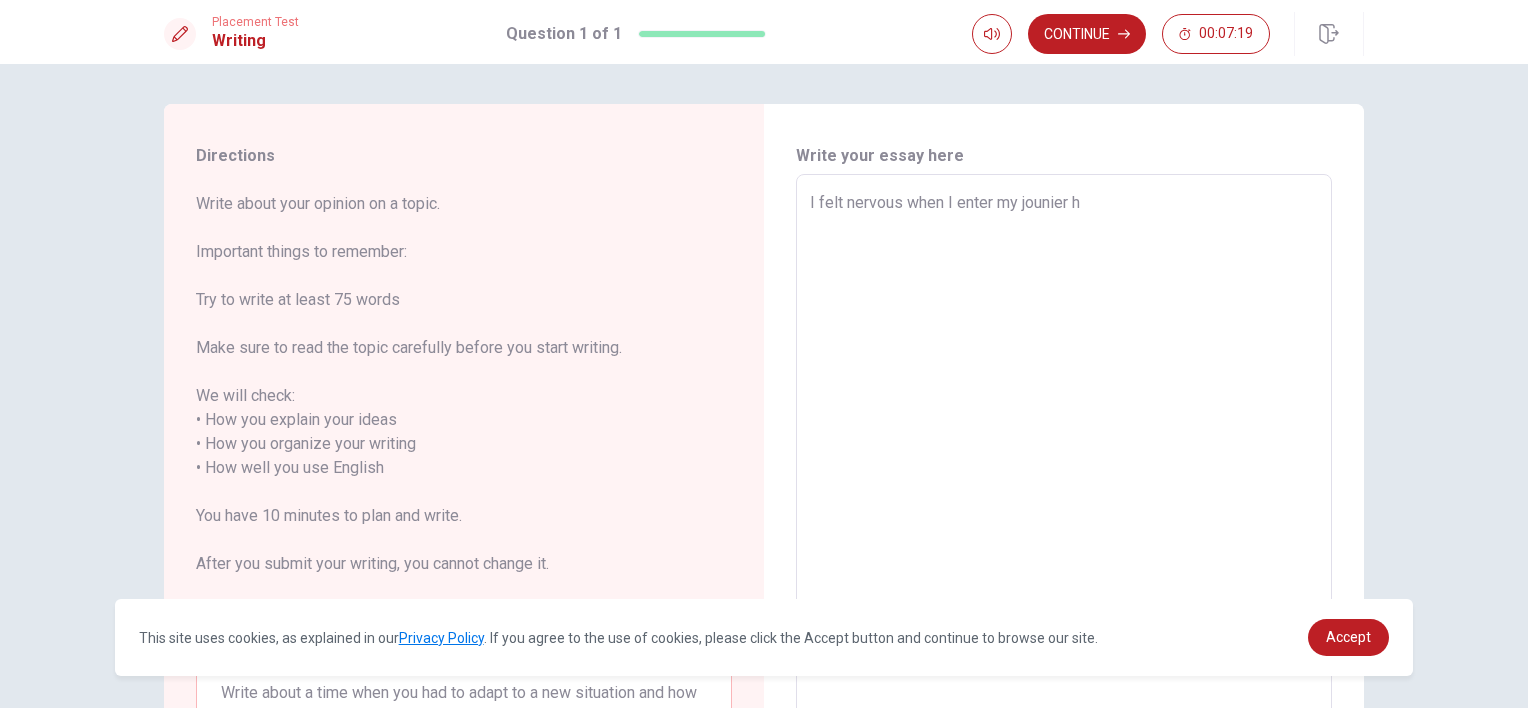 type on "x" 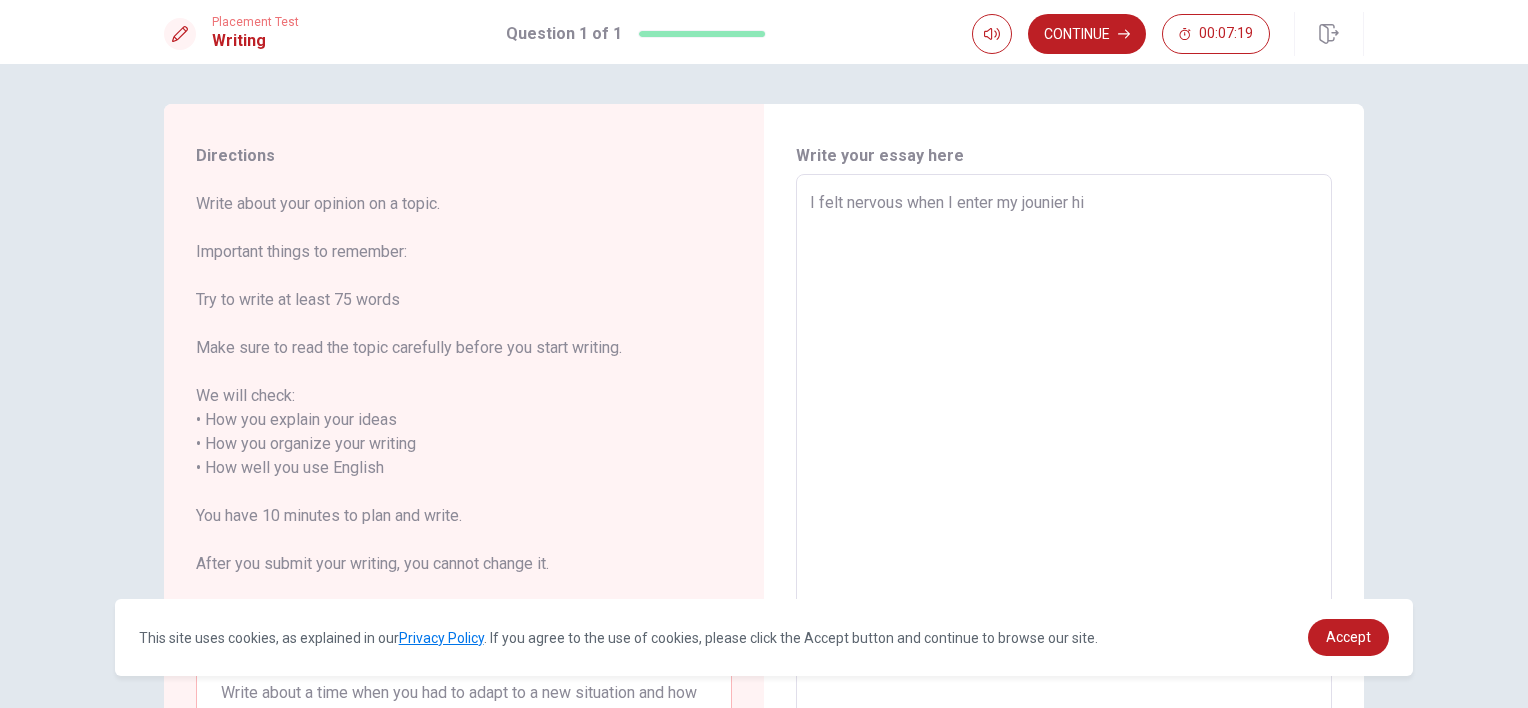type on "x" 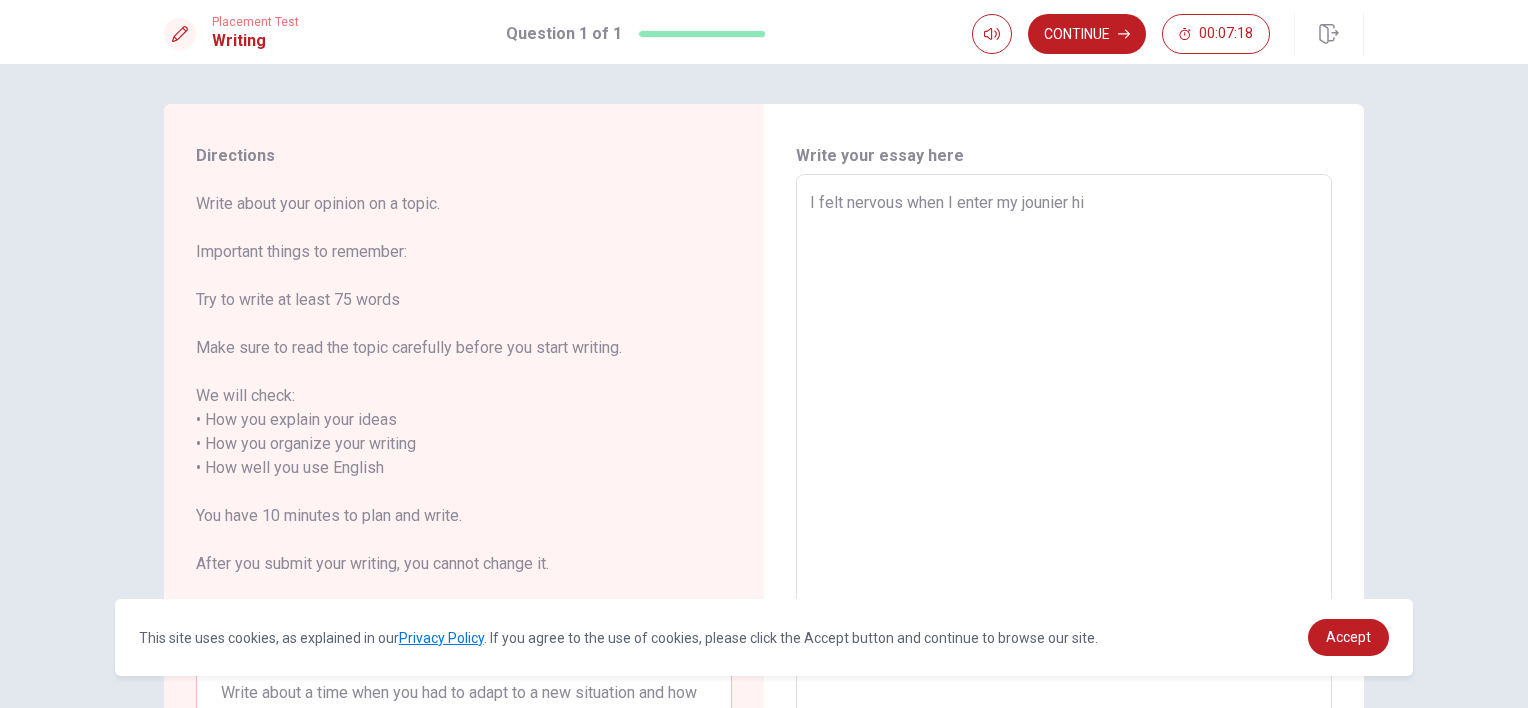 type on "I felt nervous when I enter my jounier hig" 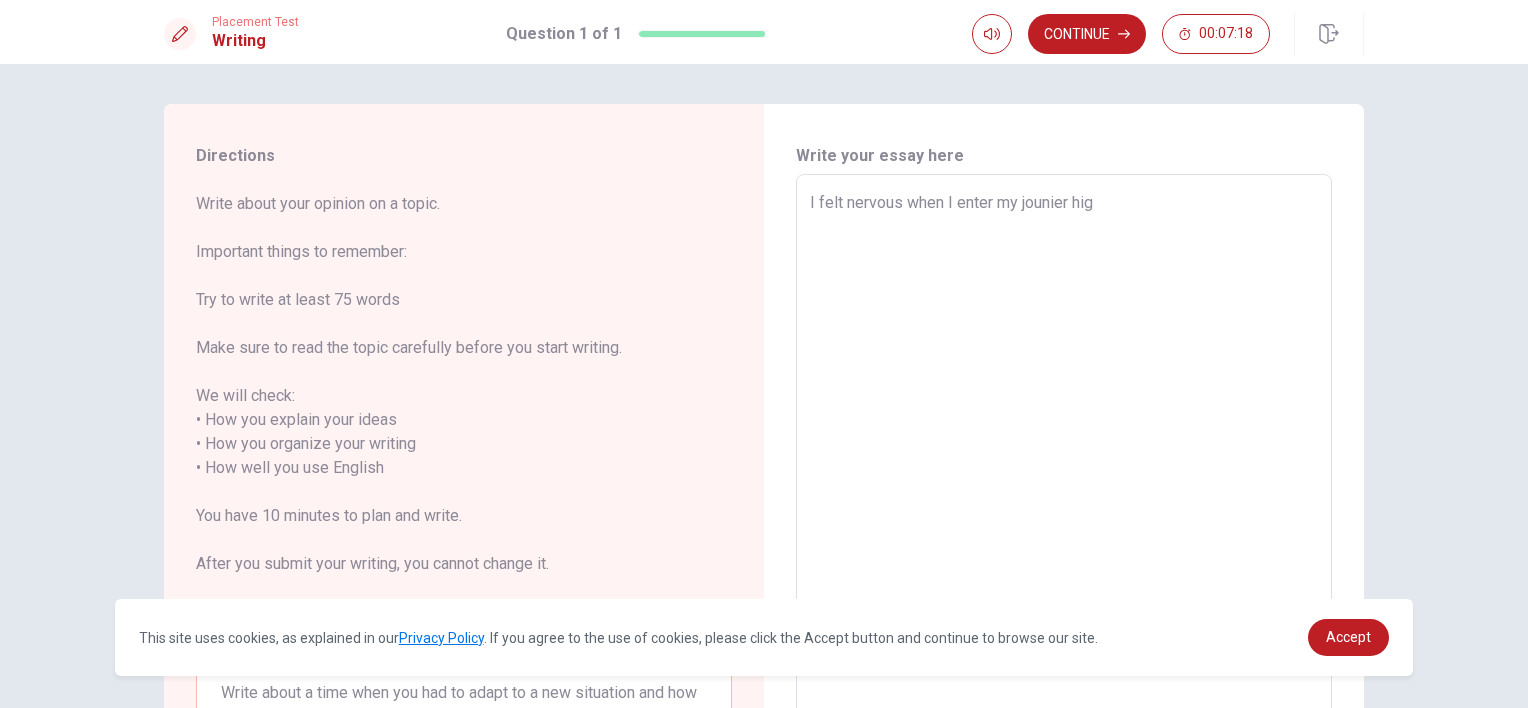 type on "x" 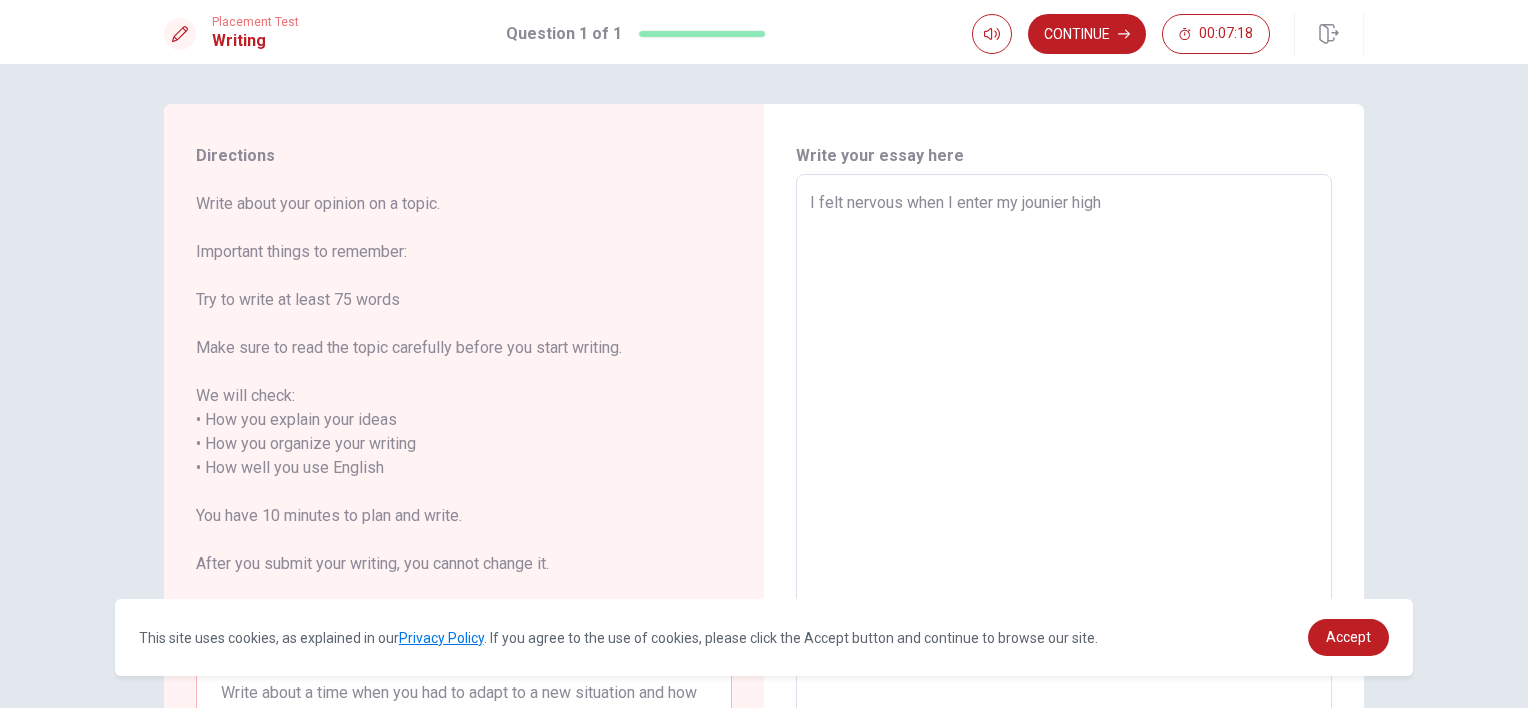 type on "x" 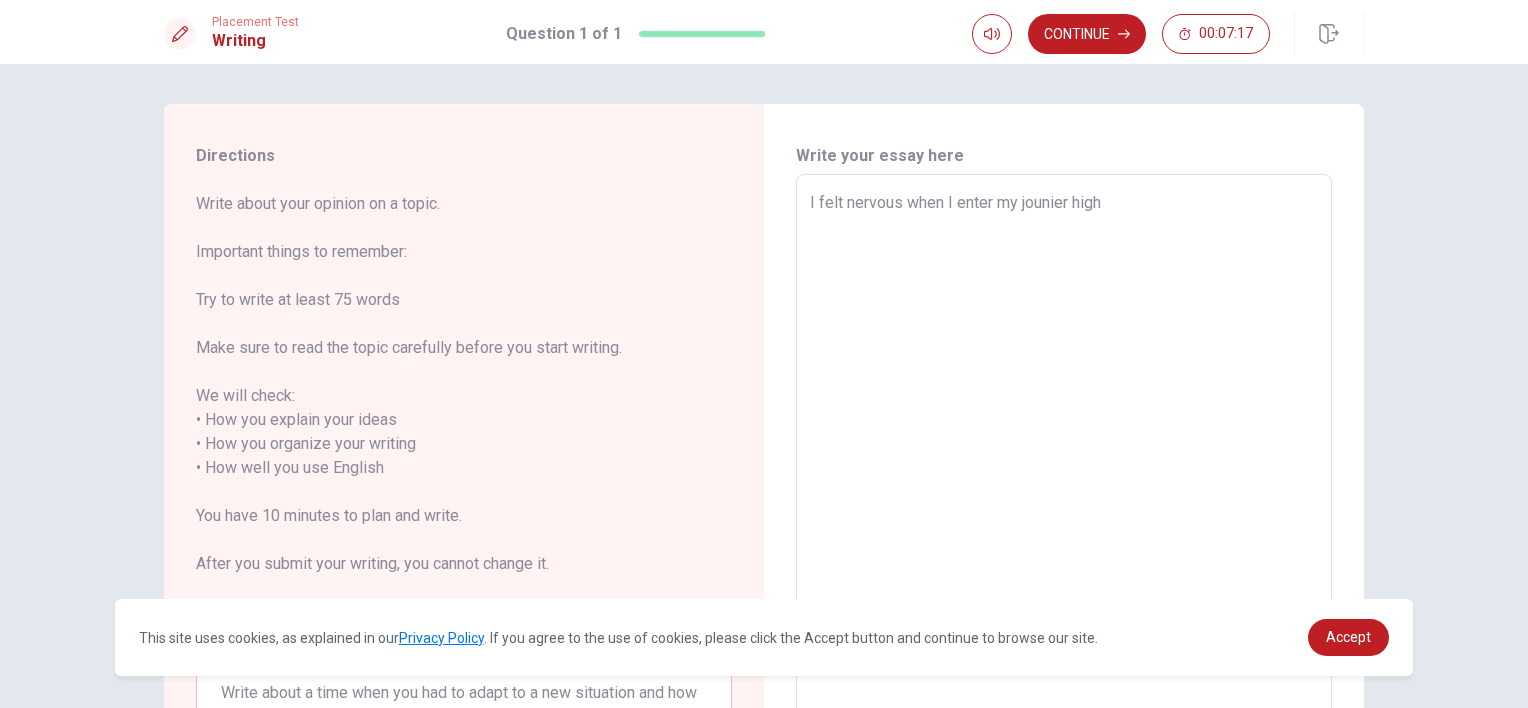 type on "I felt nervous when I enter my jounier high s" 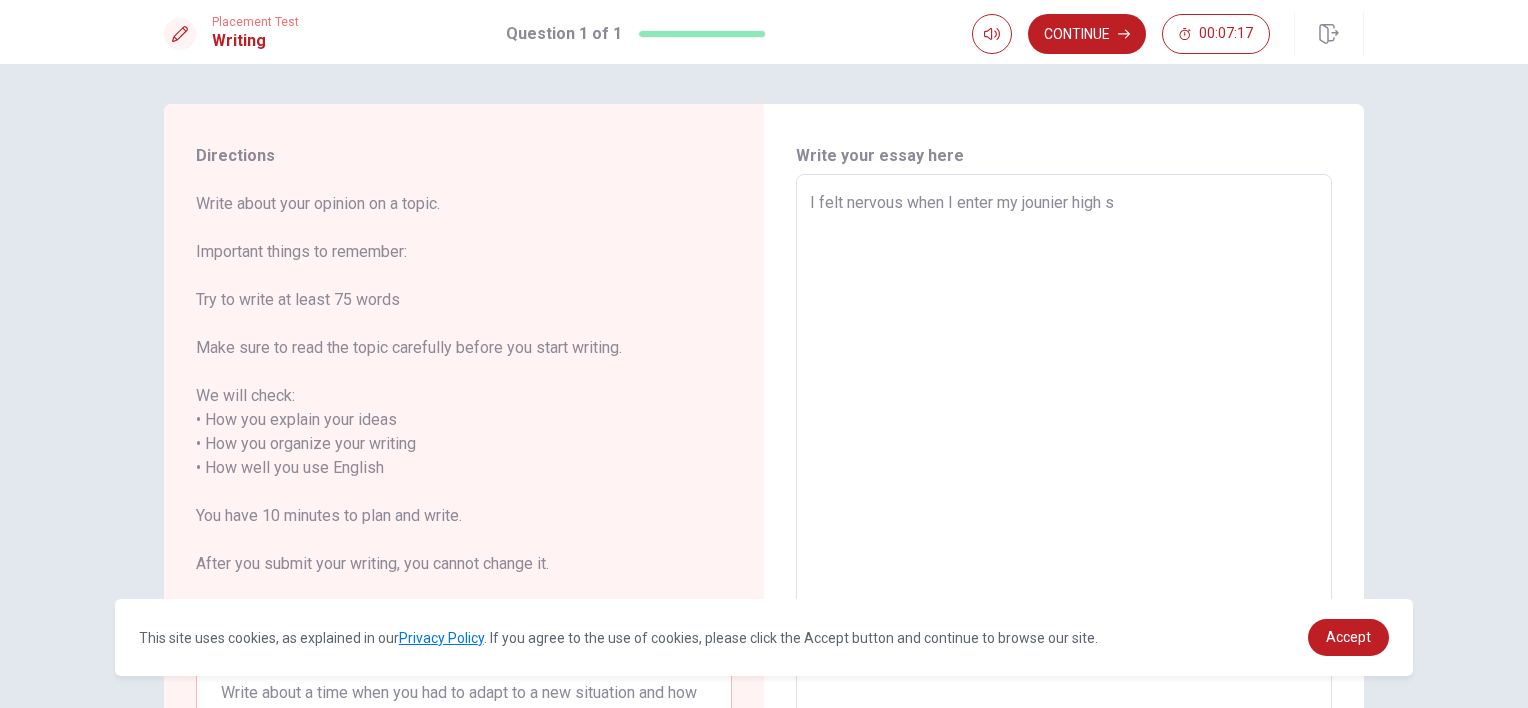 type on "x" 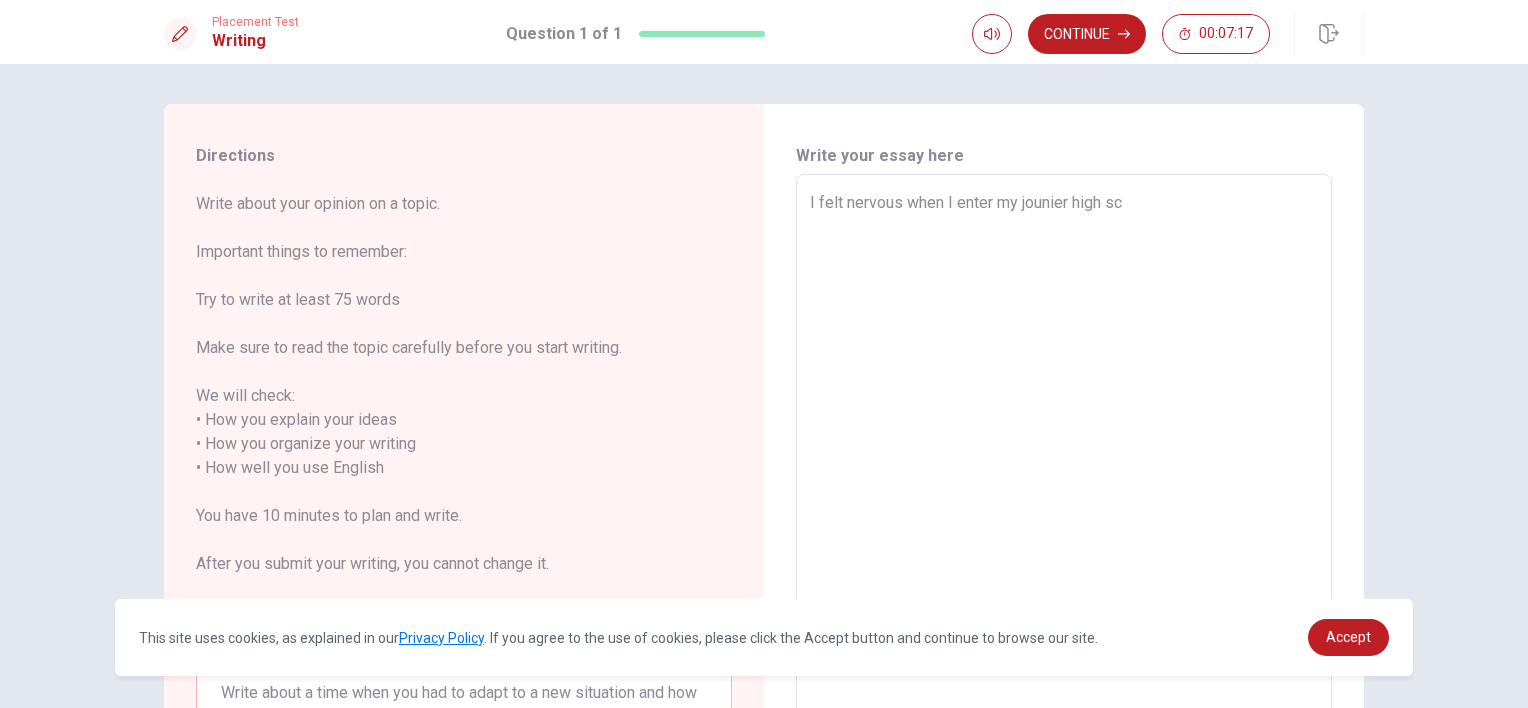 type on "x" 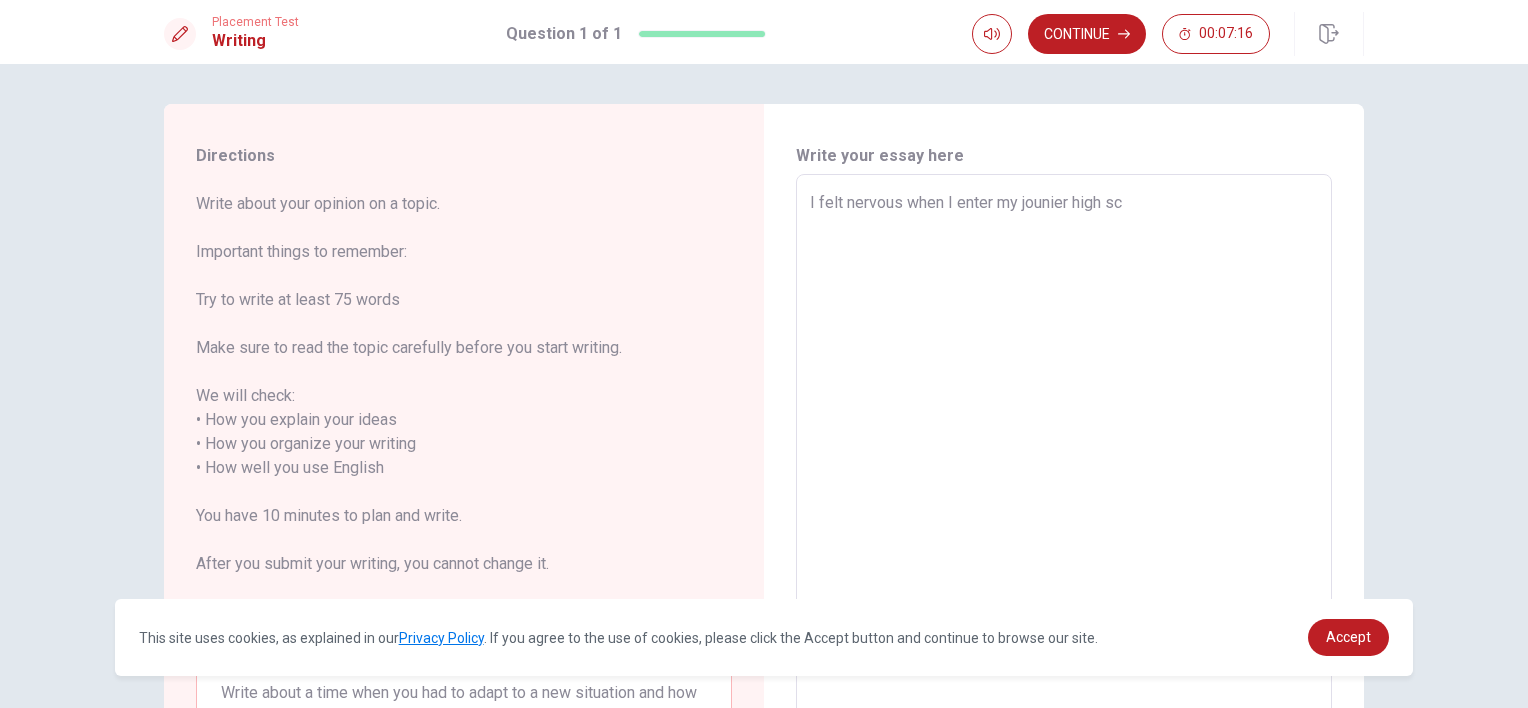 type on "I felt nervous when I enter my jounier high scj" 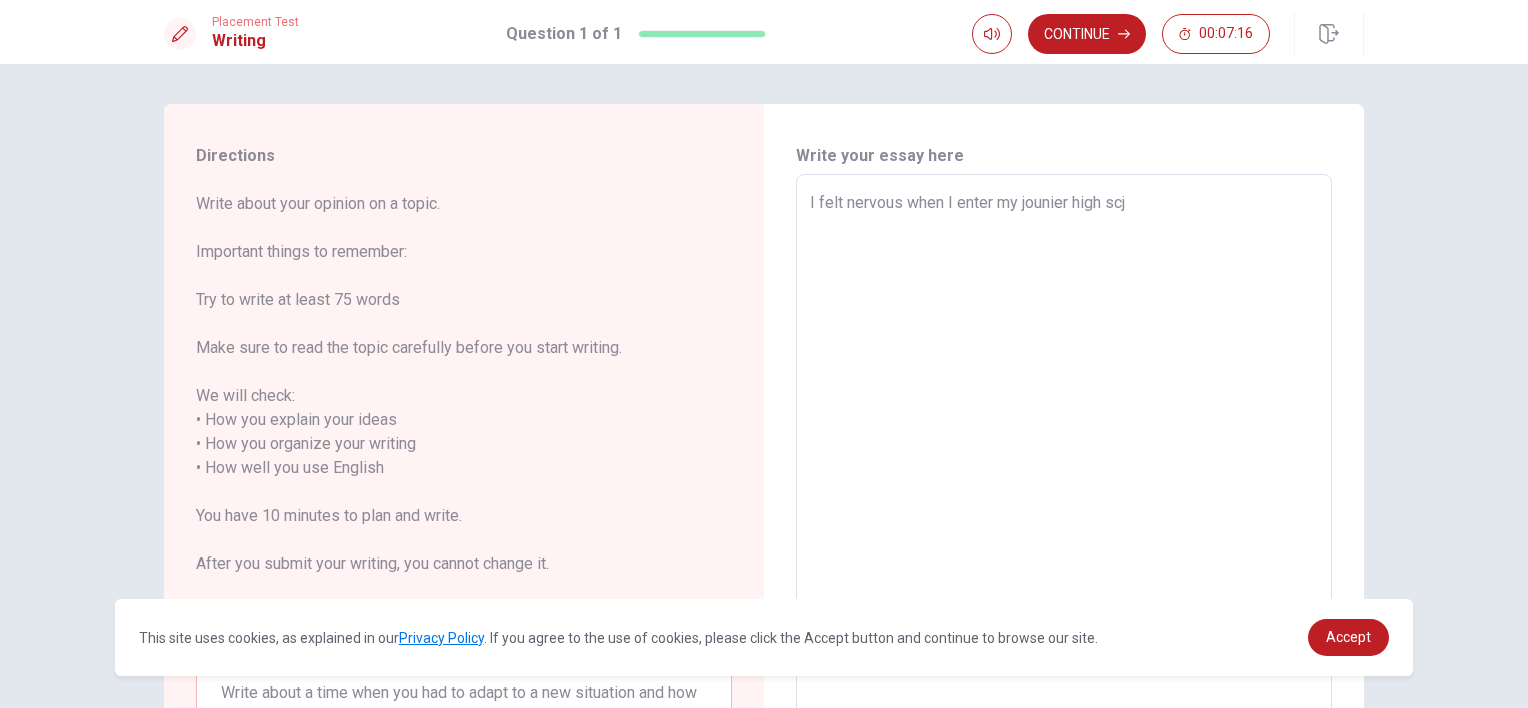 type on "x" 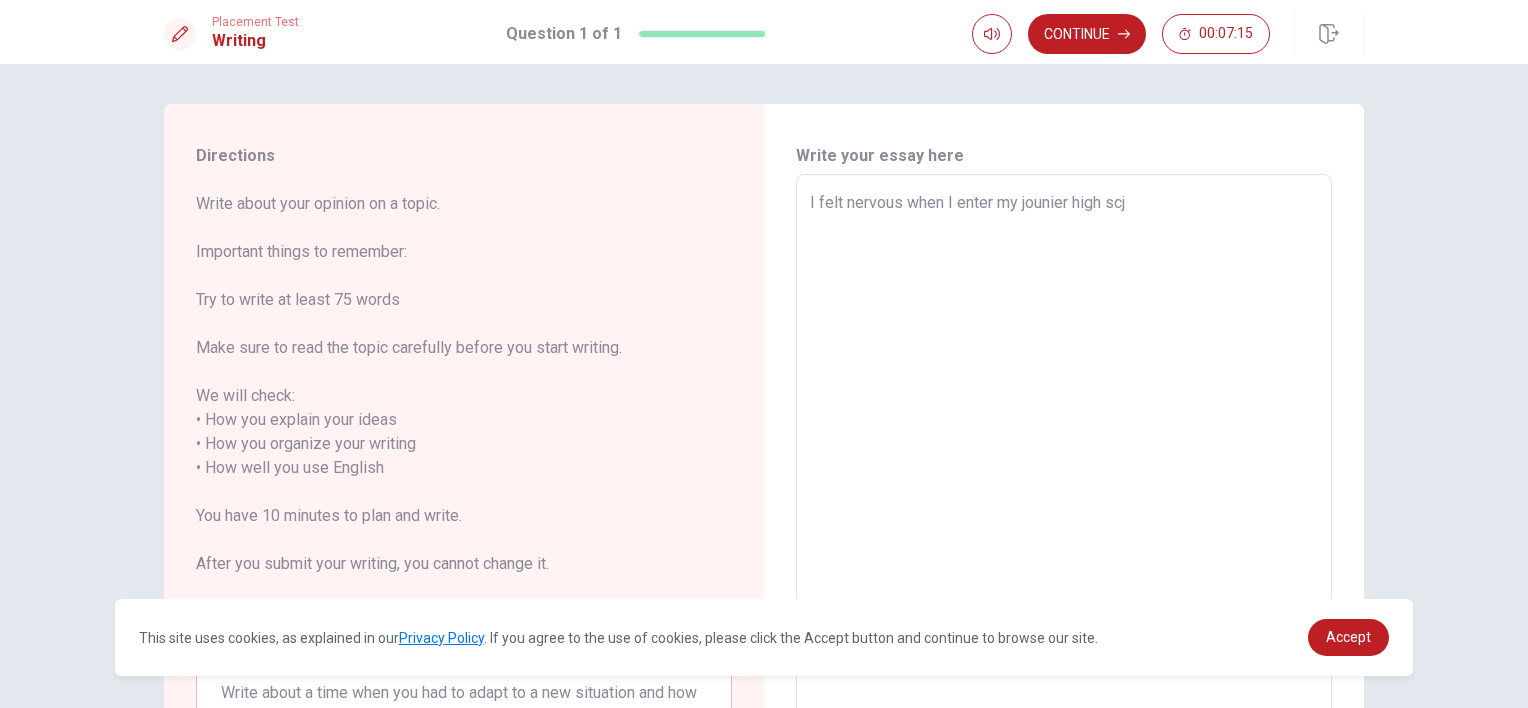 type on "I felt nervous when I enter my jounier high sc" 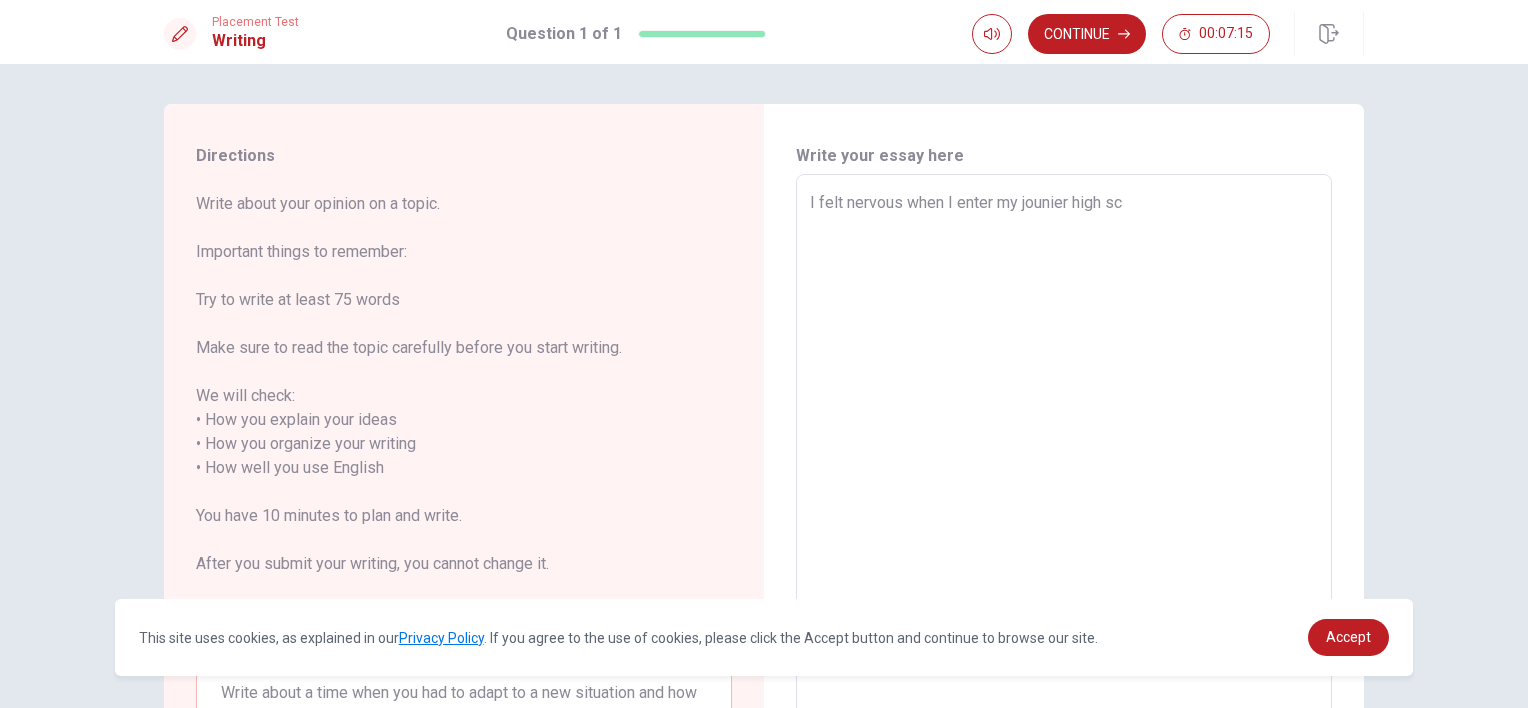 type on "x" 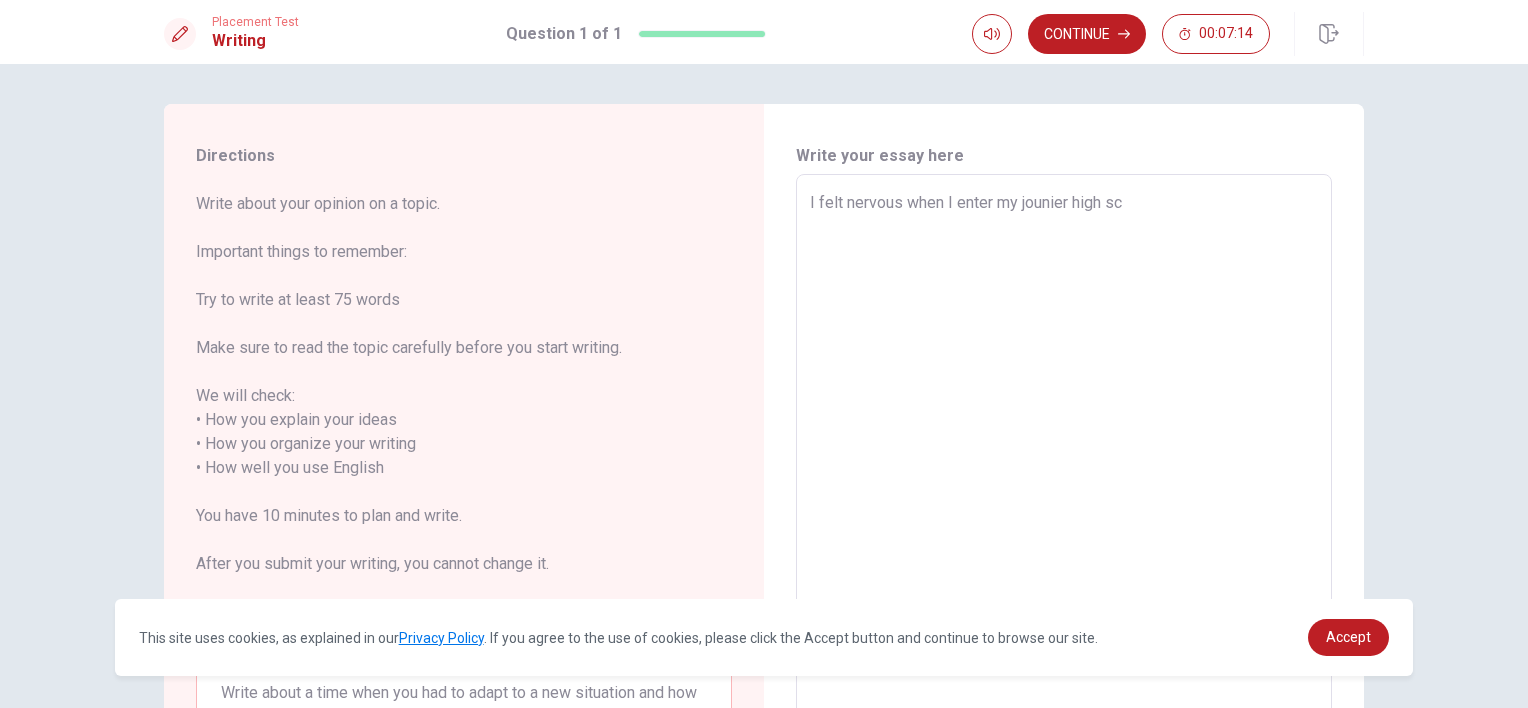 type on "I felt nervous when I enter my jounier high sch" 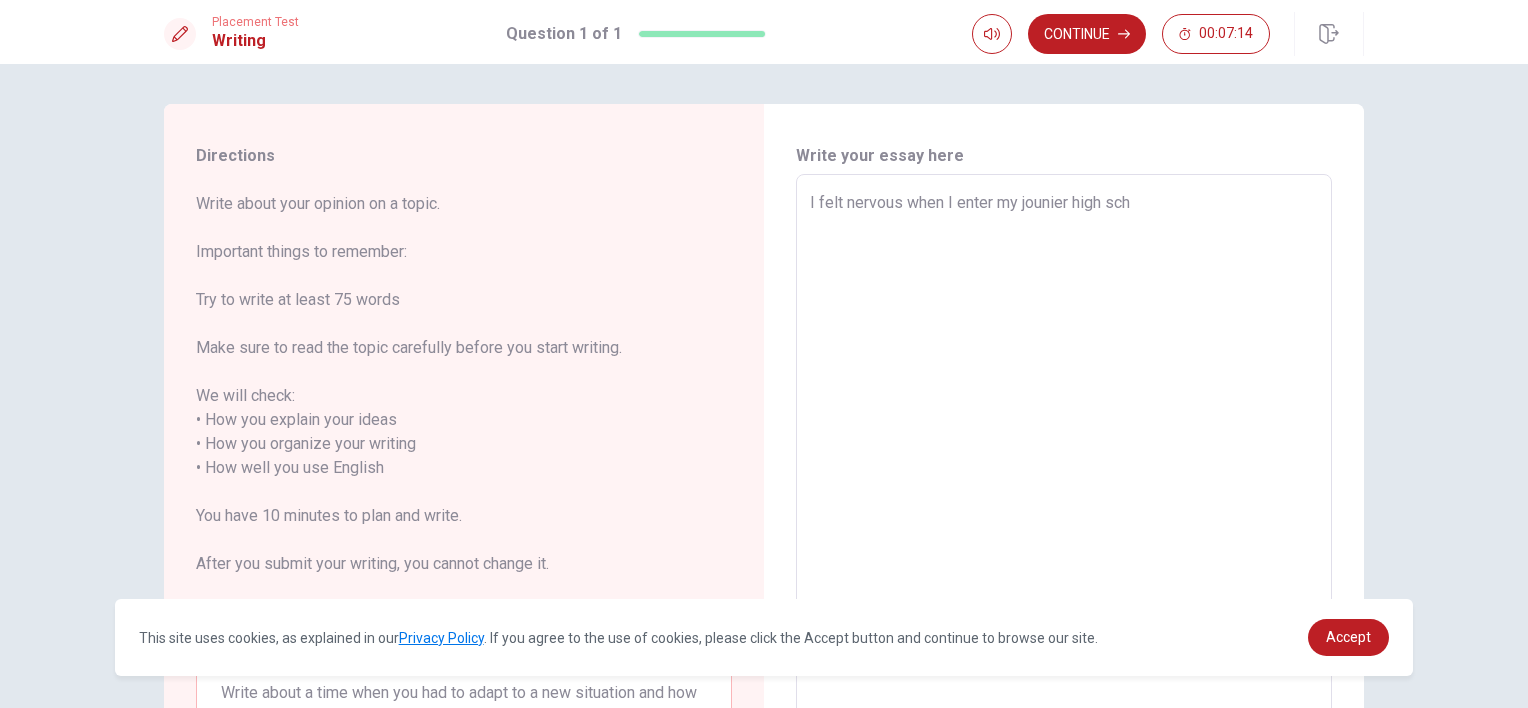 type on "x" 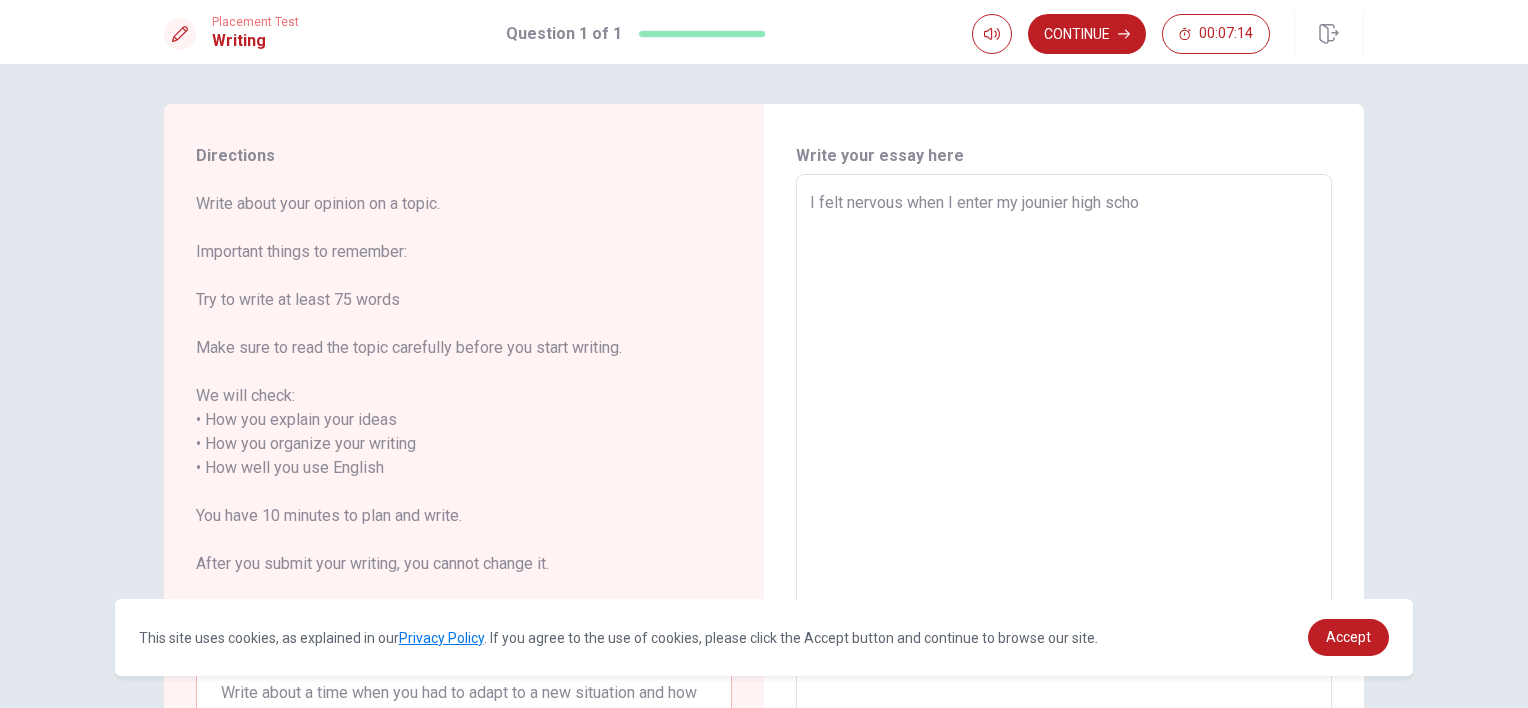 type on "x" 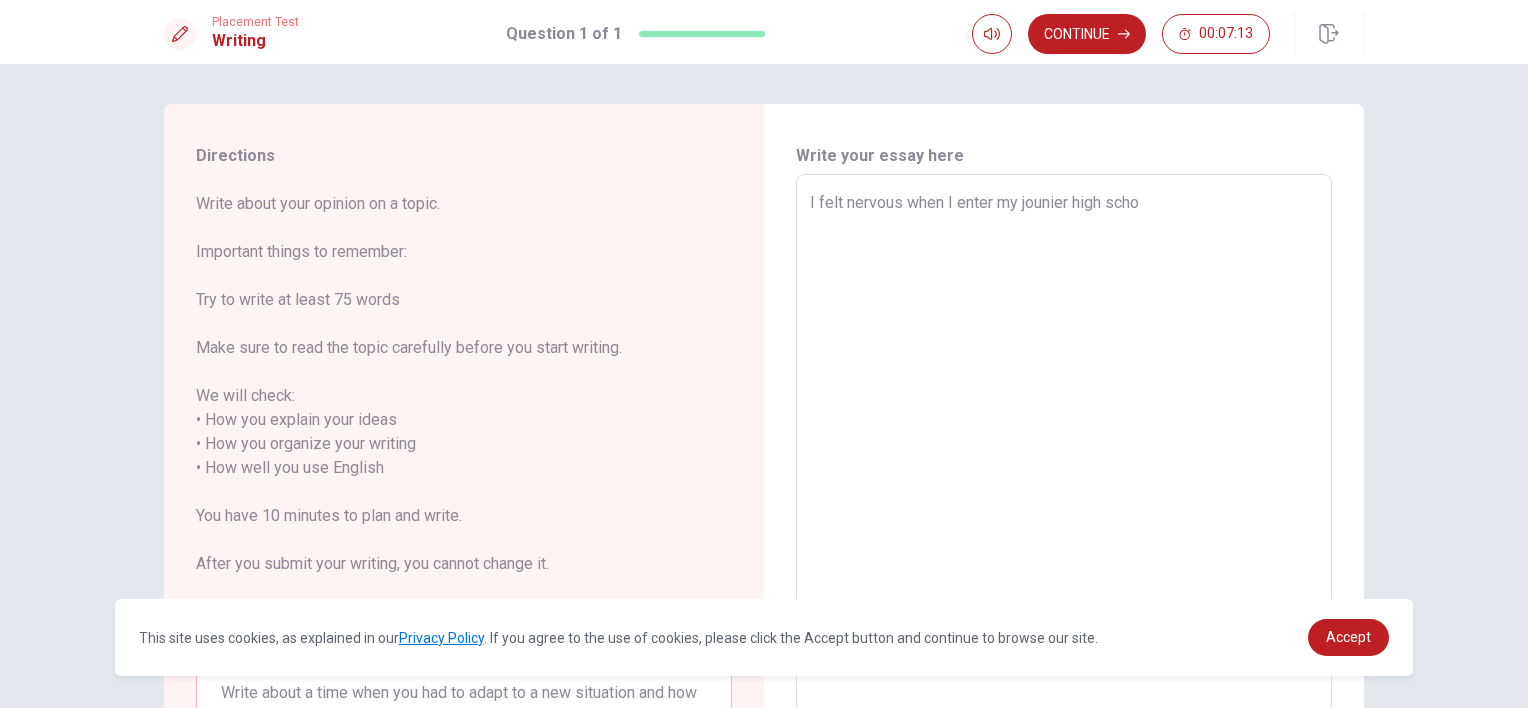type on "I felt nervous when I enter my jounier high schoo" 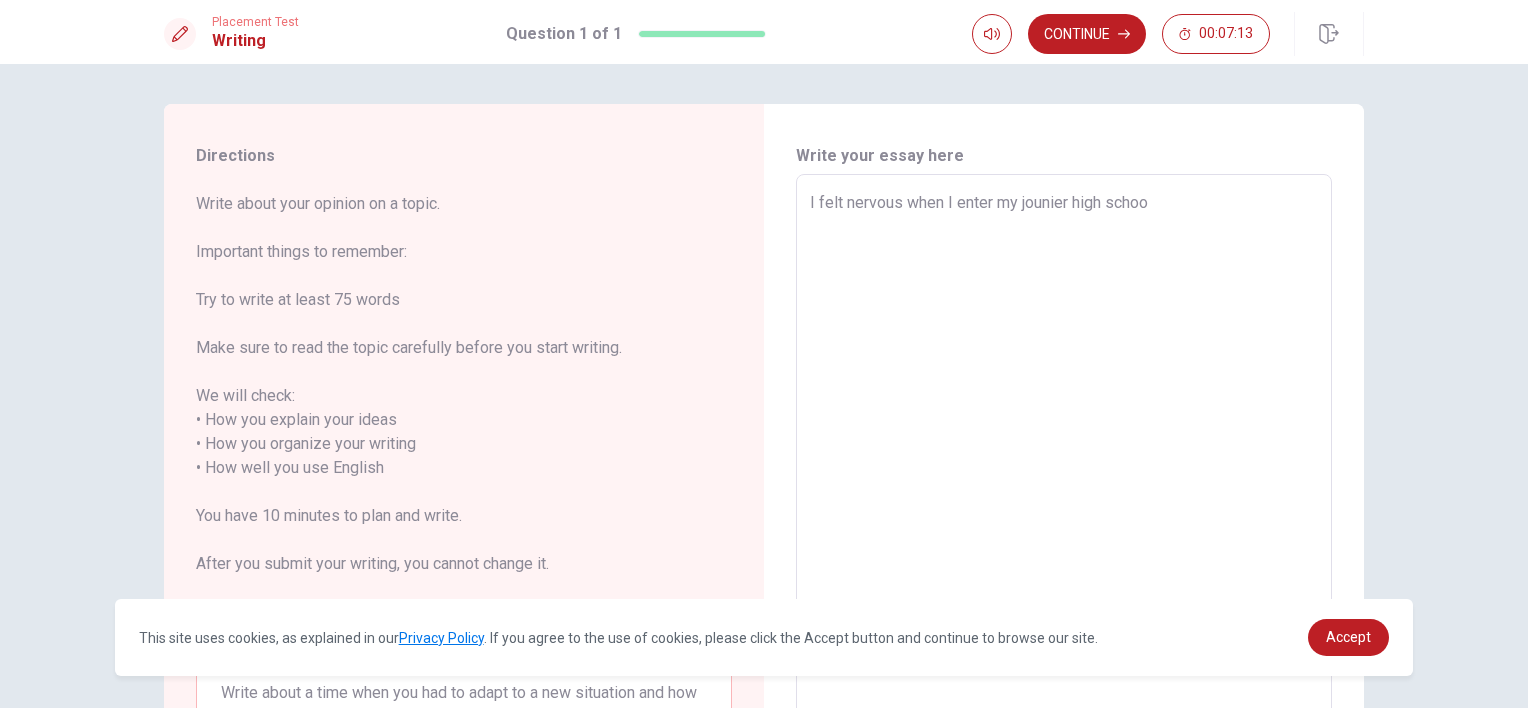 type on "x" 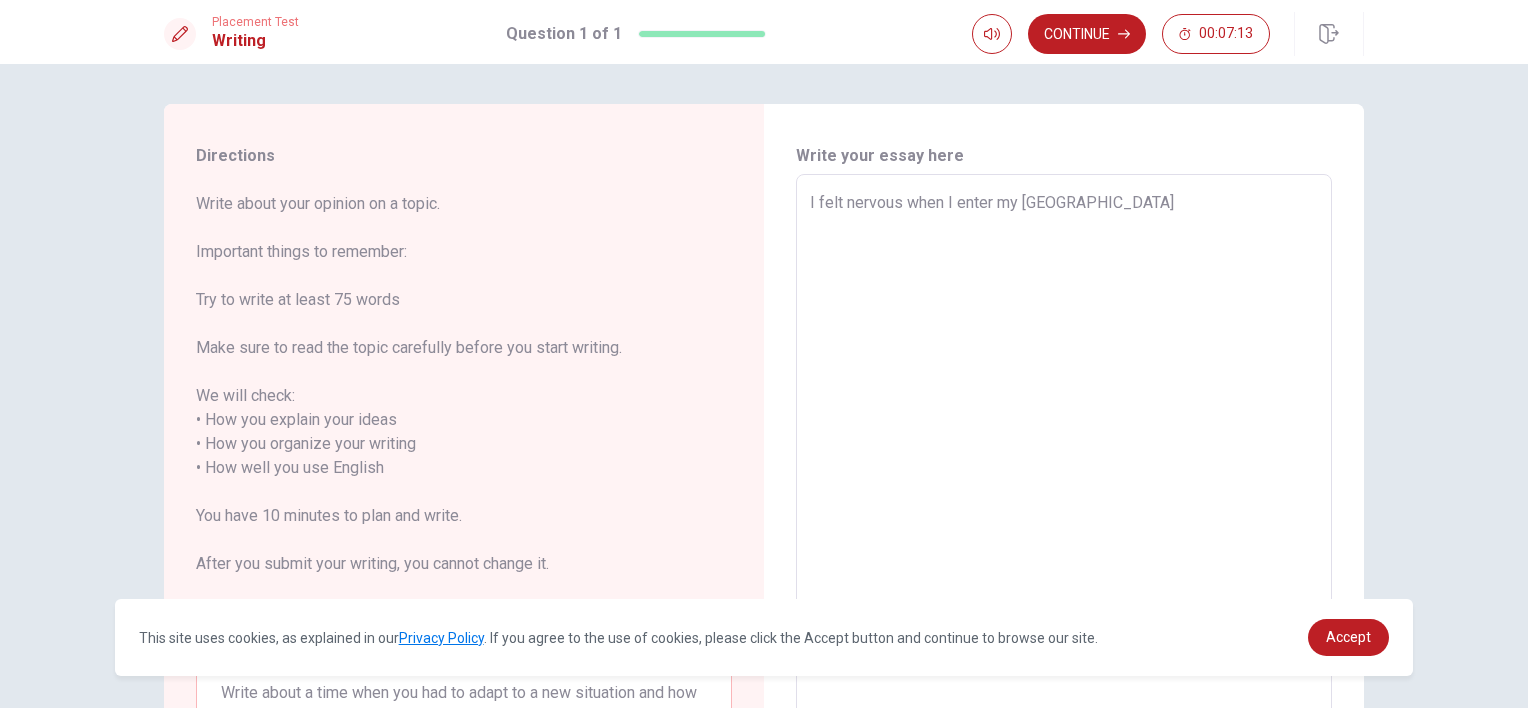 type on "x" 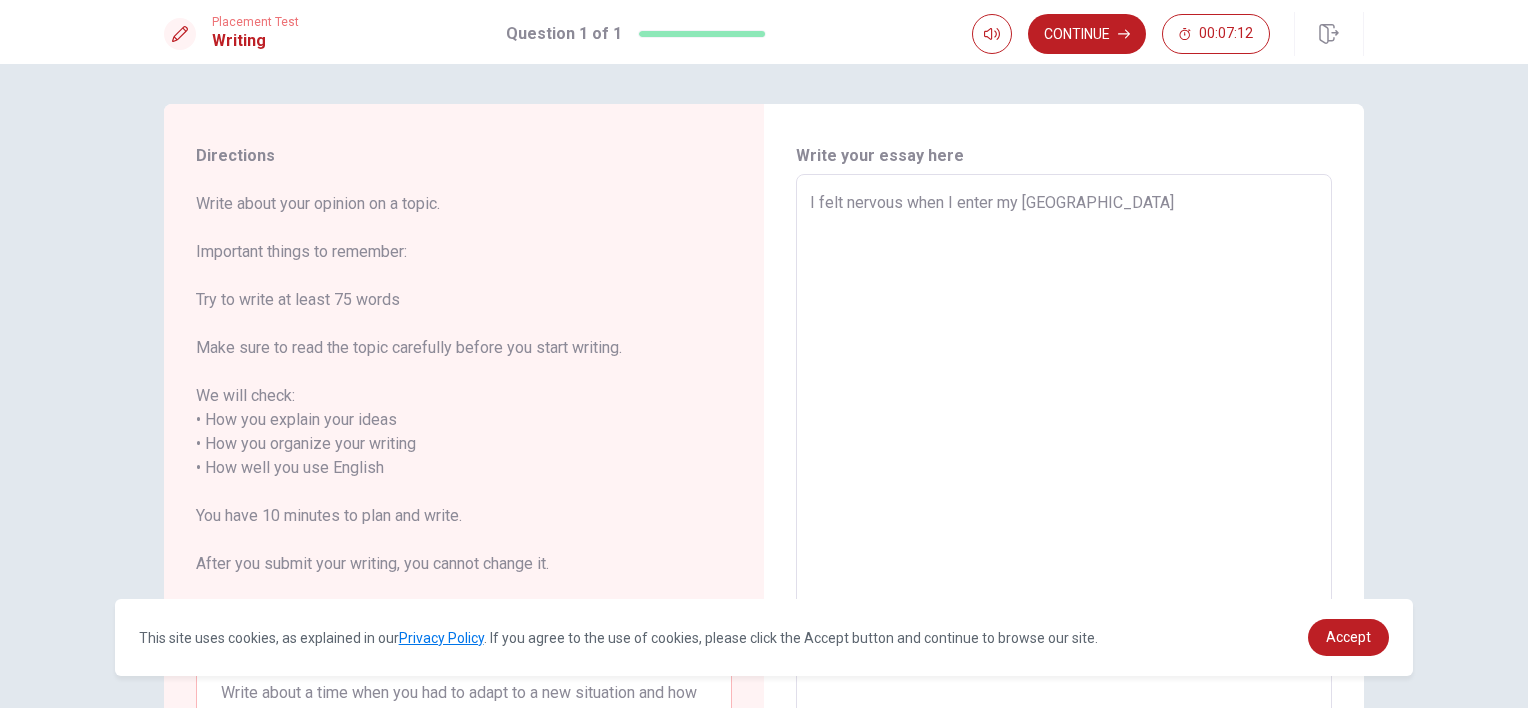 type on "I felt nervous when I enter my [GEOGRAPHIC_DATA]." 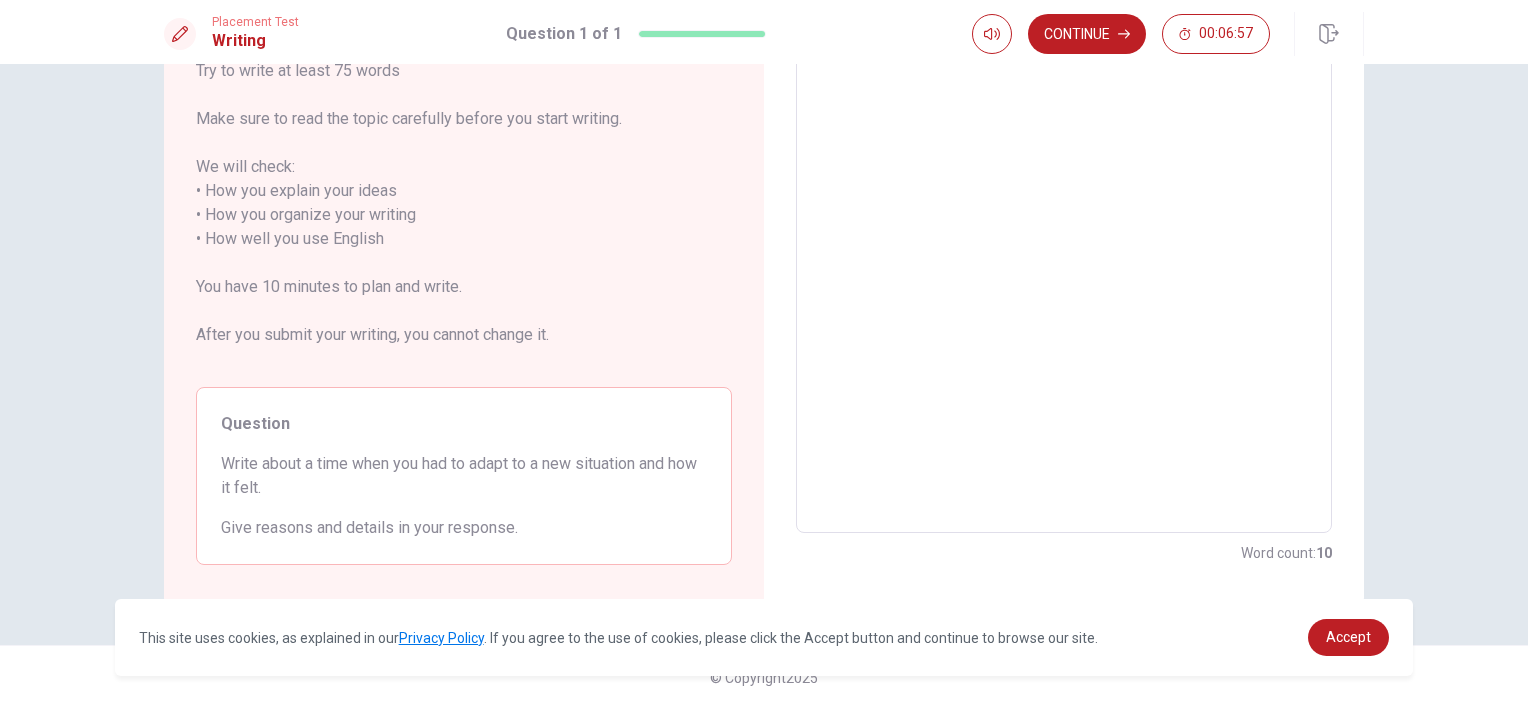 scroll, scrollTop: 0, scrollLeft: 0, axis: both 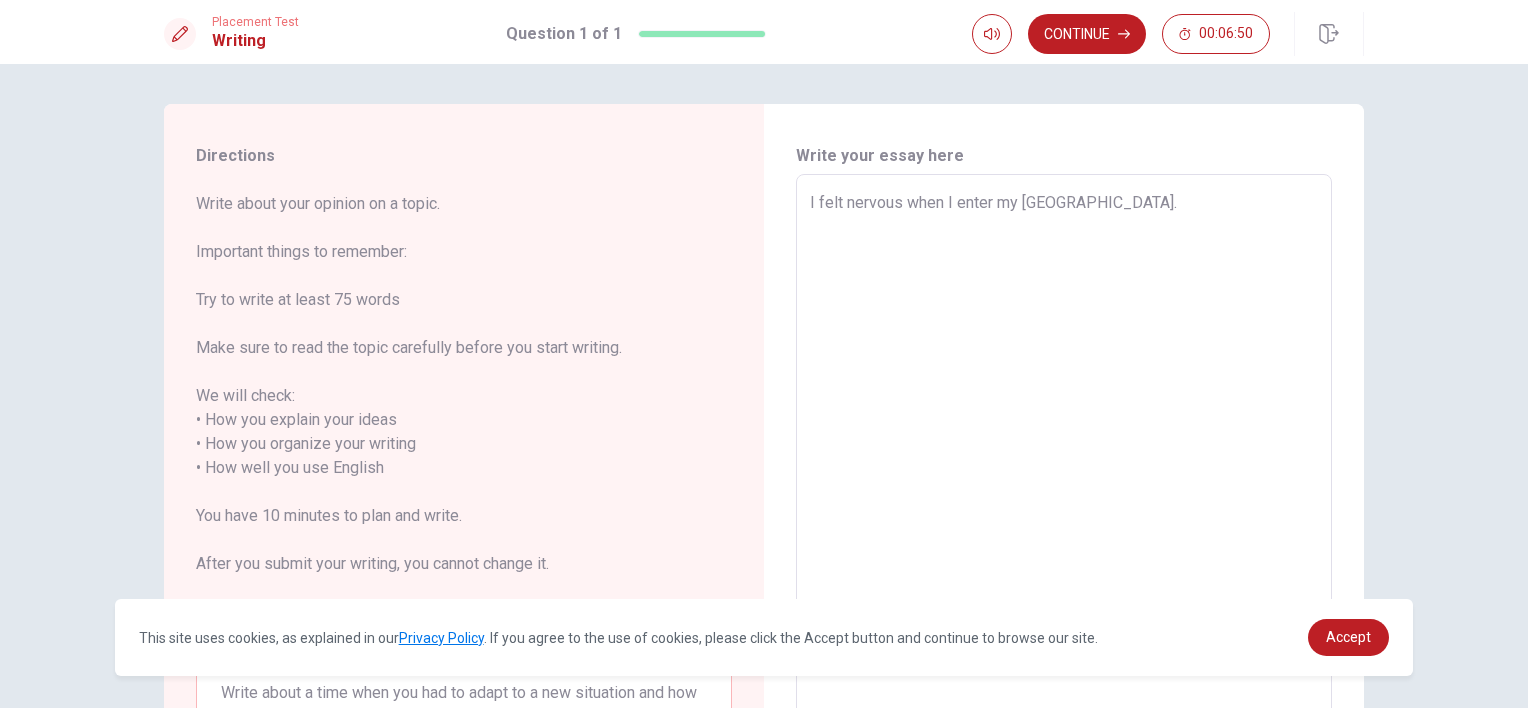 type on "x" 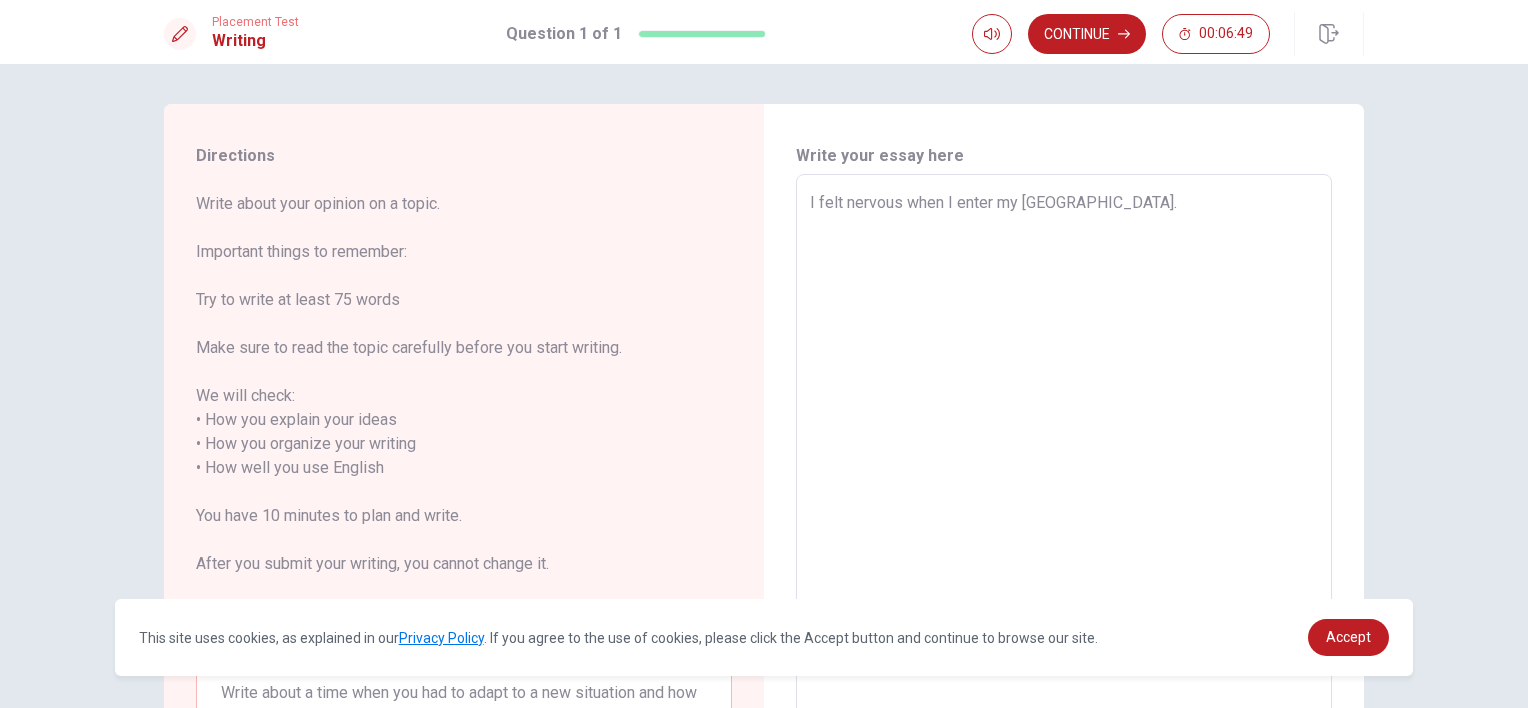 type on "I felt nervous when I enter my [GEOGRAPHIC_DATA]." 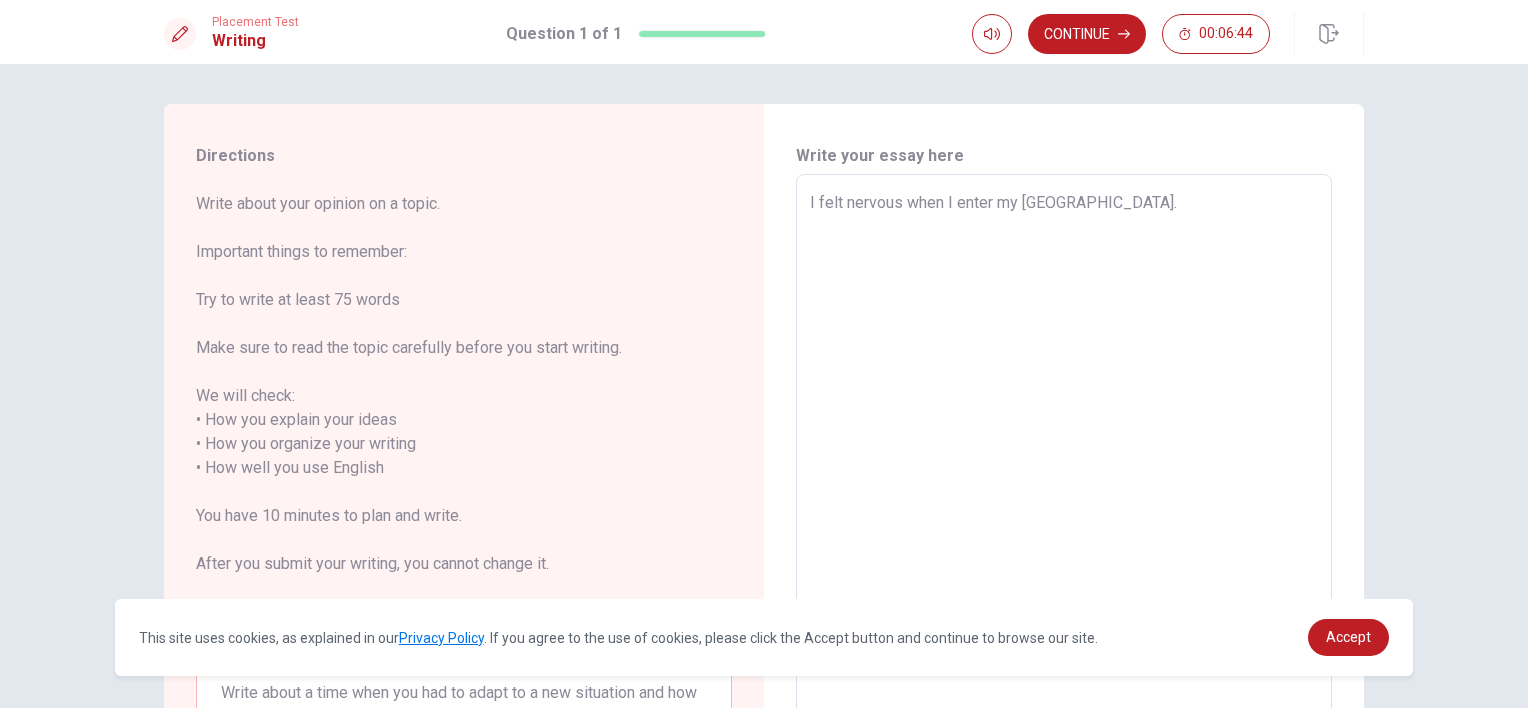 type on "x" 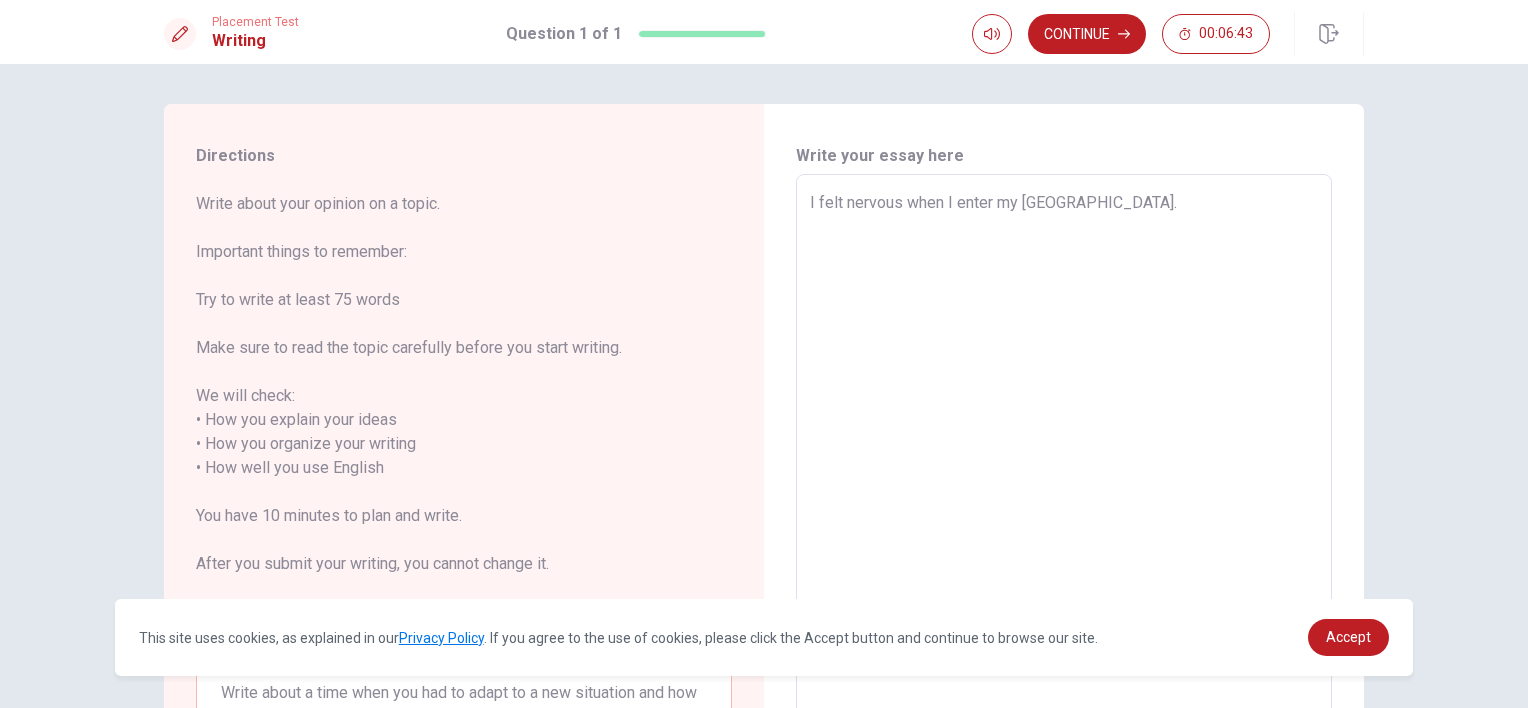 type on "I felt nervous when I enter my [GEOGRAPHIC_DATA]. I" 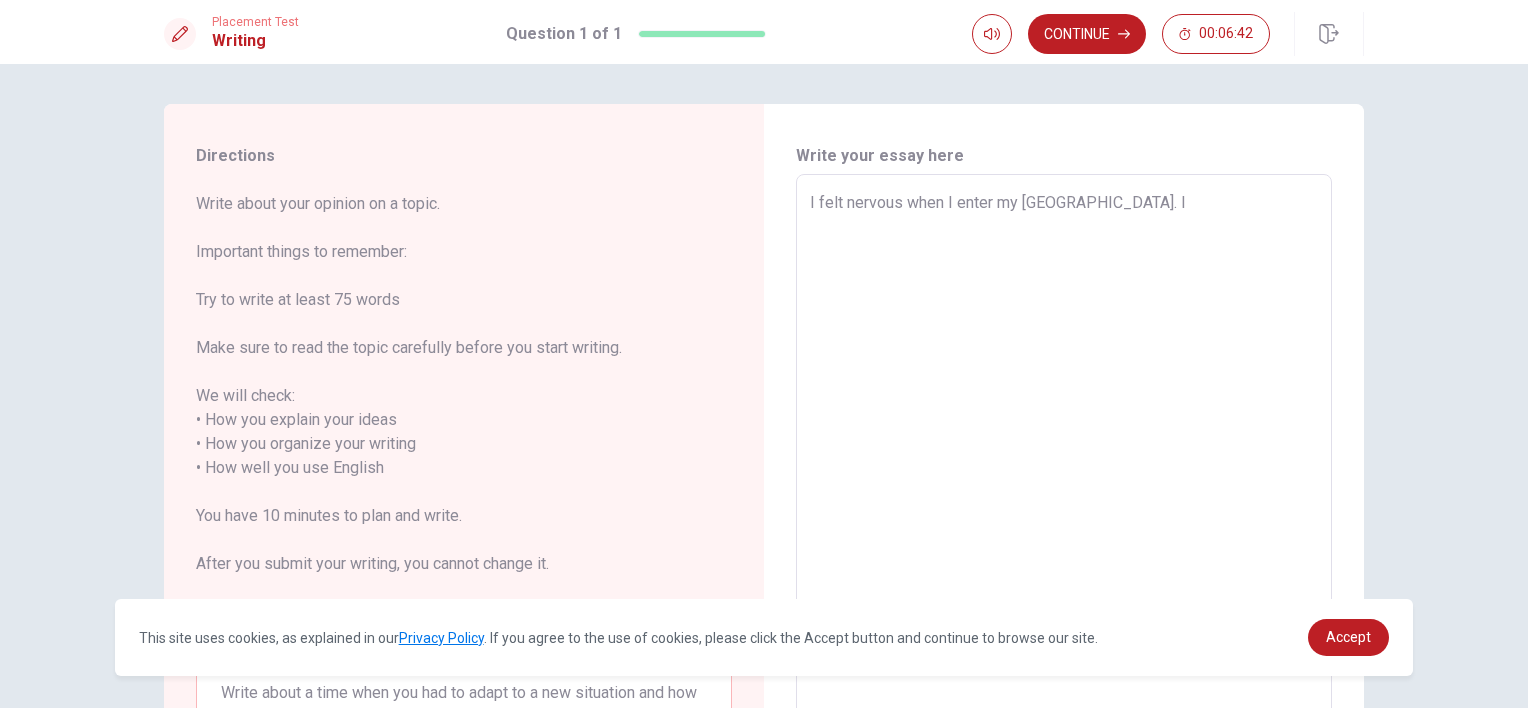 type on "x" 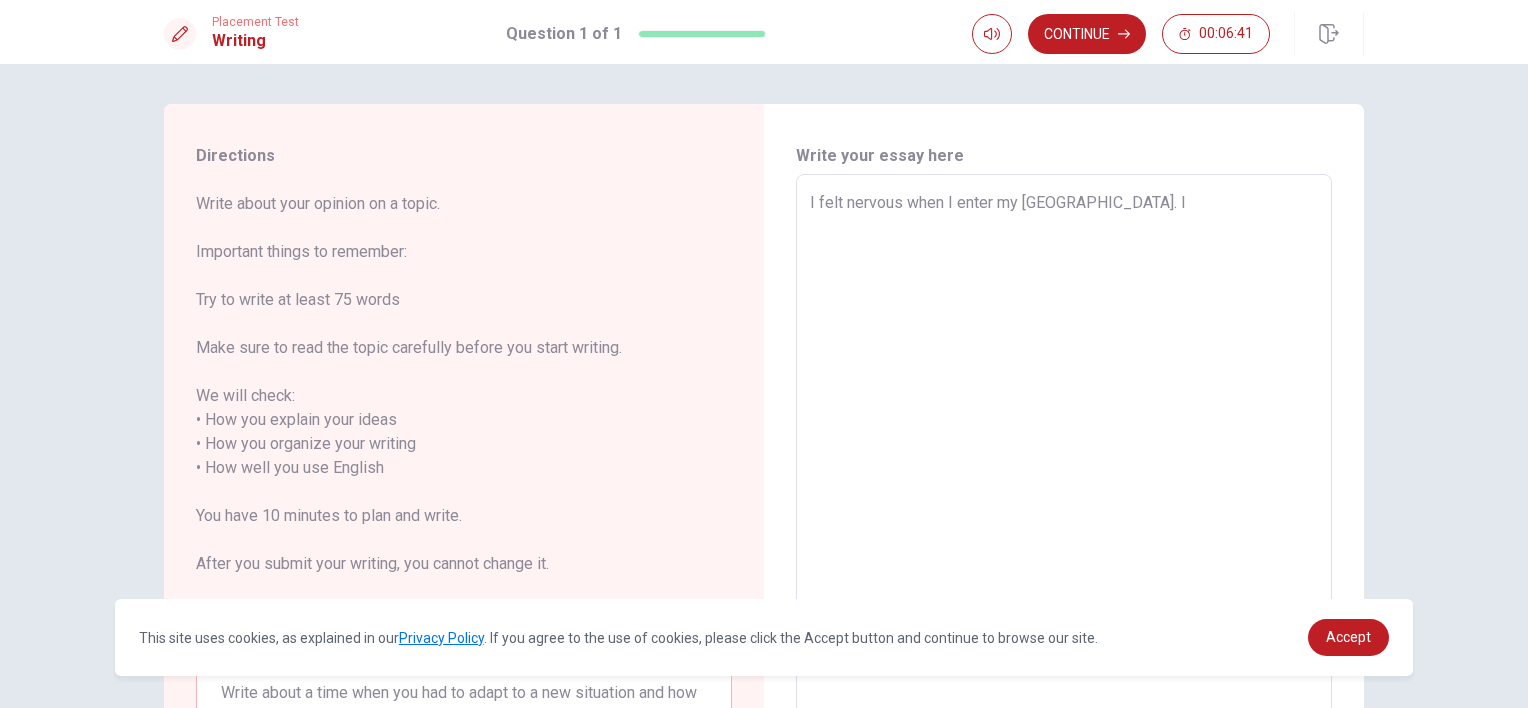 type on "I felt nervous when I enter my [GEOGRAPHIC_DATA]. I" 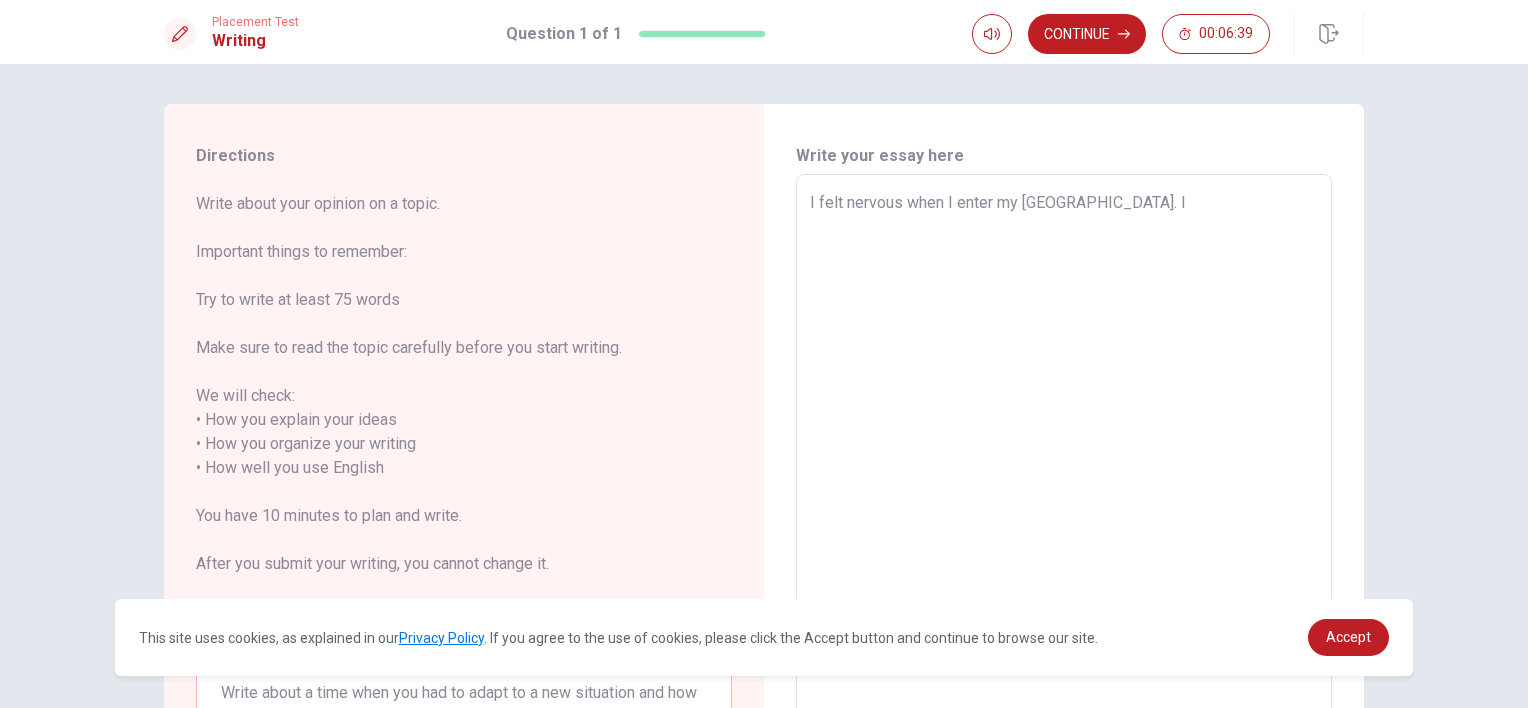 type on "x" 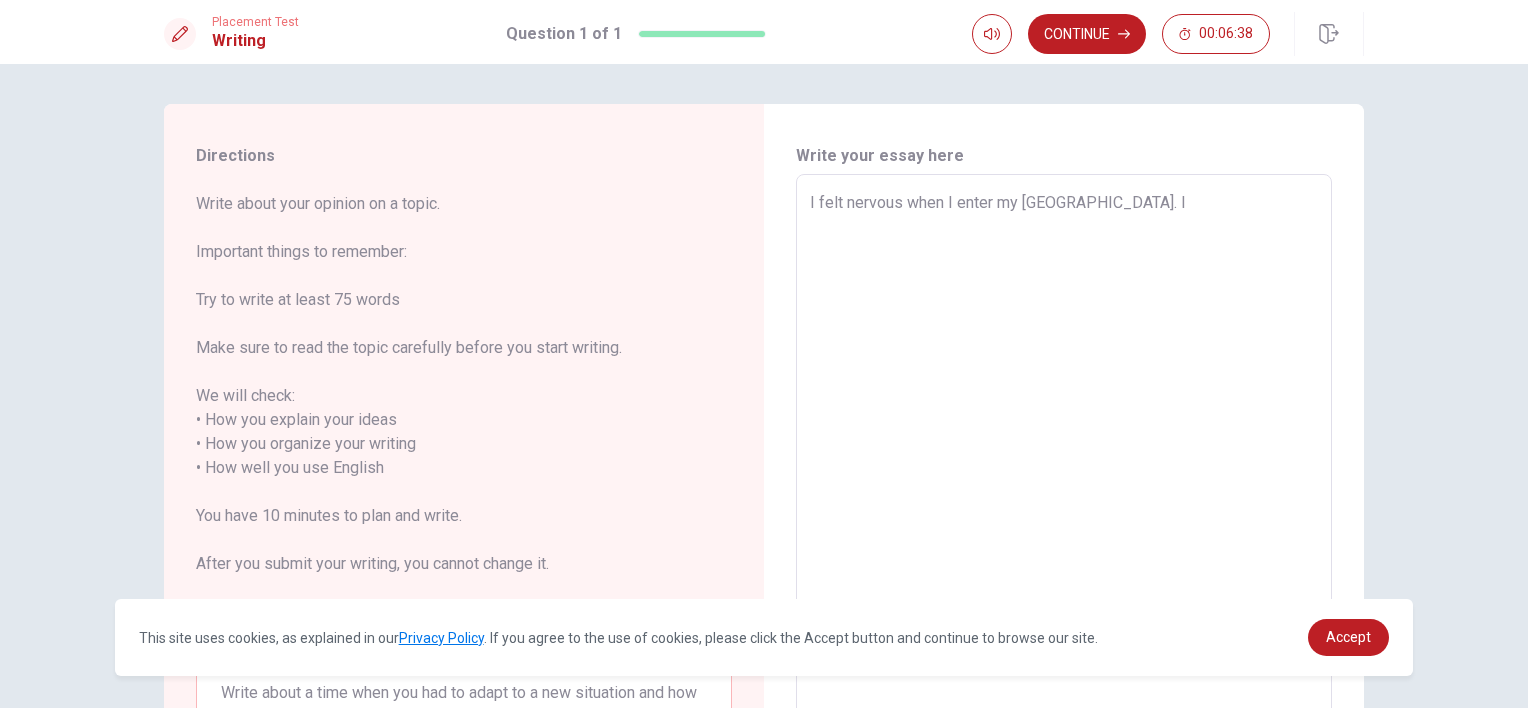 type on "I felt nervous when I enter my [GEOGRAPHIC_DATA]. I a" 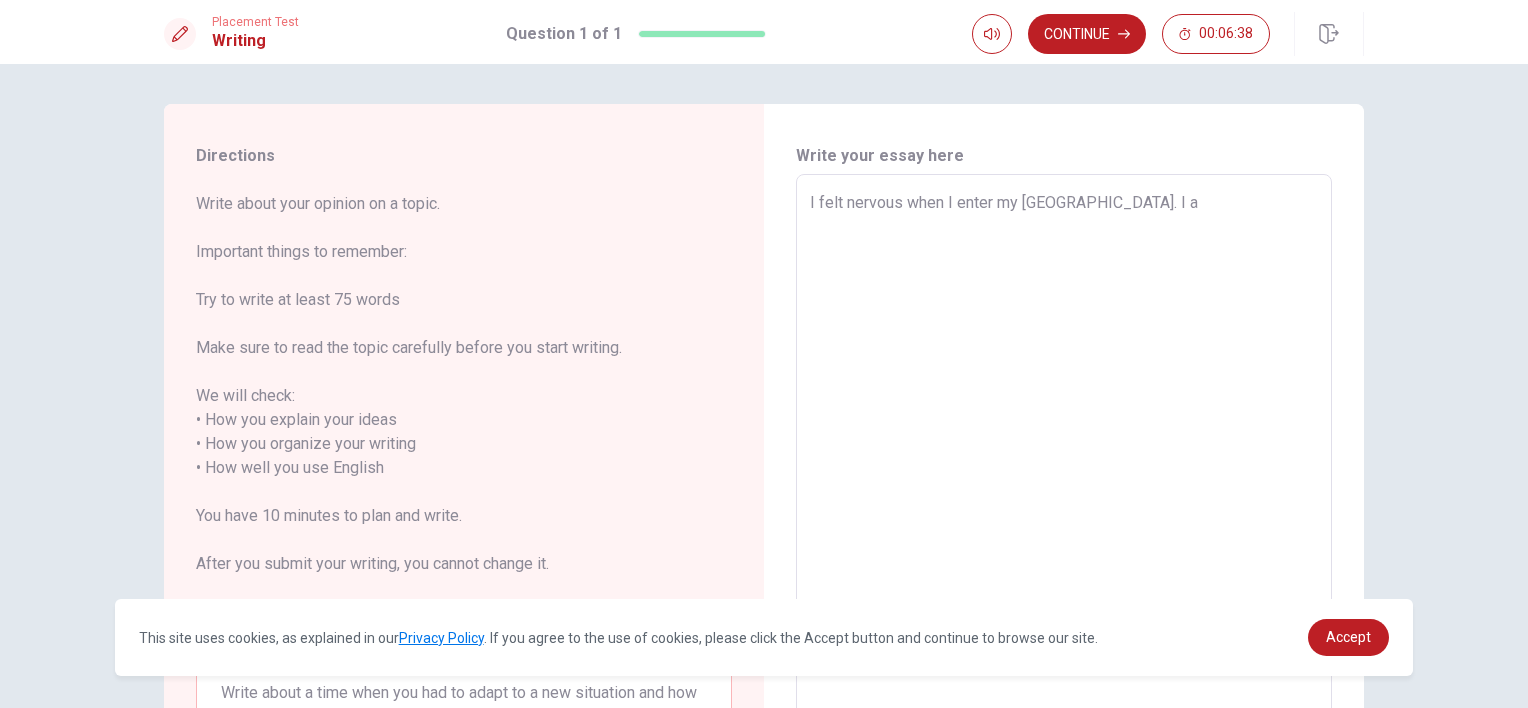 type on "x" 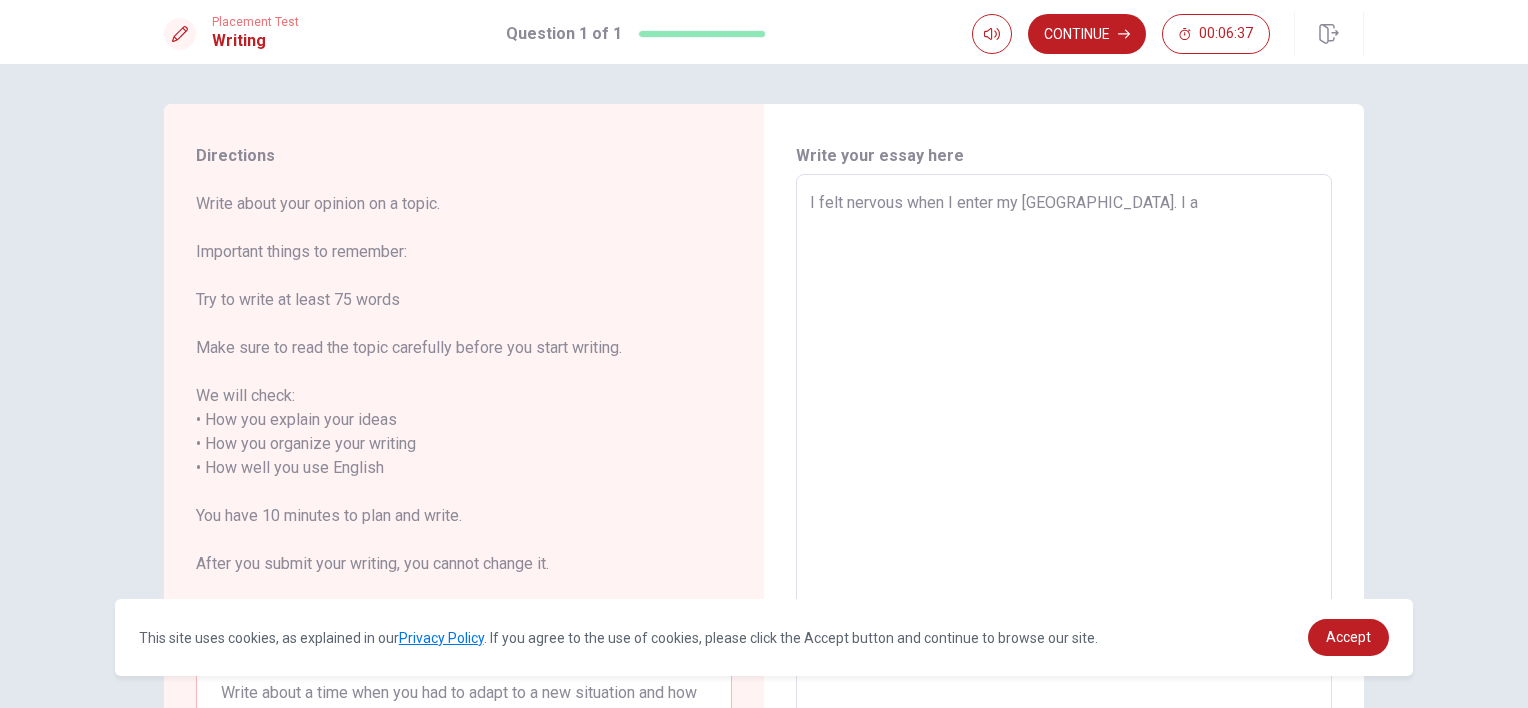 type on "I felt nervous when I enter my [GEOGRAPHIC_DATA]. I al" 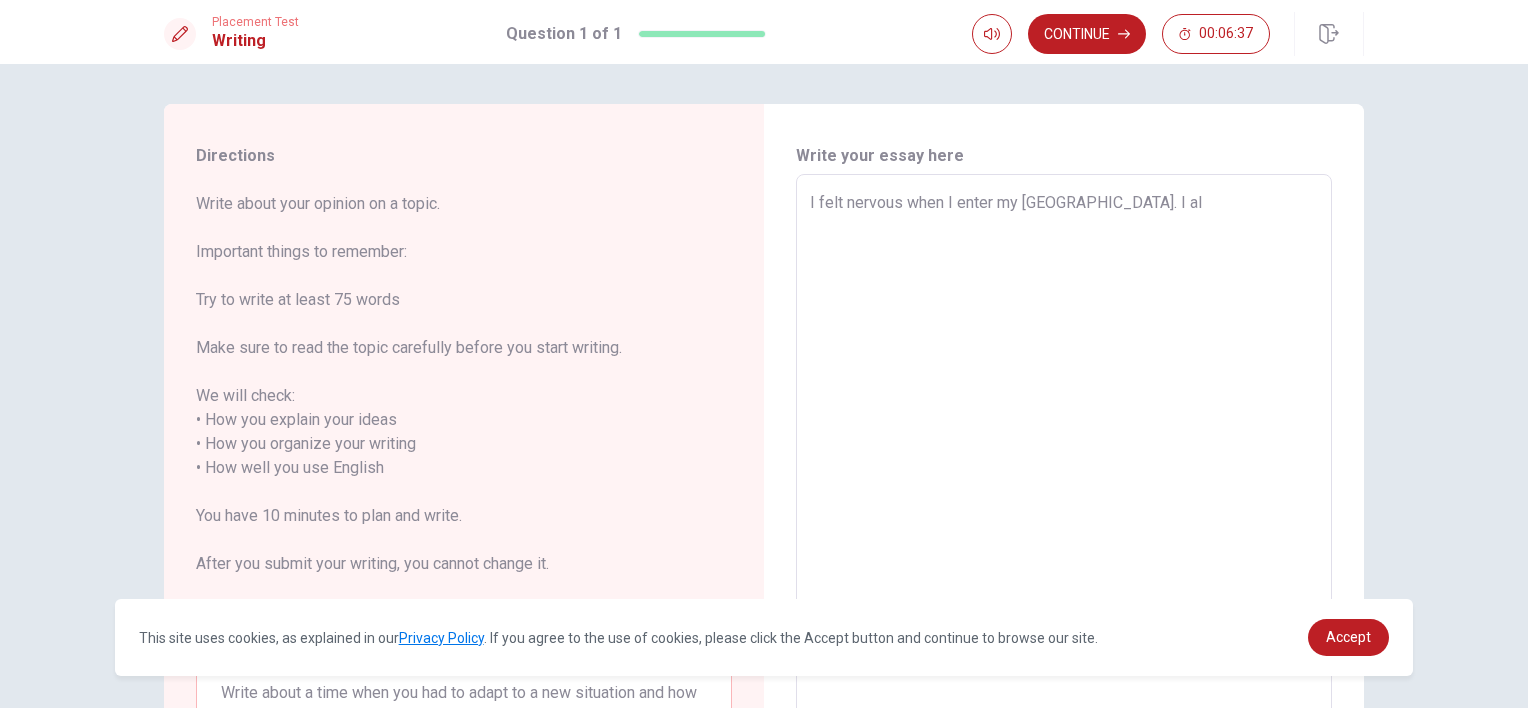 type on "x" 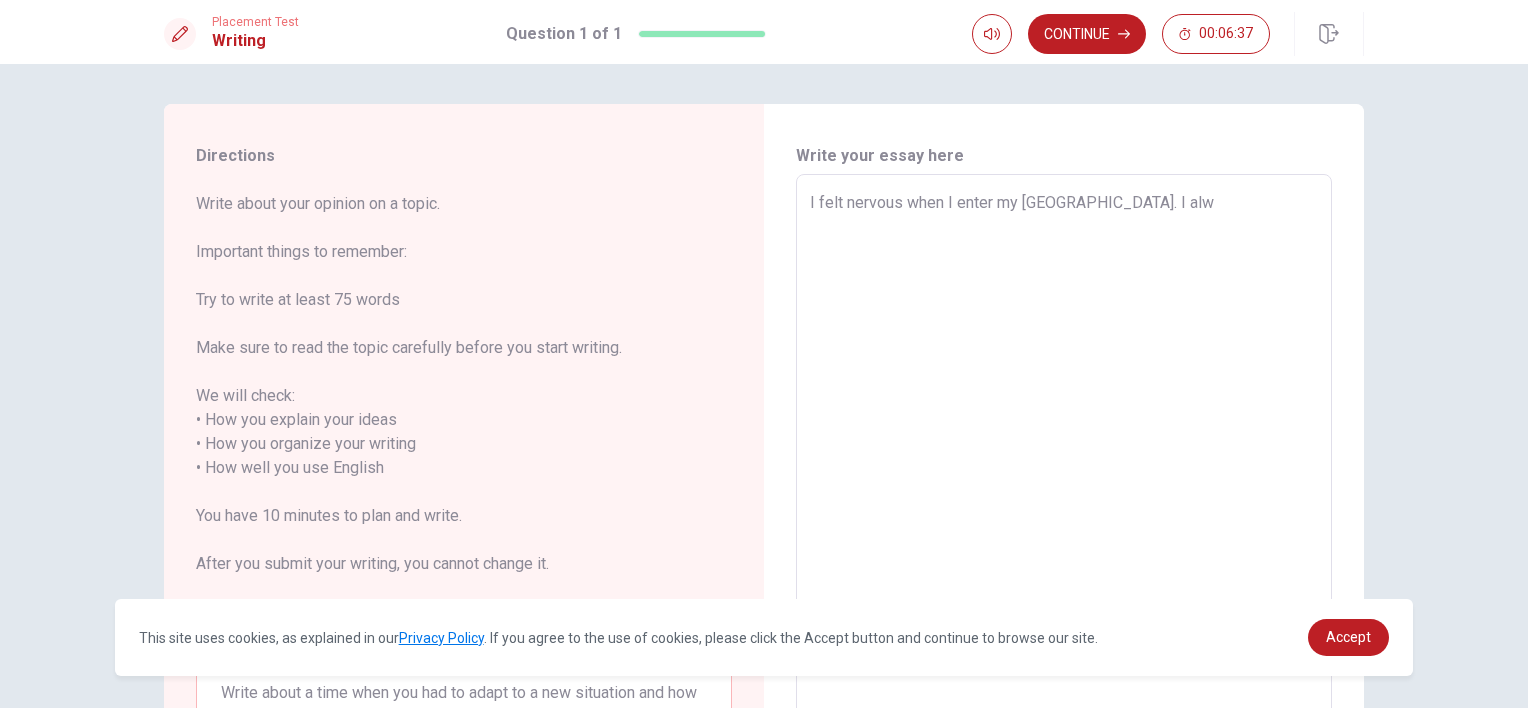 type on "x" 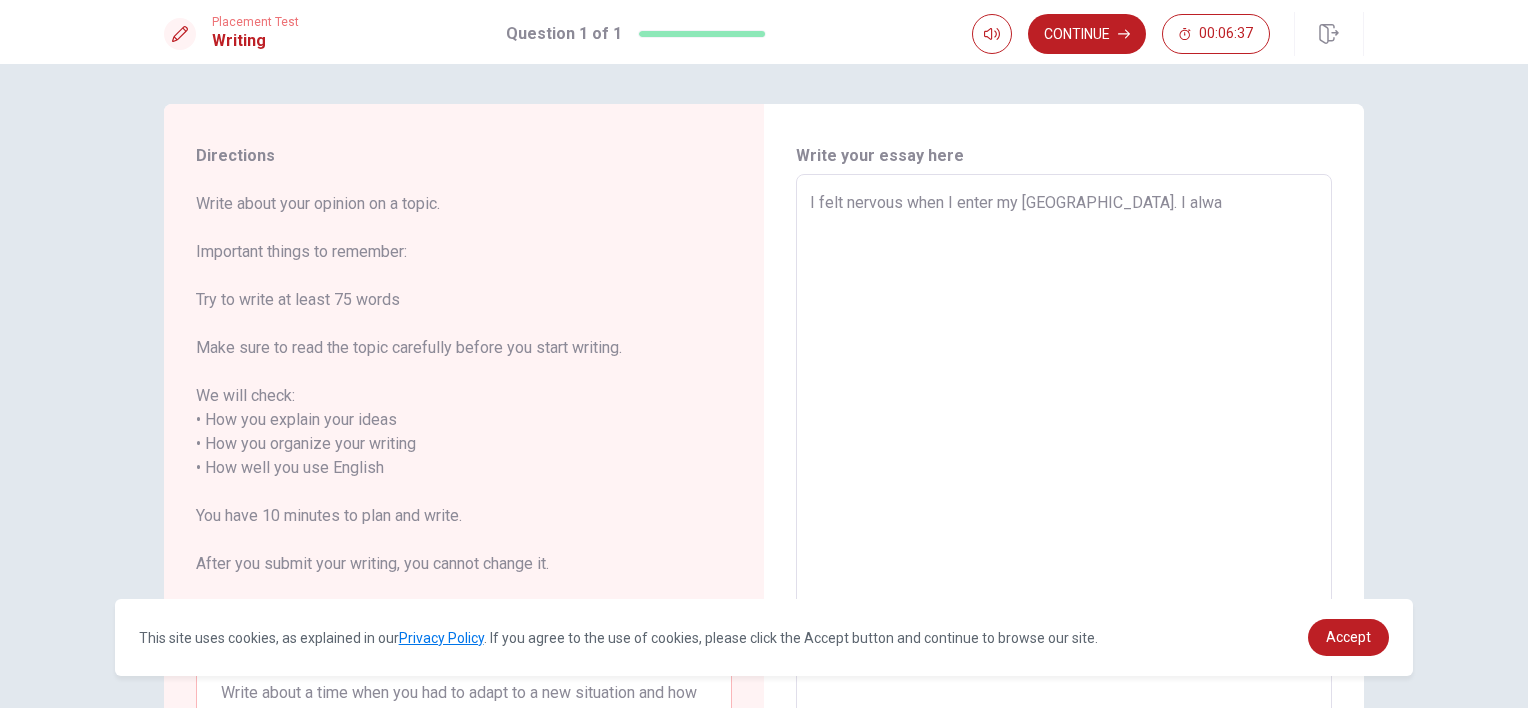 type on "x" 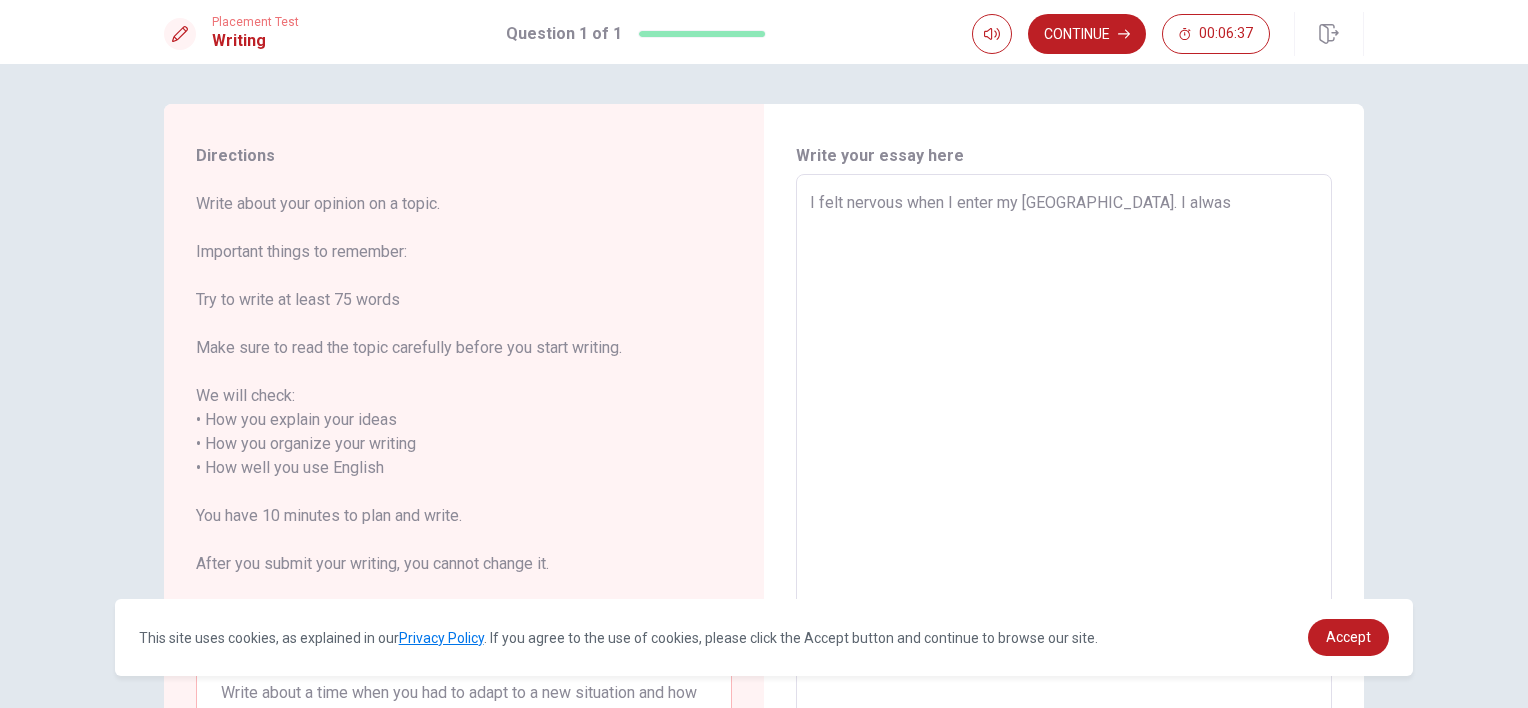 type on "x" 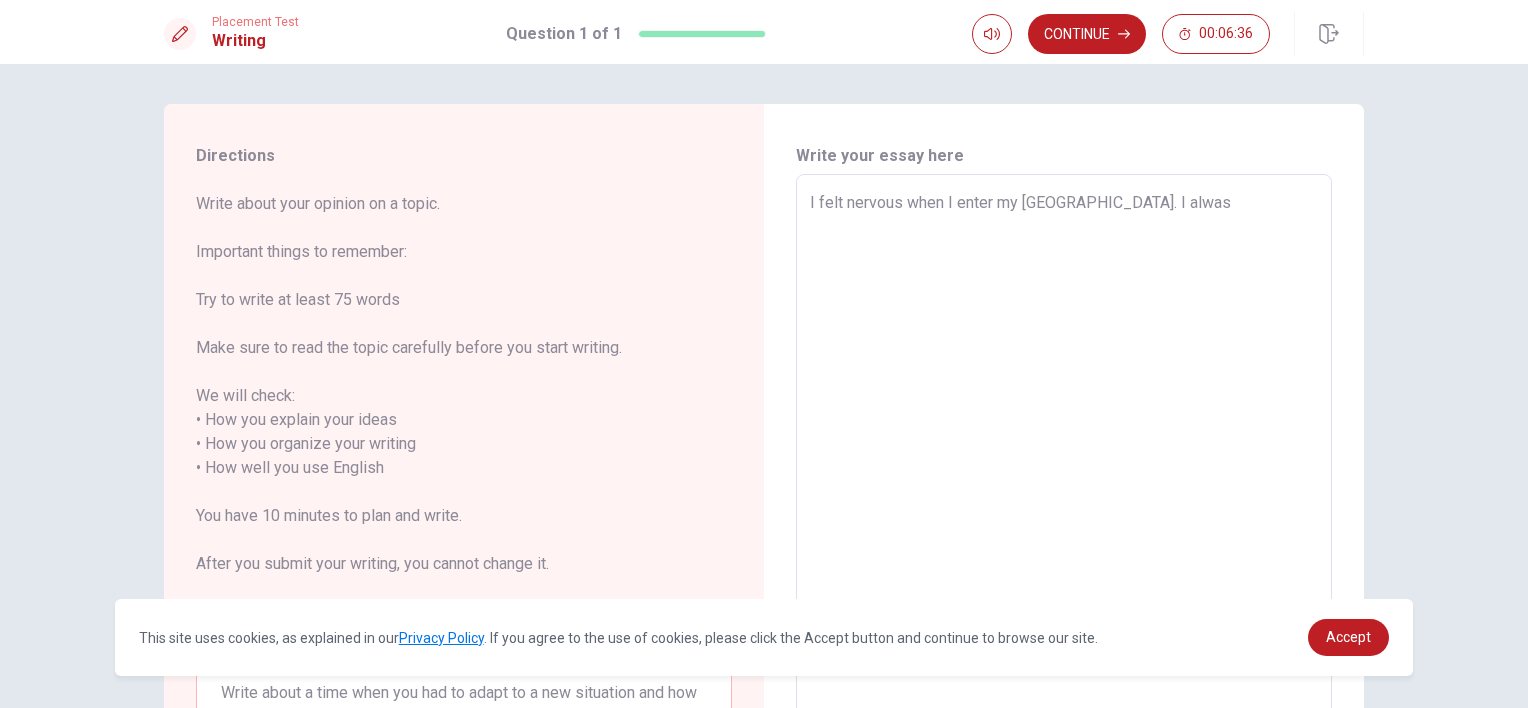 type on "I felt nervous when I enter my [GEOGRAPHIC_DATA]. I alwasd" 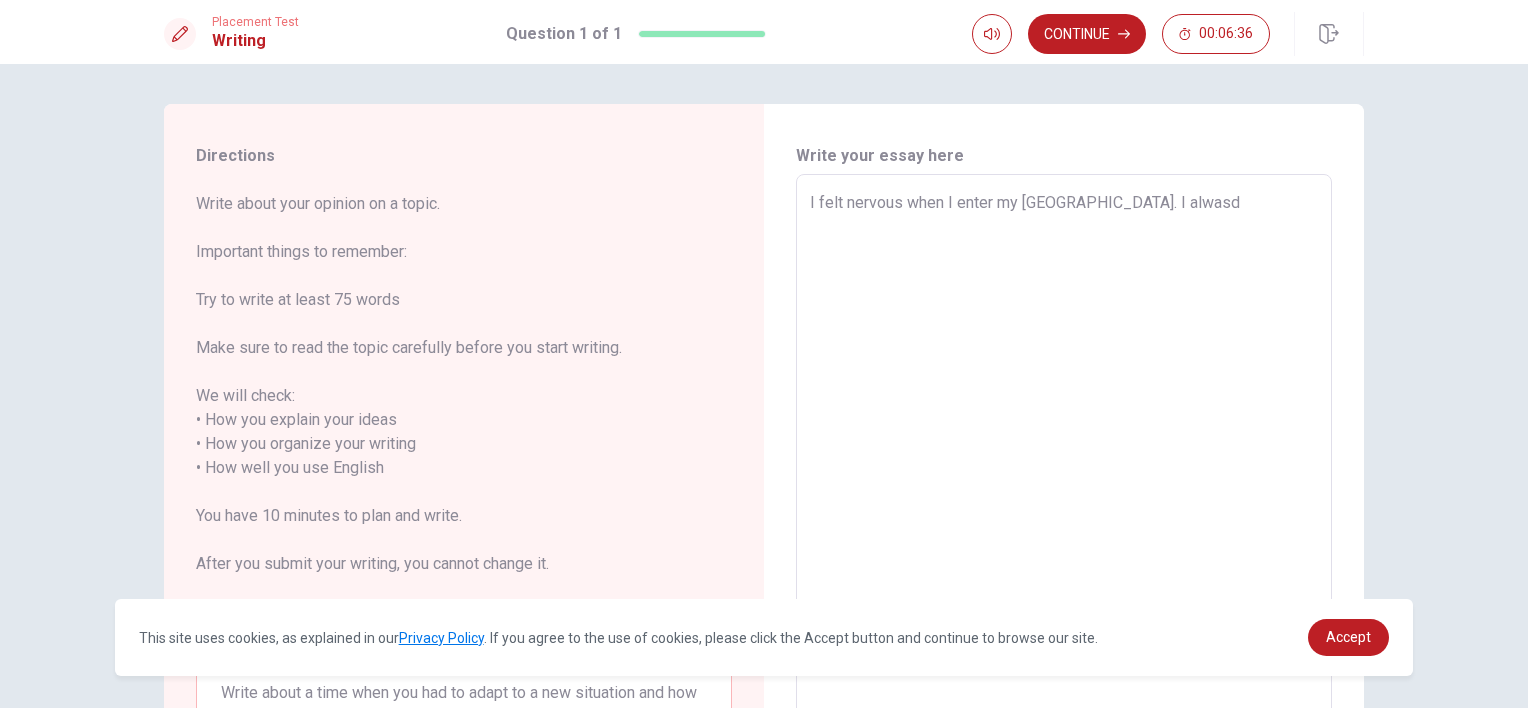 type on "x" 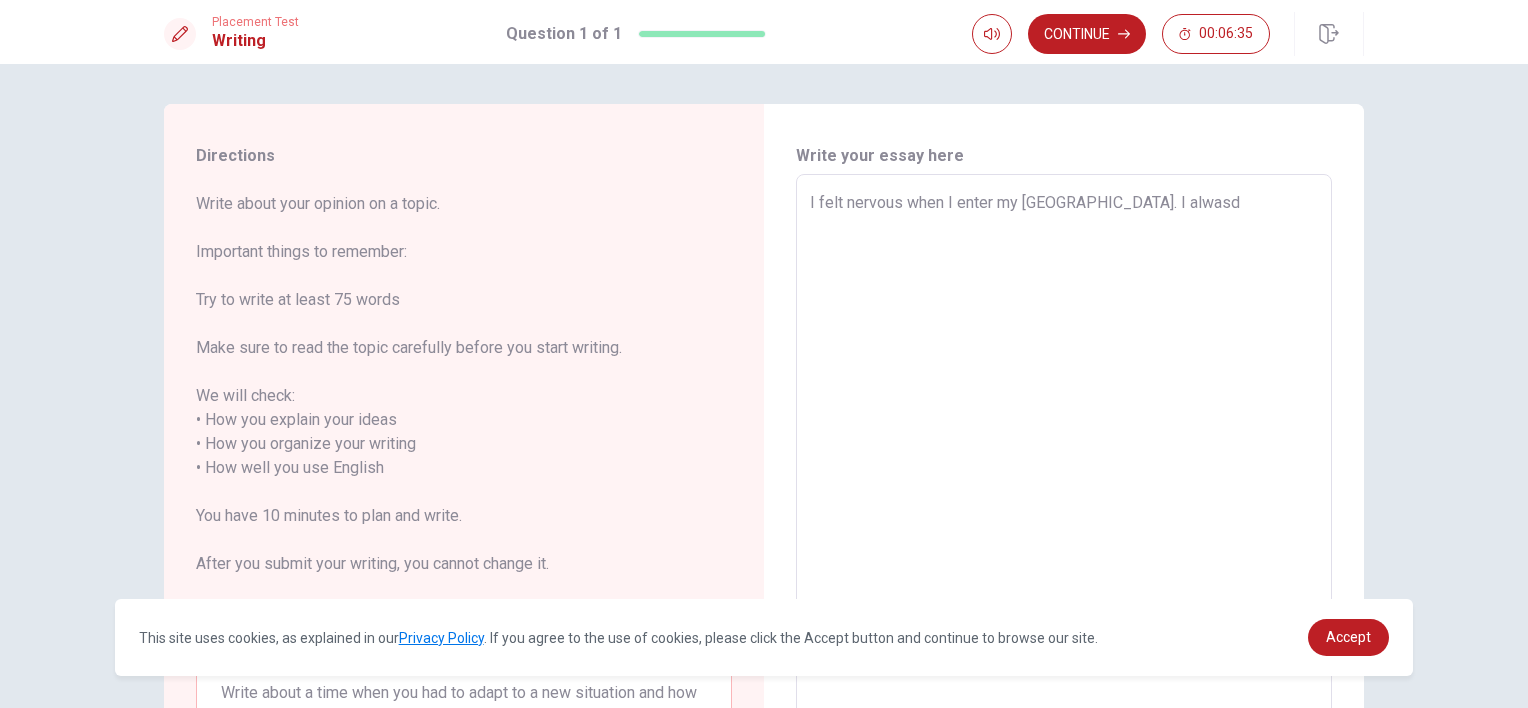 type on "I felt nervous when I enter my [GEOGRAPHIC_DATA]. I alwas" 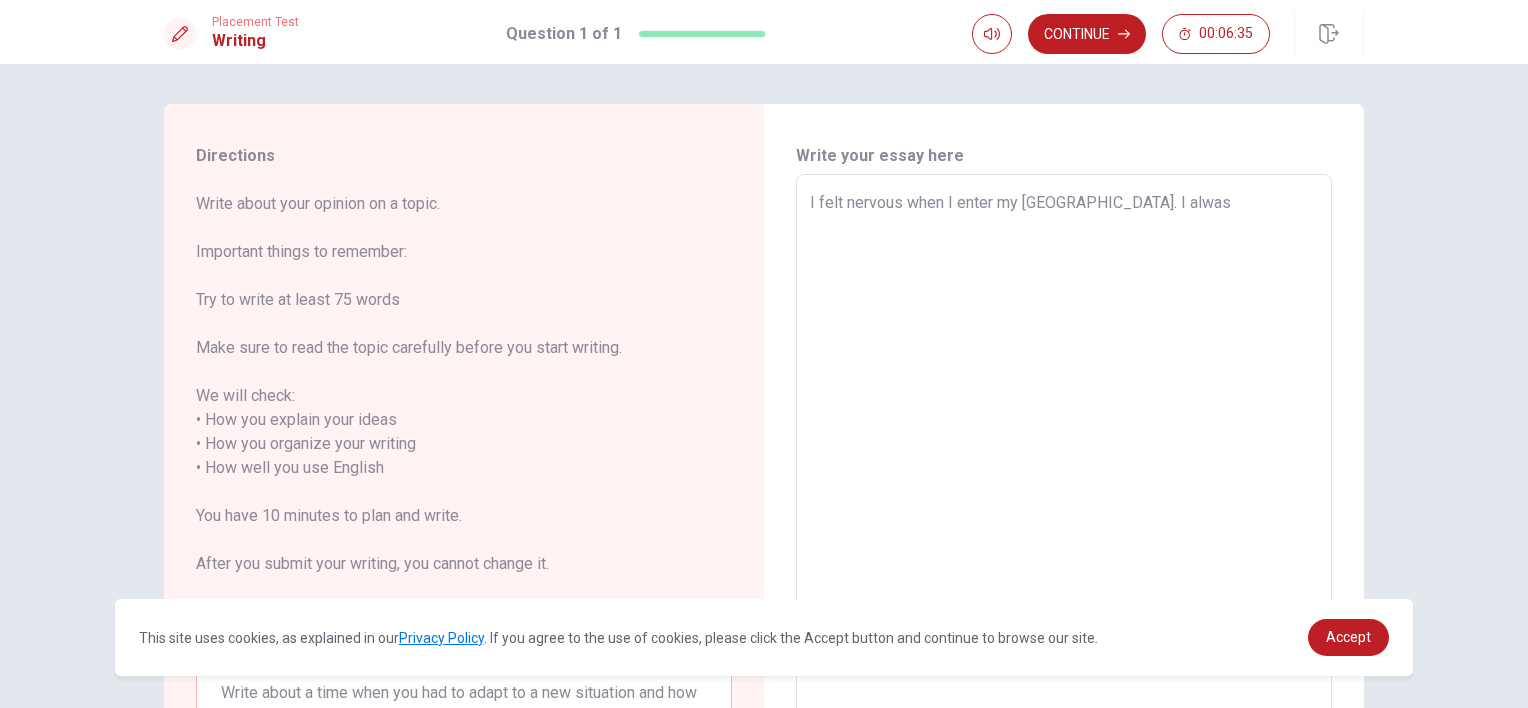 type on "x" 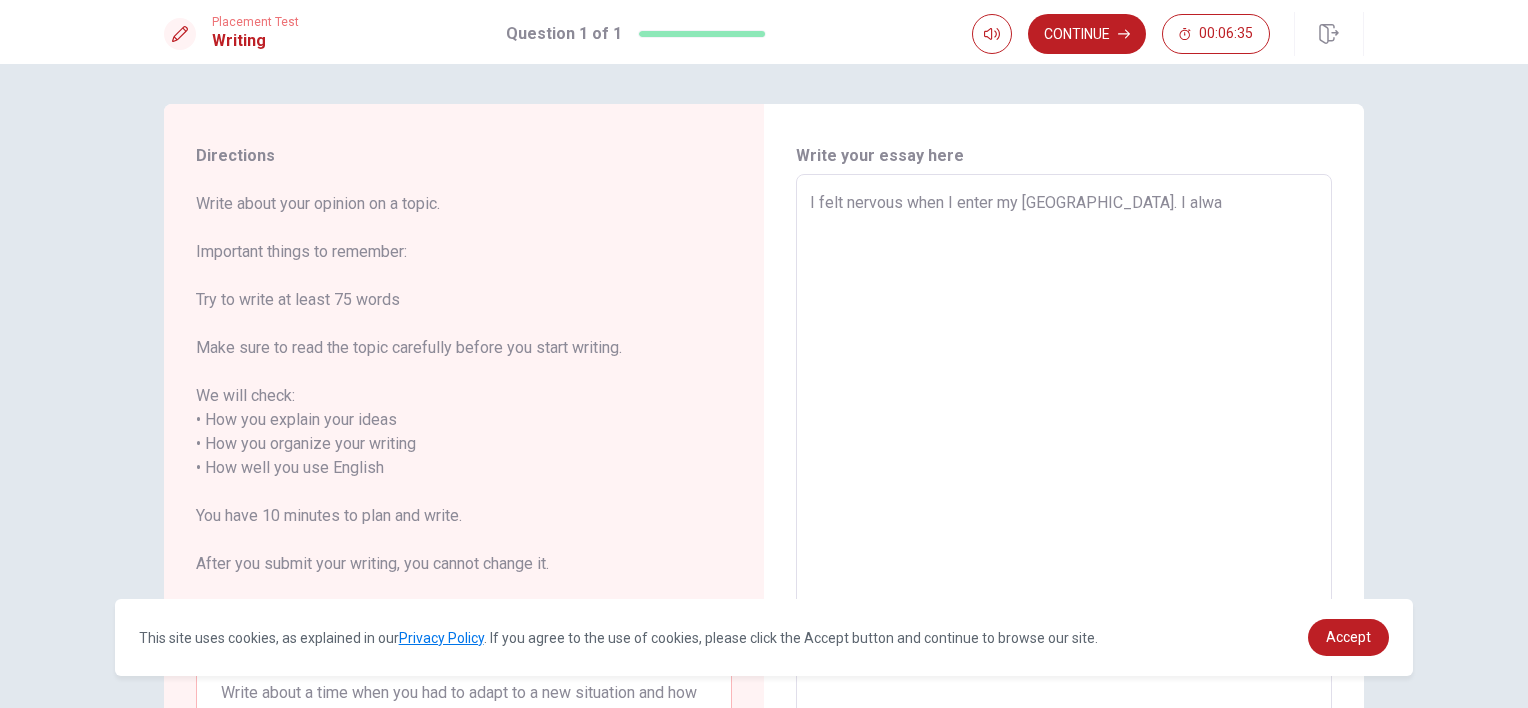 type on "x" 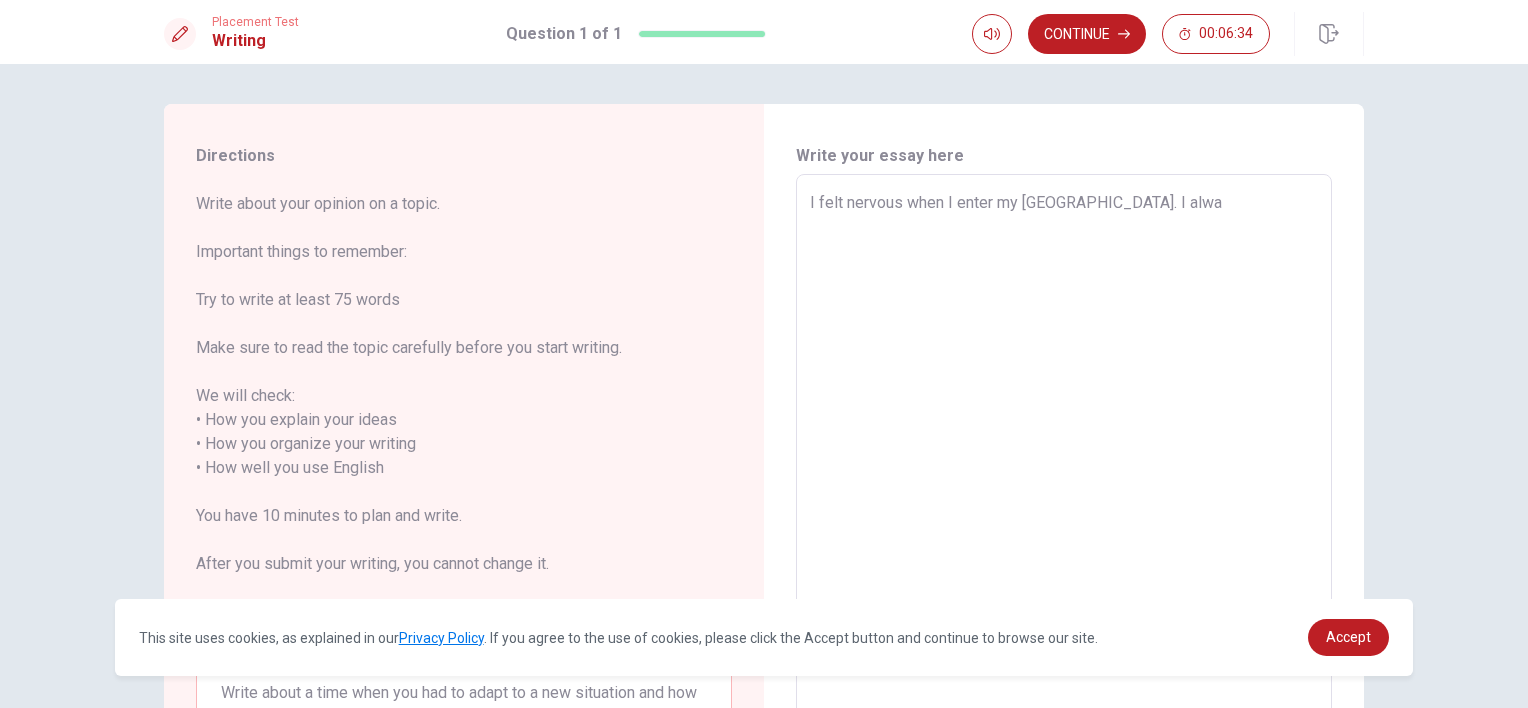 type on "I felt nervous when I enter my [GEOGRAPHIC_DATA]. I alway" 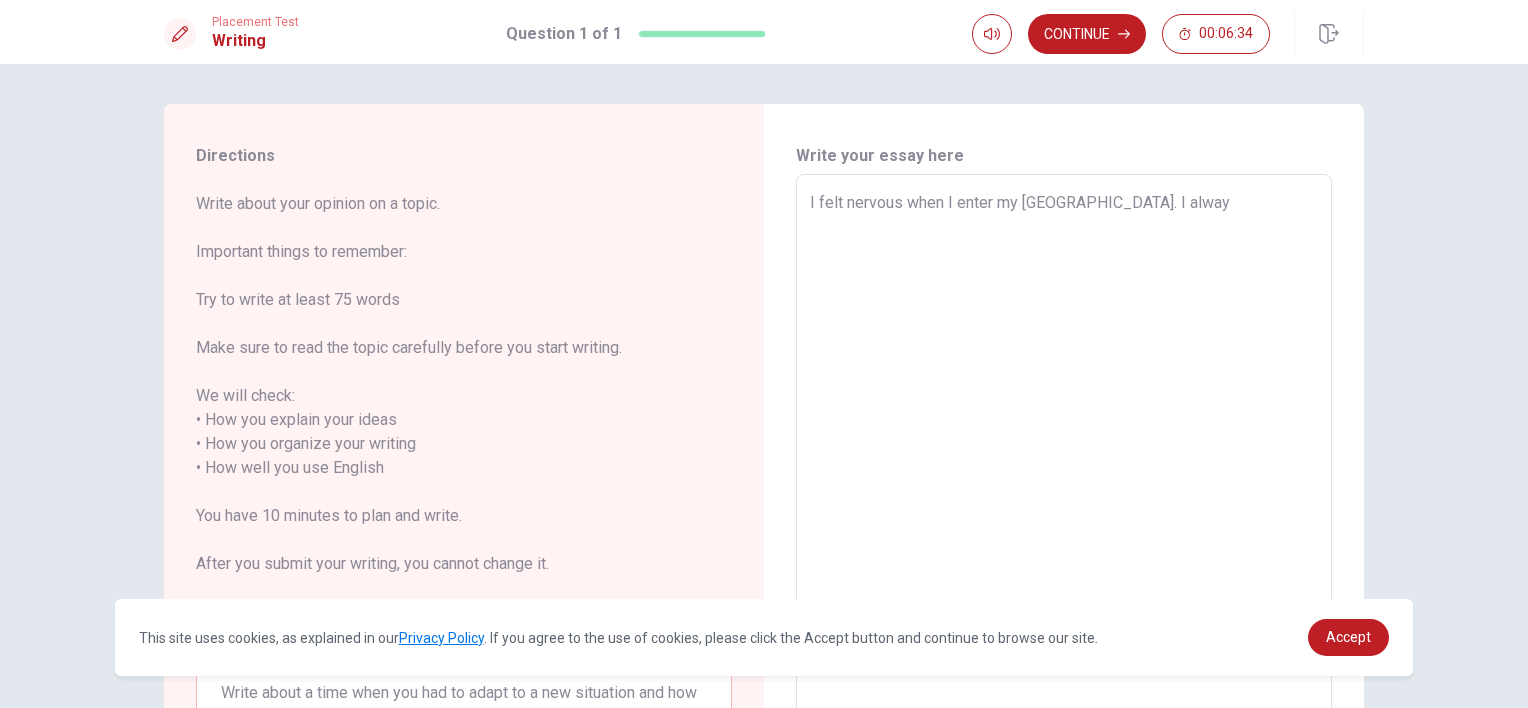 type on "x" 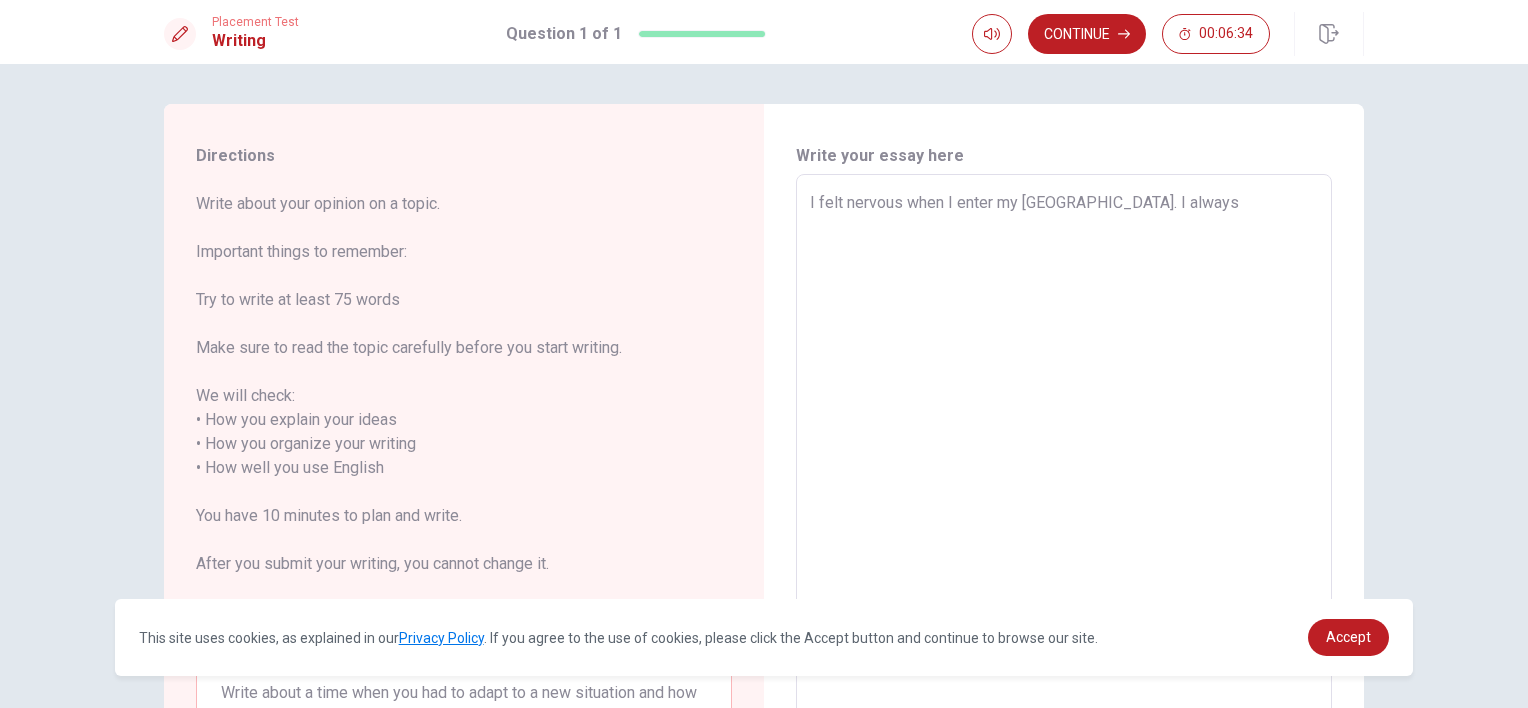 type on "x" 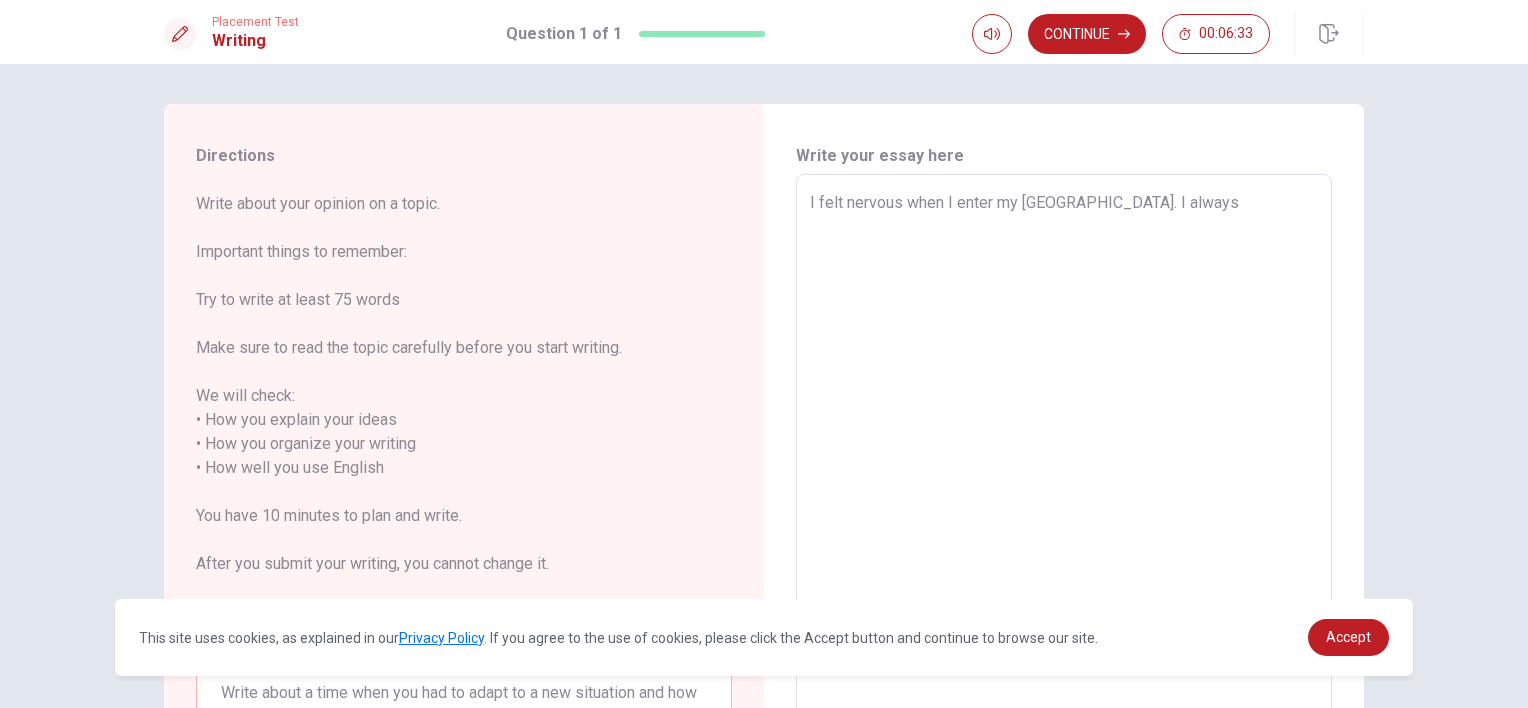 type on "I felt nervous when I enter my [GEOGRAPHIC_DATA]. I always" 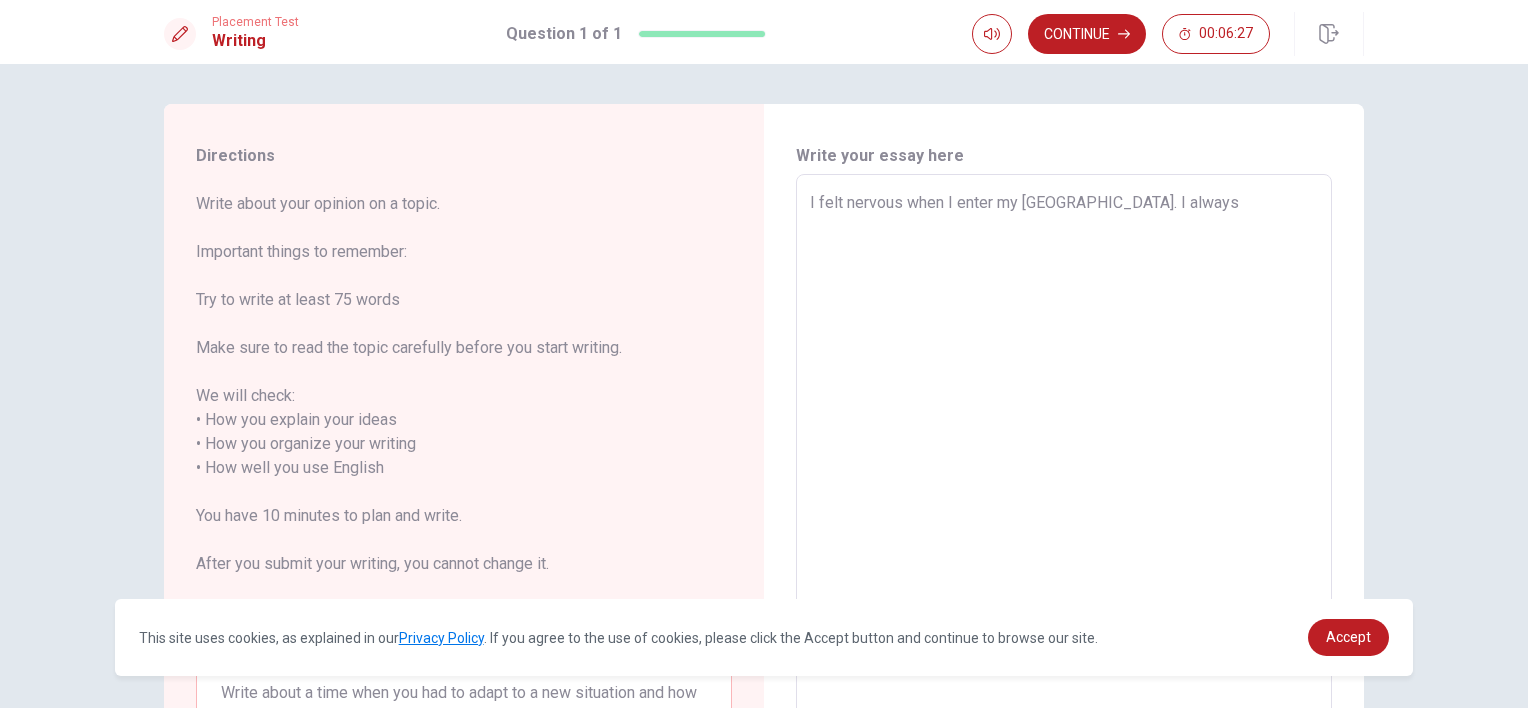 click on "I felt nervous when I enter my [GEOGRAPHIC_DATA]. I always" at bounding box center (1064, 468) 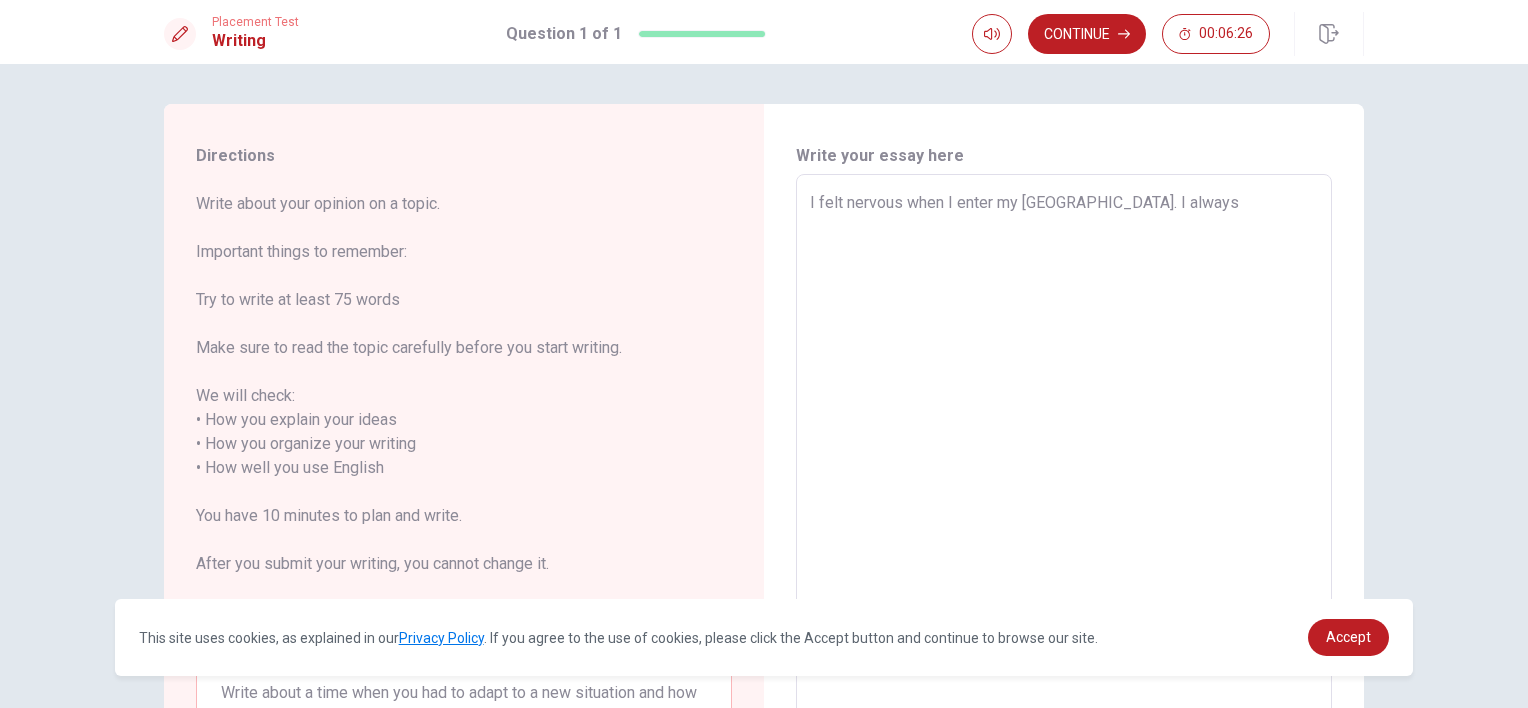 type on "I felt nervous when I enter my [GEOGRAPHIC_DATA]. I  always" 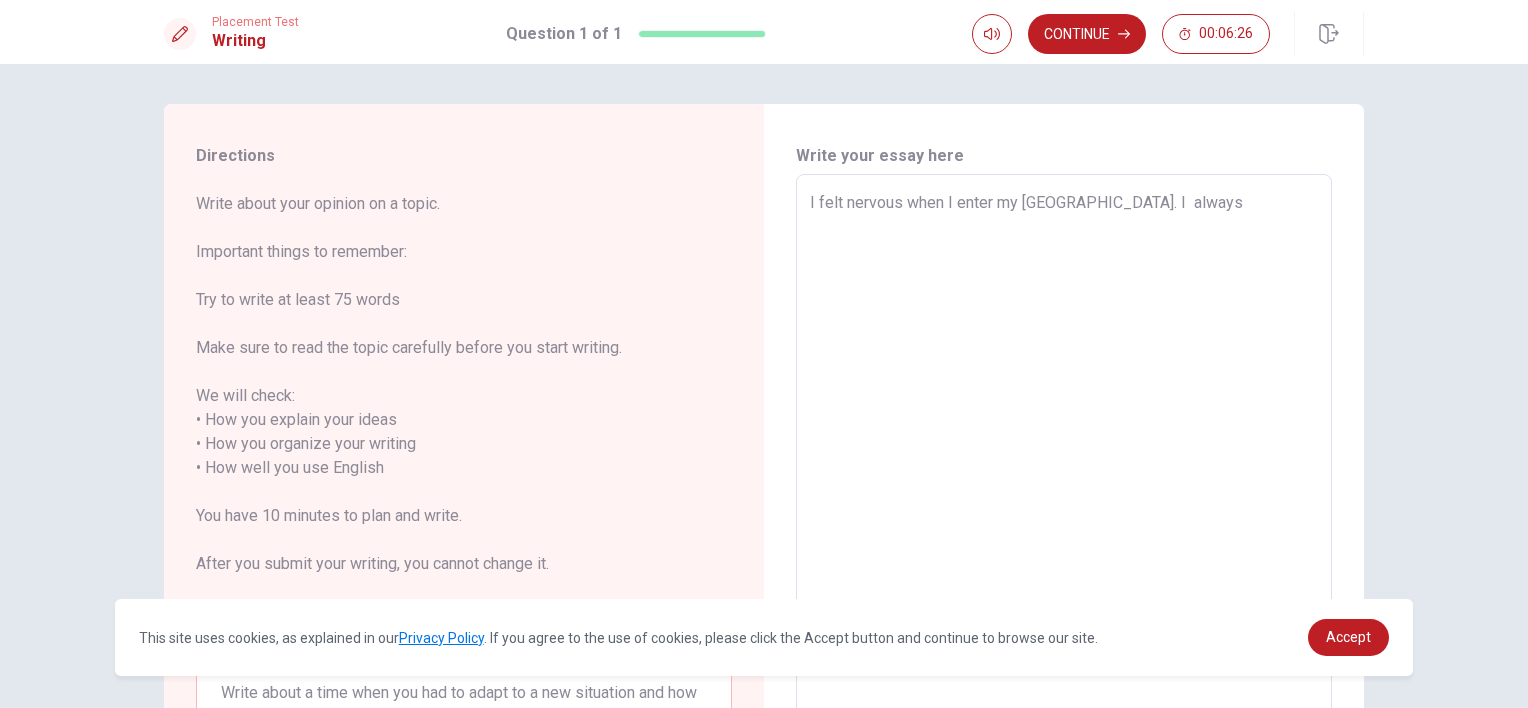 type on "x" 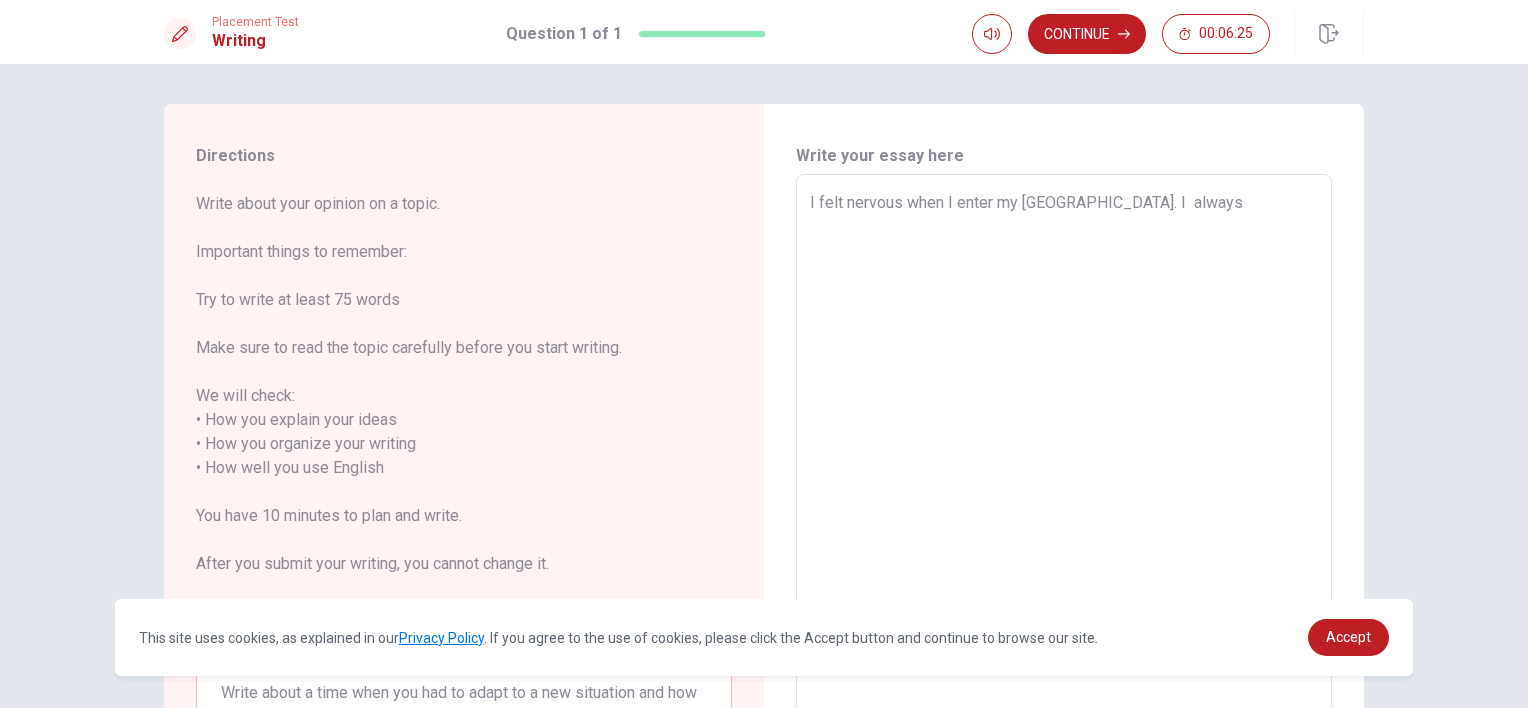 type on "I felt nervous when I enter my [GEOGRAPHIC_DATA]. I d always" 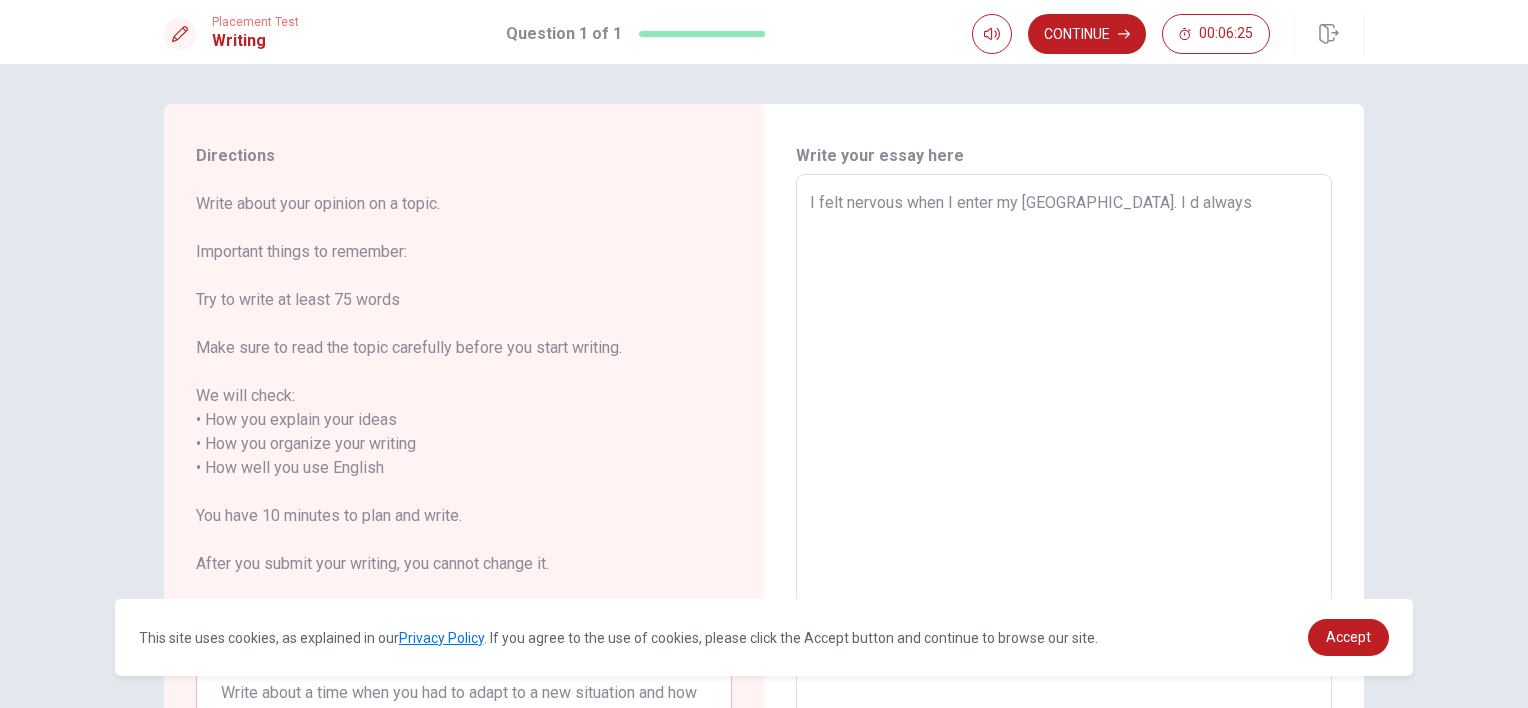 type on "x" 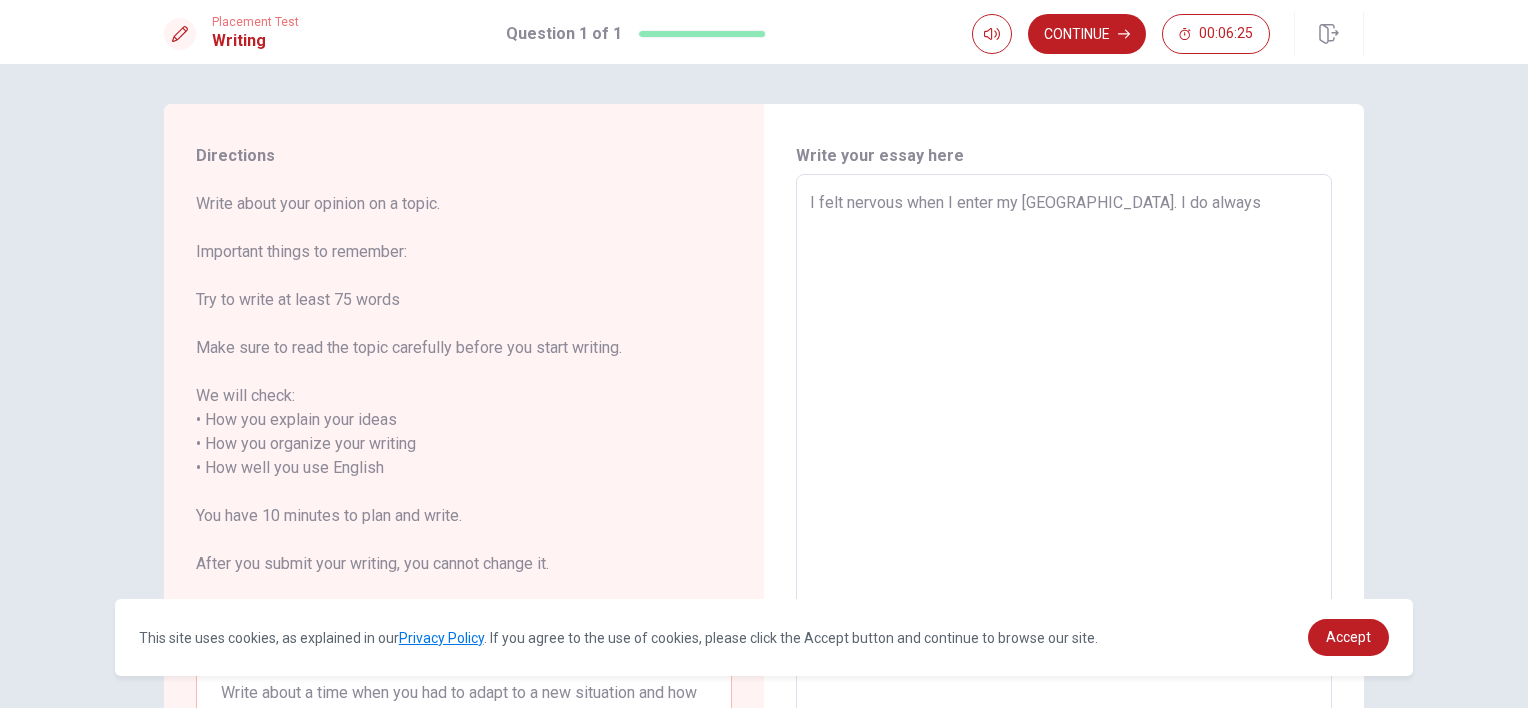 type on "x" 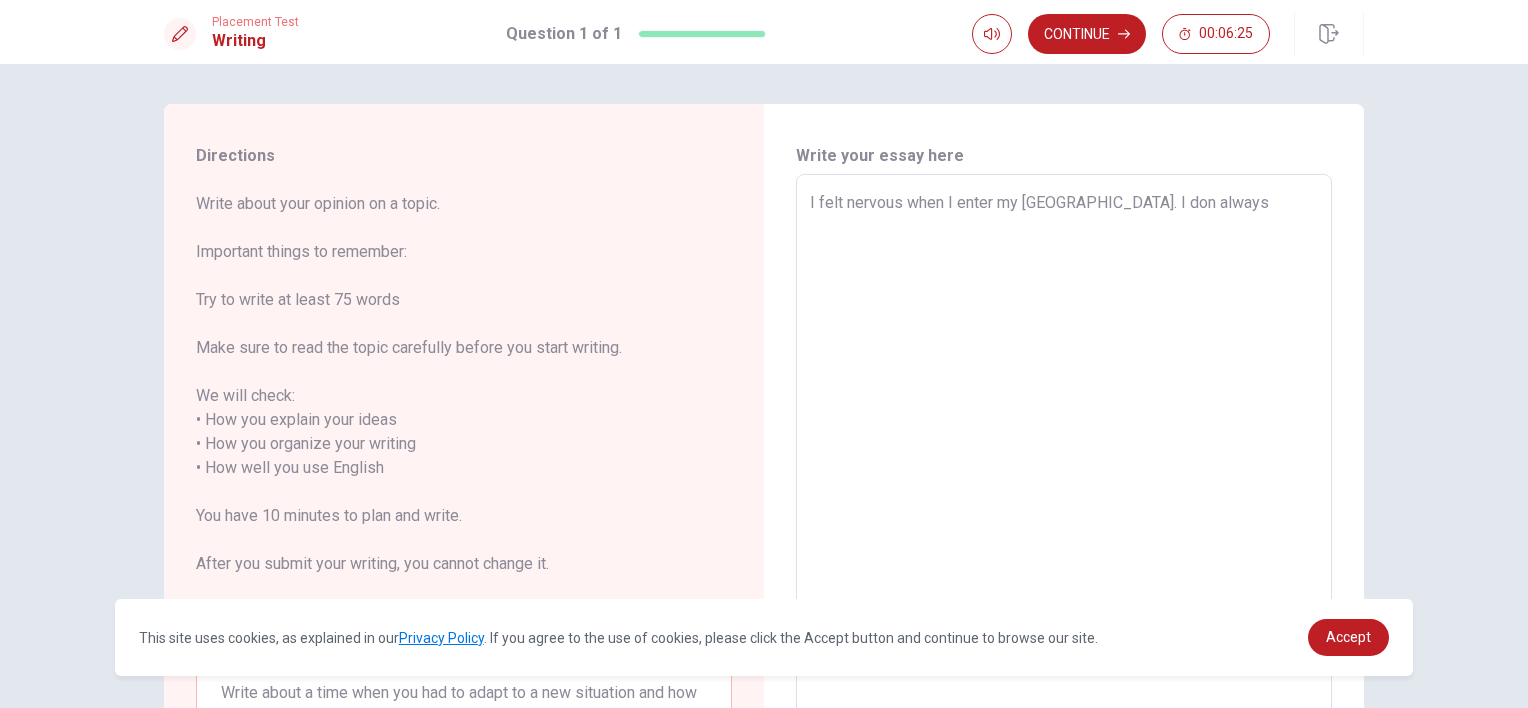 type on "x" 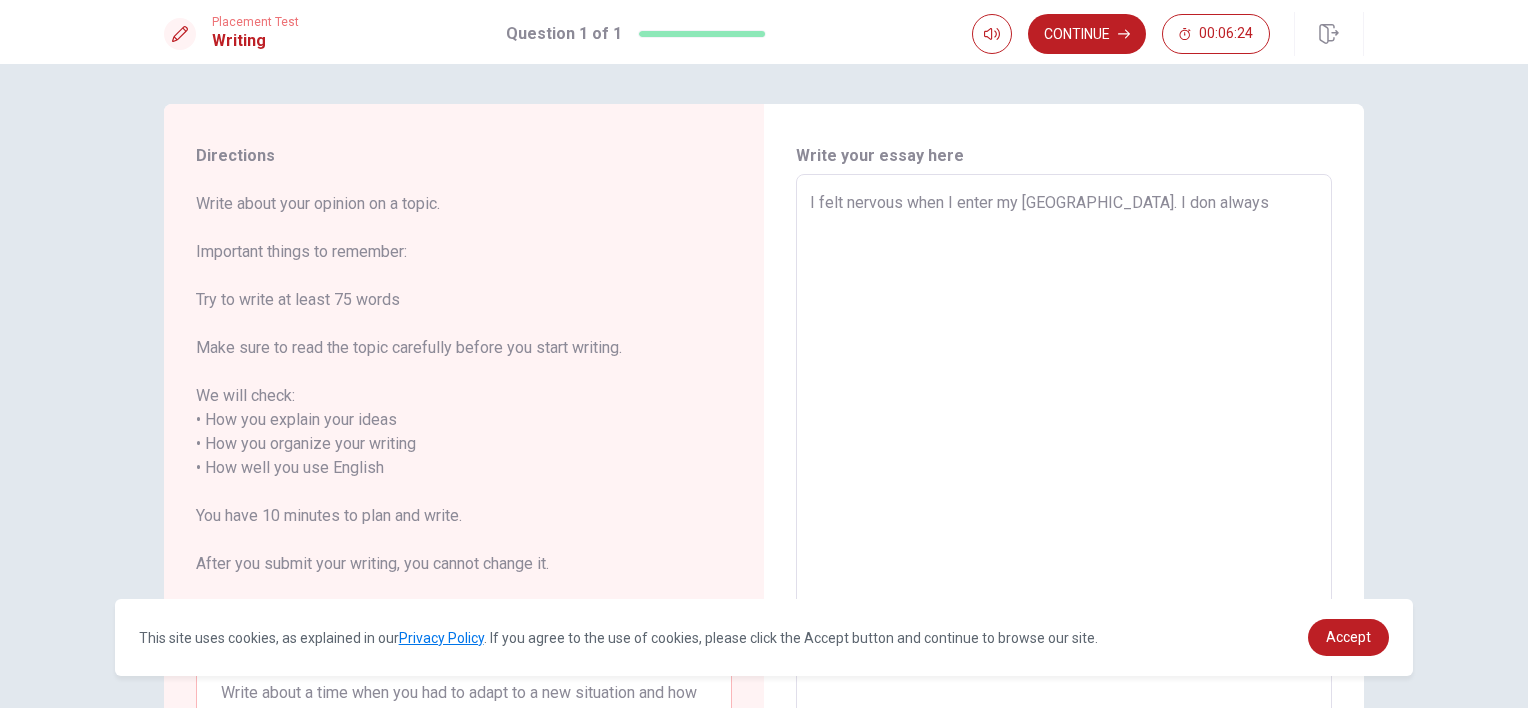 type on "I felt nervous when I enter my [GEOGRAPHIC_DATA]. I don' always" 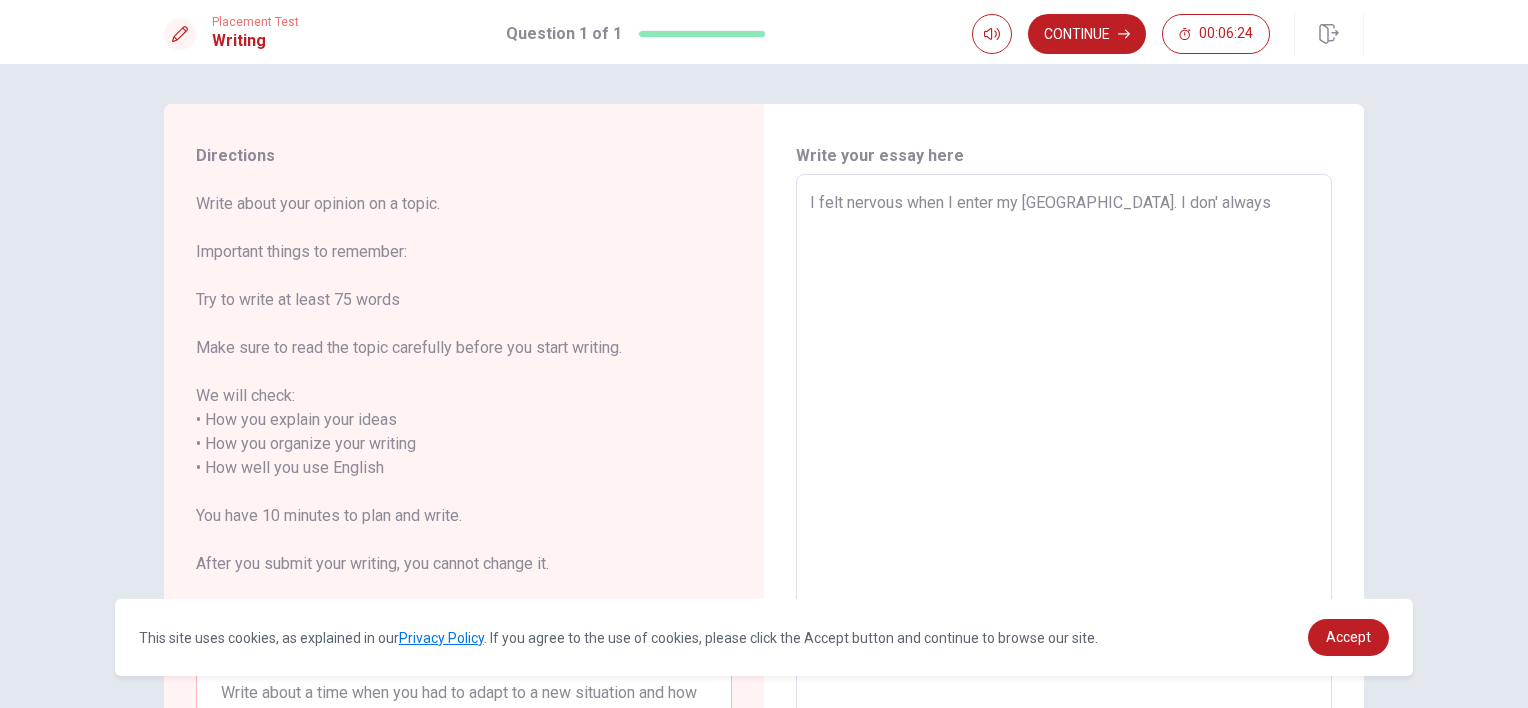 type on "x" 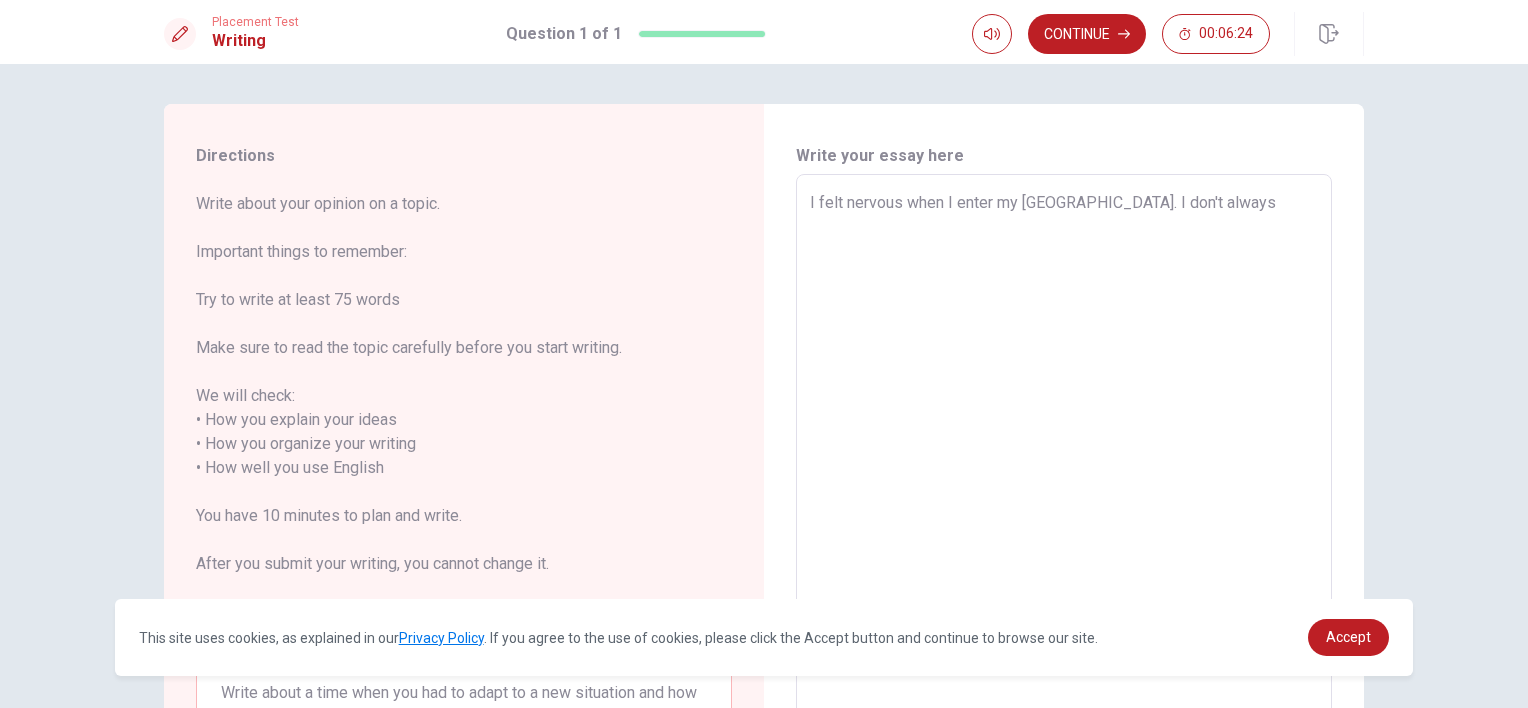 type on "x" 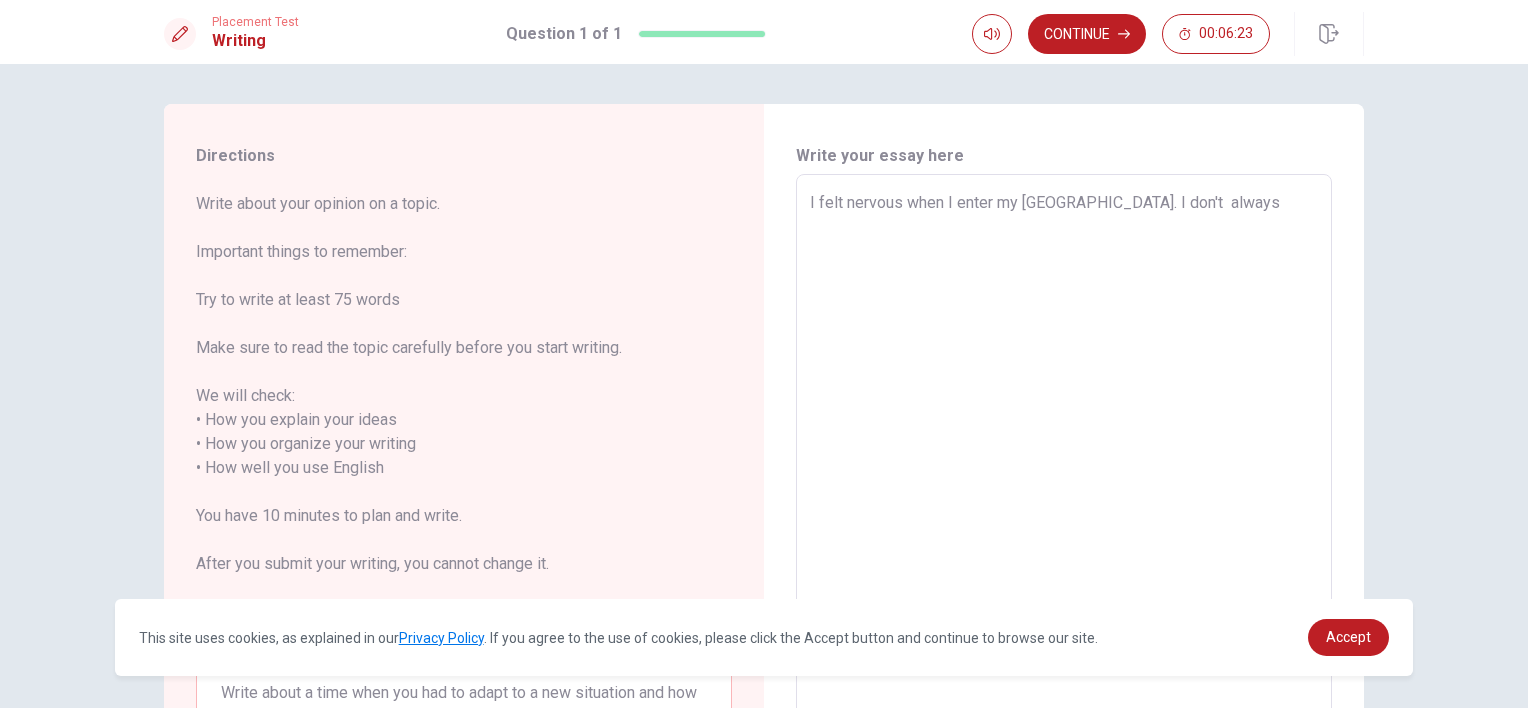 type on "x" 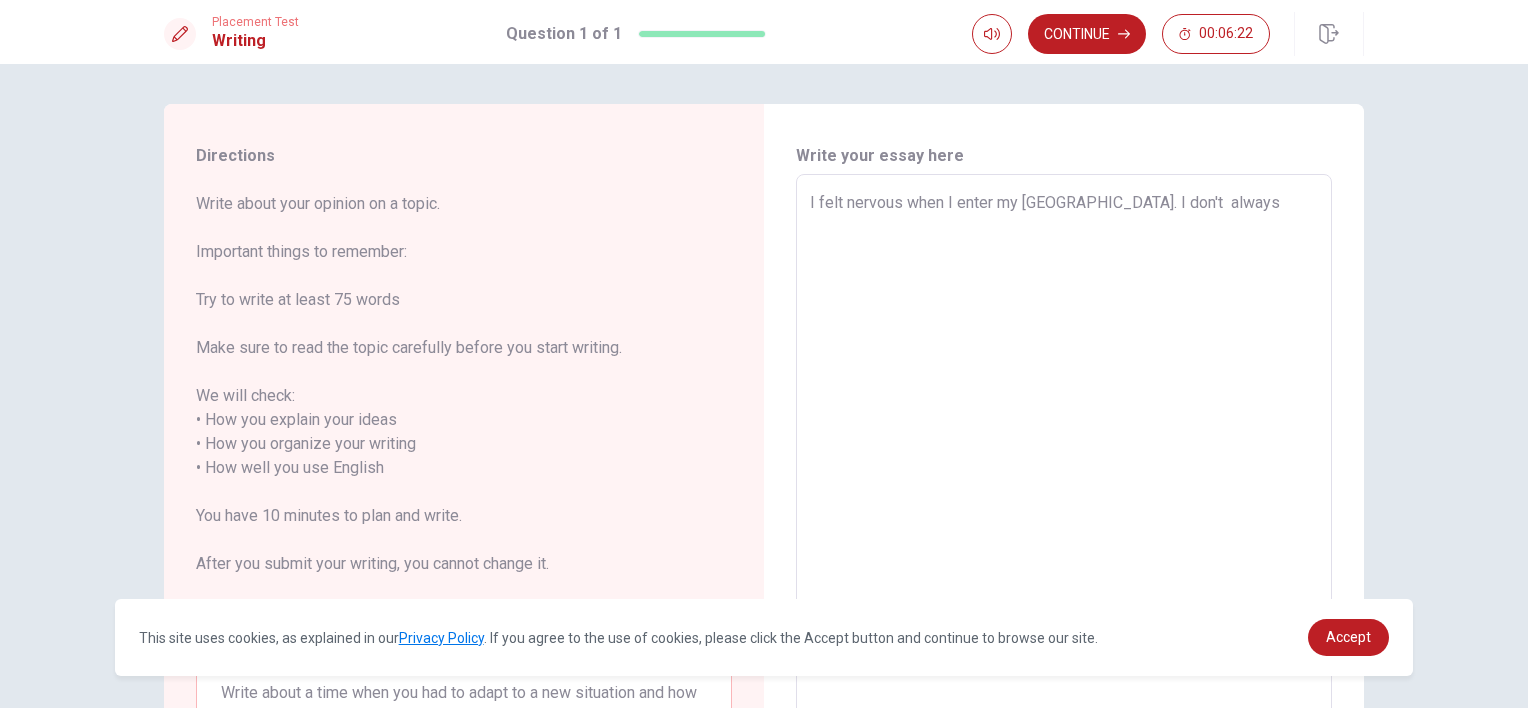 type on "I felt nervous when I enter my [GEOGRAPHIC_DATA]. I don't always" 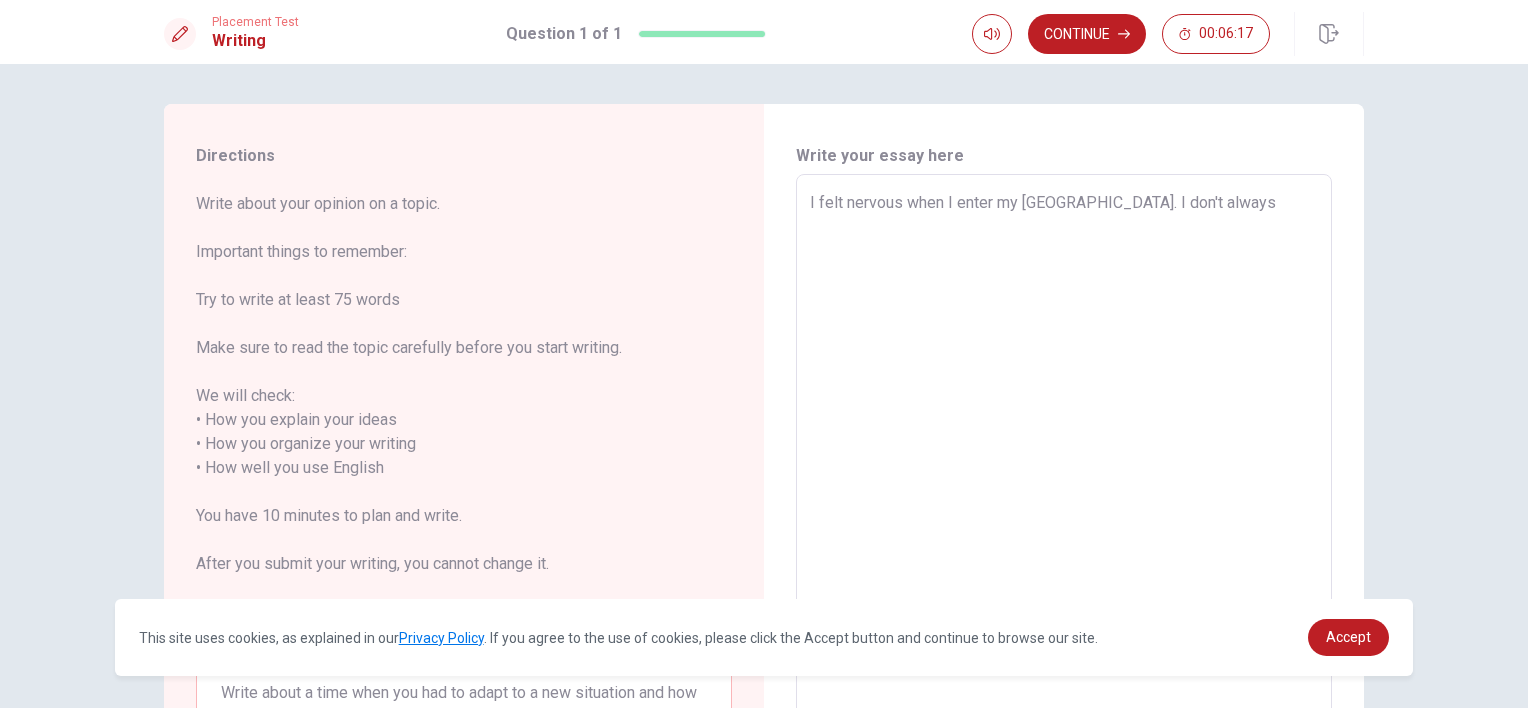 click on "I felt nervous when I enter my [GEOGRAPHIC_DATA]. I don't always" at bounding box center [1064, 468] 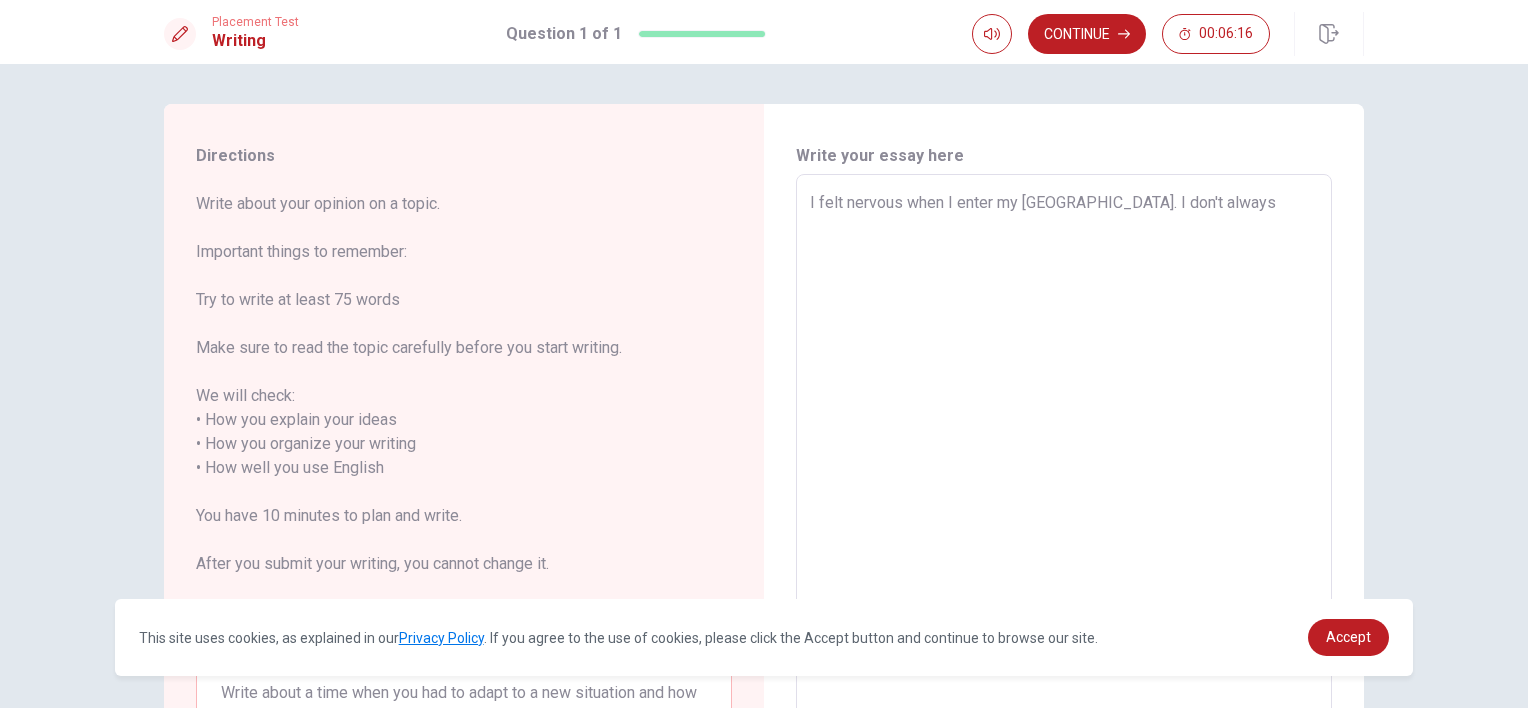 type on "I felt nervous when I enter my [GEOGRAPHIC_DATA]. I don't always m" 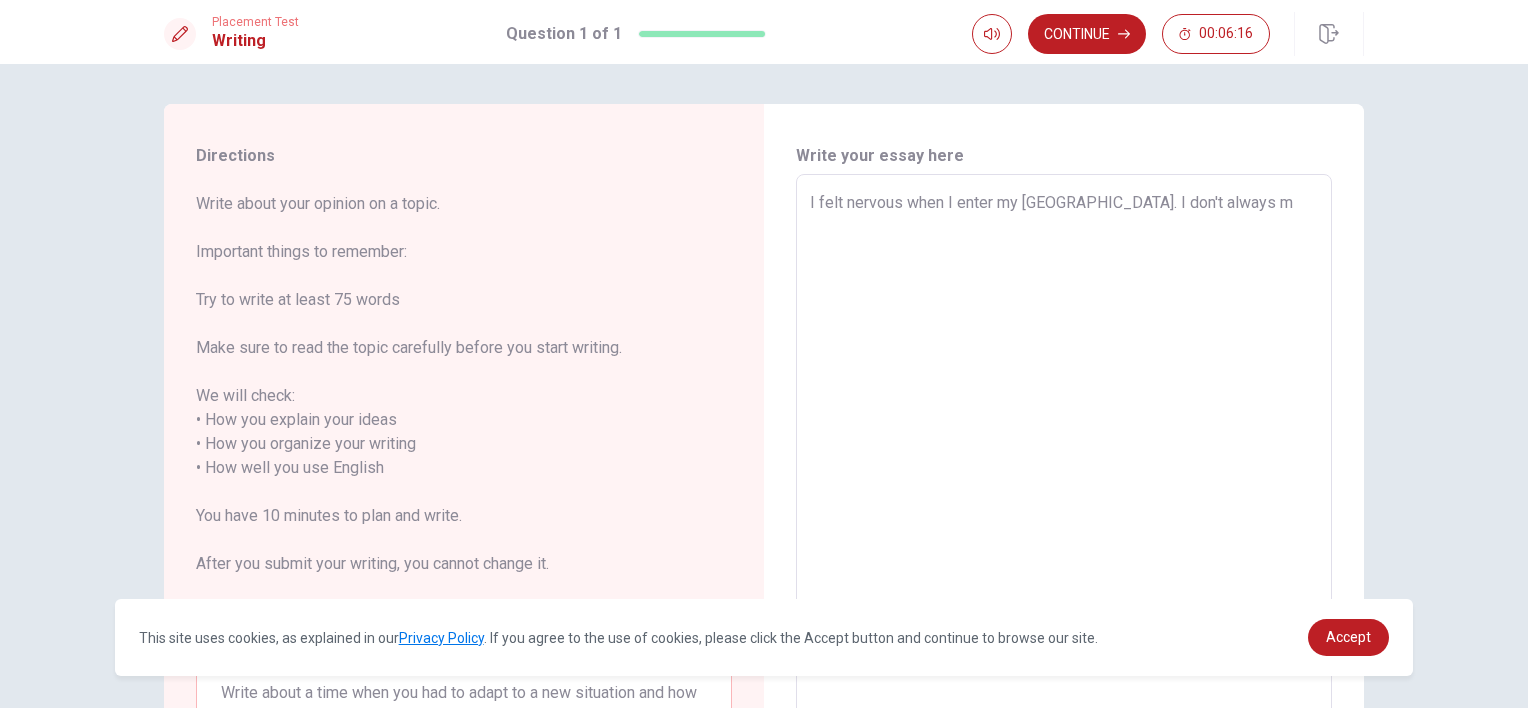 type on "x" 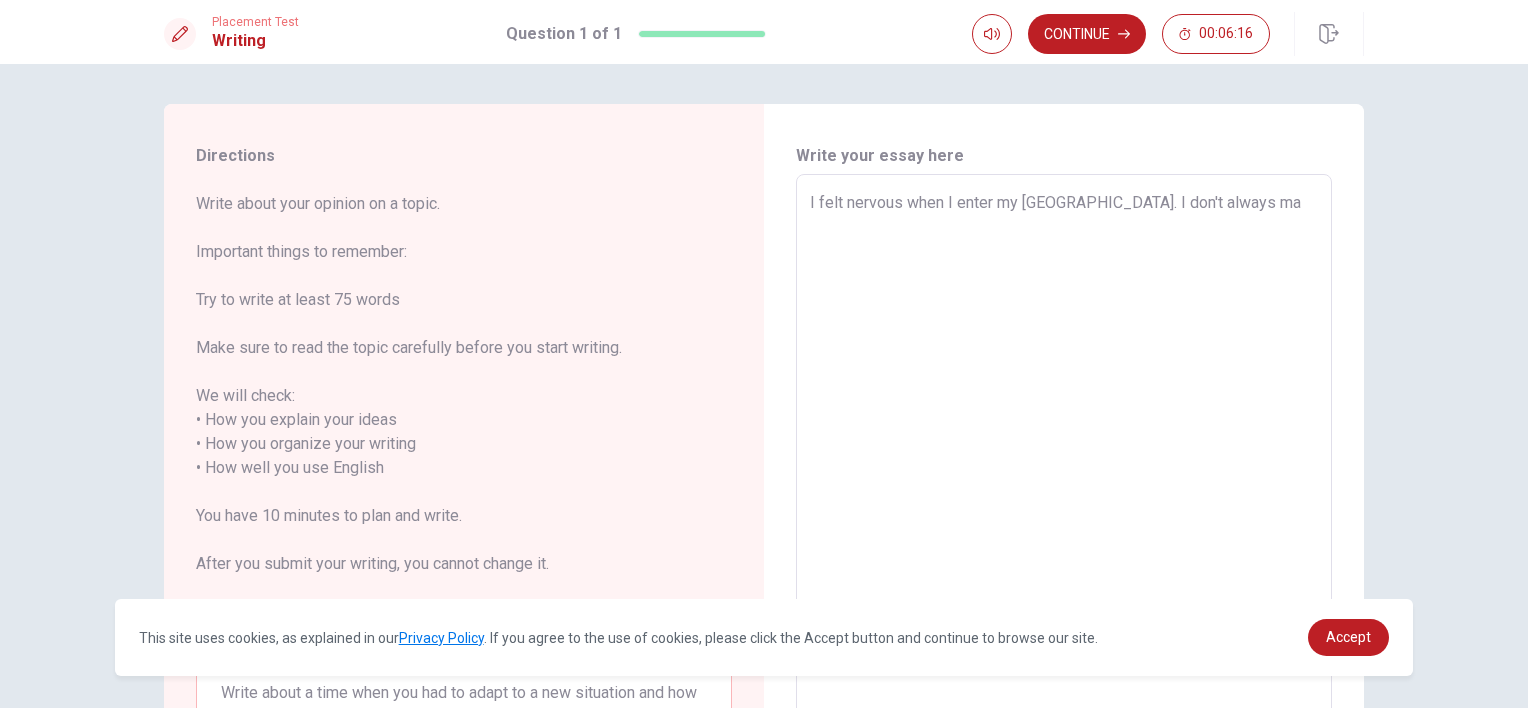type 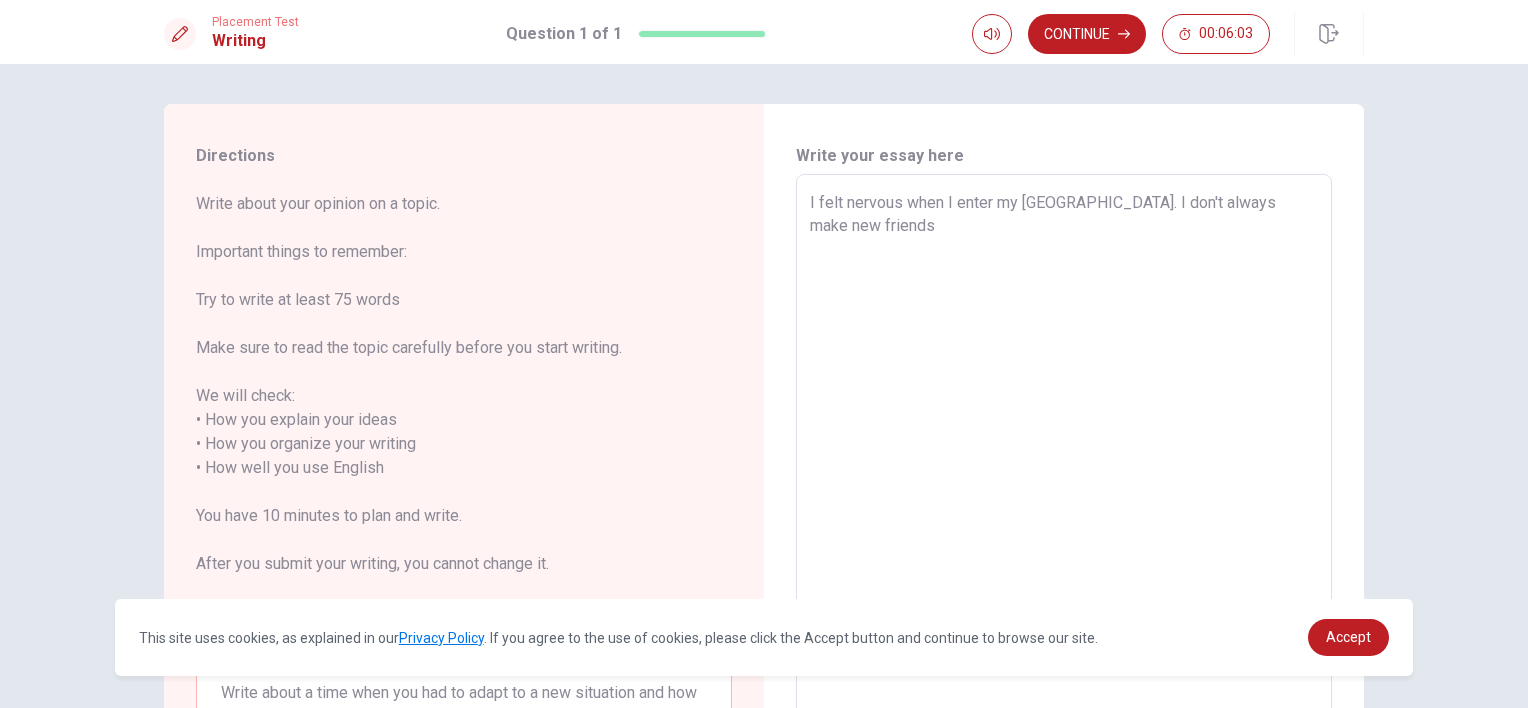 click on "I felt nervous when I enter my [GEOGRAPHIC_DATA]. I don't always make new friends" at bounding box center (1064, 468) 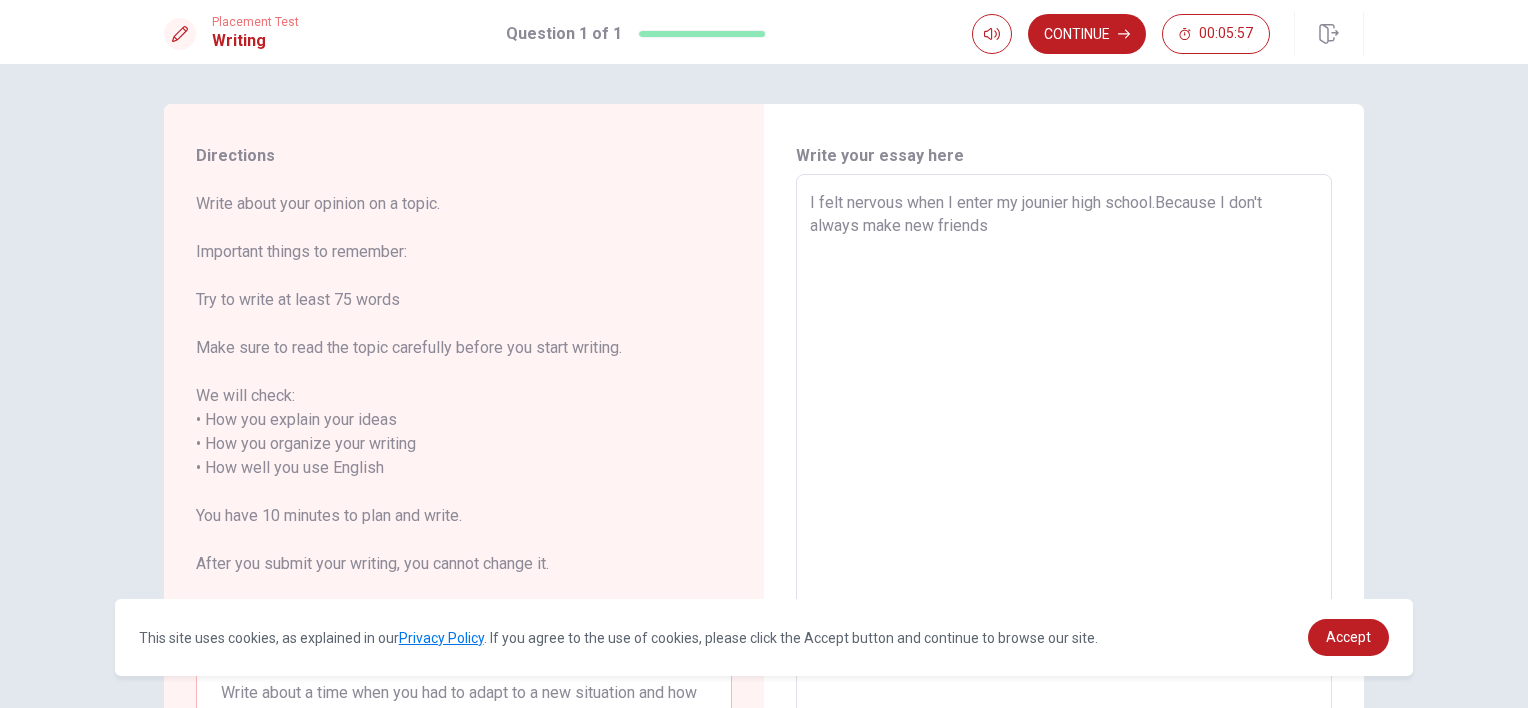 click on "I felt nervous when I enter my jounier high school.Because I don't always make new friends" at bounding box center (1064, 468) 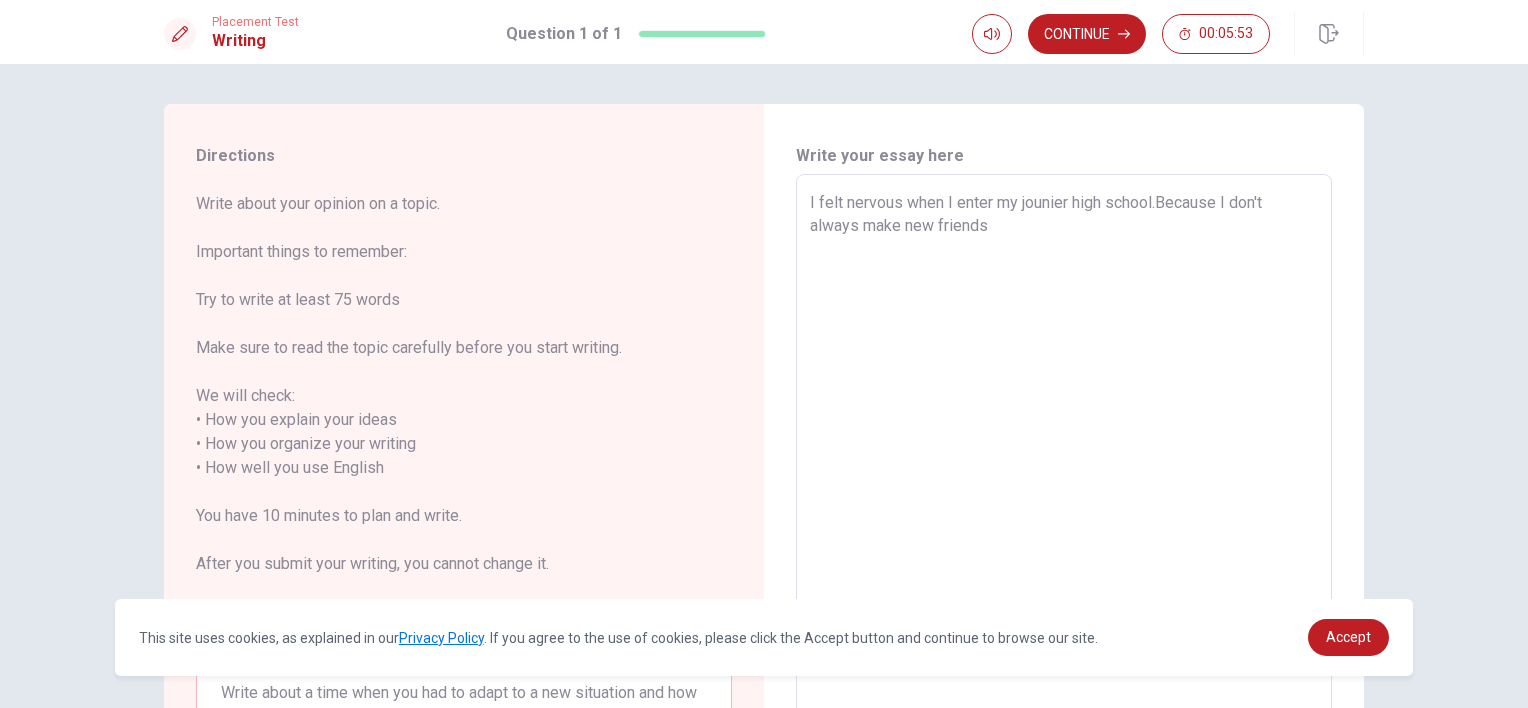 click on "I felt nervous when I enter my jounier high school.Because I don't always make new friends" at bounding box center (1064, 468) 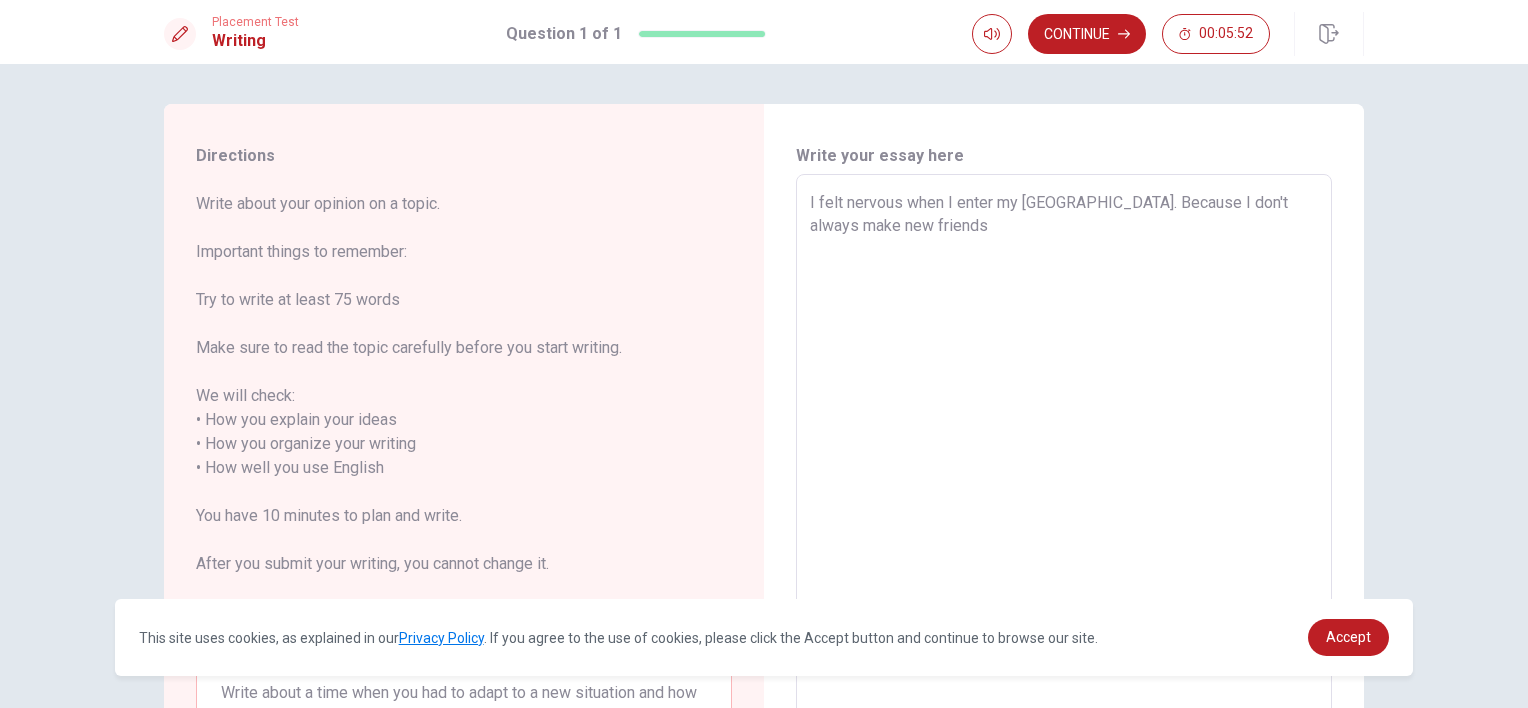 click on "I felt nervous when I enter my [GEOGRAPHIC_DATA]. Because I don't always make new friends" at bounding box center (1064, 468) 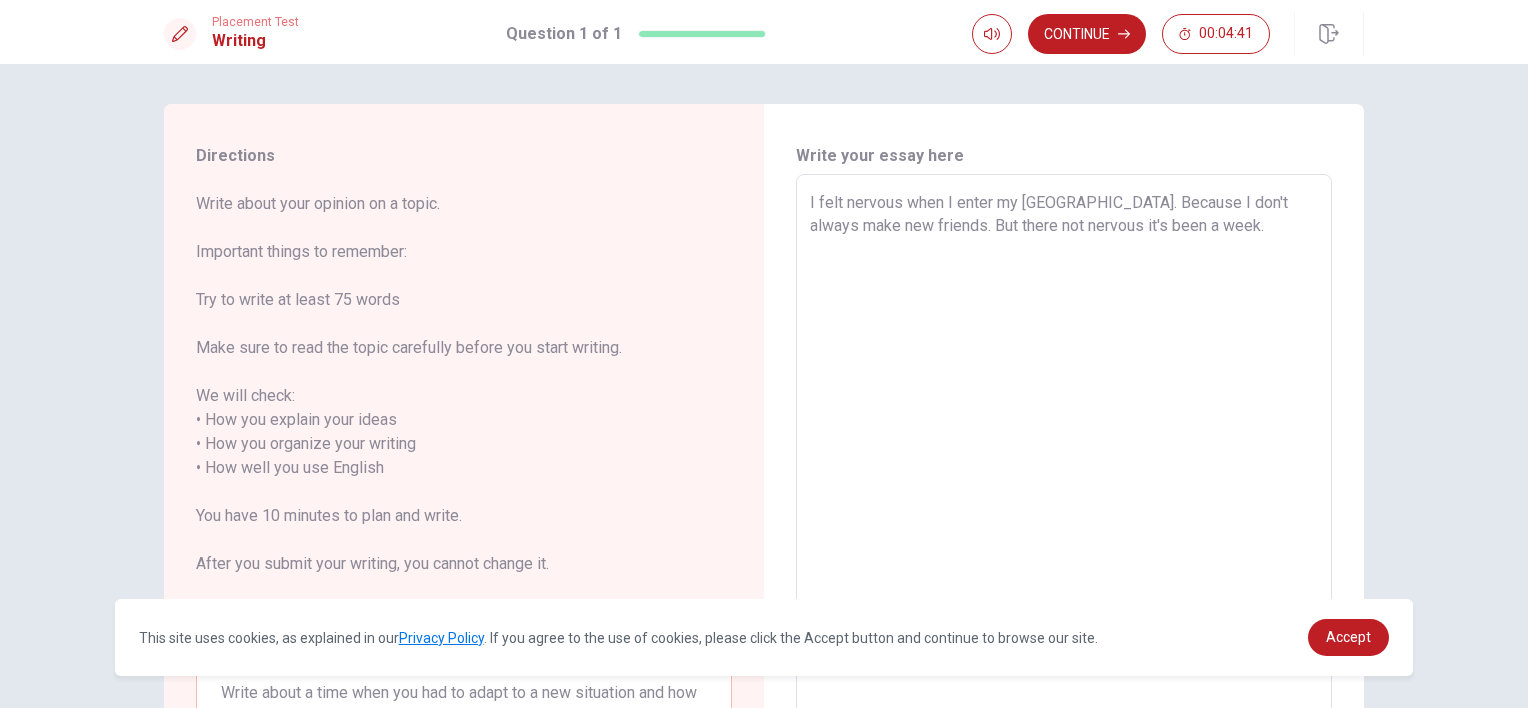 click on "I felt nervous when I enter my [GEOGRAPHIC_DATA]. Because I don't always make new friends. But there not nervous it's been a week." at bounding box center [1064, 468] 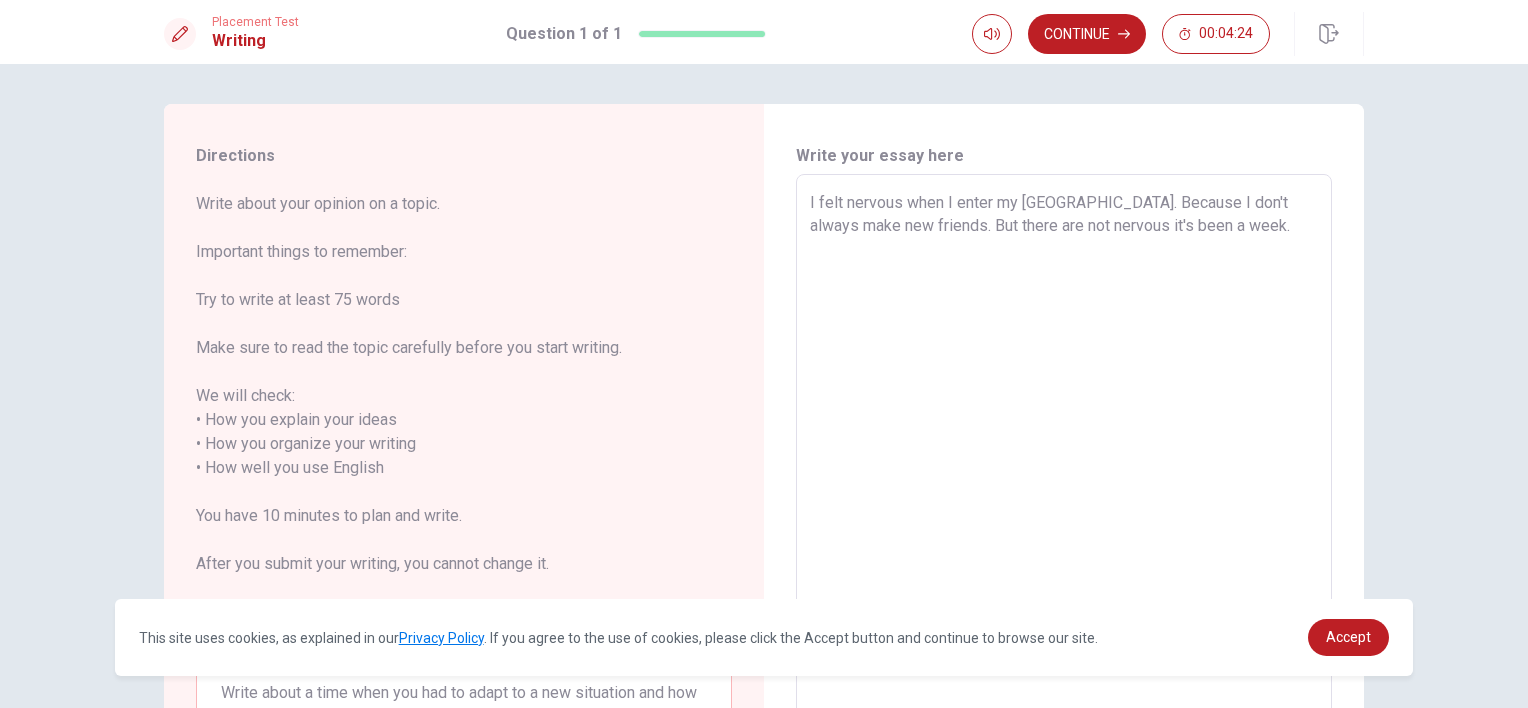 click on "I felt nervous when I enter my [GEOGRAPHIC_DATA]. Because I don't always make new friends. But there are not nervous it's been a week." at bounding box center (1064, 468) 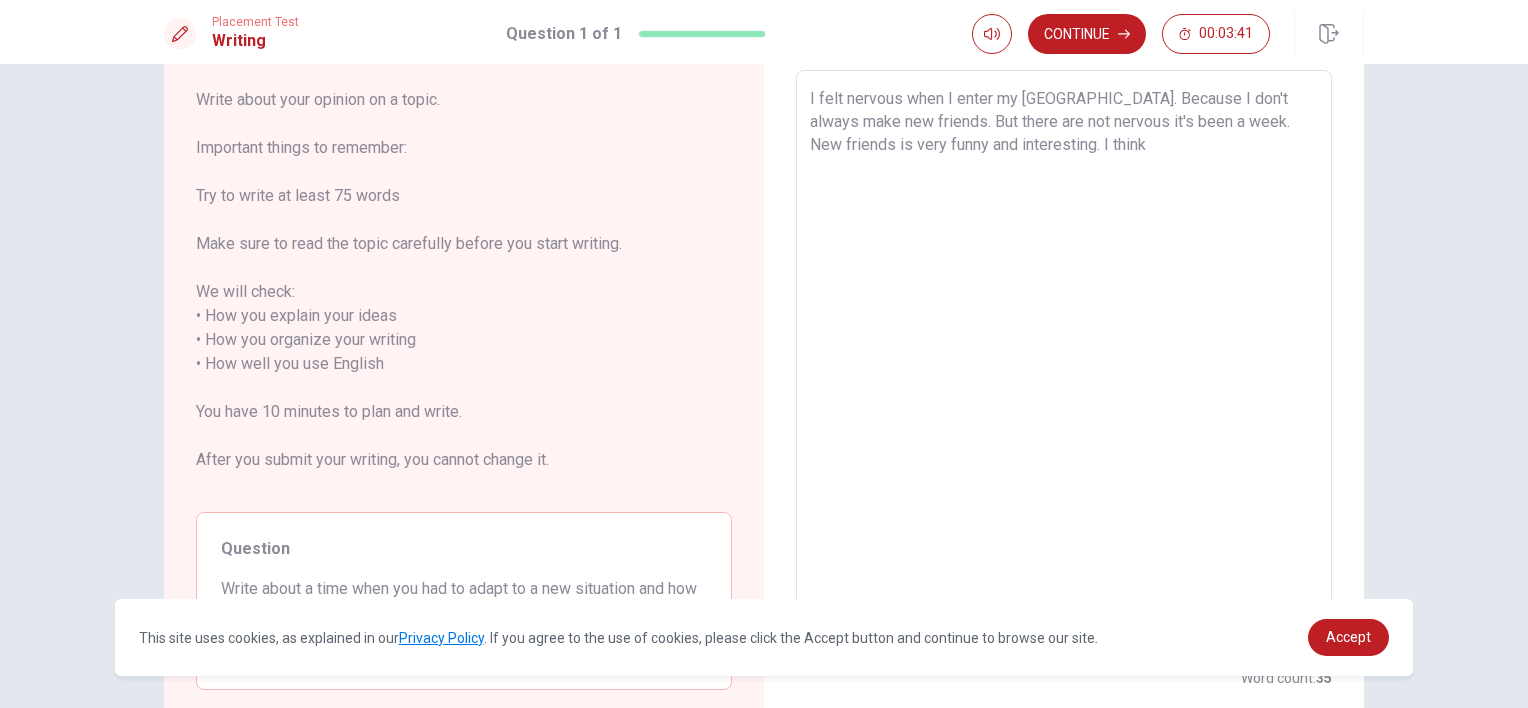 scroll, scrollTop: 0, scrollLeft: 0, axis: both 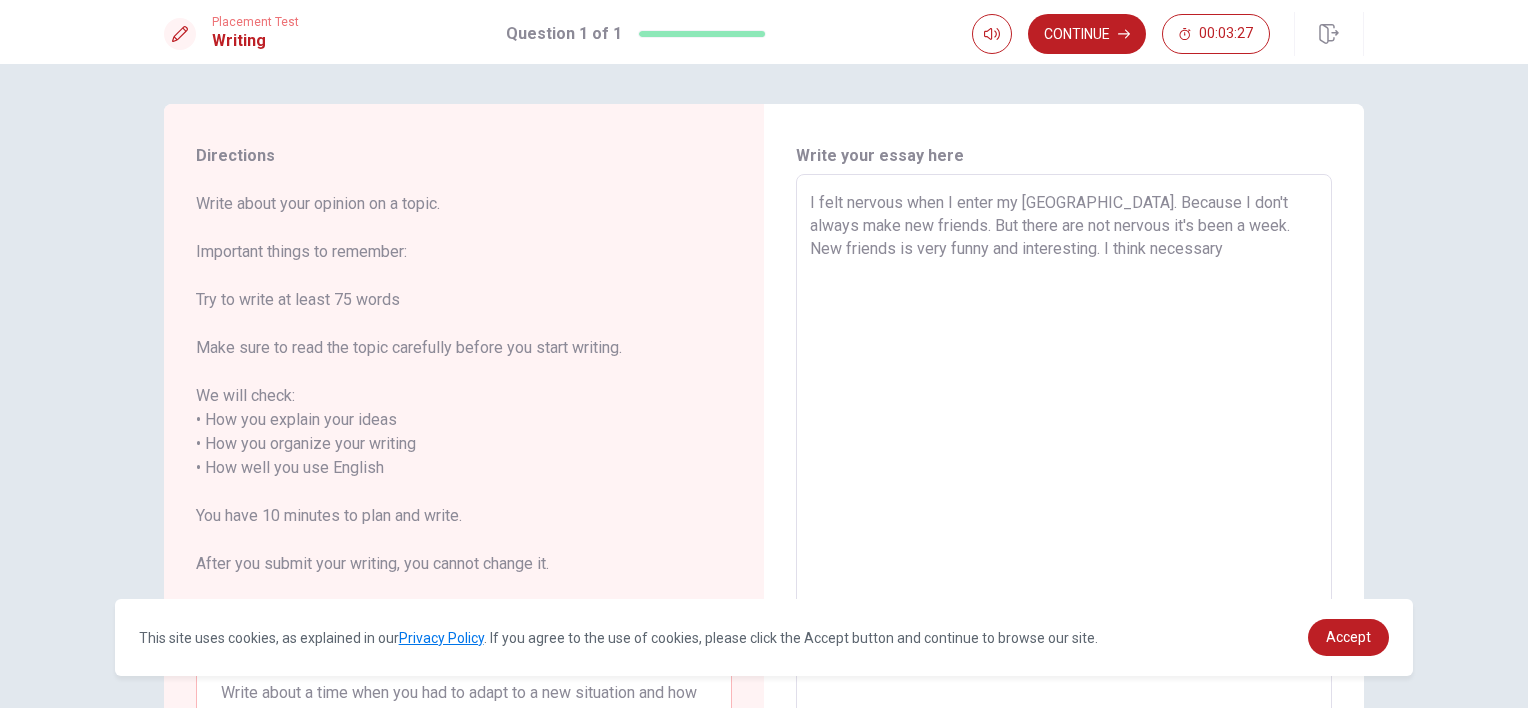 click on "I felt nervous when I enter my [GEOGRAPHIC_DATA]. Because I don't always make new friends. But there are not nervous it's been a week.
New friends is very funny and interesting. I think necessary" at bounding box center [1064, 468] 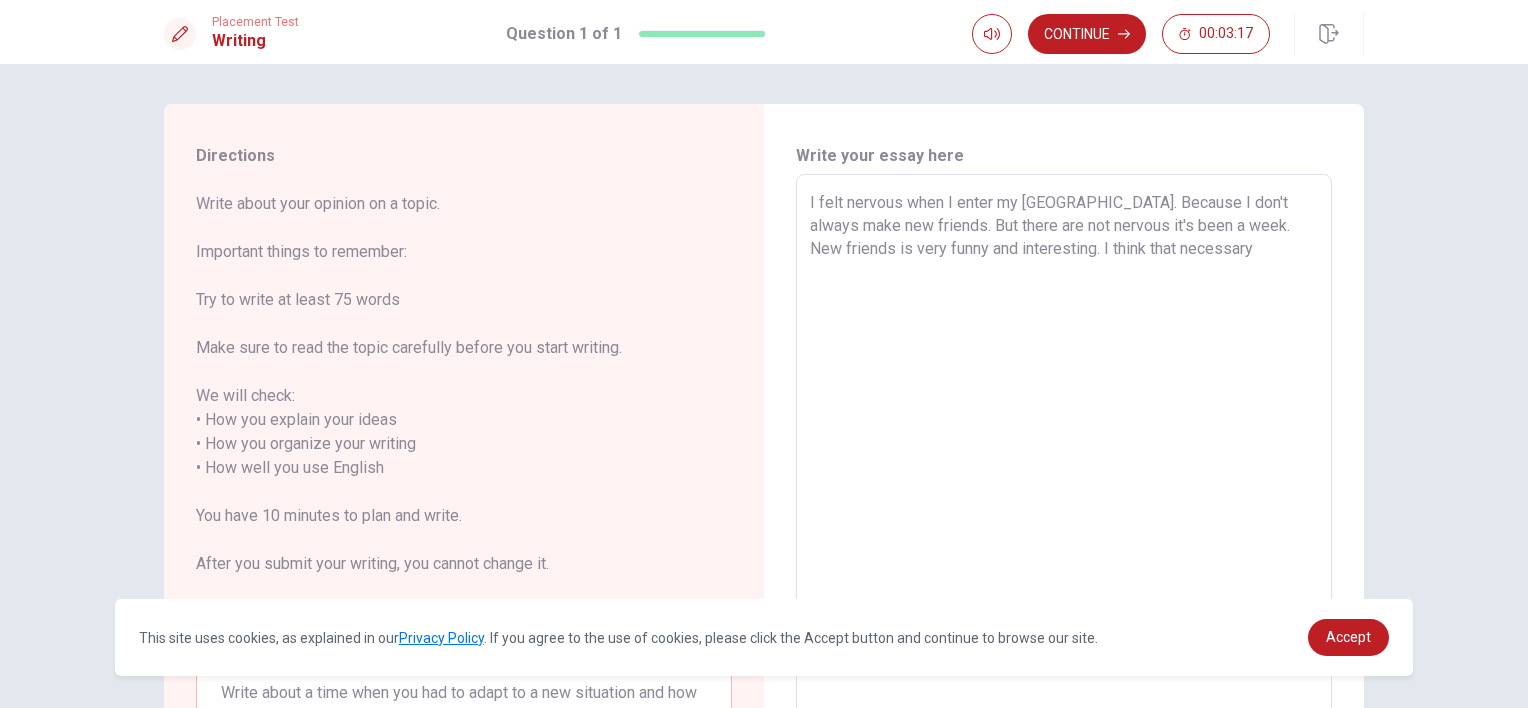 click on "I felt nervous when I enter my [GEOGRAPHIC_DATA]. Because I don't always make new friends. But there are not nervous it's been a week.
New friends is very funny and interesting. I think that necessary" at bounding box center (1064, 468) 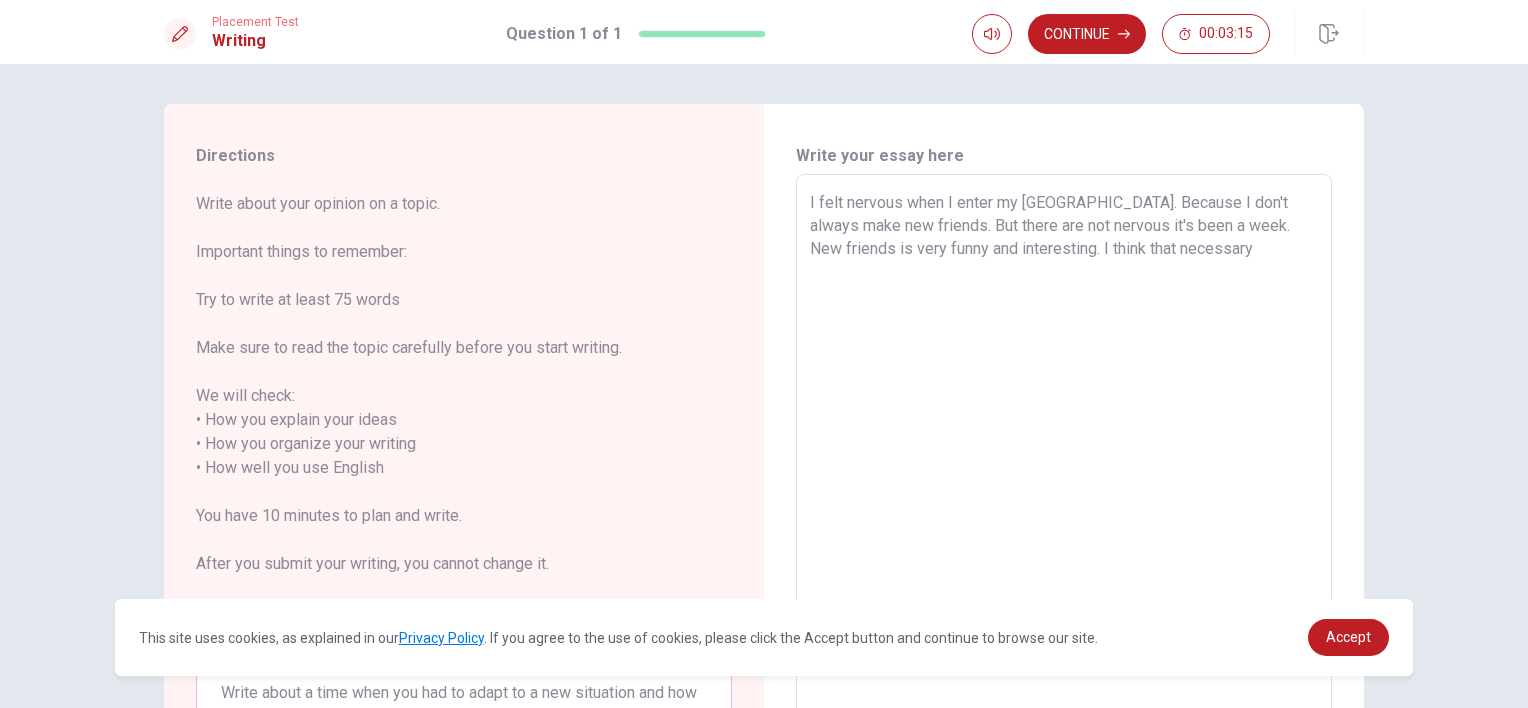 click on "I felt nervous when I enter my [GEOGRAPHIC_DATA]. Because I don't always make new friends. But there are not nervous it's been a week.
New friends is very funny and interesting. I think that necessary" at bounding box center [1064, 468] 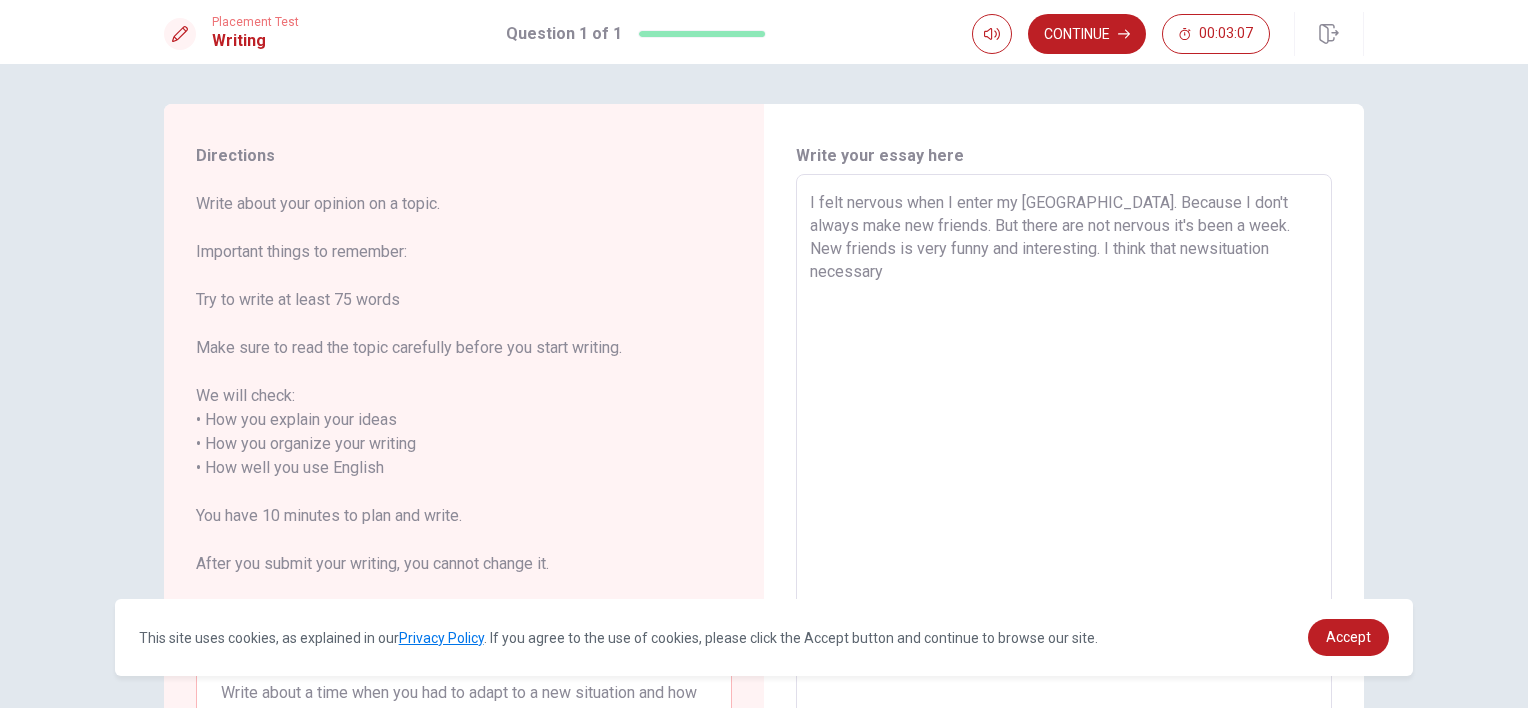 click on "I felt nervous when I enter my [GEOGRAPHIC_DATA]. Because I don't always make new friends. But there are not nervous it's been a week.
New friends is very funny and interesting. I think that newsituation necessary" at bounding box center (1064, 468) 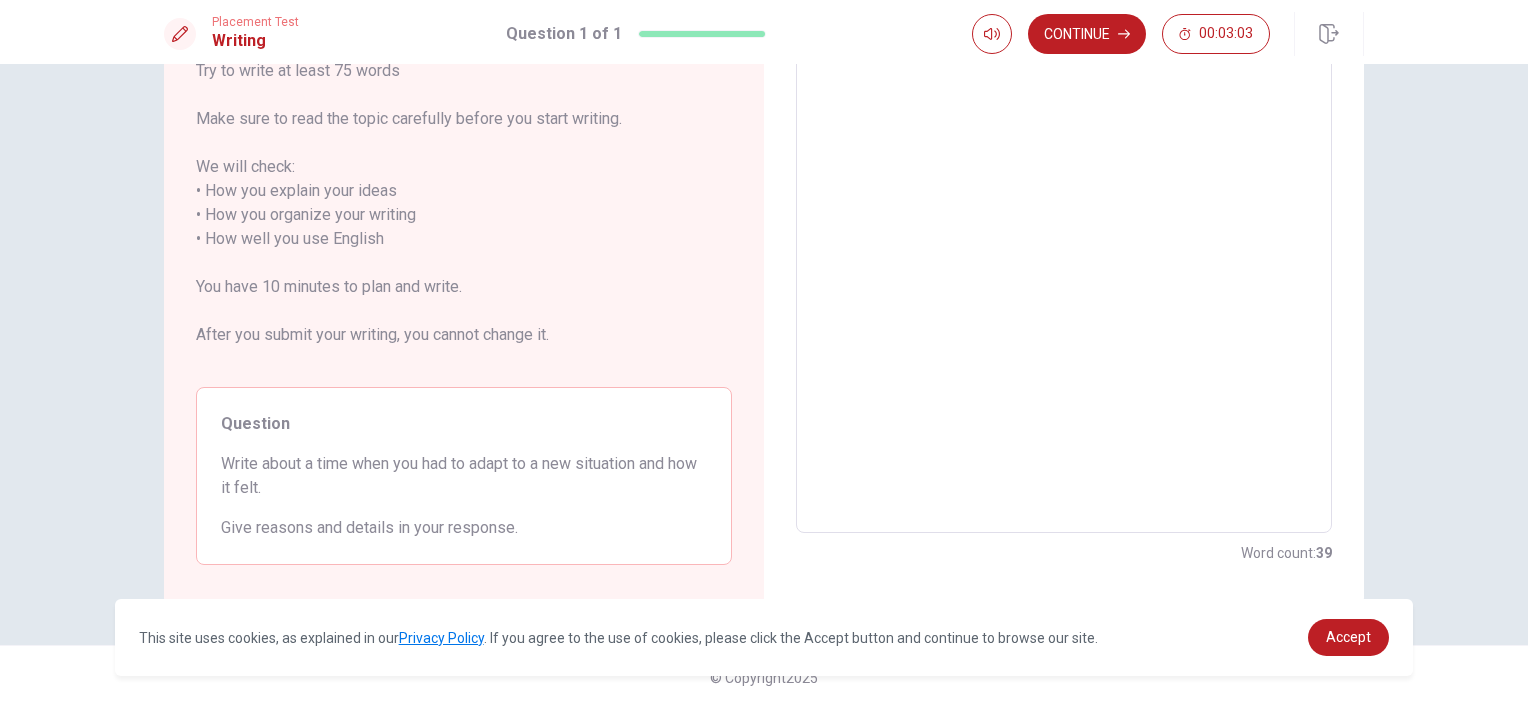 scroll, scrollTop: 0, scrollLeft: 0, axis: both 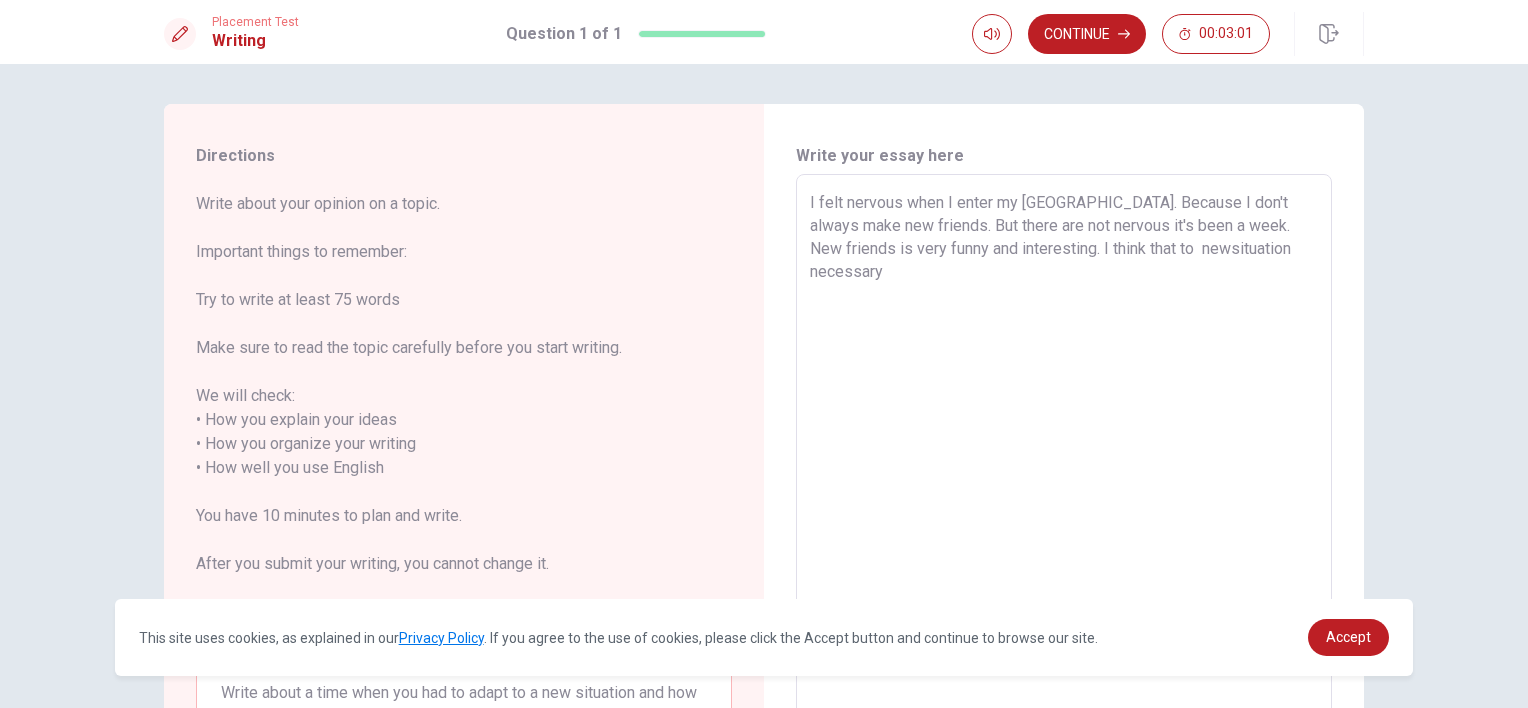 click on "Write about your opinion on a topic.
Important things to remember:
Try to write at least 75 words
Make sure to read the topic carefully before you start writing.
We will check:
• How you explain your ideas
• How you organize your writing
• How well you use English
You have 10 minutes to plan and write.
After you submit your writing, you cannot change it." at bounding box center [464, 396] 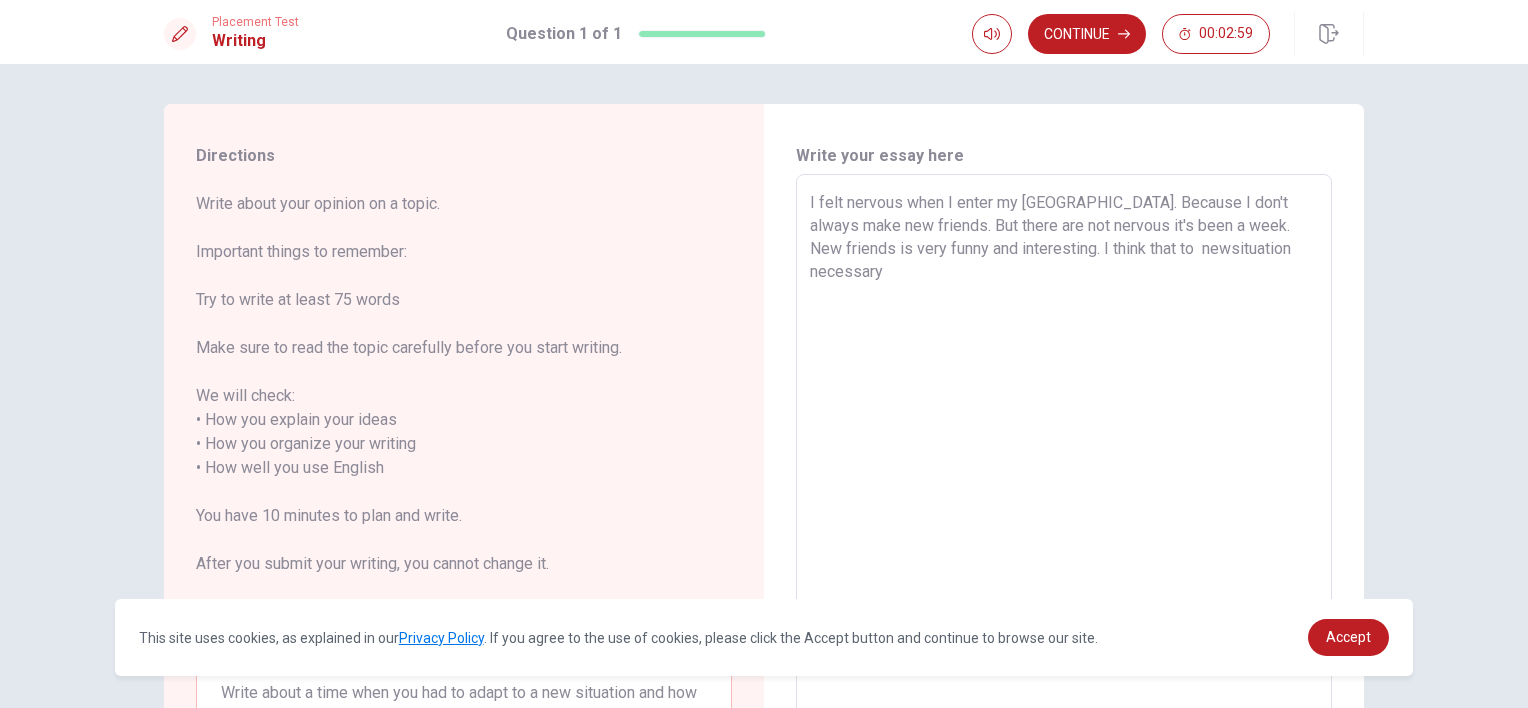 click on "I felt nervous when I enter my [GEOGRAPHIC_DATA]. Because I don't always make new friends. But there are not nervous it's been a week.
New friends is very funny and interesting. I think that to  newsituation necessary" at bounding box center (1064, 468) 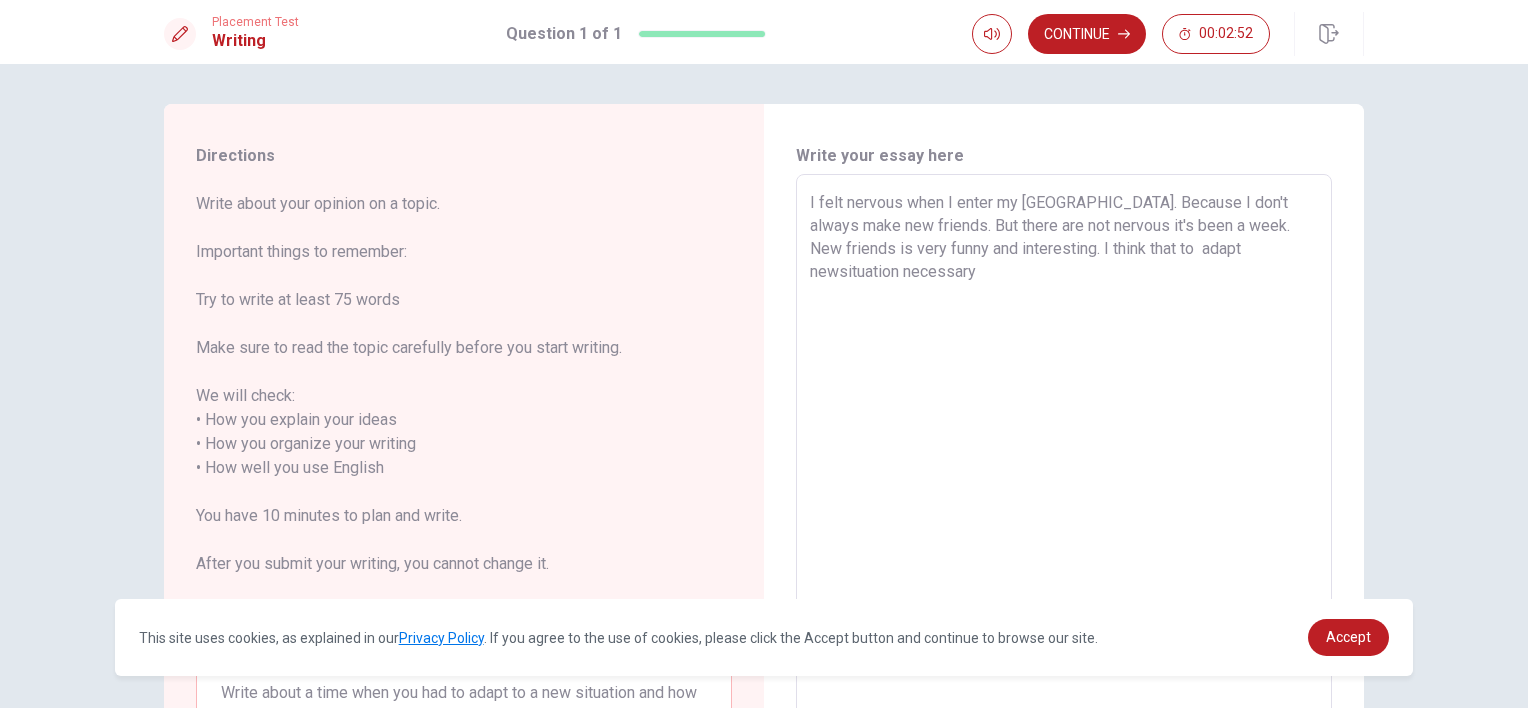 click on "I felt nervous when I enter my [GEOGRAPHIC_DATA]. Because I don't always make new friends. But there are not nervous it's been a week.
New friends is very funny and interesting. I think that to  adapt newsituation necessary" at bounding box center [1064, 468] 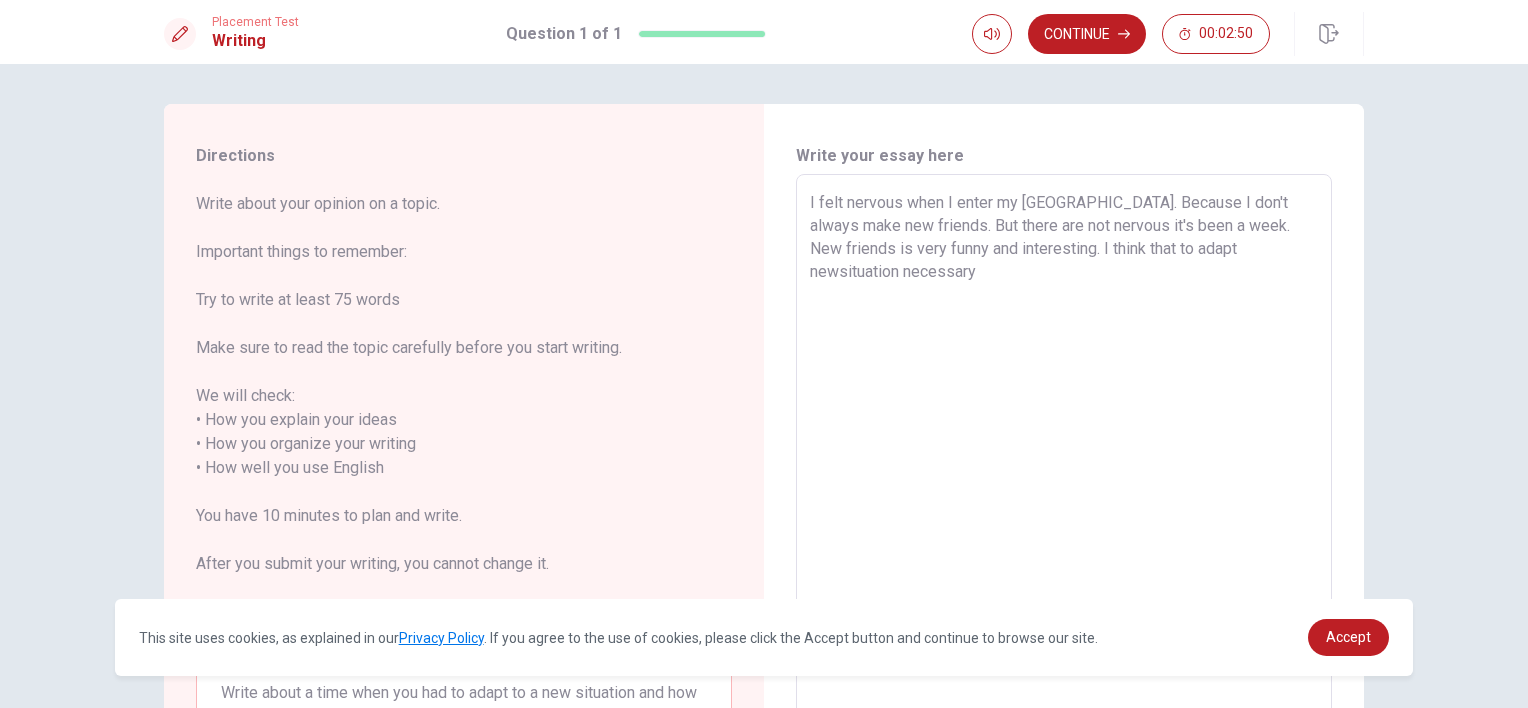 click on "I felt nervous when I enter my [GEOGRAPHIC_DATA]. Because I don't always make new friends. But there are not nervous it's been a week.
New friends is very funny and interesting. I think that to adapt newsituation necessary" at bounding box center (1064, 468) 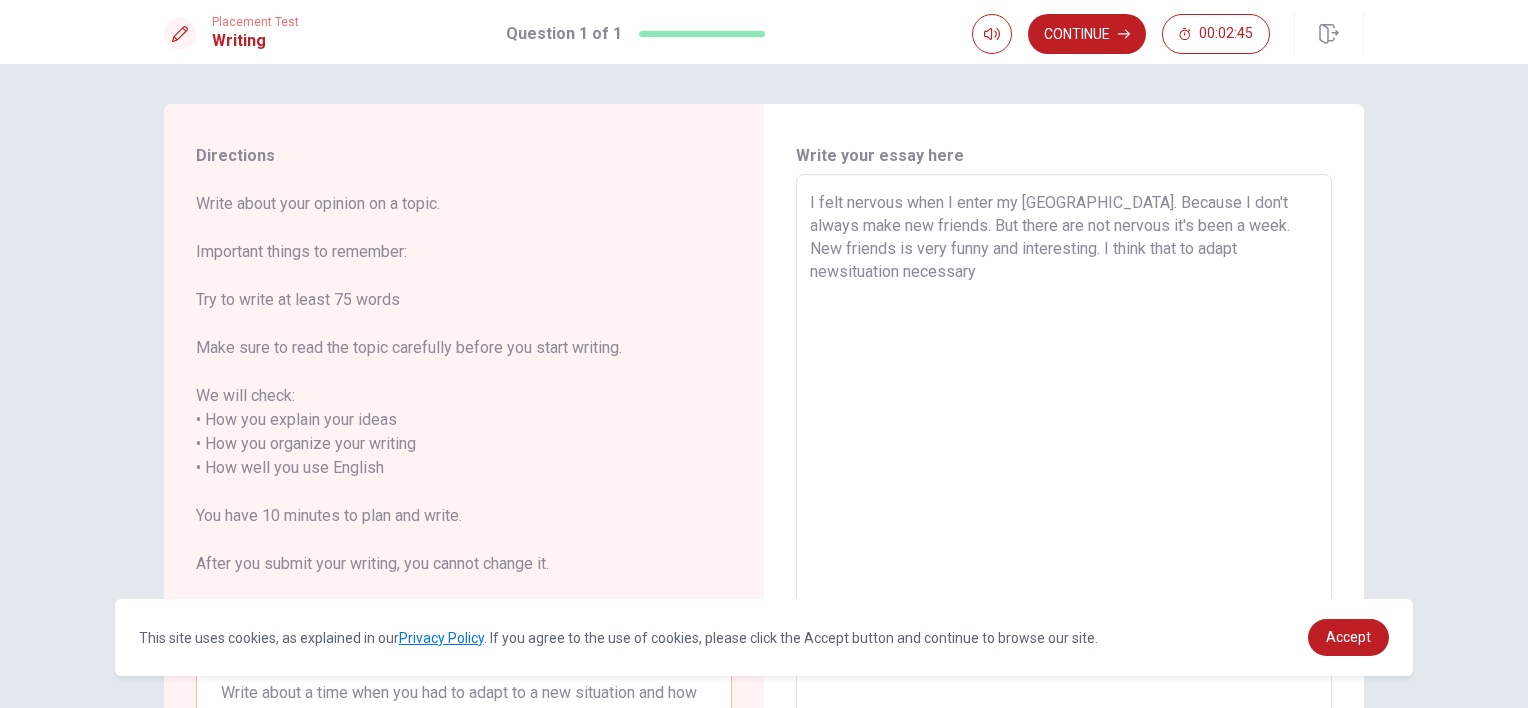 click on "I felt nervous when I enter my [GEOGRAPHIC_DATA]. Because I don't always make new friends. But there are not nervous it's been a week.
New friends is very funny and interesting. I think that to adapt newsituation necessary" at bounding box center (1064, 468) 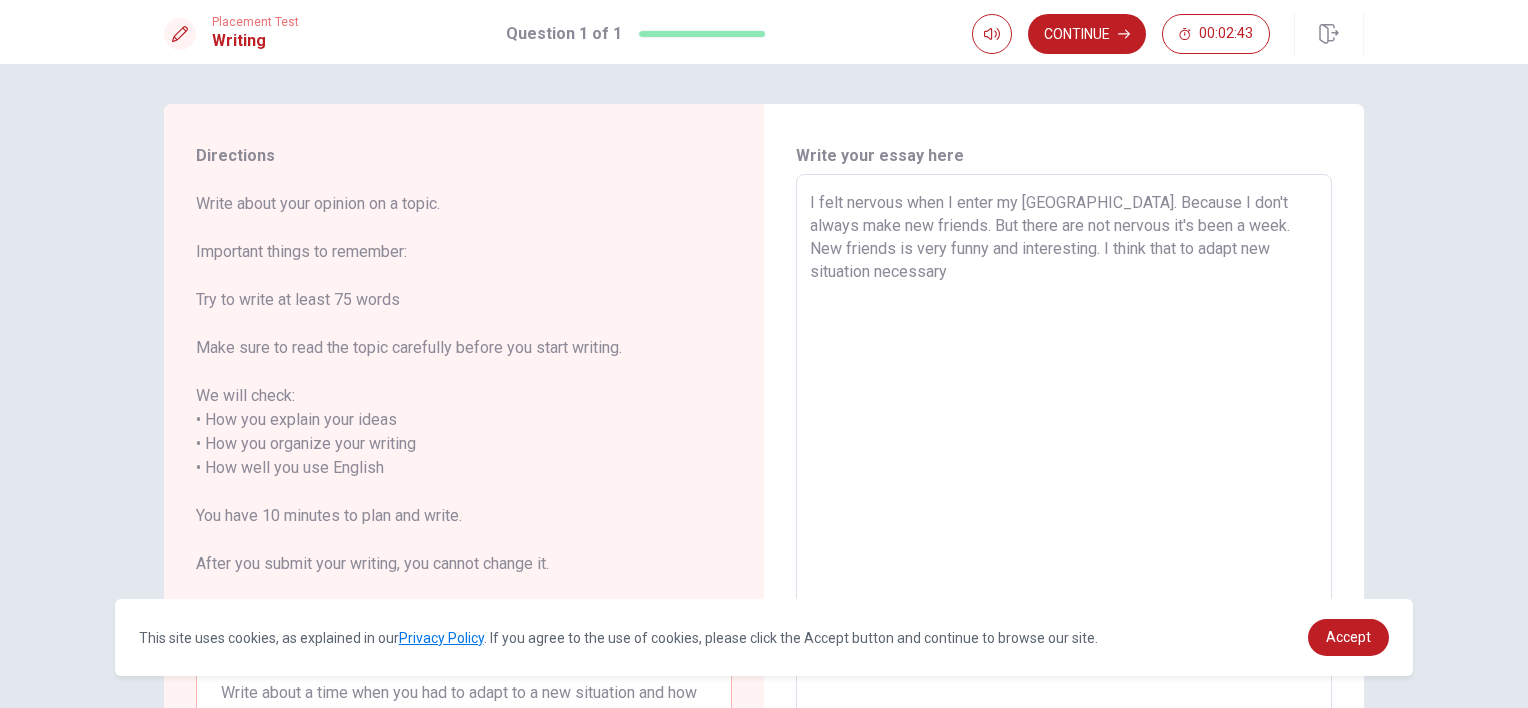 click on "I felt nervous when I enter my [GEOGRAPHIC_DATA]. Because I don't always make new friends. But there are not nervous it's been a week.
New friends is very funny and interesting. I think that to adapt new situation necessary" at bounding box center (1064, 468) 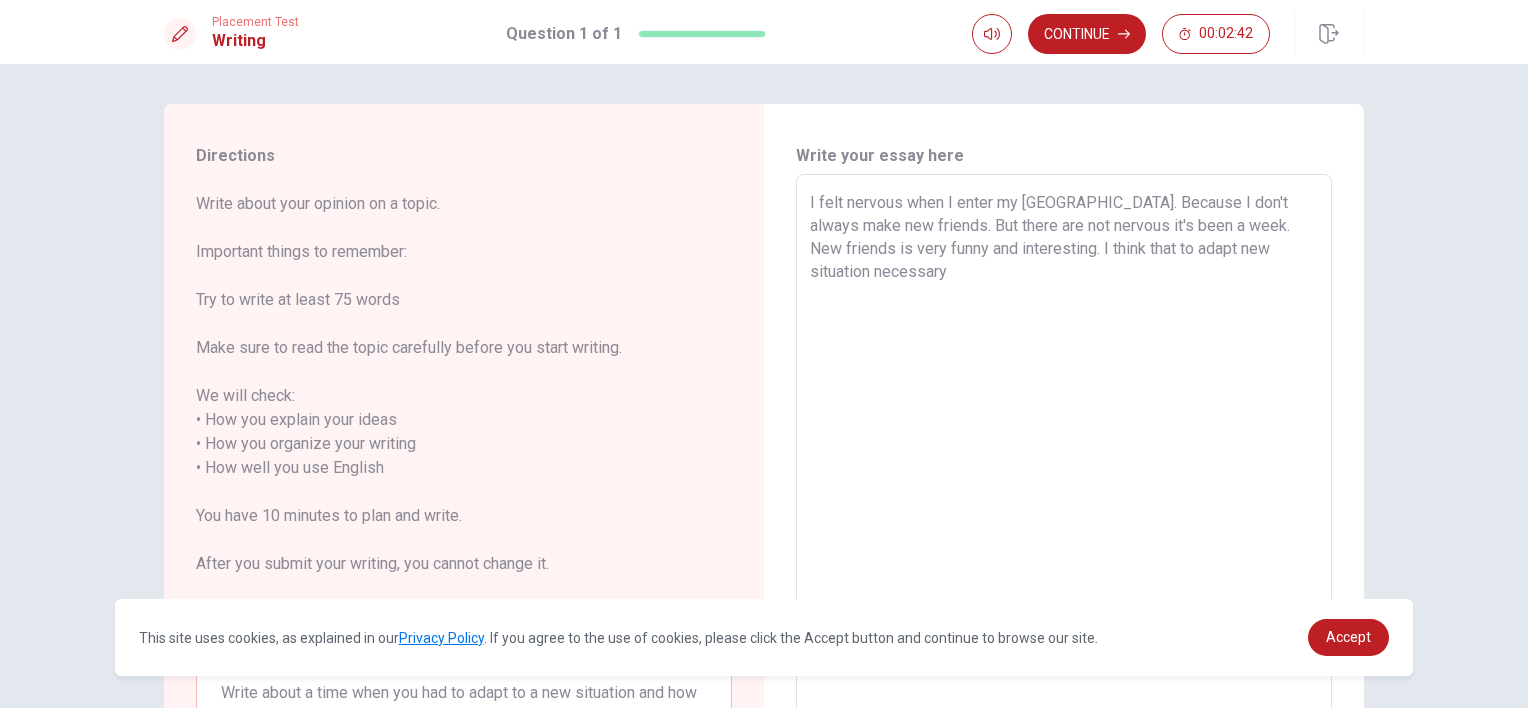click on "I felt nervous when I enter my [GEOGRAPHIC_DATA]. Because I don't always make new friends. But there are not nervous it's been a week.
New friends is very funny and interesting. I think that to adapt new situation necessary" at bounding box center (1064, 468) 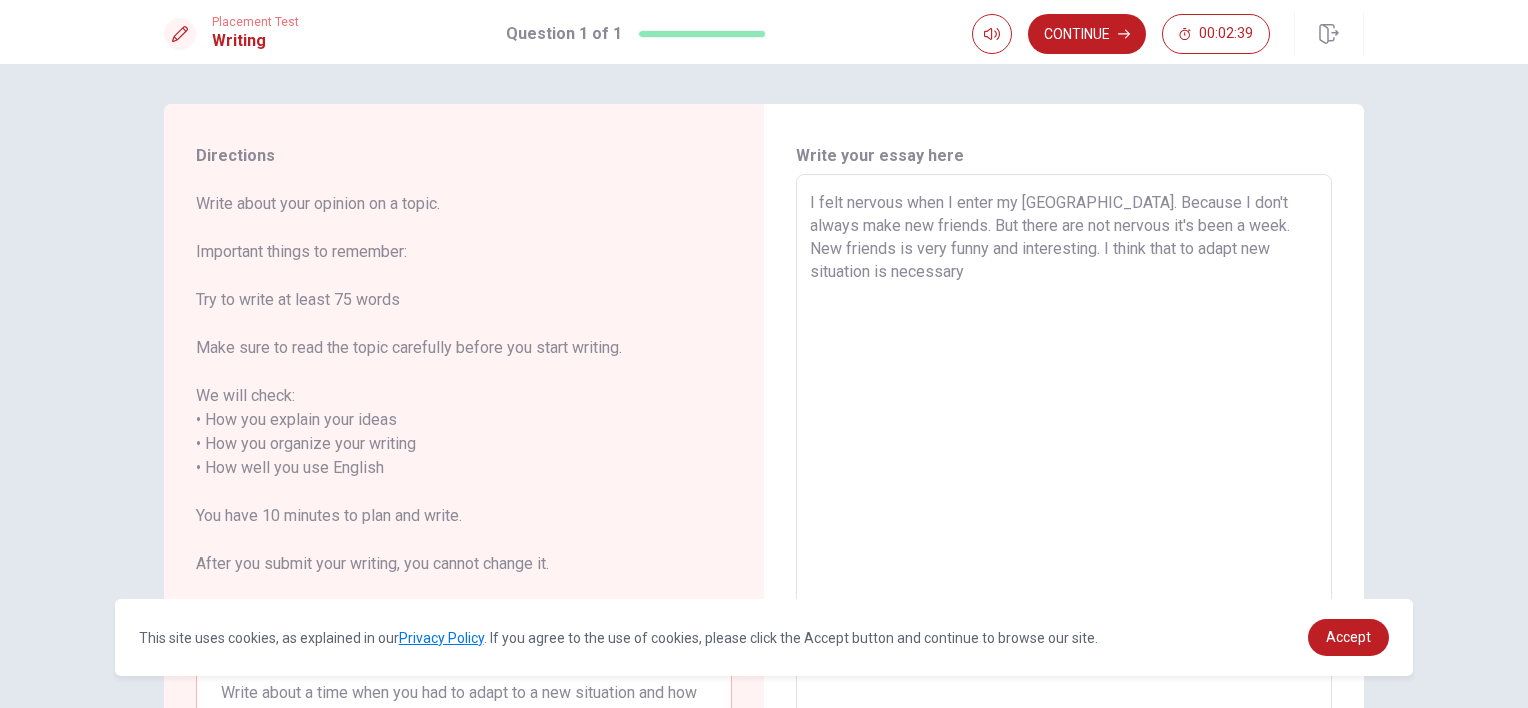 click on "I felt nervous when I enter my [GEOGRAPHIC_DATA]. Because I don't always make new friends. But there are not nervous it's been a week.
New friends is very funny and interesting. I think that to adapt new situation is necessary" at bounding box center [1064, 468] 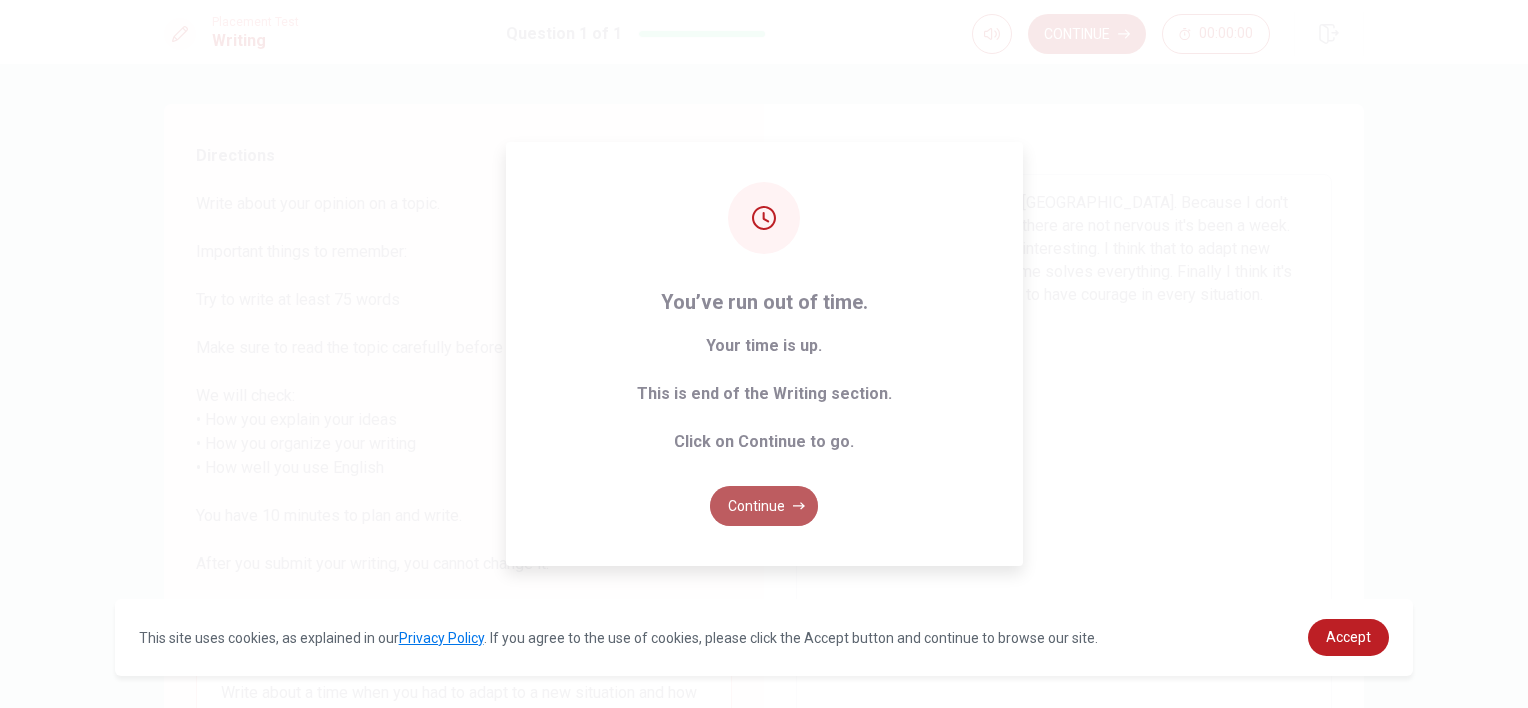 click on "Continue" at bounding box center [764, 506] 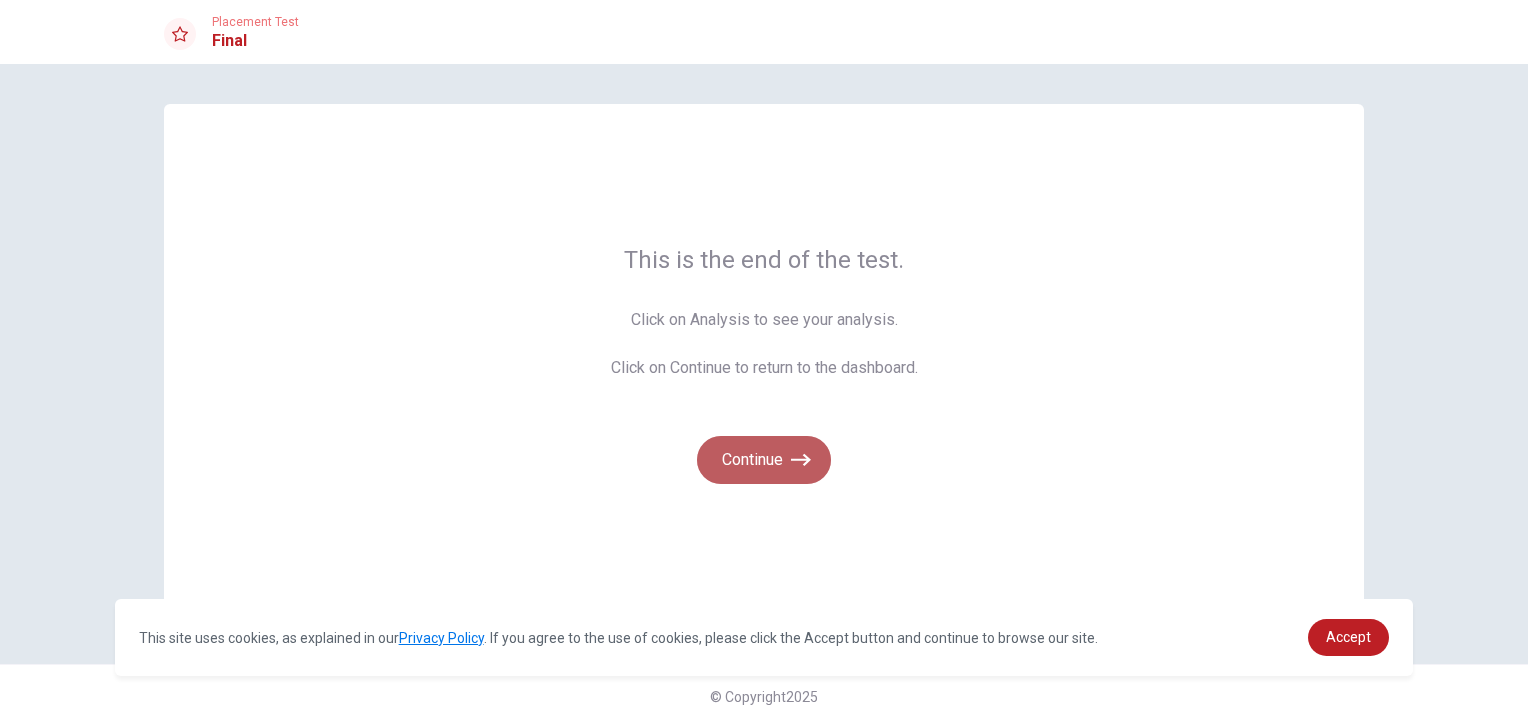 click on "Continue" at bounding box center (764, 460) 